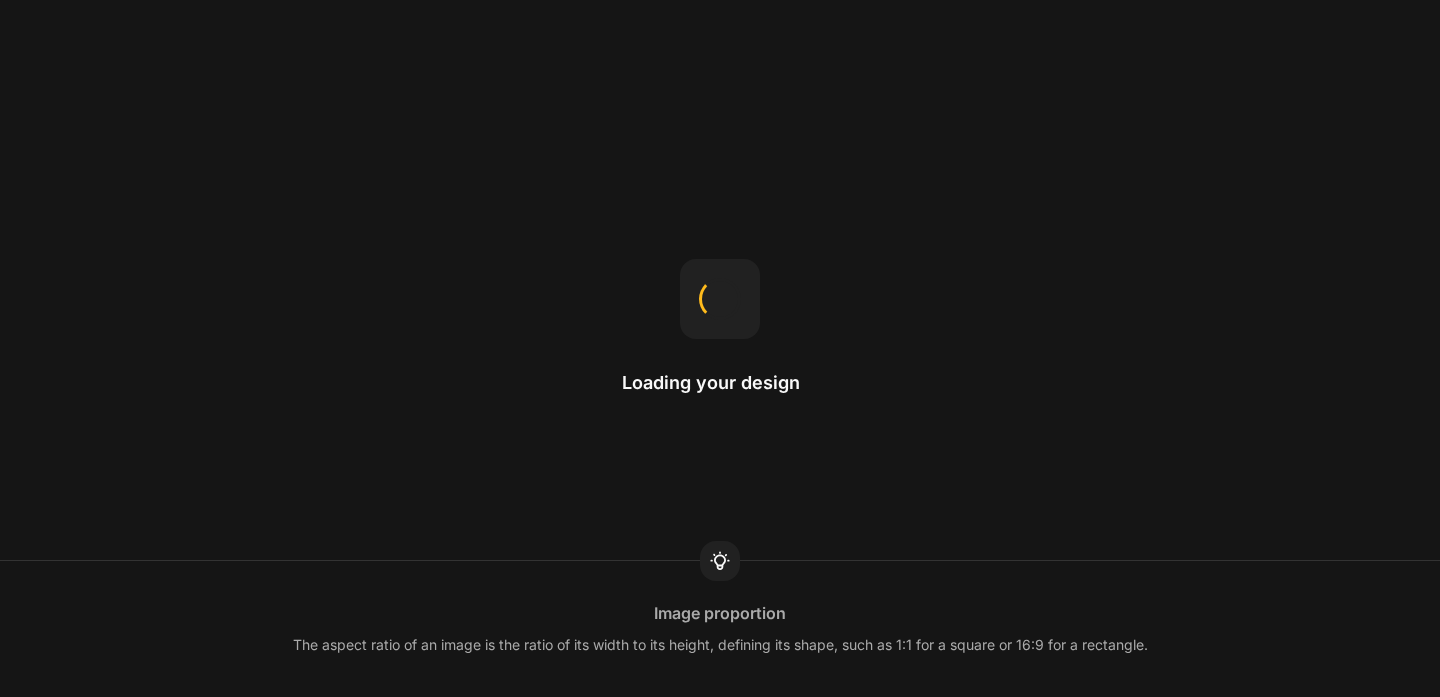 scroll, scrollTop: 0, scrollLeft: 0, axis: both 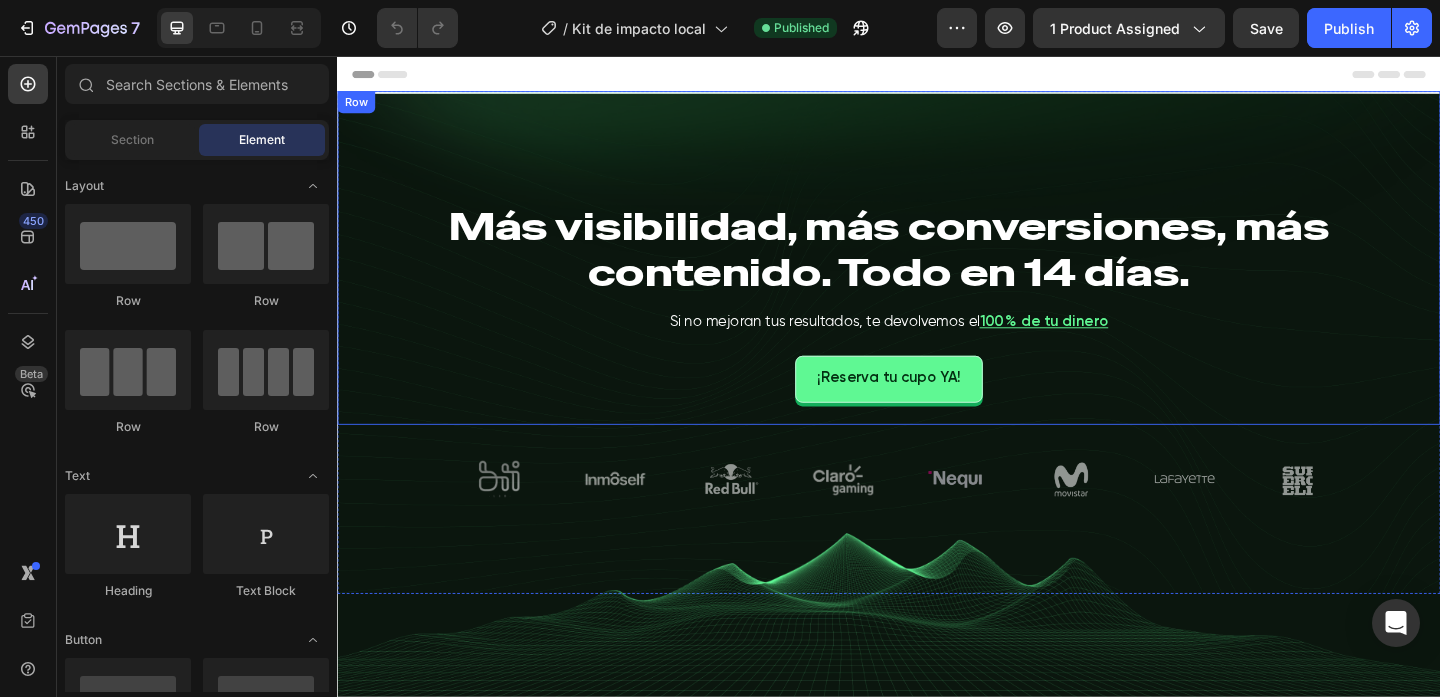 click on "Más visibilidad, más conversiones, más contenido. Todo en 14 días.  Heading Si no mejoran tus resultados, te devolvemos el  100 % de tu dinero Heading ¡Reserva tu cupo YA! Button" at bounding box center (937, 275) 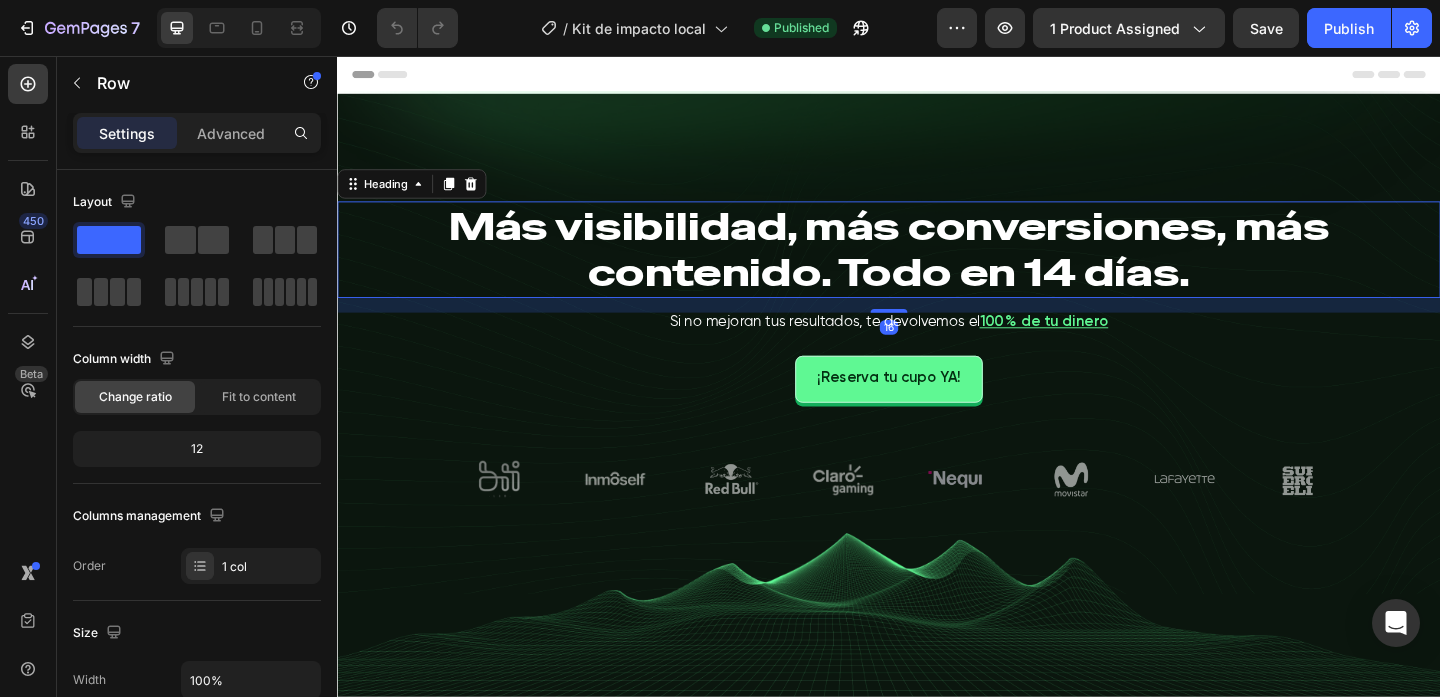 click on "Más visibilidad, más conversiones, más contenido. Todo en 14 días." at bounding box center (937, 266) 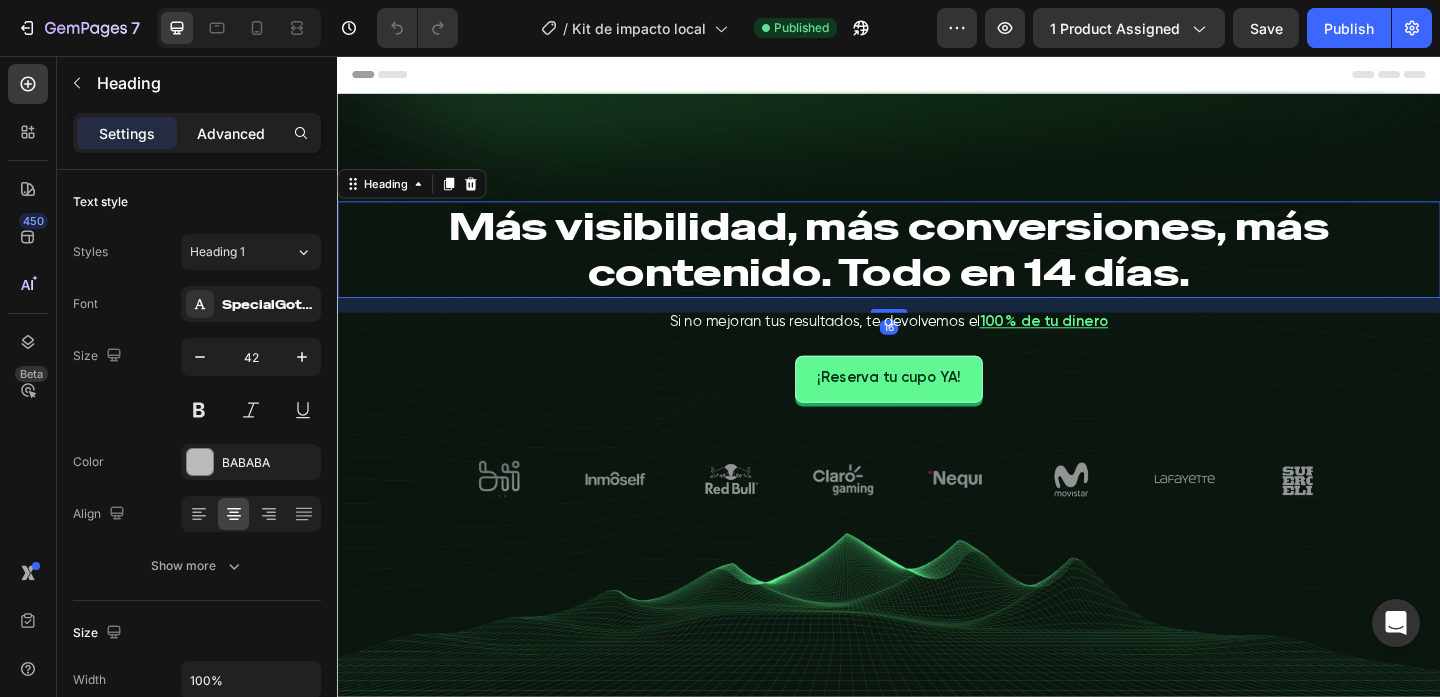 click on "Advanced" at bounding box center [231, 133] 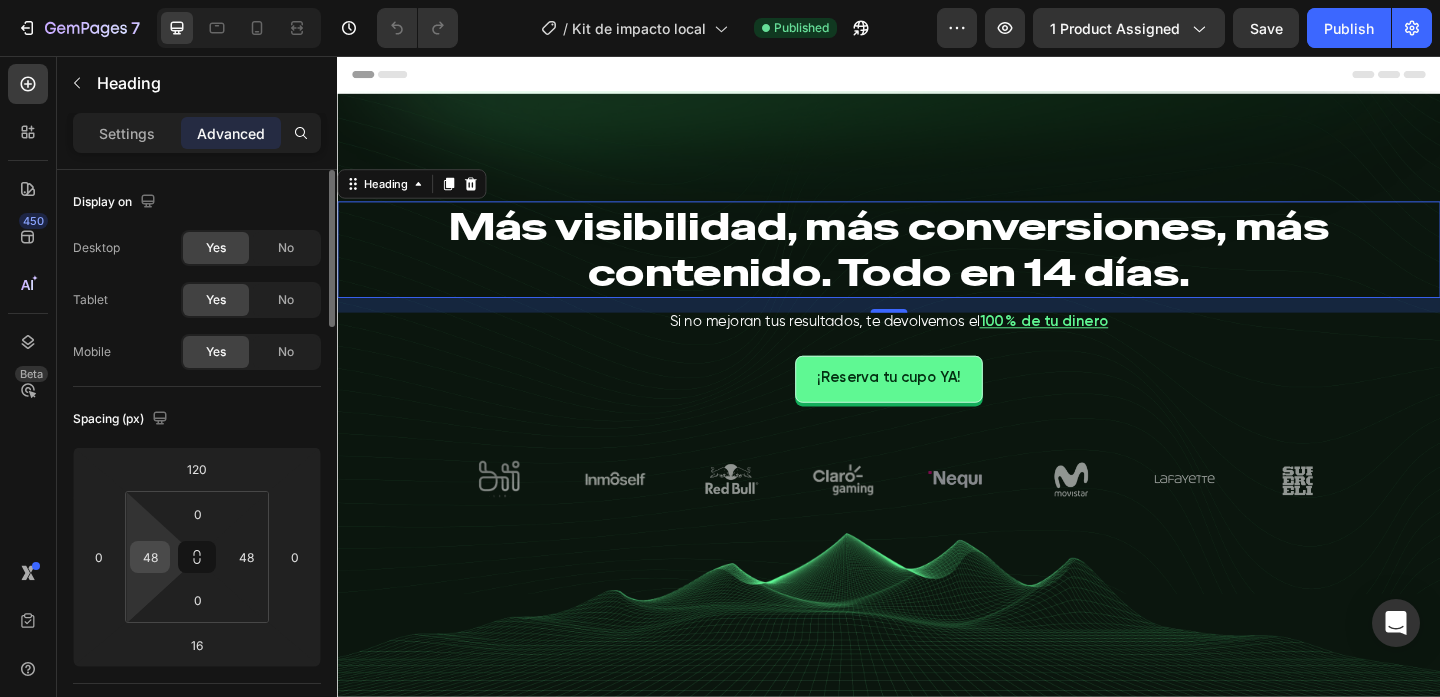 click on "48" at bounding box center (150, 557) 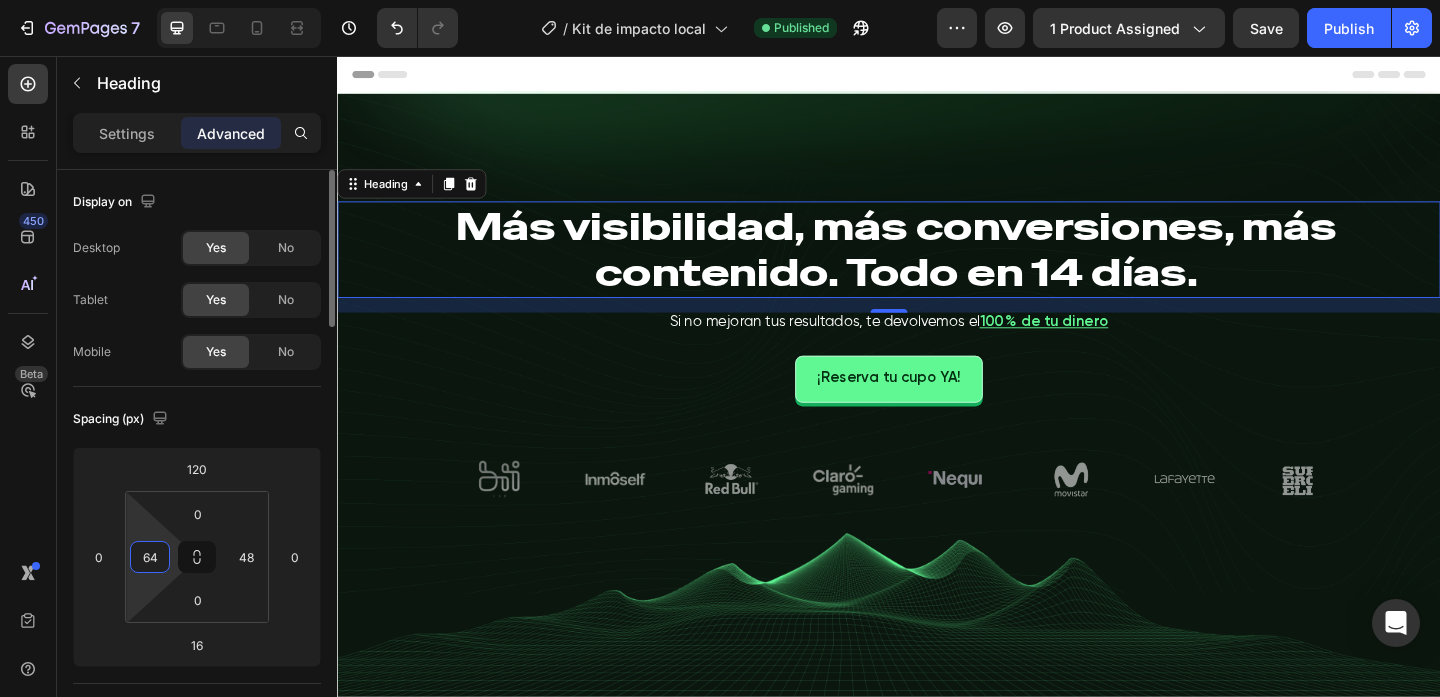 type on "64" 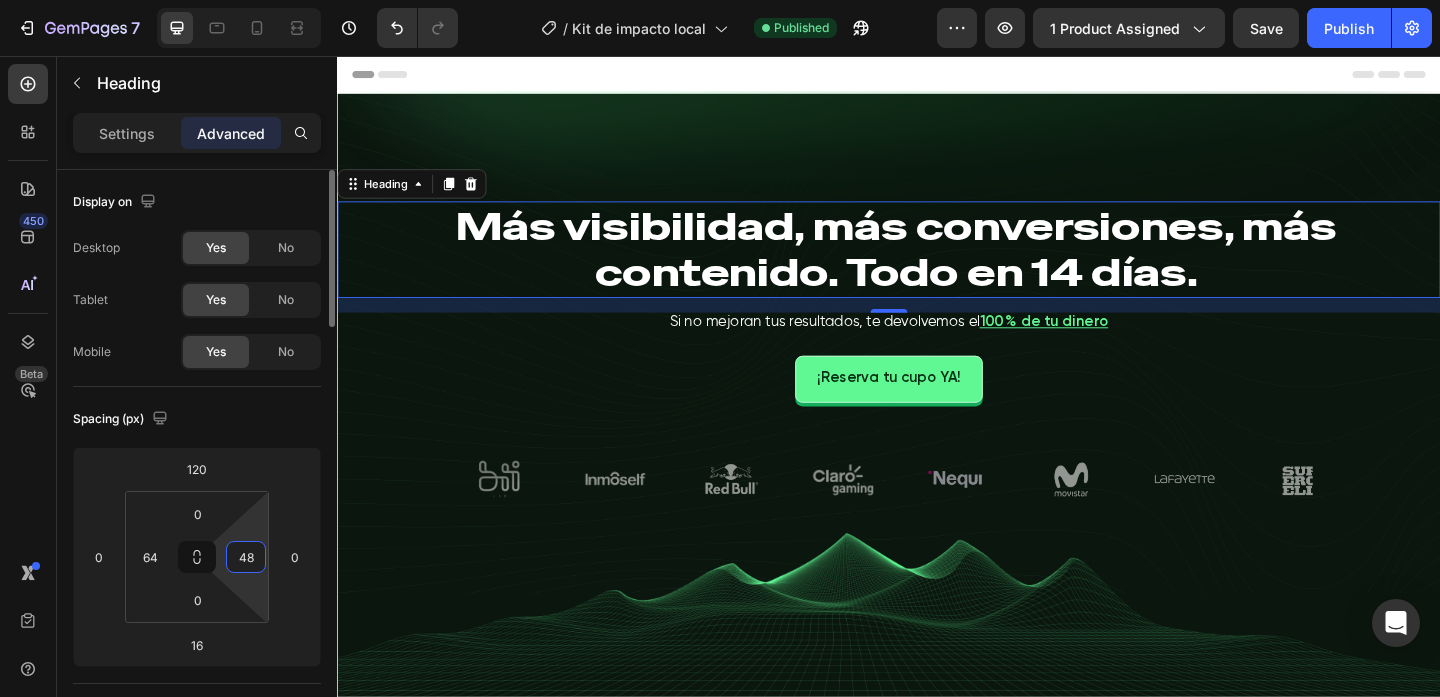 click on "48" at bounding box center (246, 557) 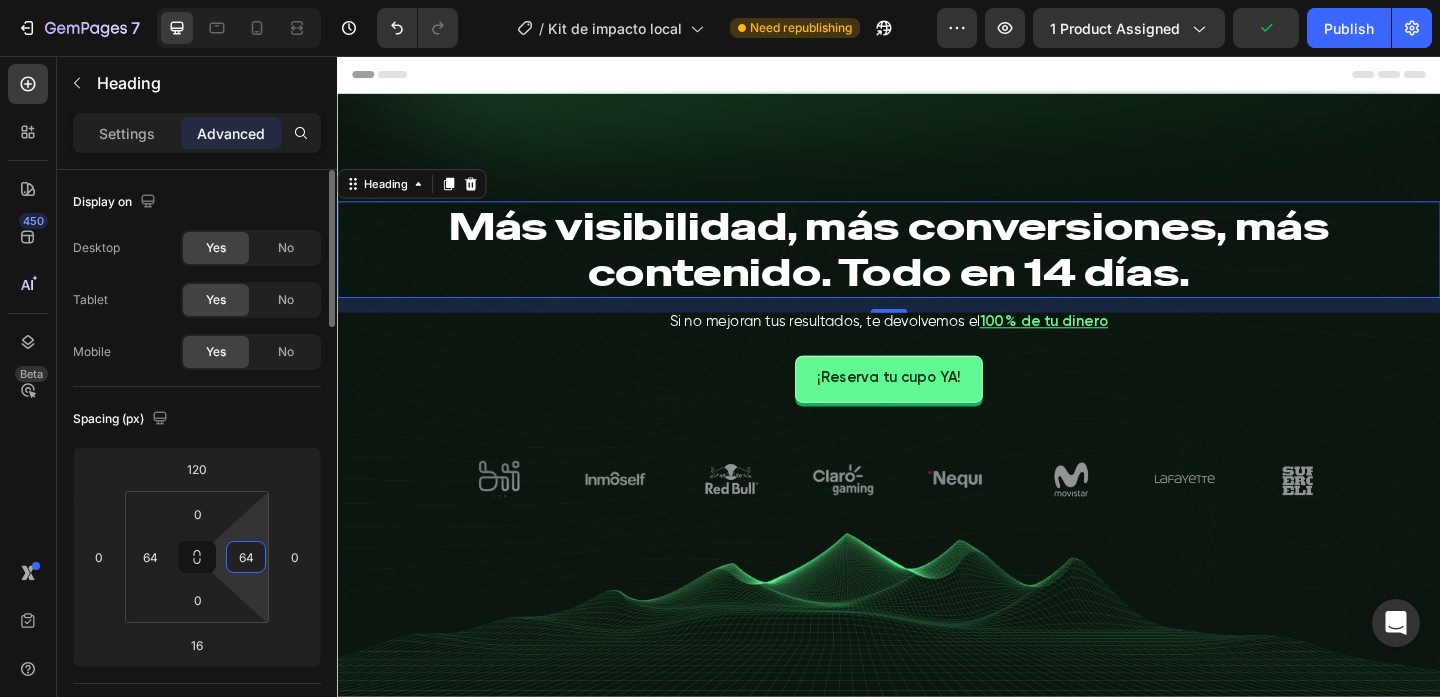 click on "64" at bounding box center (246, 557) 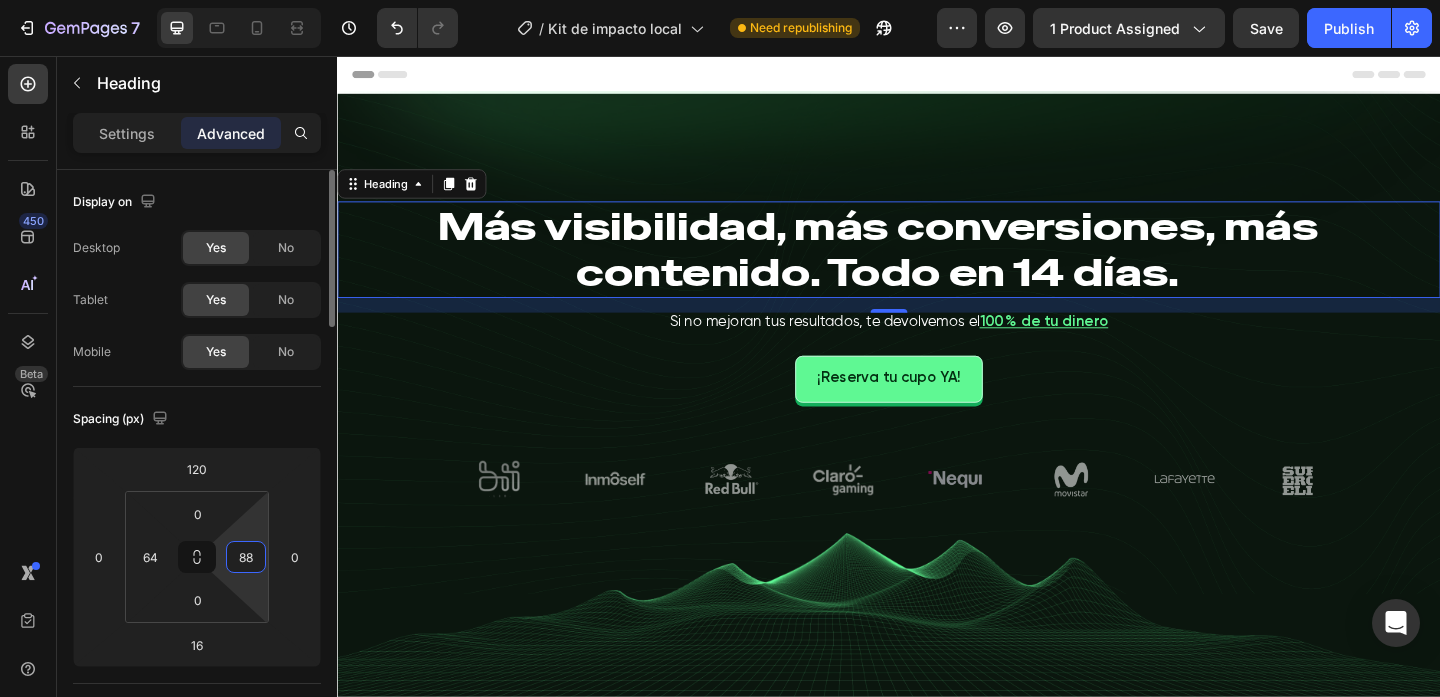 type on "88" 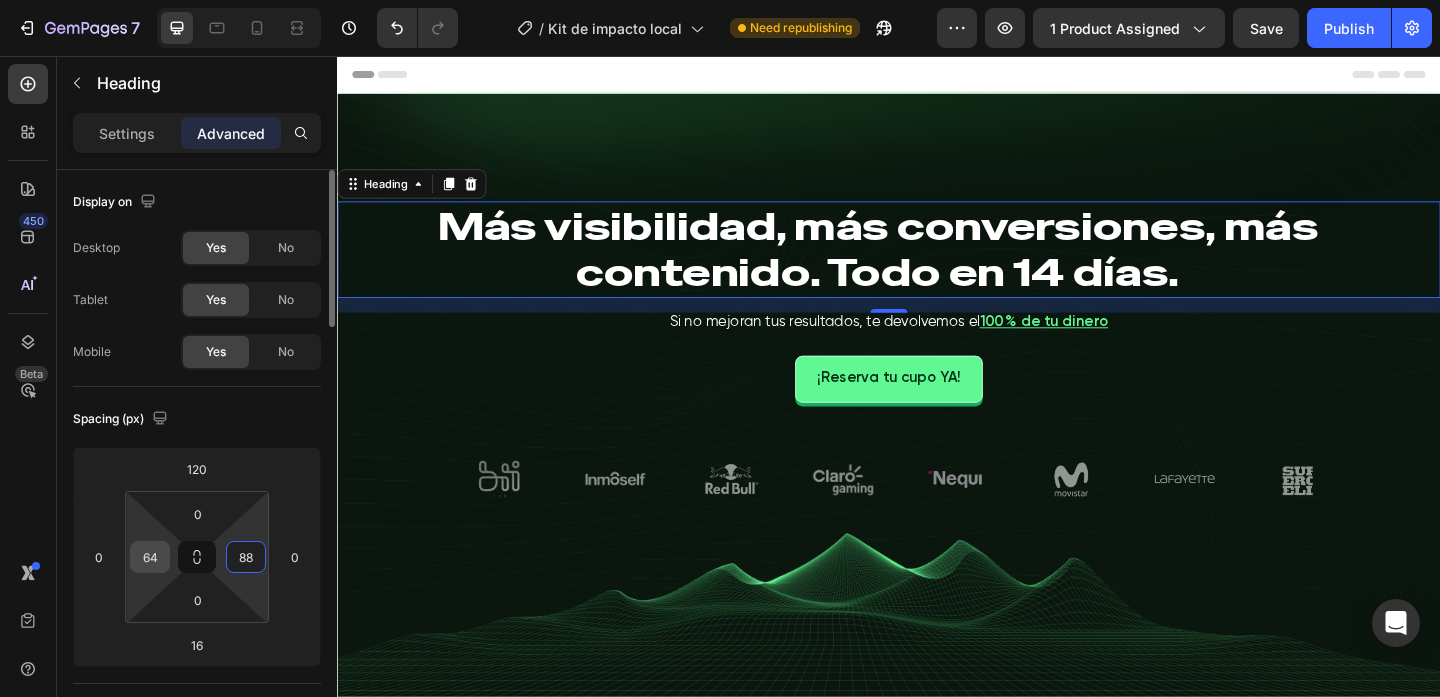 click on "64" at bounding box center (150, 557) 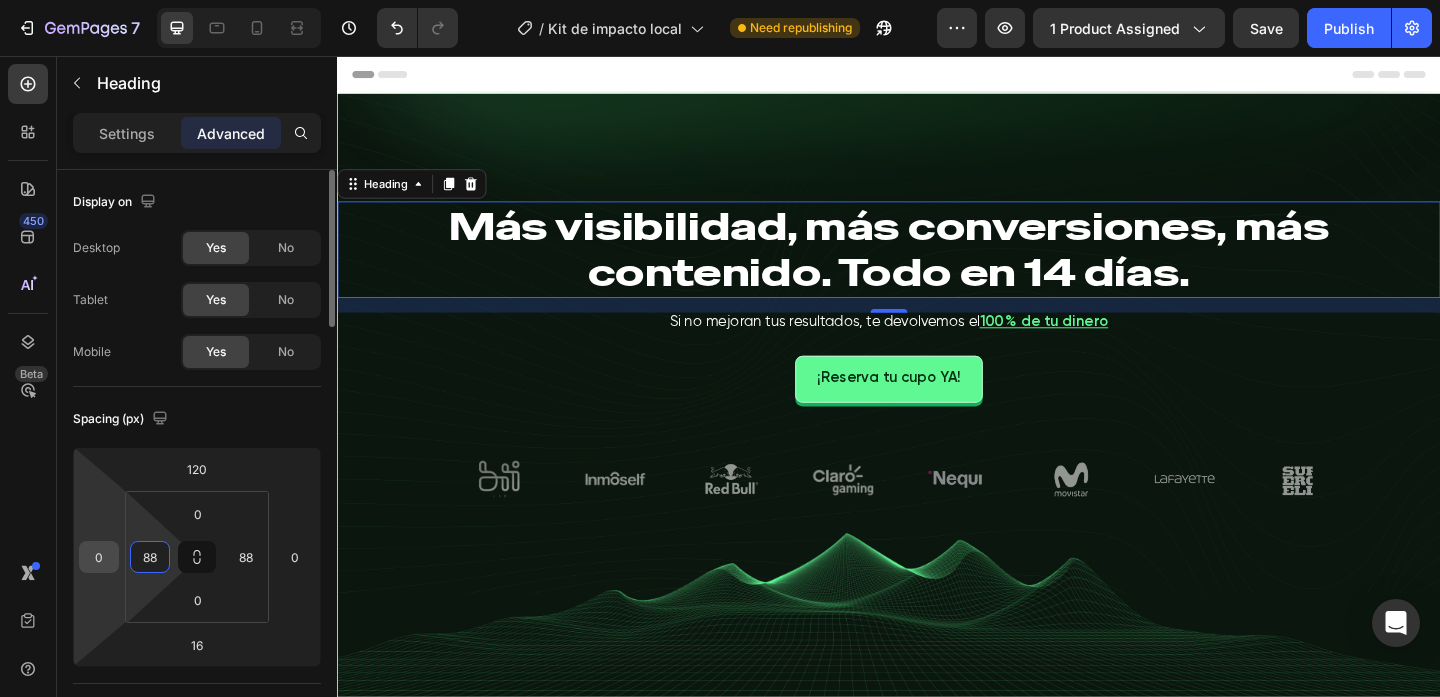 drag, startPoint x: 163, startPoint y: 557, endPoint x: 112, endPoint y: 554, distance: 51.088158 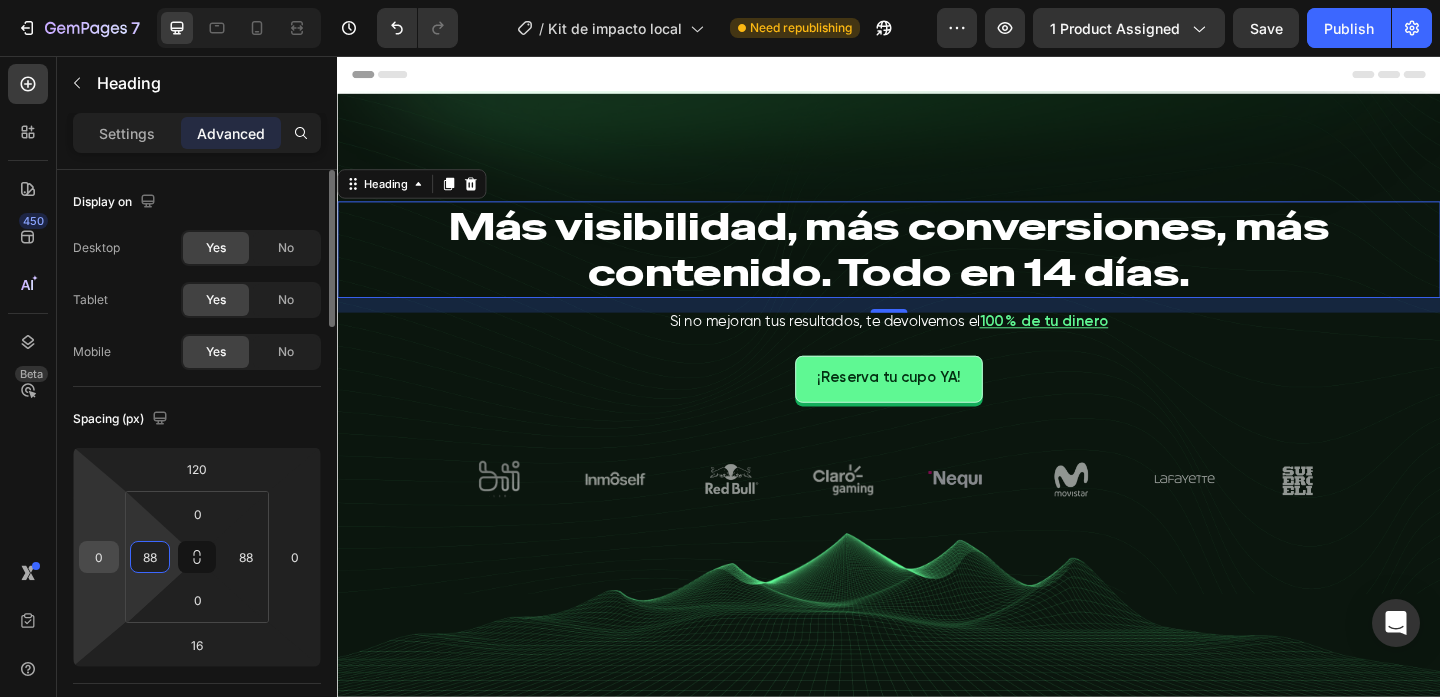 click on "120 0 16 0 0 88 0 88" 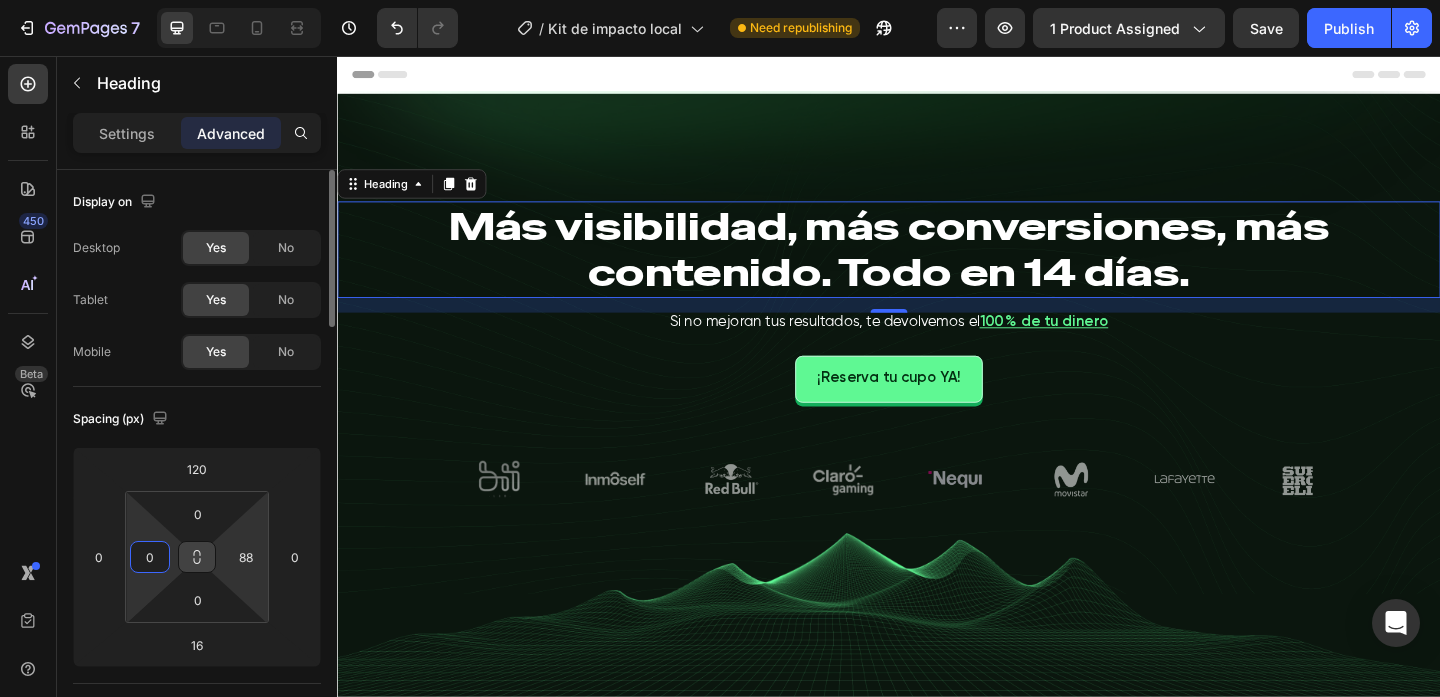 type on "0" 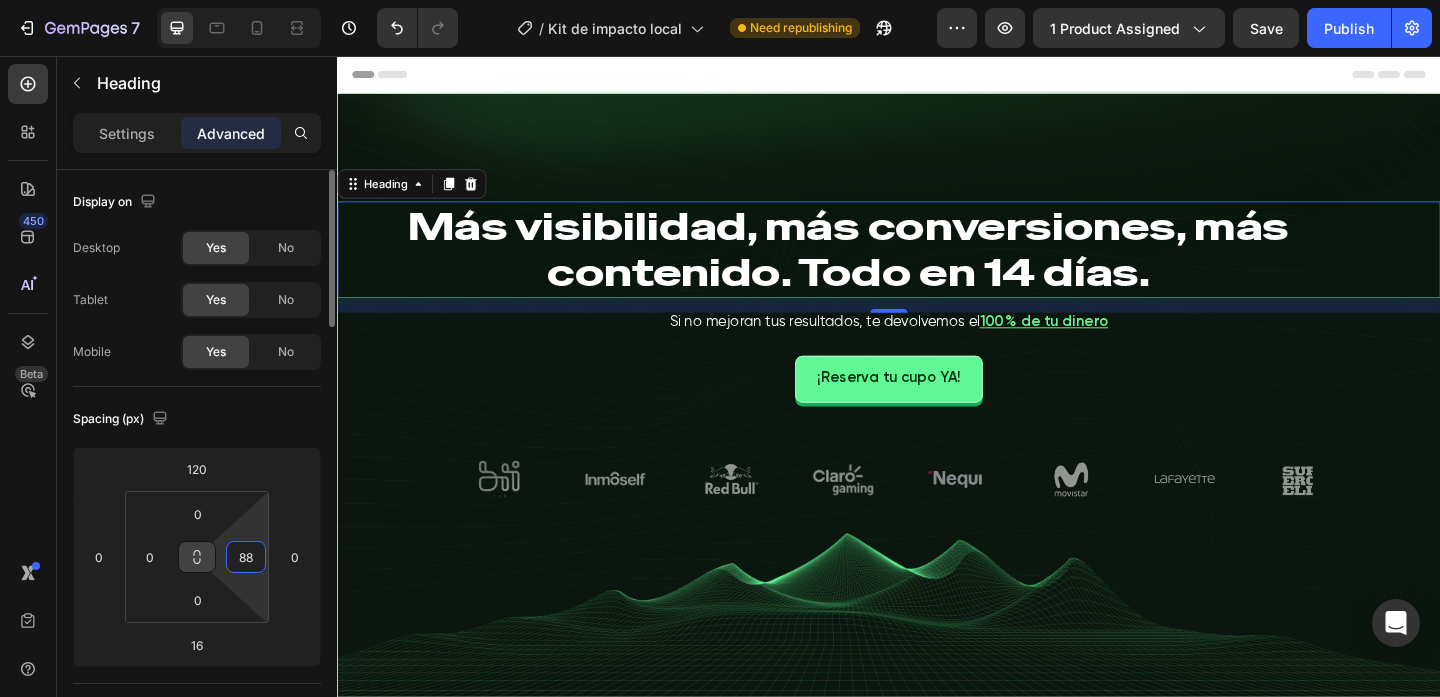 drag, startPoint x: 215, startPoint y: 556, endPoint x: 198, endPoint y: 555, distance: 17.029387 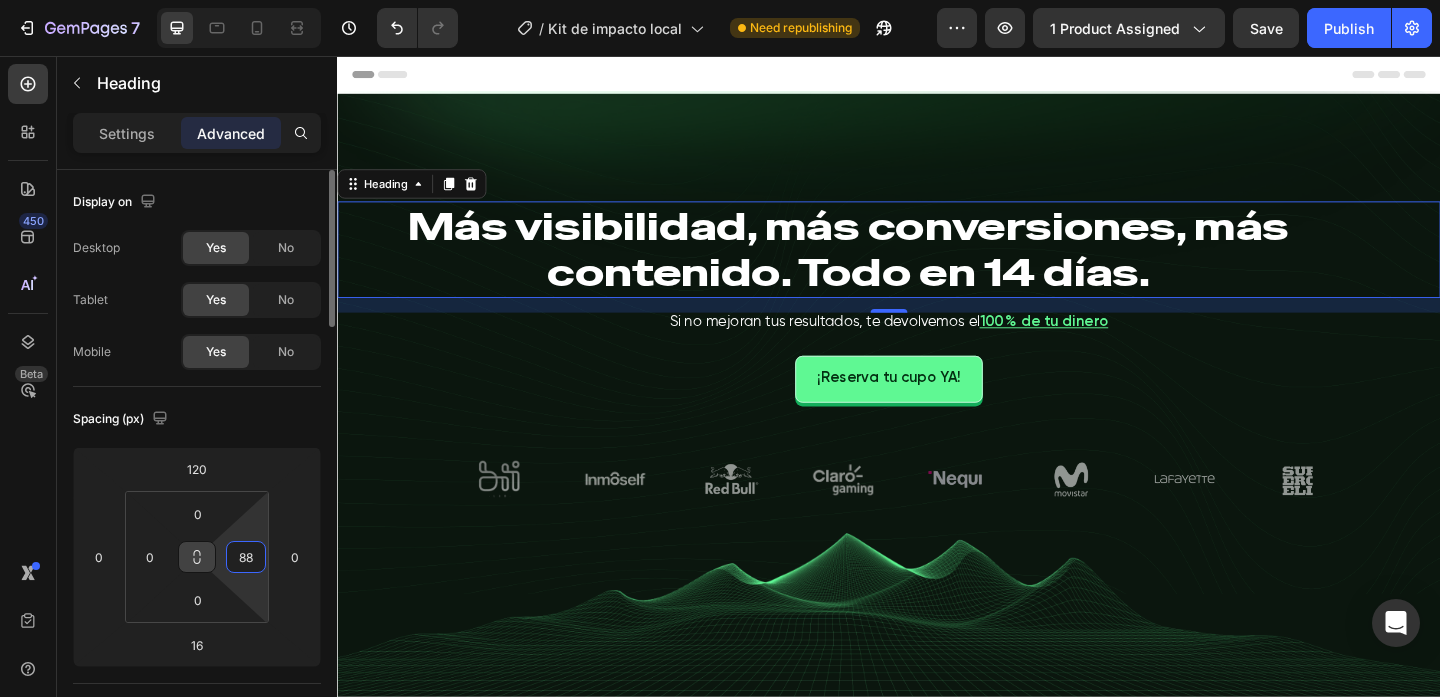 click on "0 0 0 88" at bounding box center (197, 557) 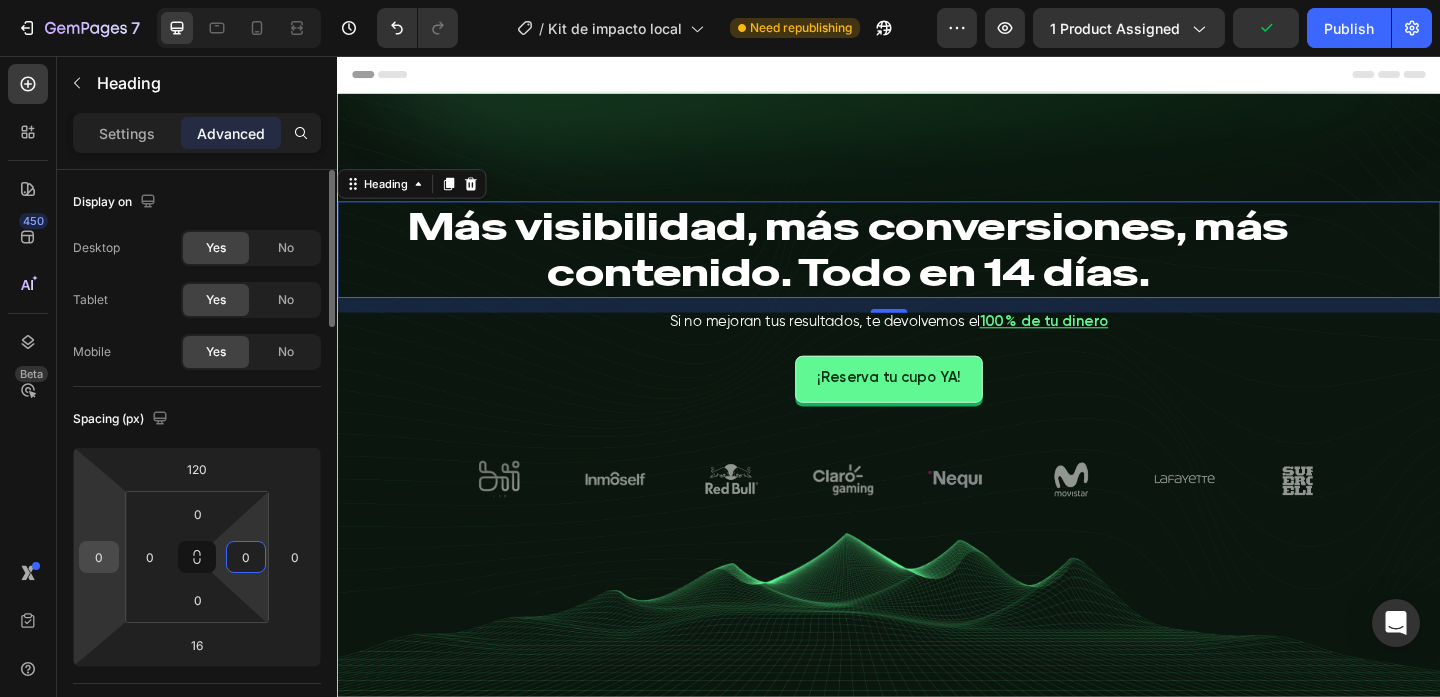 type on "0" 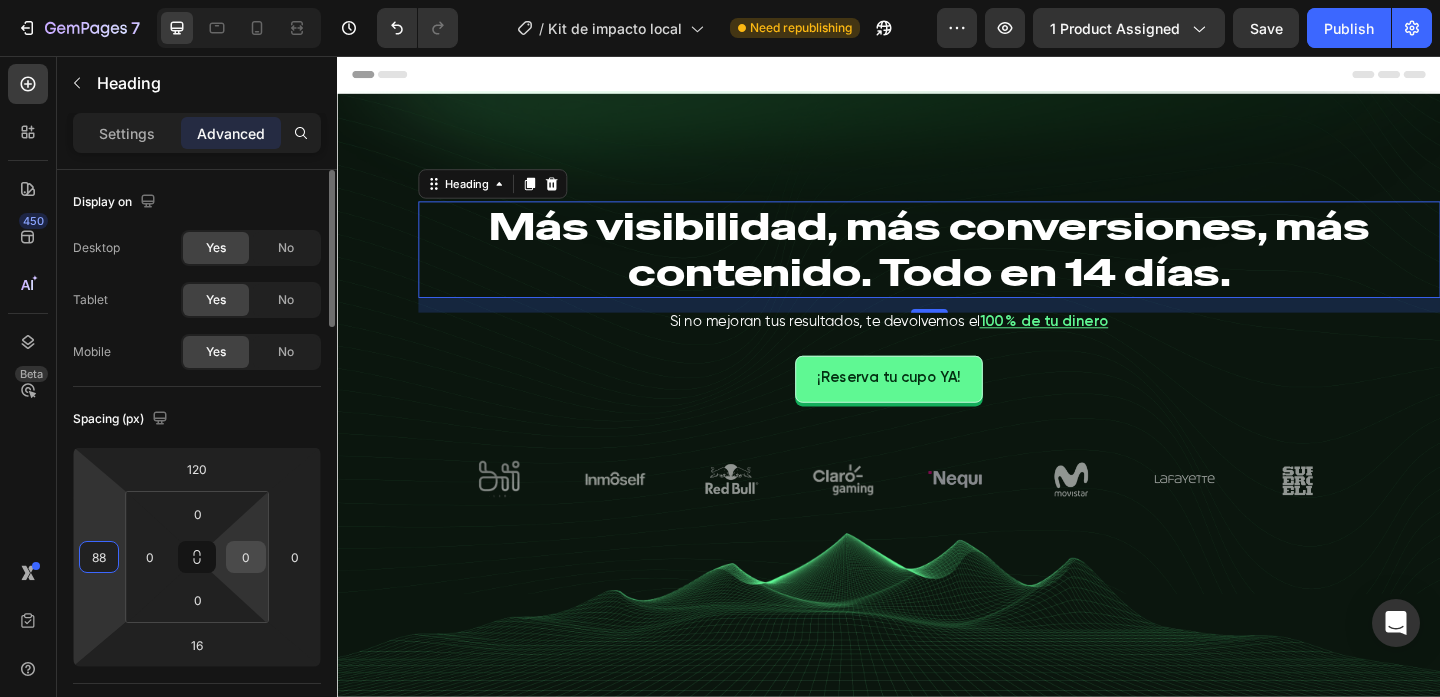 type on "88" 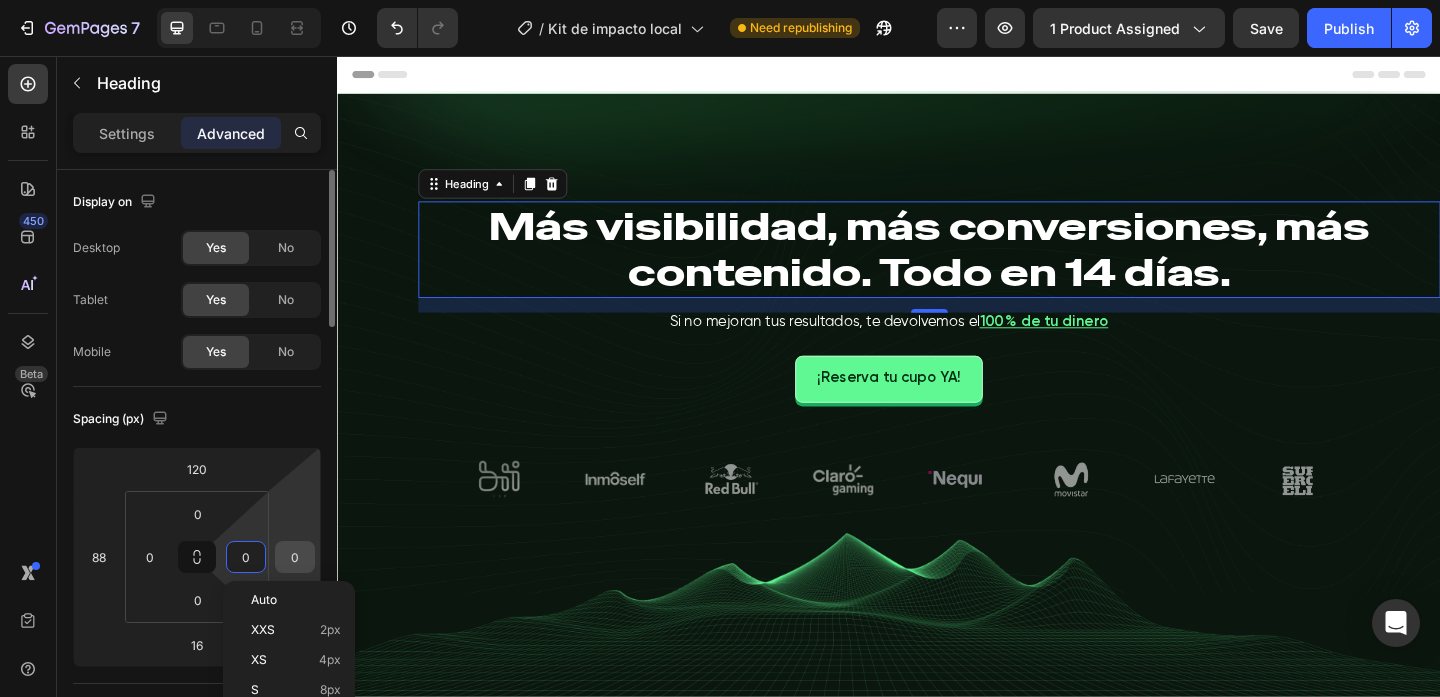 click on "0" at bounding box center [295, 557] 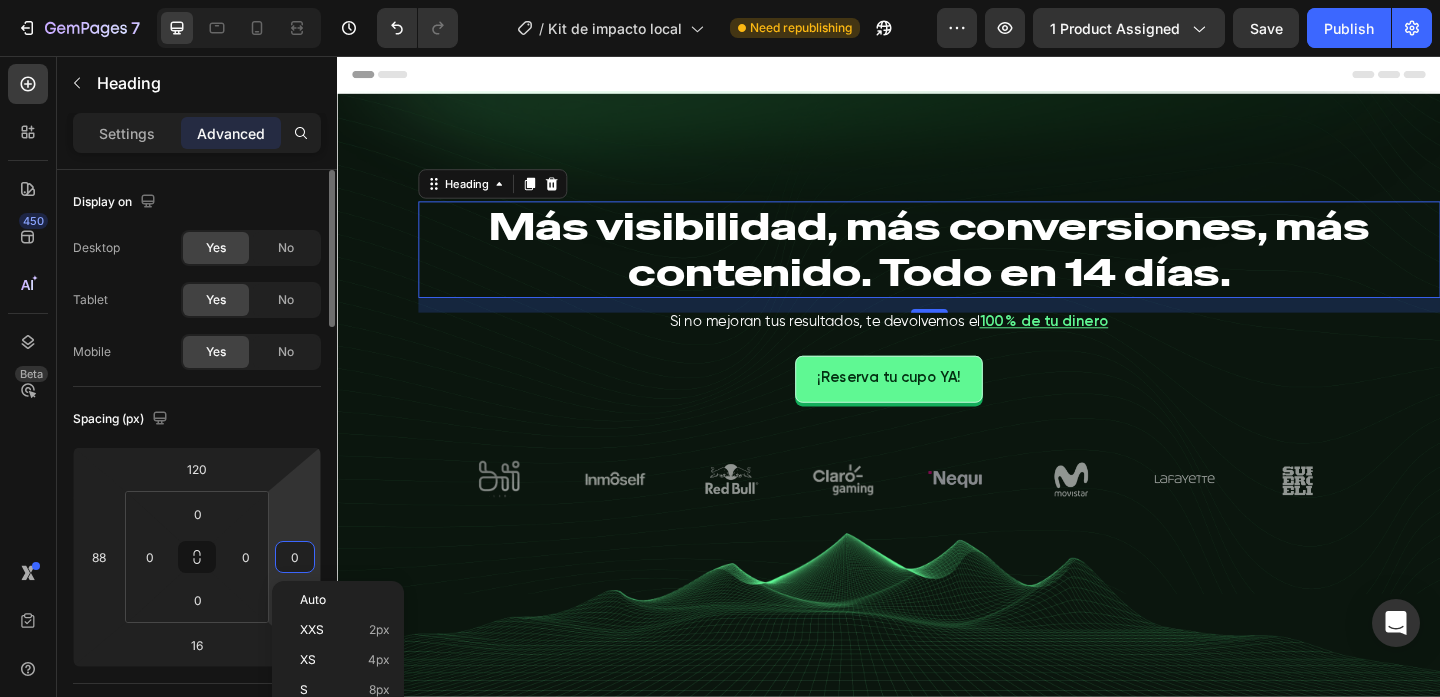 click on "0" at bounding box center (295, 557) 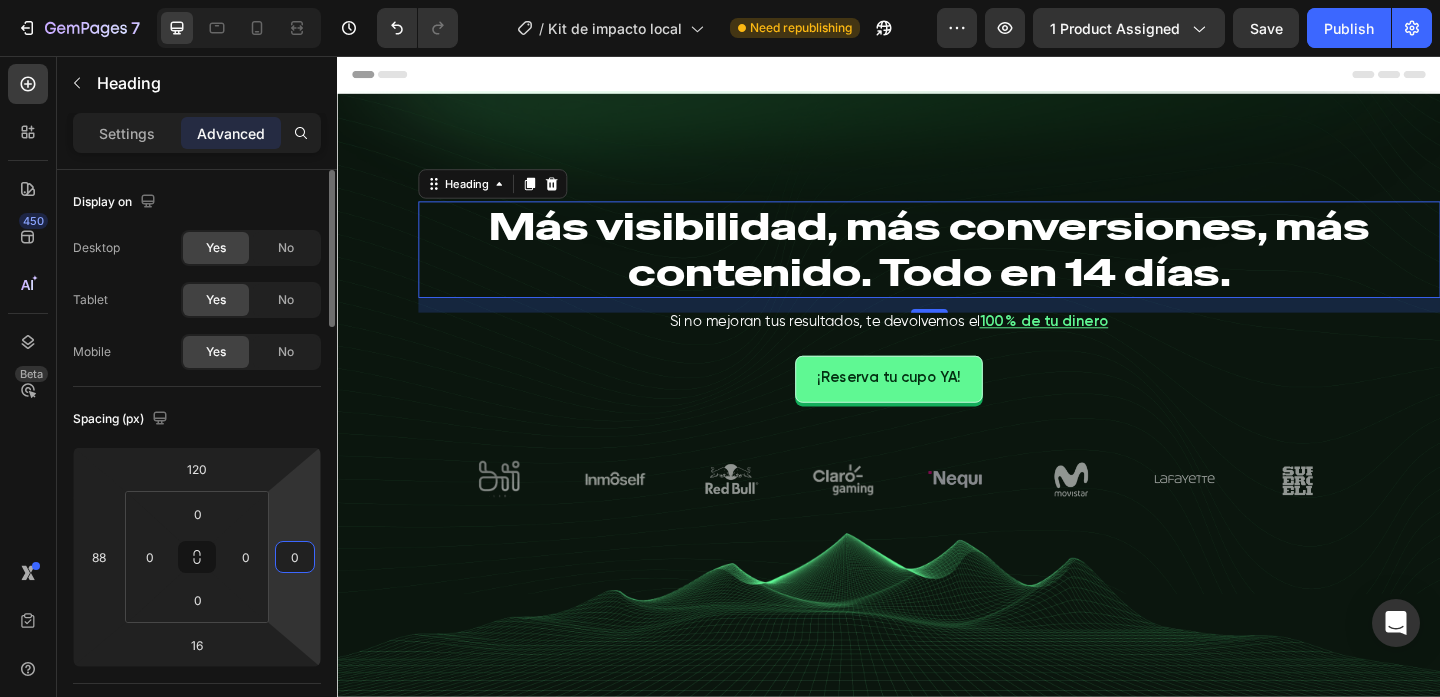 click on "0" at bounding box center (295, 557) 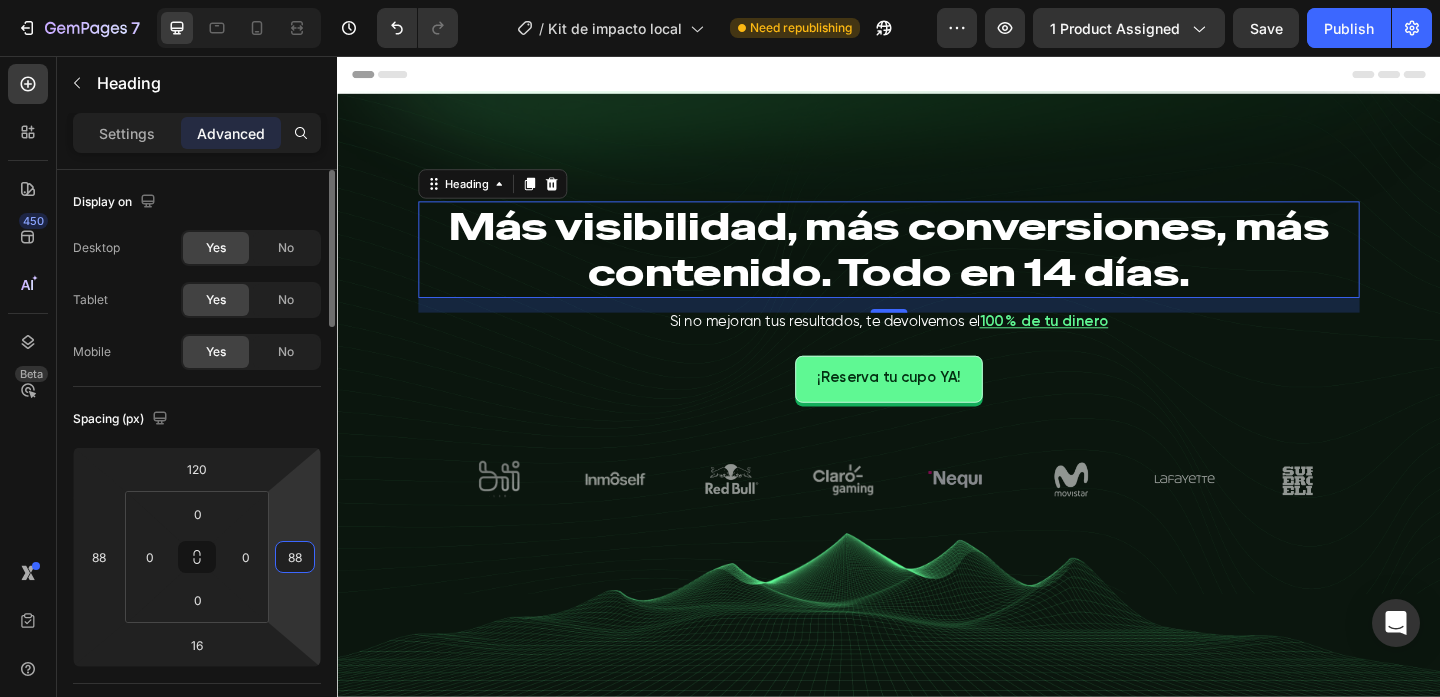 click on "88" at bounding box center [295, 557] 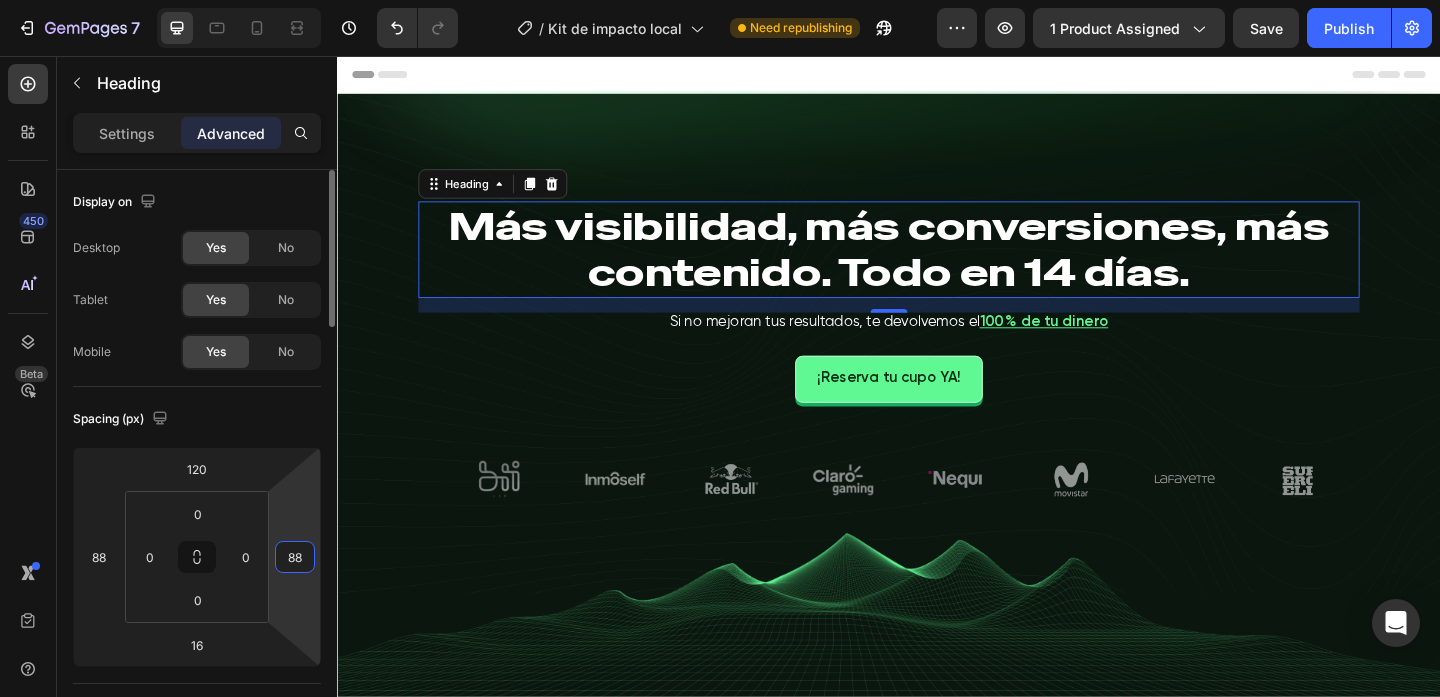click on "88" at bounding box center [295, 557] 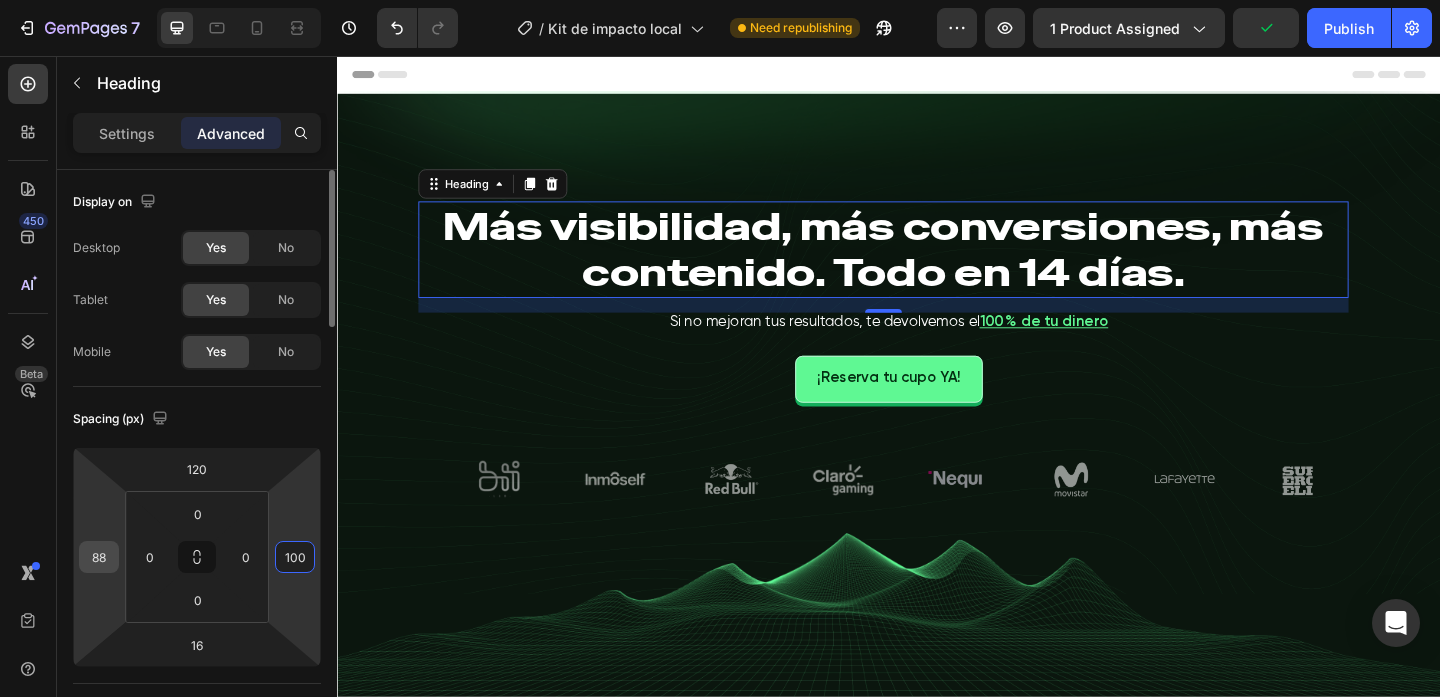 type on "100" 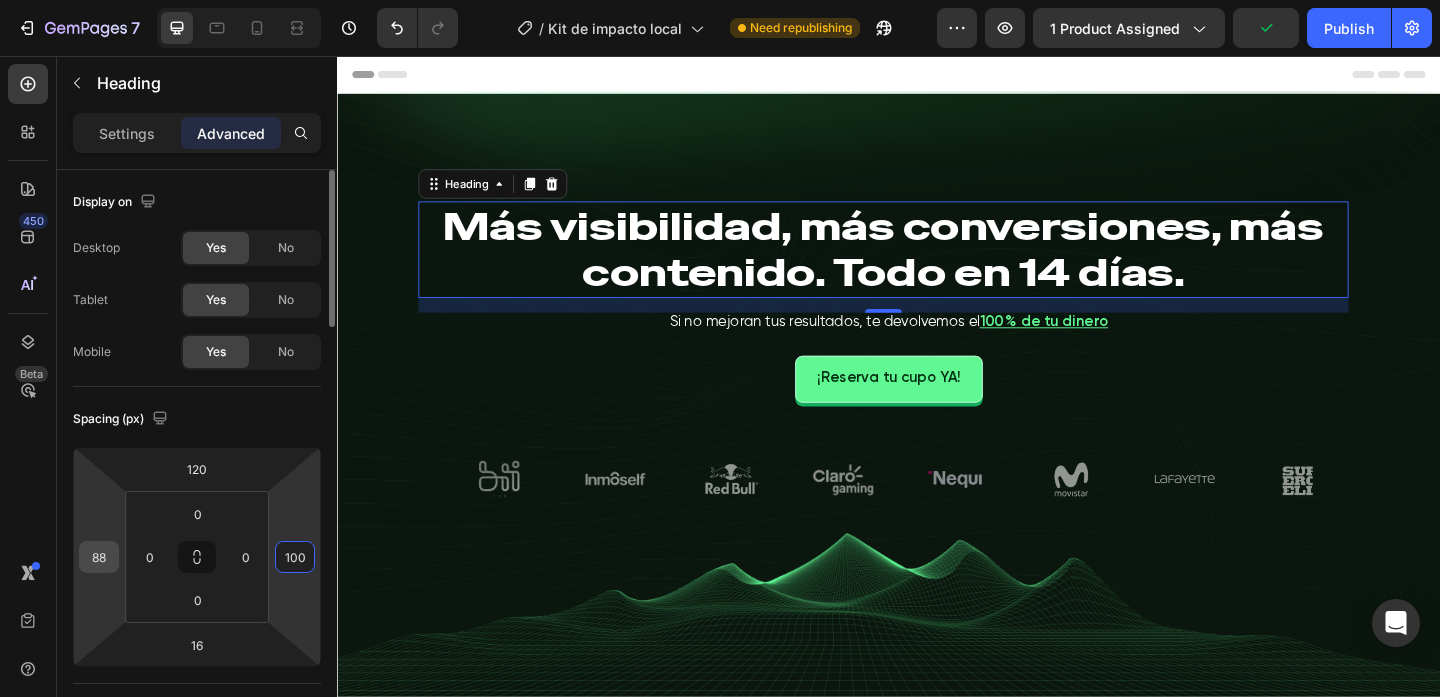 click on "88" at bounding box center [99, 557] 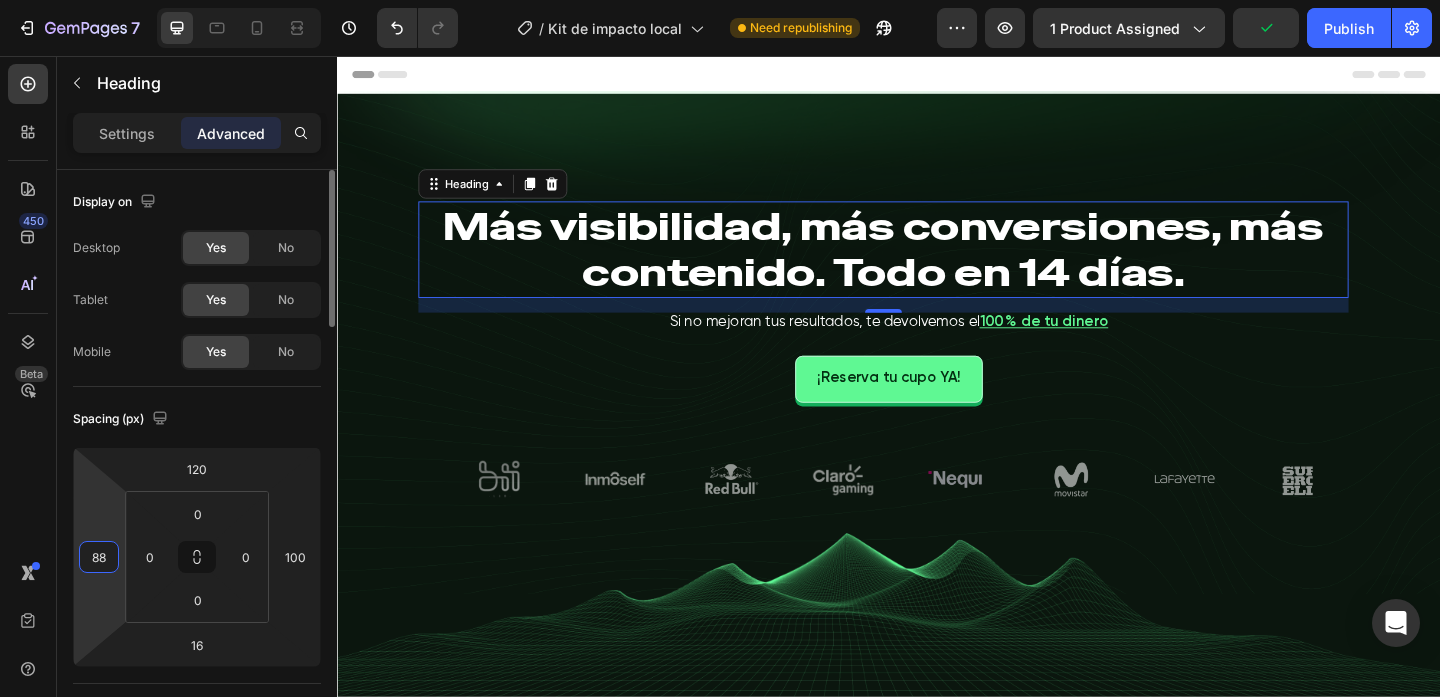 click on "88" at bounding box center (99, 557) 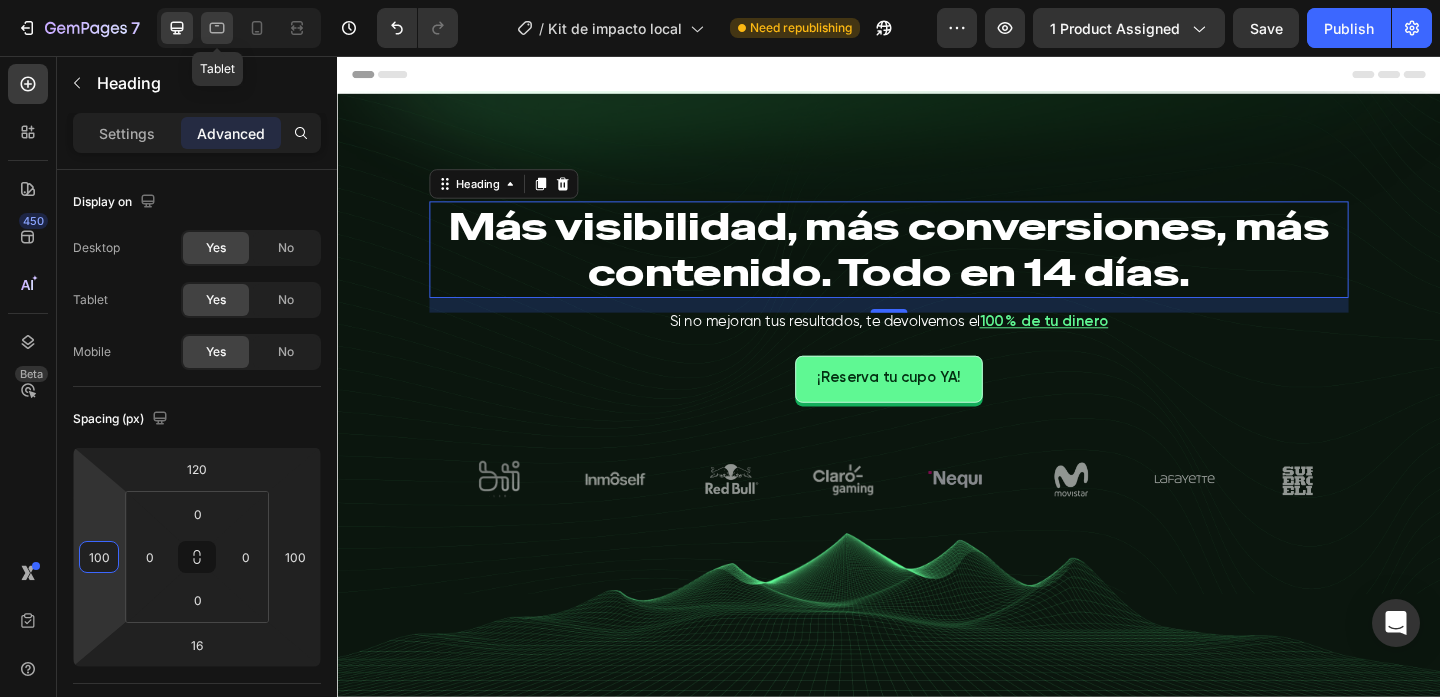 type on "100" 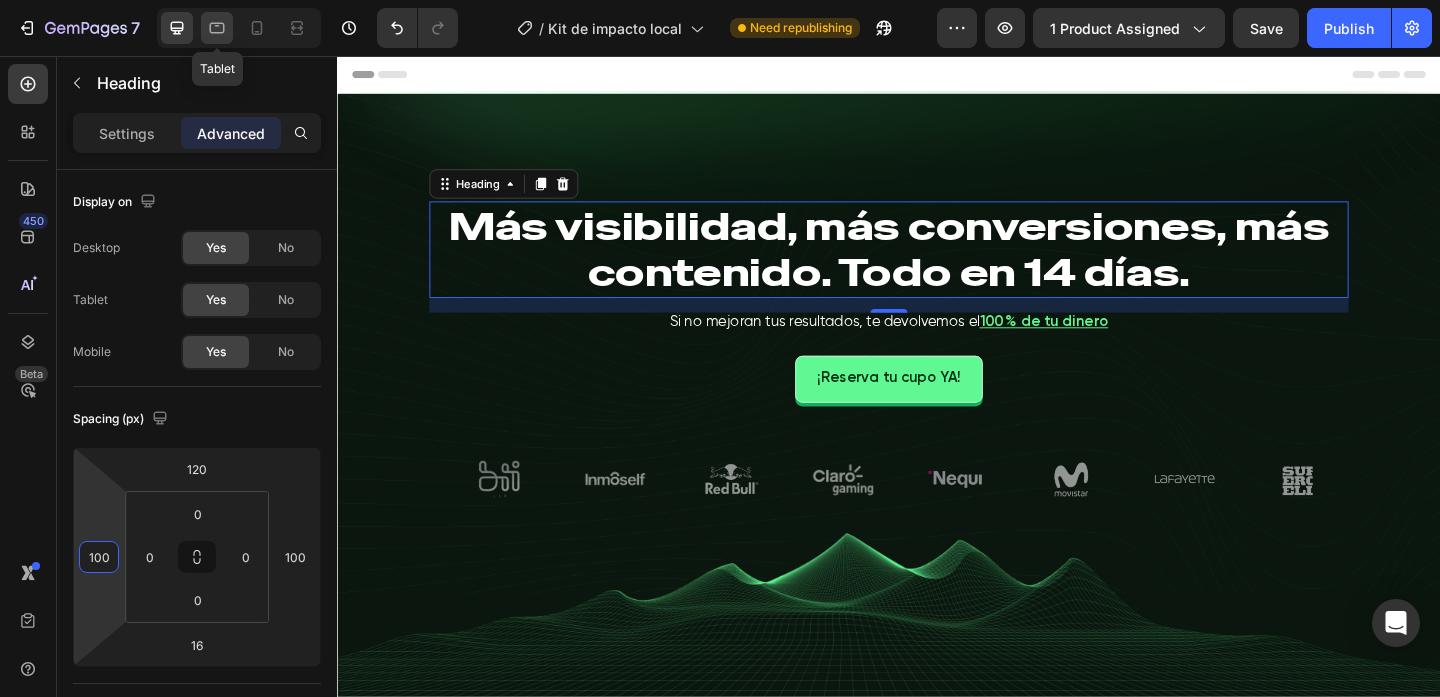 click 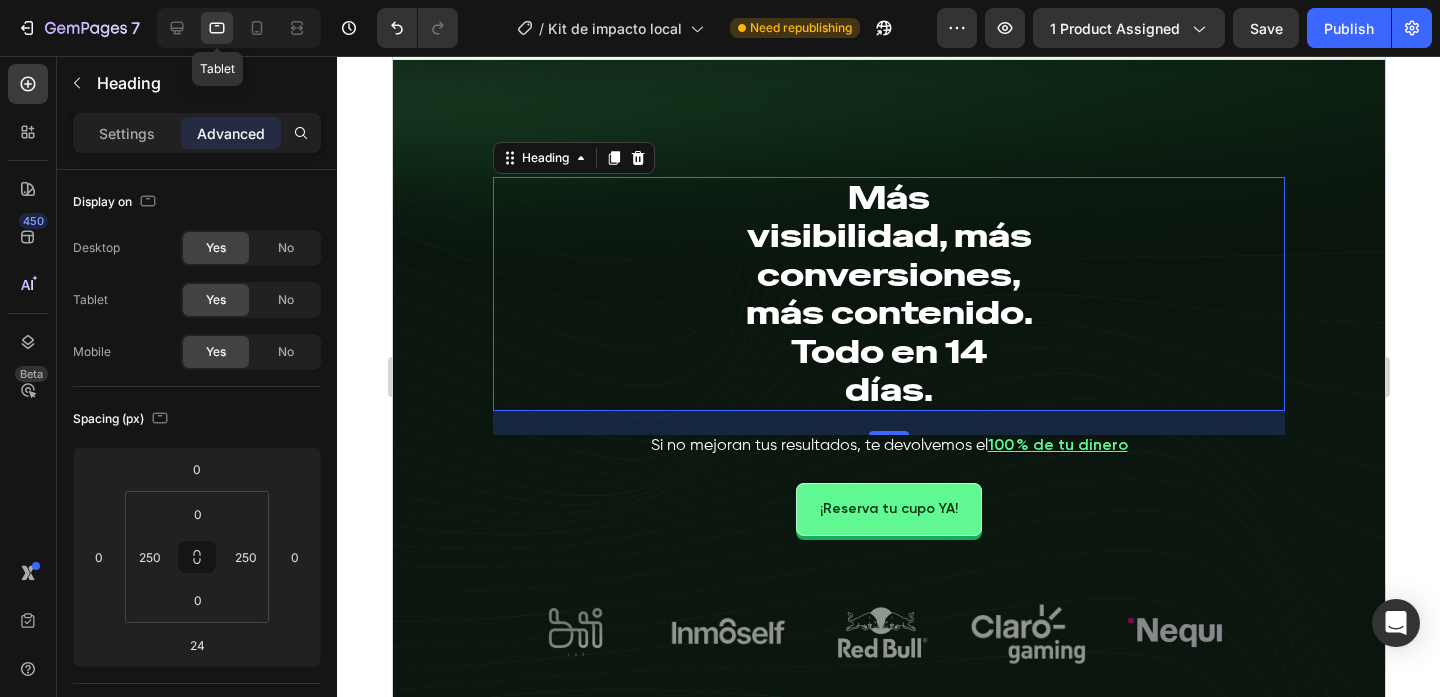 scroll, scrollTop: 88, scrollLeft: 0, axis: vertical 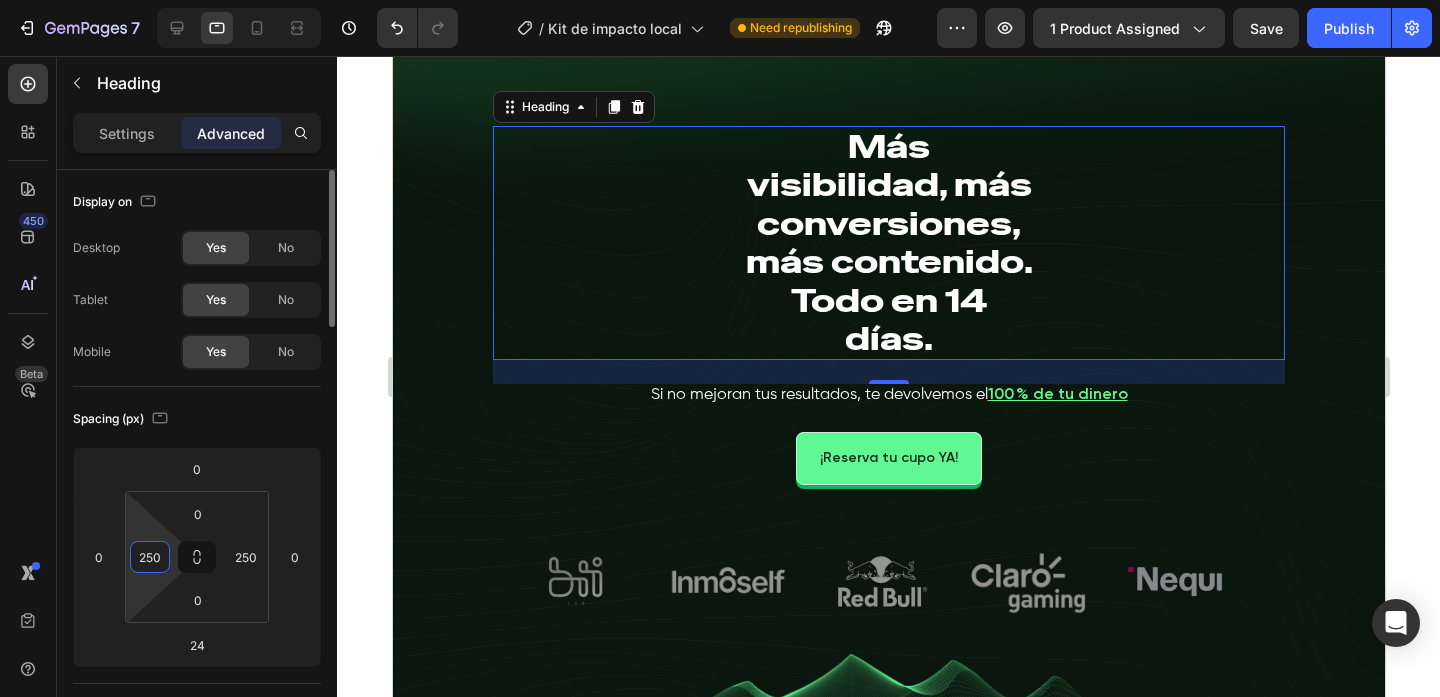 click on "250" at bounding box center (150, 557) 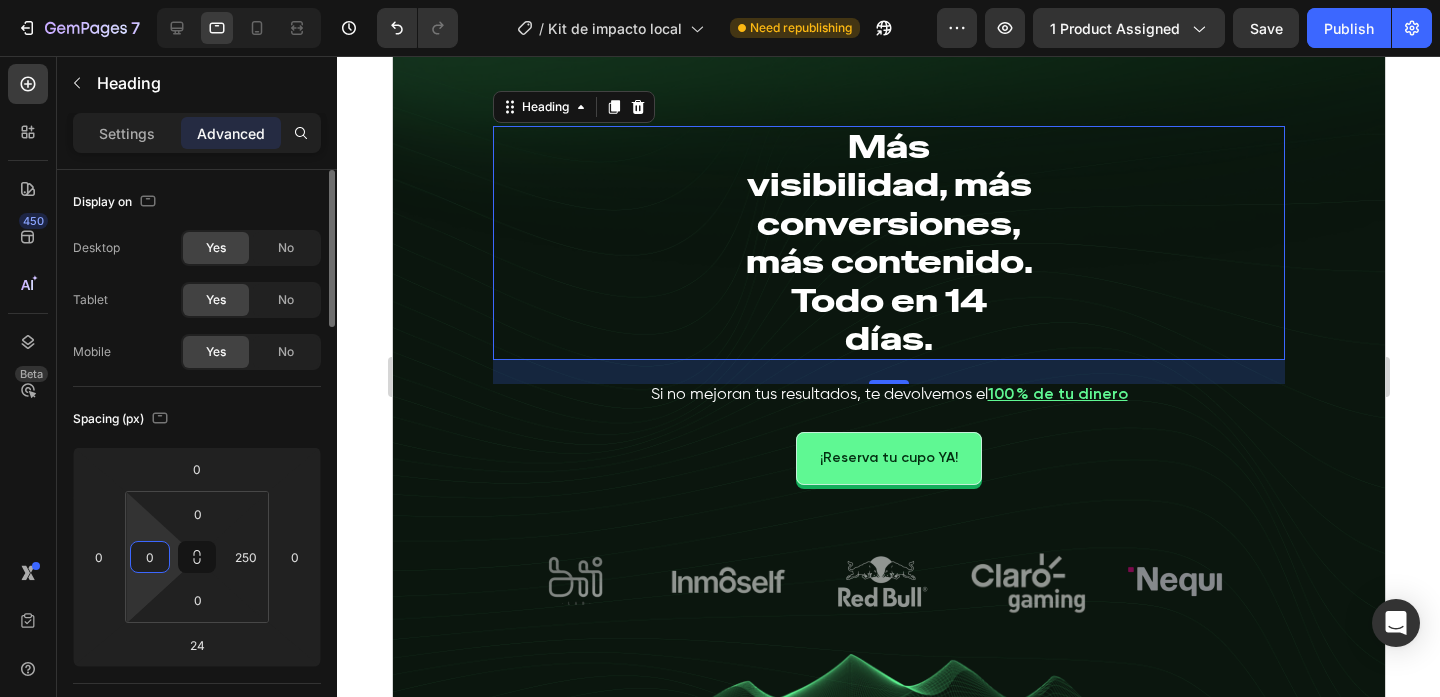 type on "0" 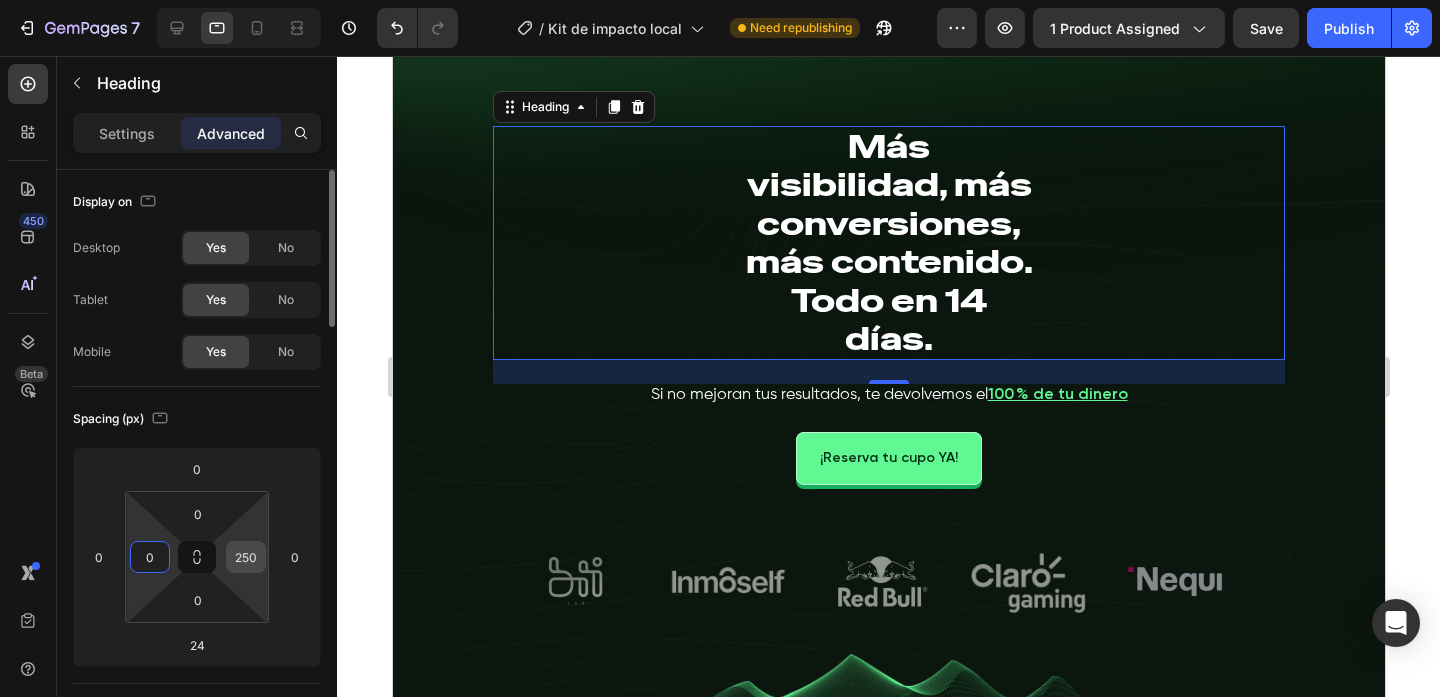 click on "250" at bounding box center [246, 557] 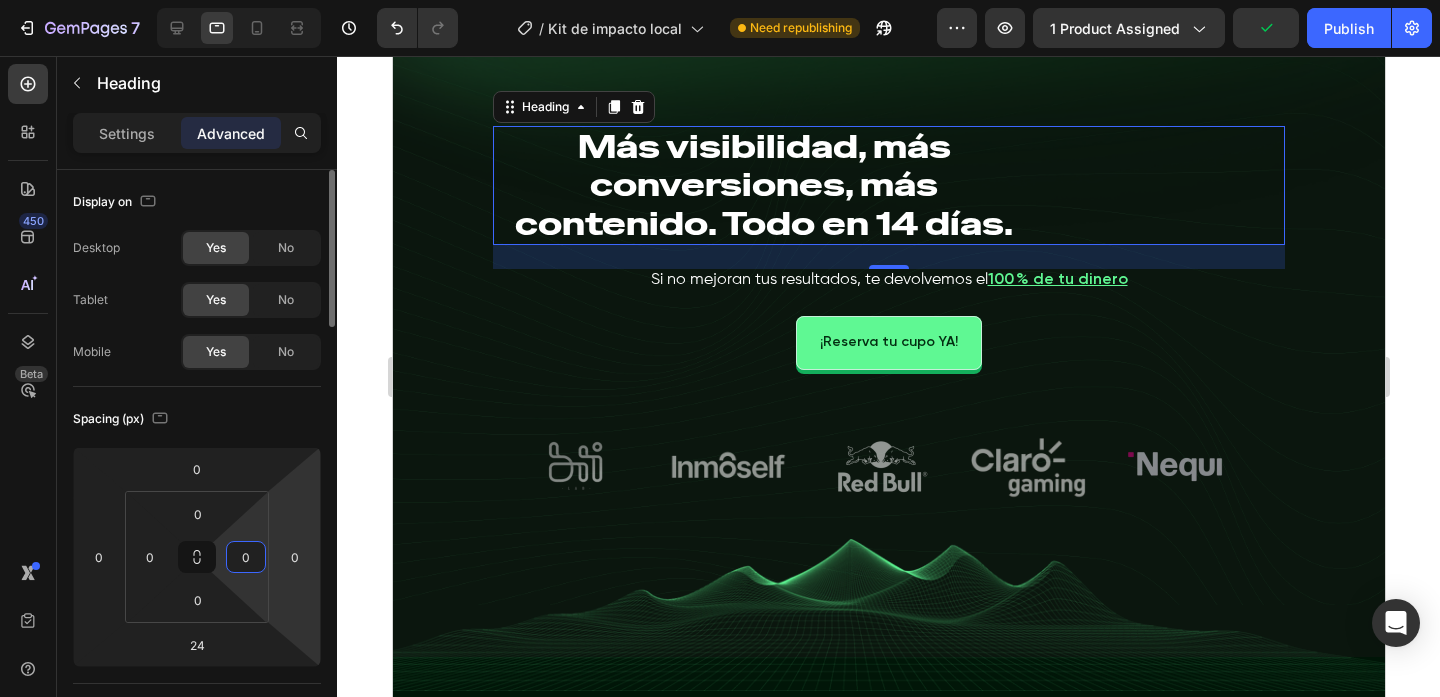 type on "0" 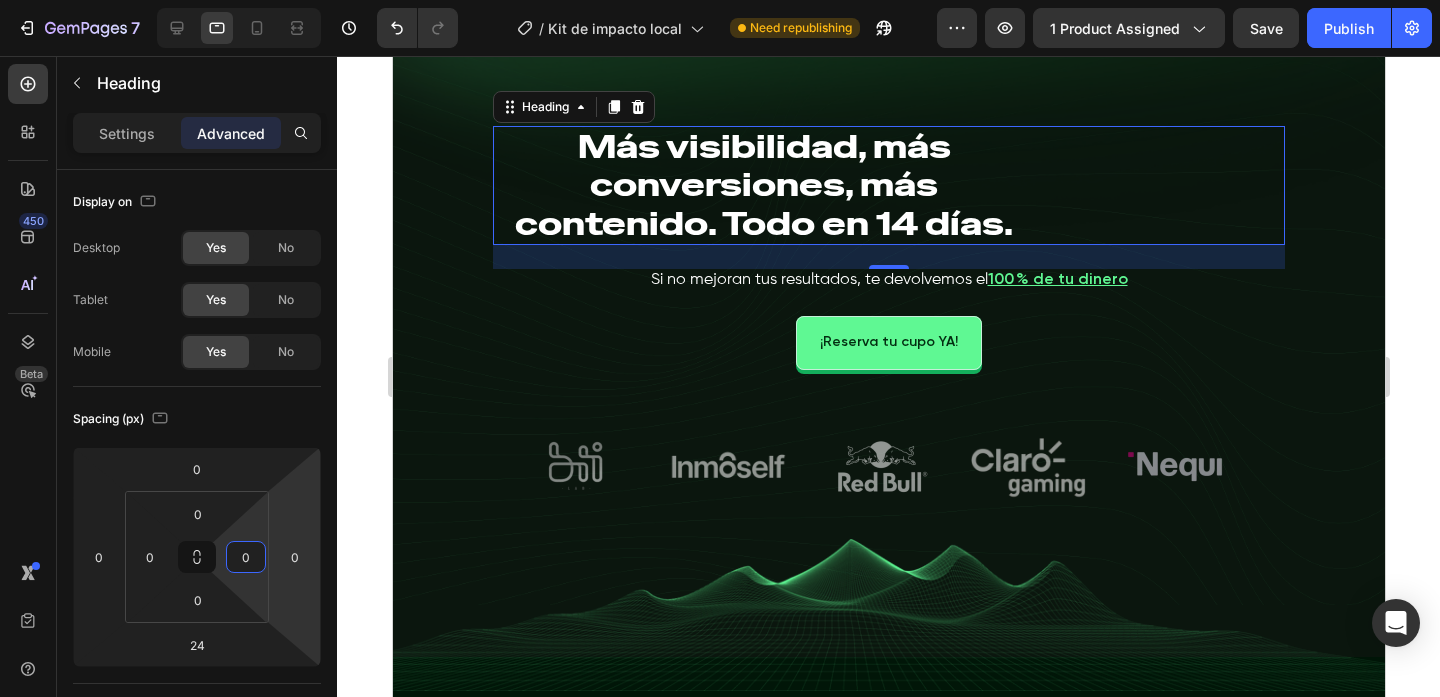 click on "7  Version history  /  Kit de impacto local Need republishing Preview 1 product assigned  Save   Publish  450 Beta Sections(18) Elements(84) Section Element Hero Section Product Detail Brands Trusted Badges Guarantee Product Breakdown How to use Testimonials Compare Bundle FAQs Social Proof Brand Story Product List Collection Blog List Contact Sticky Add to Cart Custom Footer Browse Library 450 Layout
Row
Row
Row
Row Text
Heading
Text Block Button
Button
Button Media
Image
Image" at bounding box center (720, 0) 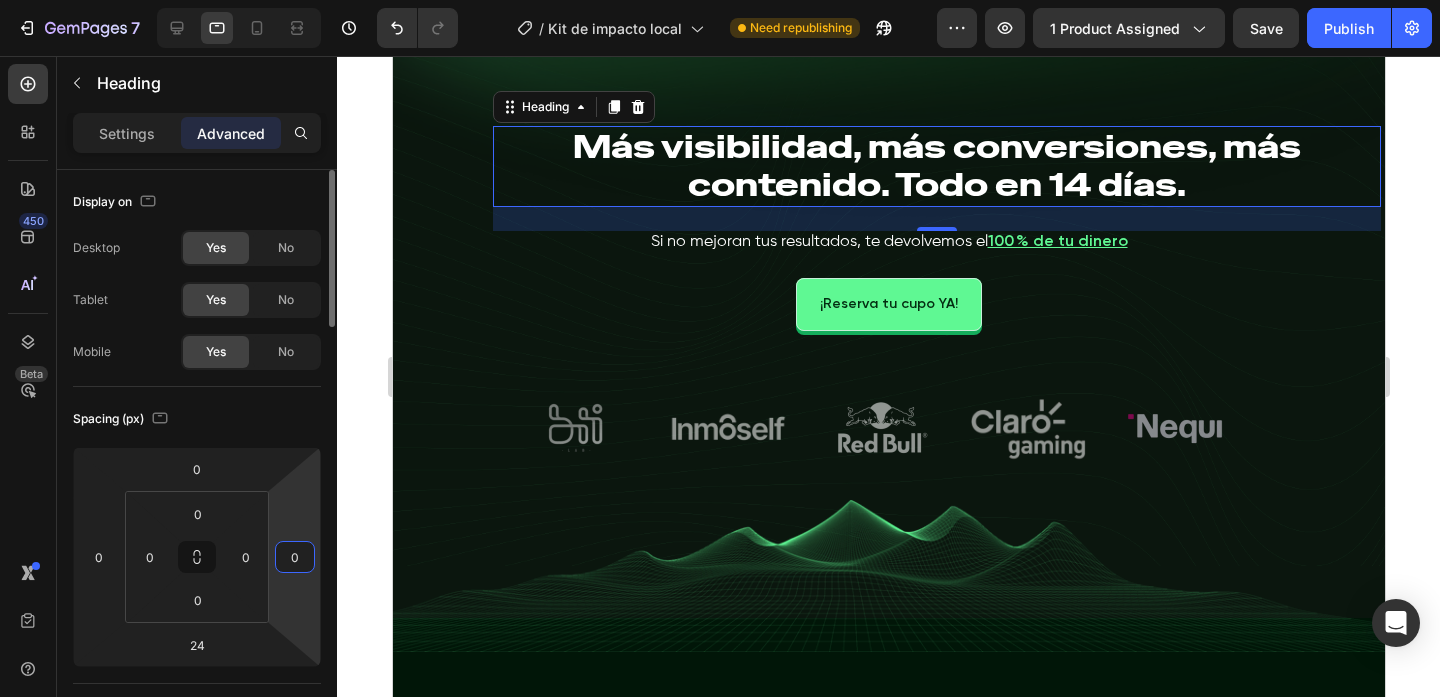 type on "0" 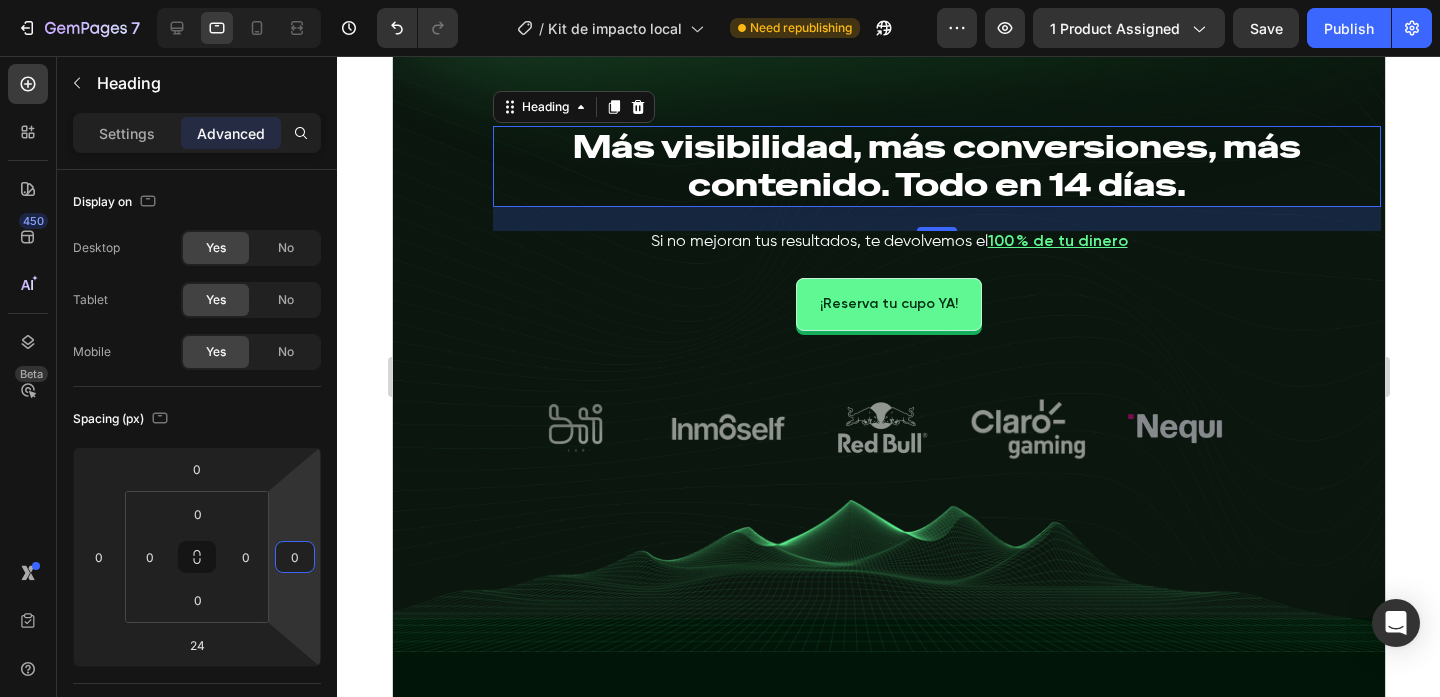 click on "7  Version history  /  Kit de impacto local Need republishing Preview 1 product assigned  Save   Publish  450 Beta Sections(18) Elements(84) Section Element Hero Section Product Detail Brands Trusted Badges Guarantee Product Breakdown How to use Testimonials Compare Bundle FAQs Social Proof Brand Story Product List Collection Blog List Contact Sticky Add to Cart Custom Footer Browse Library 450 Layout
Row
Row
Row
Row Text
Heading
Text Block Button
Button
Button Media
Image
Image" at bounding box center (720, 0) 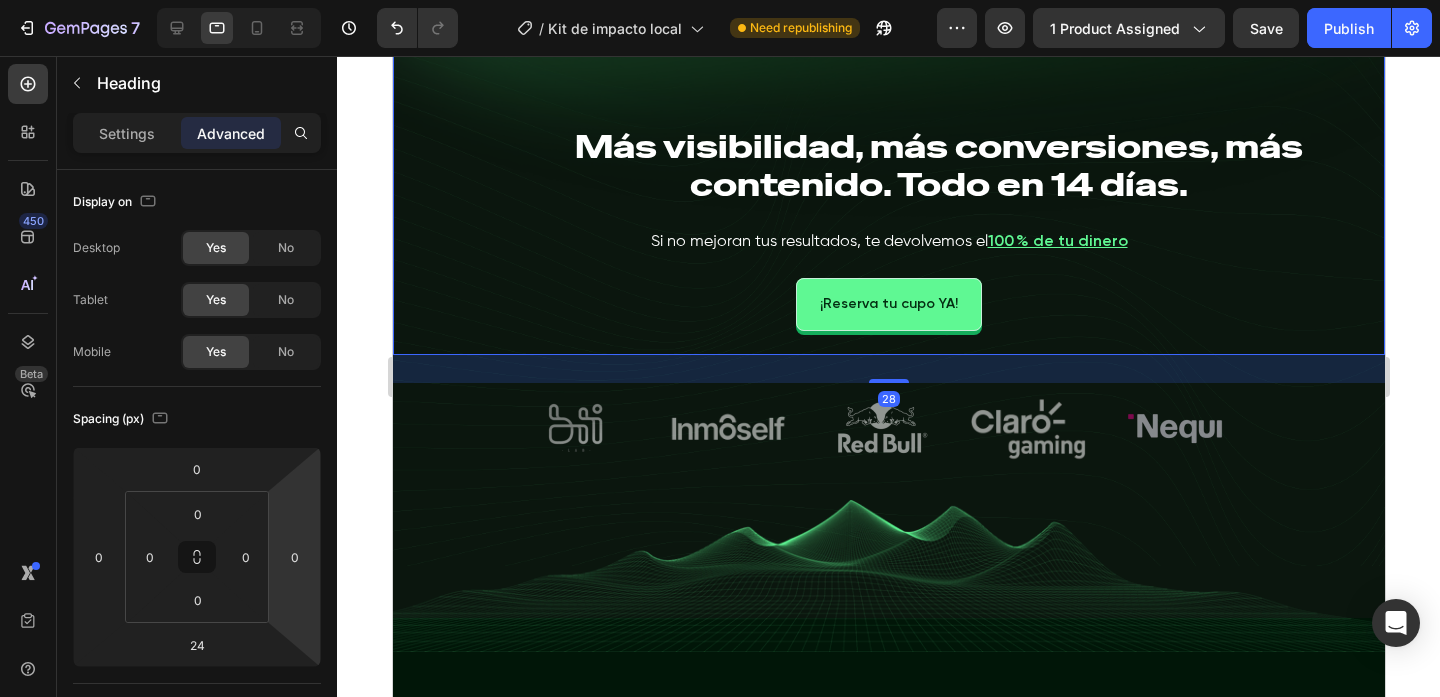 click on "Más visibilidad, más conversiones, más contenido. Todo en 14 días.  Heading Si no mejoran tus resultados, te devolvemos el  100 % de tu dinero Heading ¡Reserva tu cupo YA! Button" at bounding box center [888, 180] 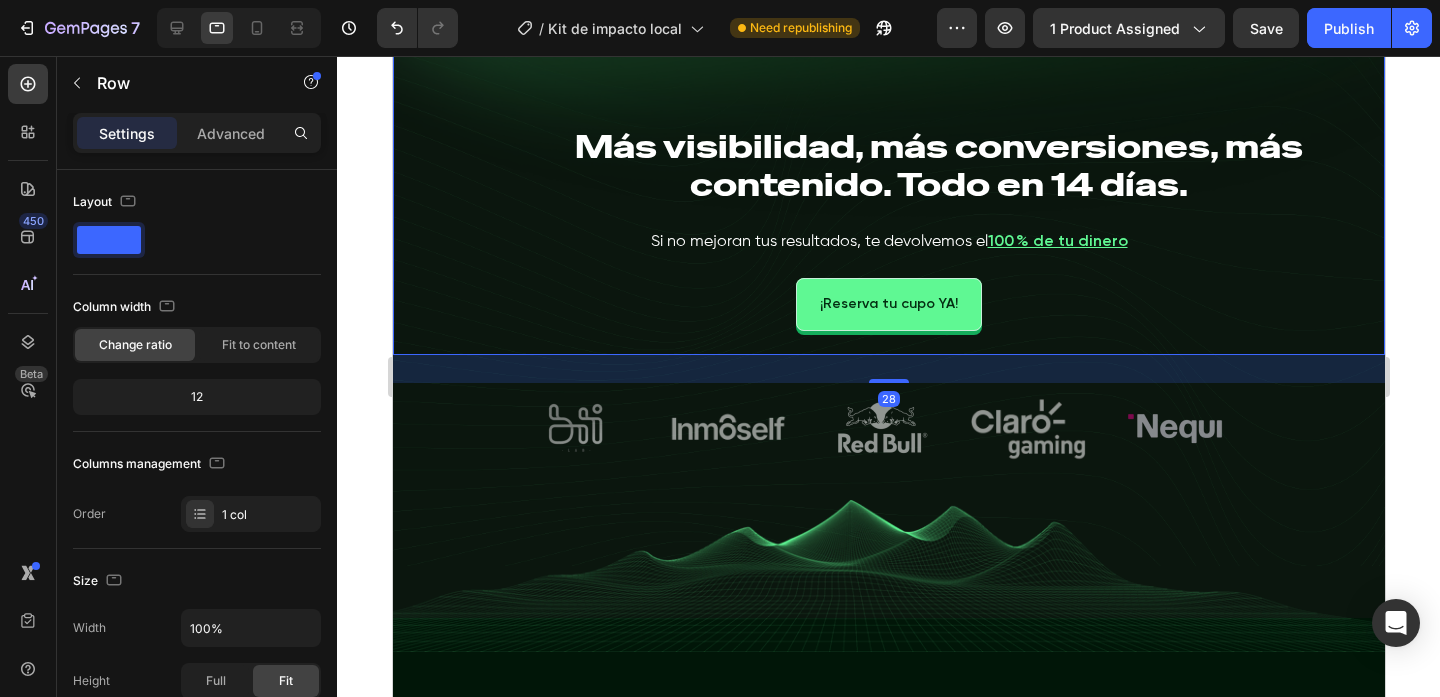 scroll, scrollTop: 0, scrollLeft: 0, axis: both 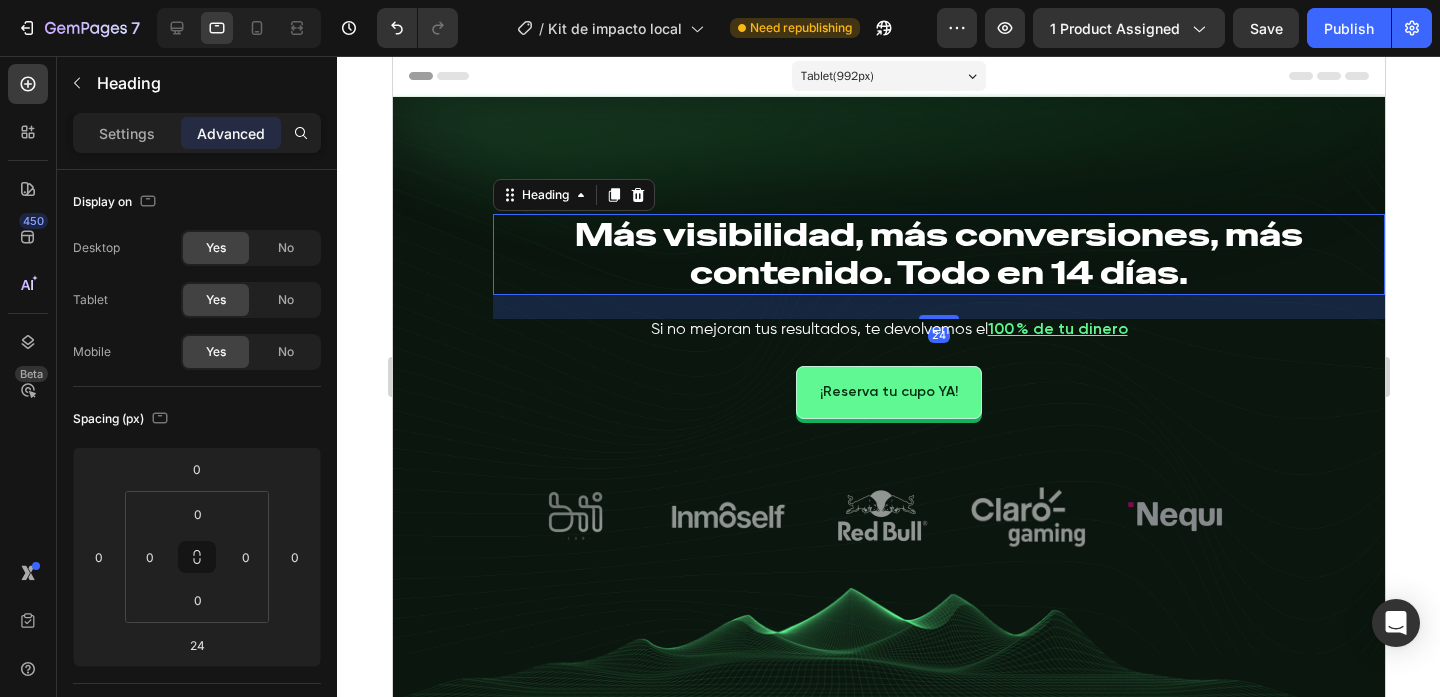 click on "Más visibilidad, más conversiones, más contenido. Todo en 14 días." at bounding box center (938, 254) 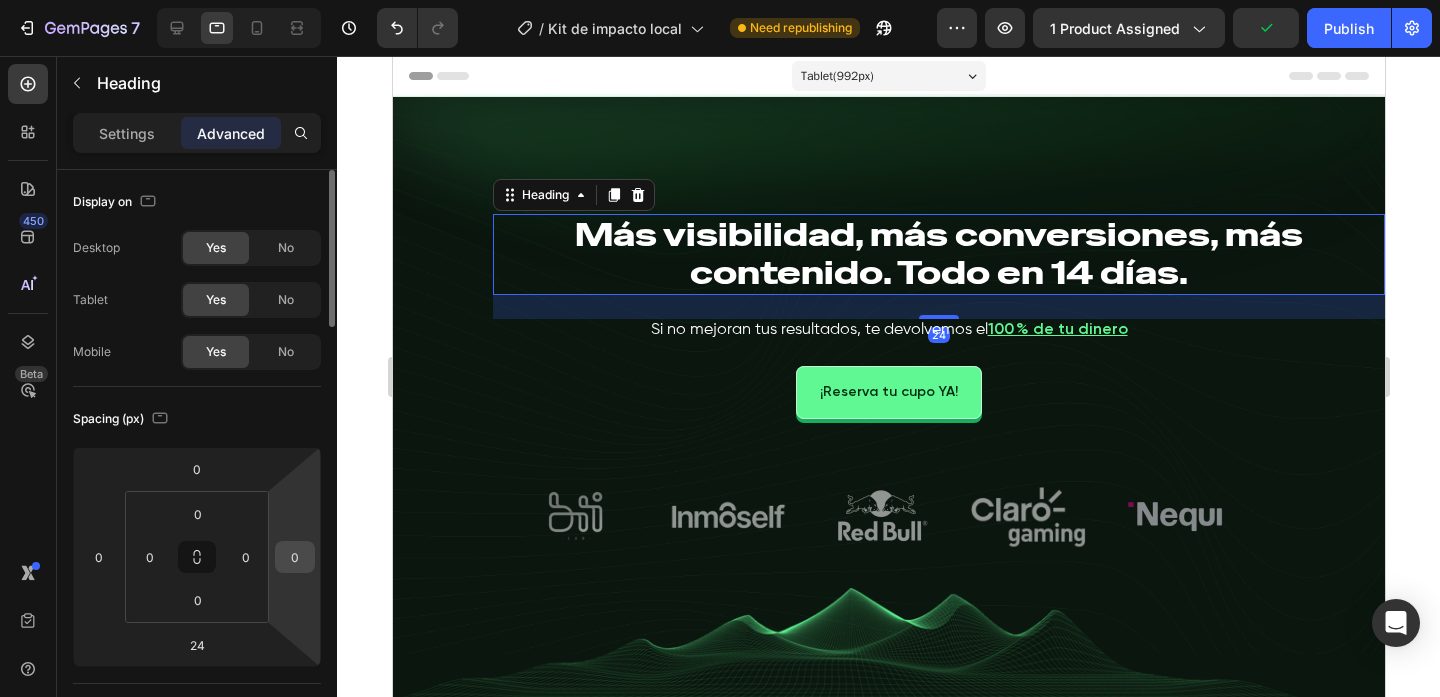 click on "0" at bounding box center [295, 557] 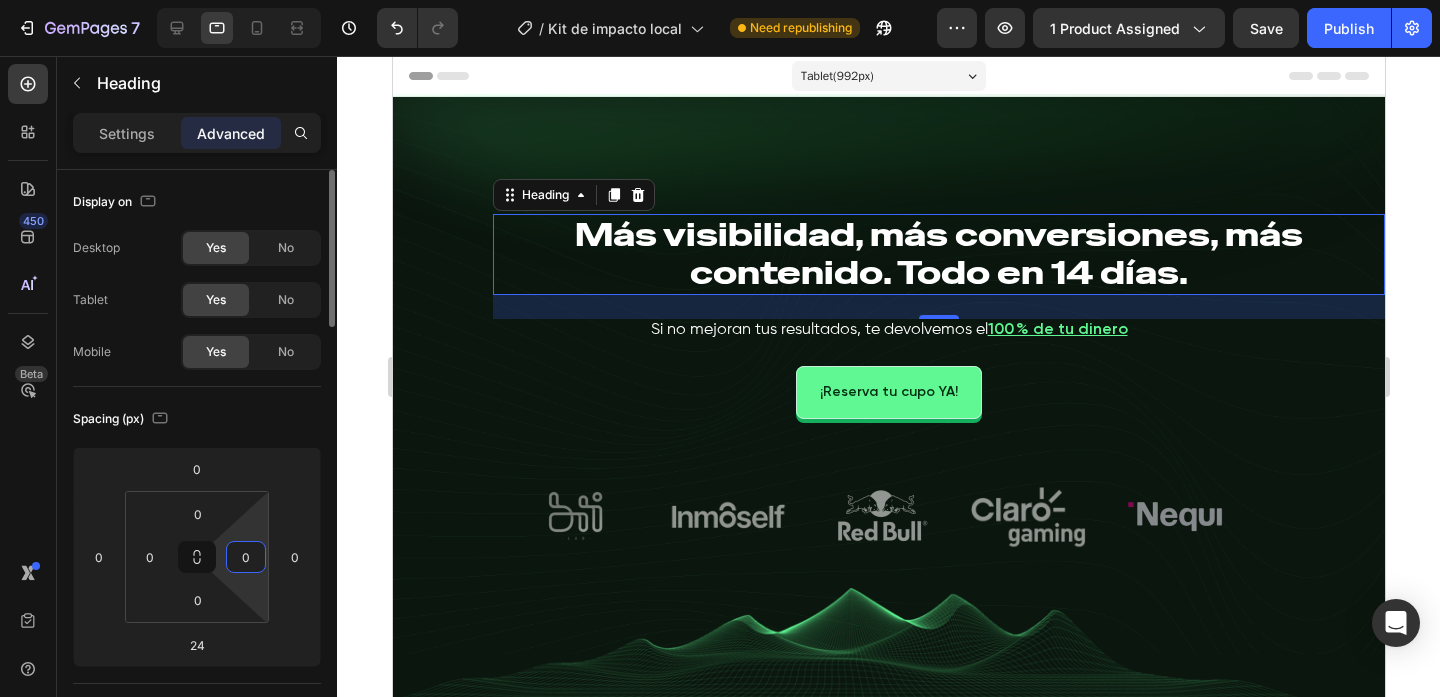 click on "0" at bounding box center (246, 557) 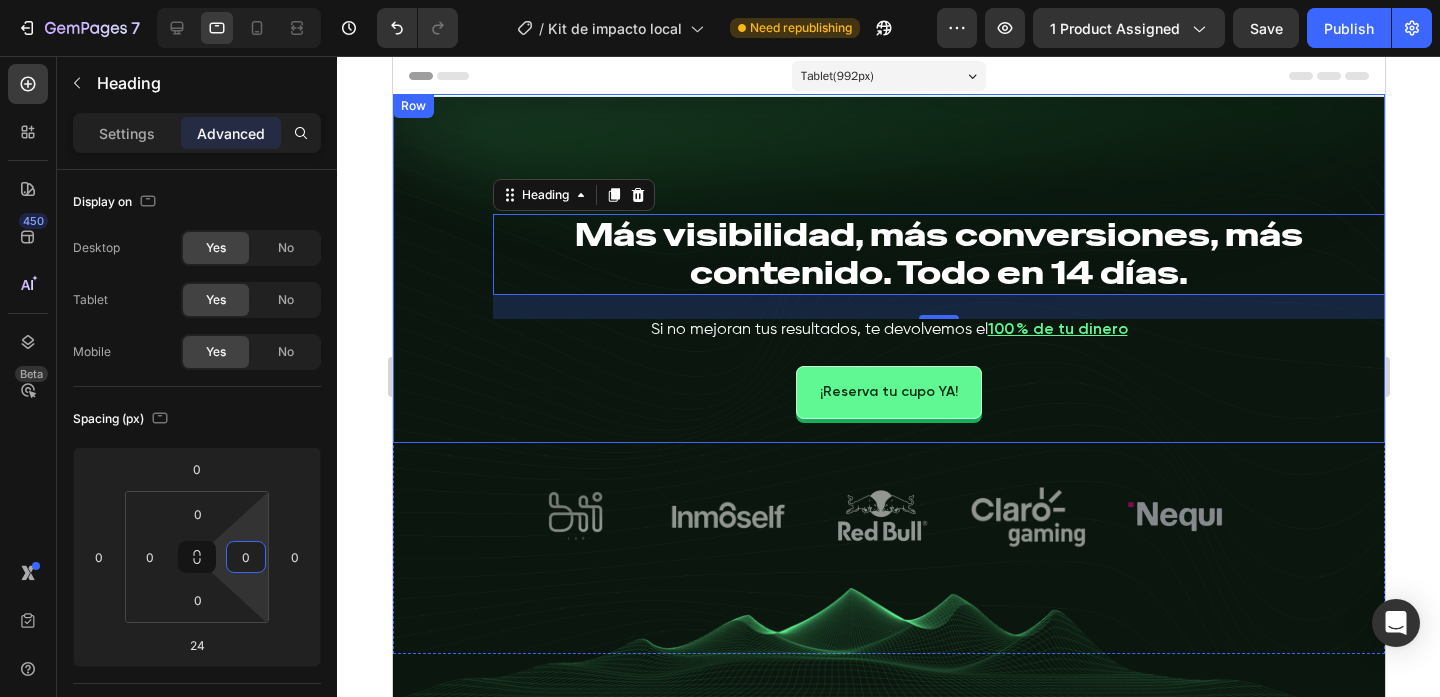 click on "Más visibilidad, más conversiones, más contenido. Todo en 14 días.  Heading   24 Si no mejoran tus resultados, te devolvemos el  100 % de tu dinero Heading ¡Reserva tu cupo YA! Button" at bounding box center [888, 268] 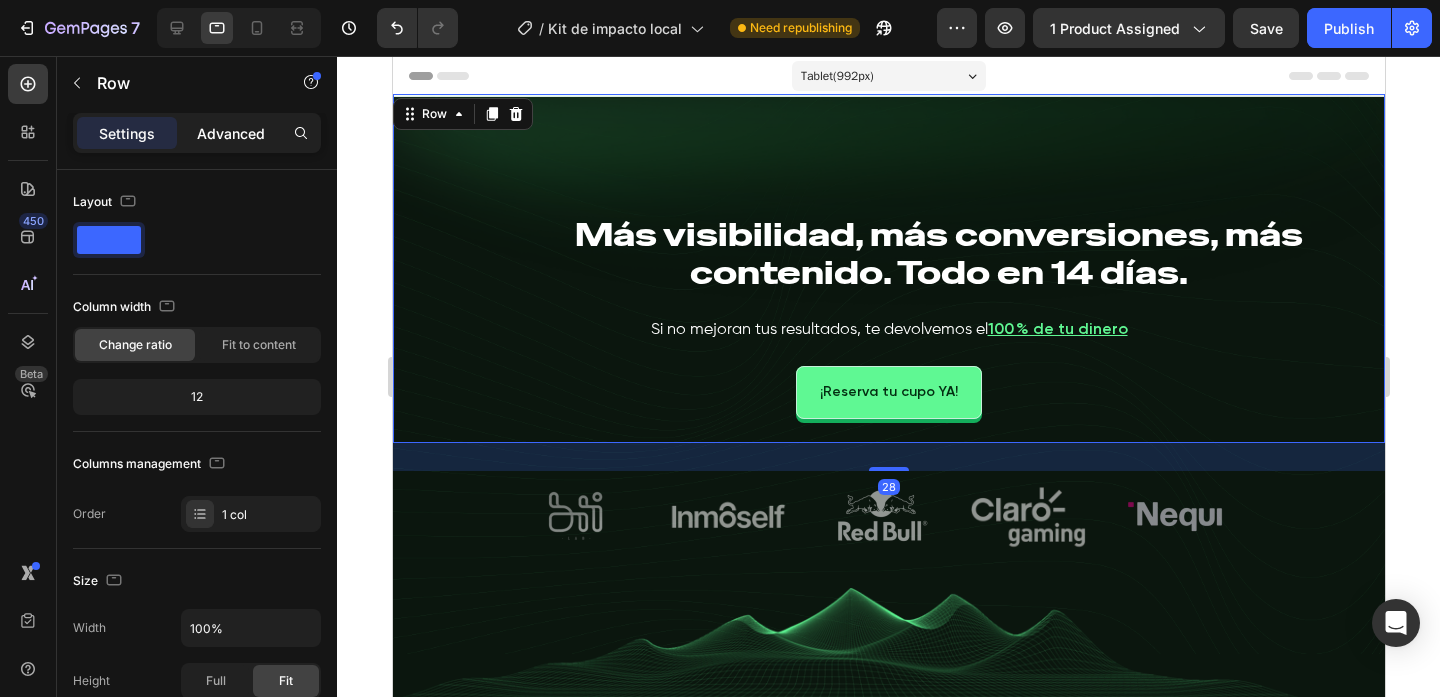 click on "Advanced" 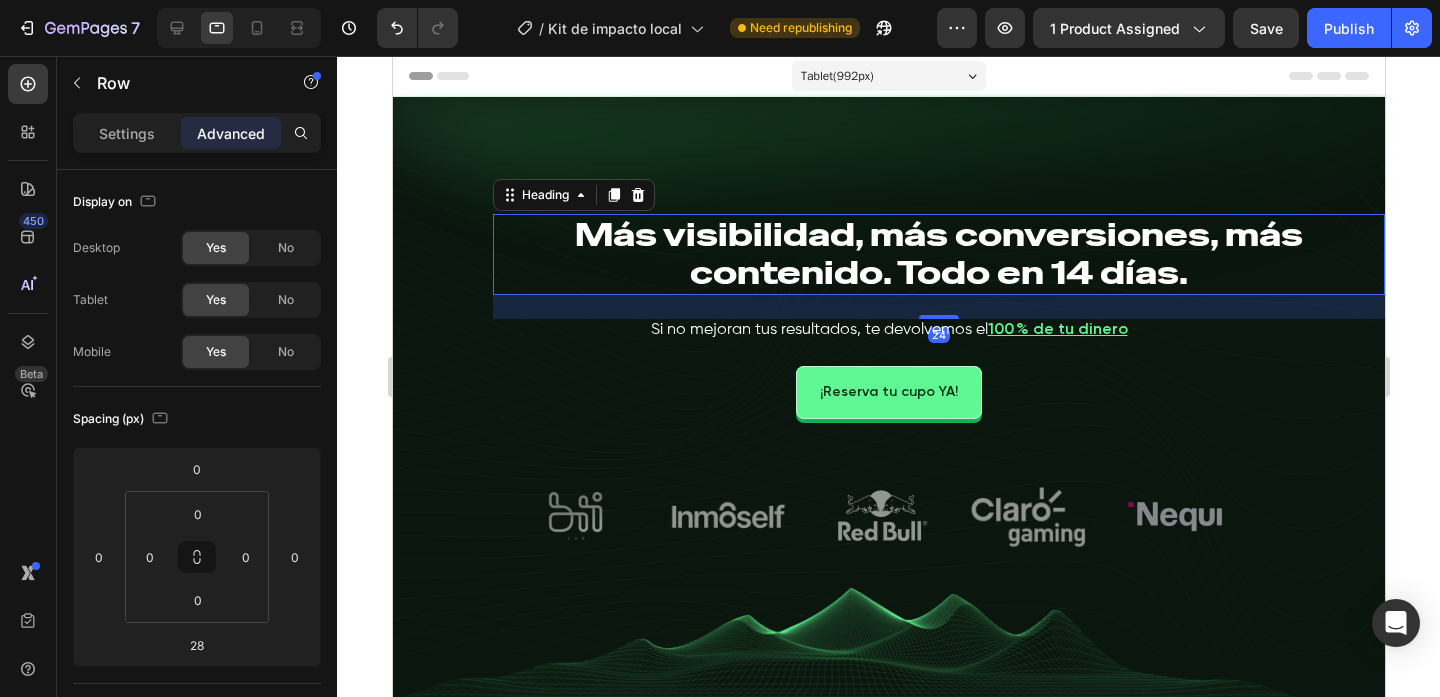 click on "Más visibilidad, más conversiones, más contenido. Todo en 14 días." at bounding box center (938, 253) 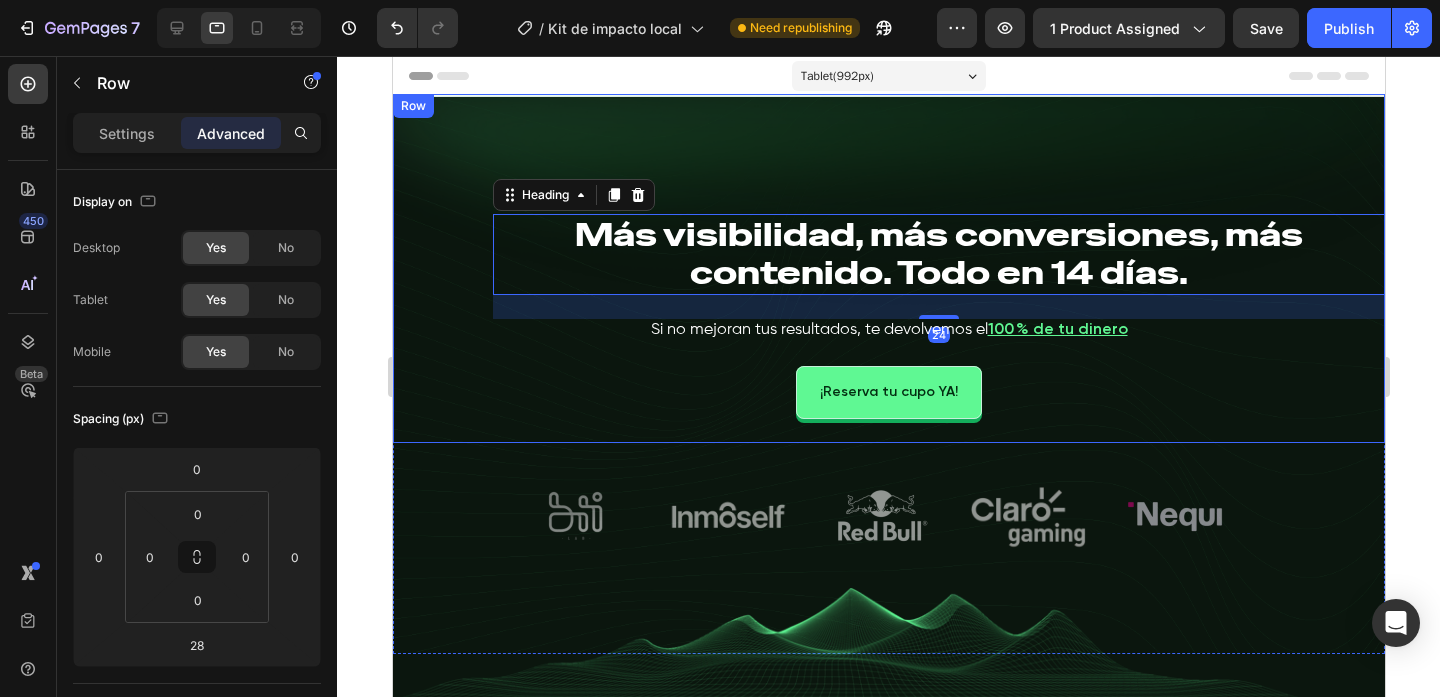 click on "Más visibilidad, más conversiones, más contenido. Todo en 14 días.  Heading   24 Si no mejoran tus resultados, te devolvemos el  100 % de tu dinero Heading ¡Reserva tu cupo YA! Button" at bounding box center (888, 268) 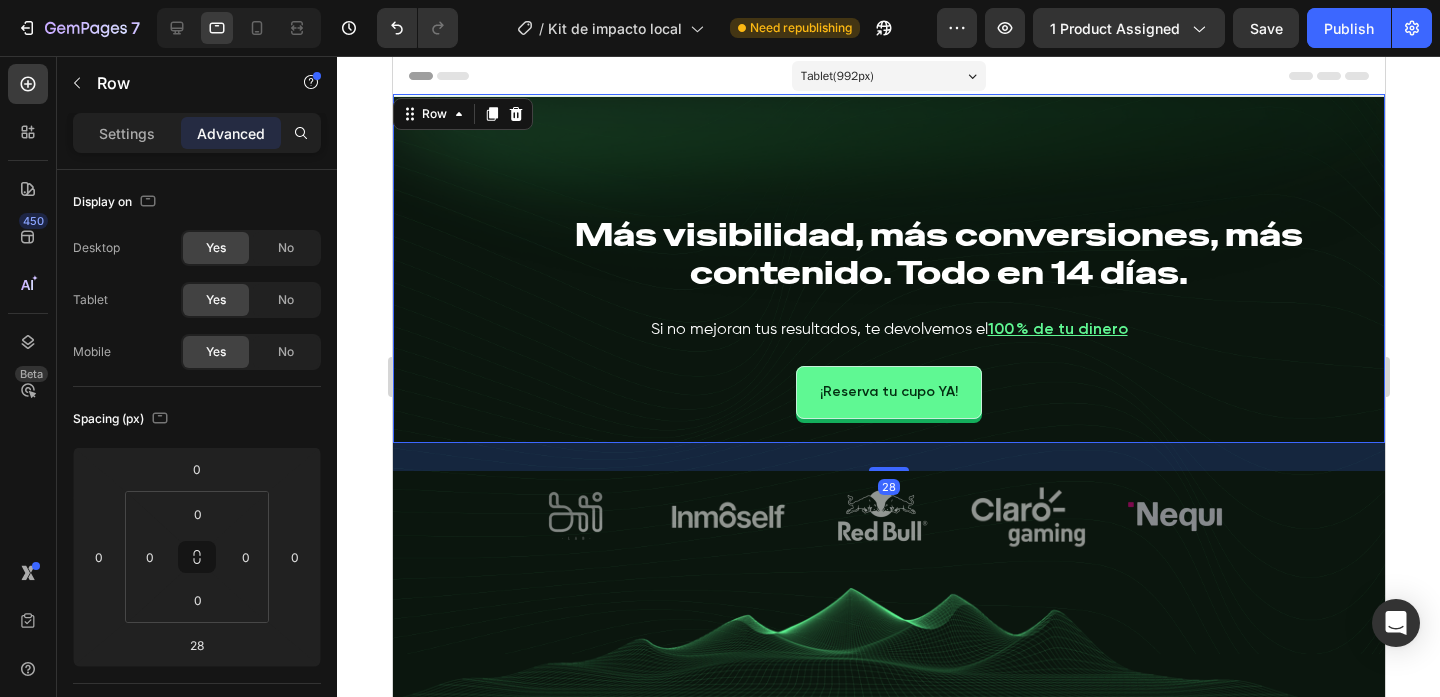 click on "Más visibilidad, más conversiones, más contenido. Todo en 14 días.  Heading Si no mejoran tus resultados, te devolvemos el  100 % de tu dinero Heading ¡Reserva tu cupo YA! Button" at bounding box center [888, 268] 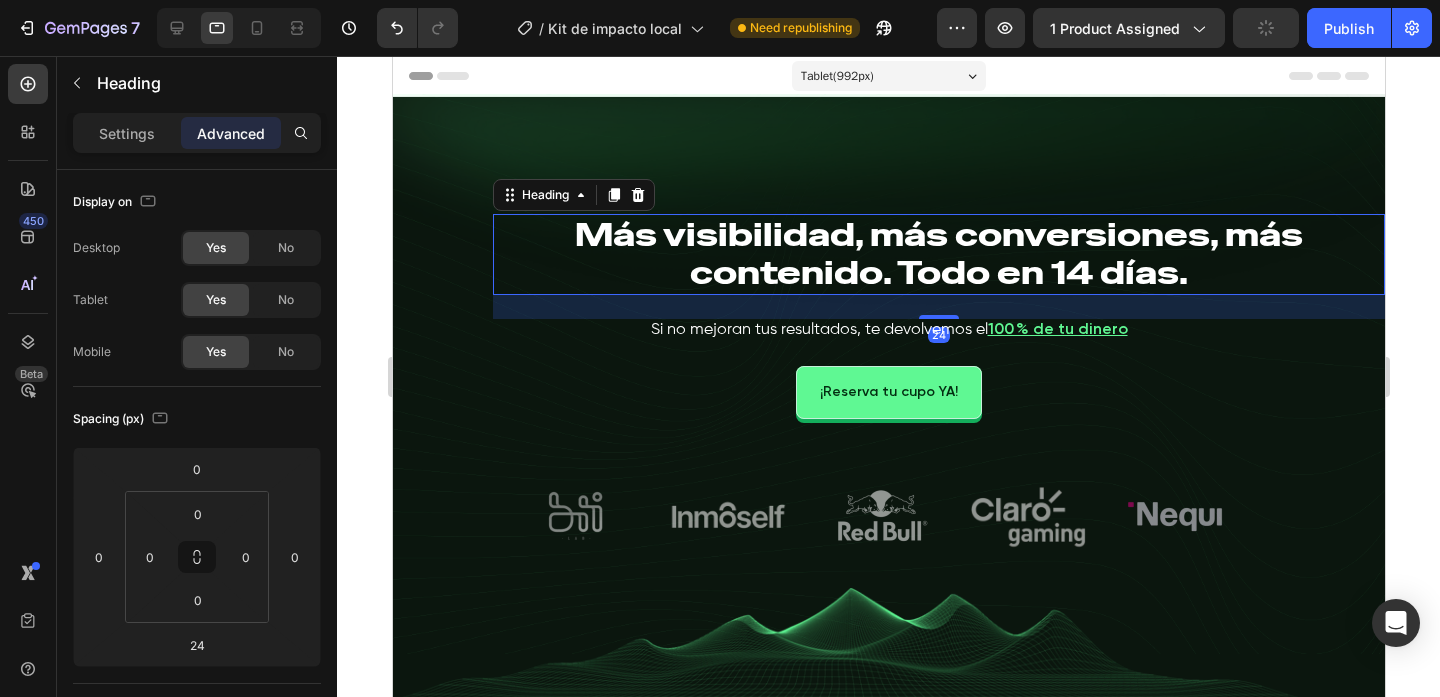 click on "Más visibilidad, más conversiones, más contenido. Todo en 14 días." at bounding box center [938, 254] 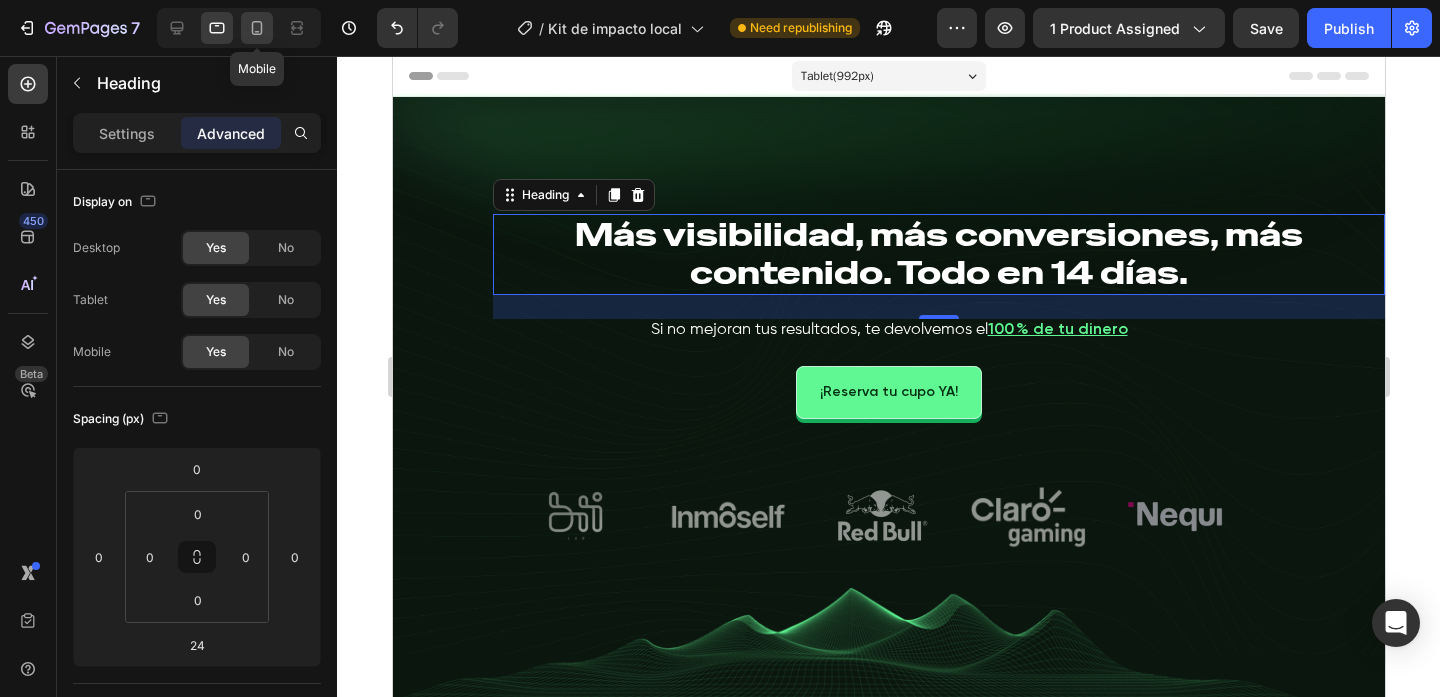 click 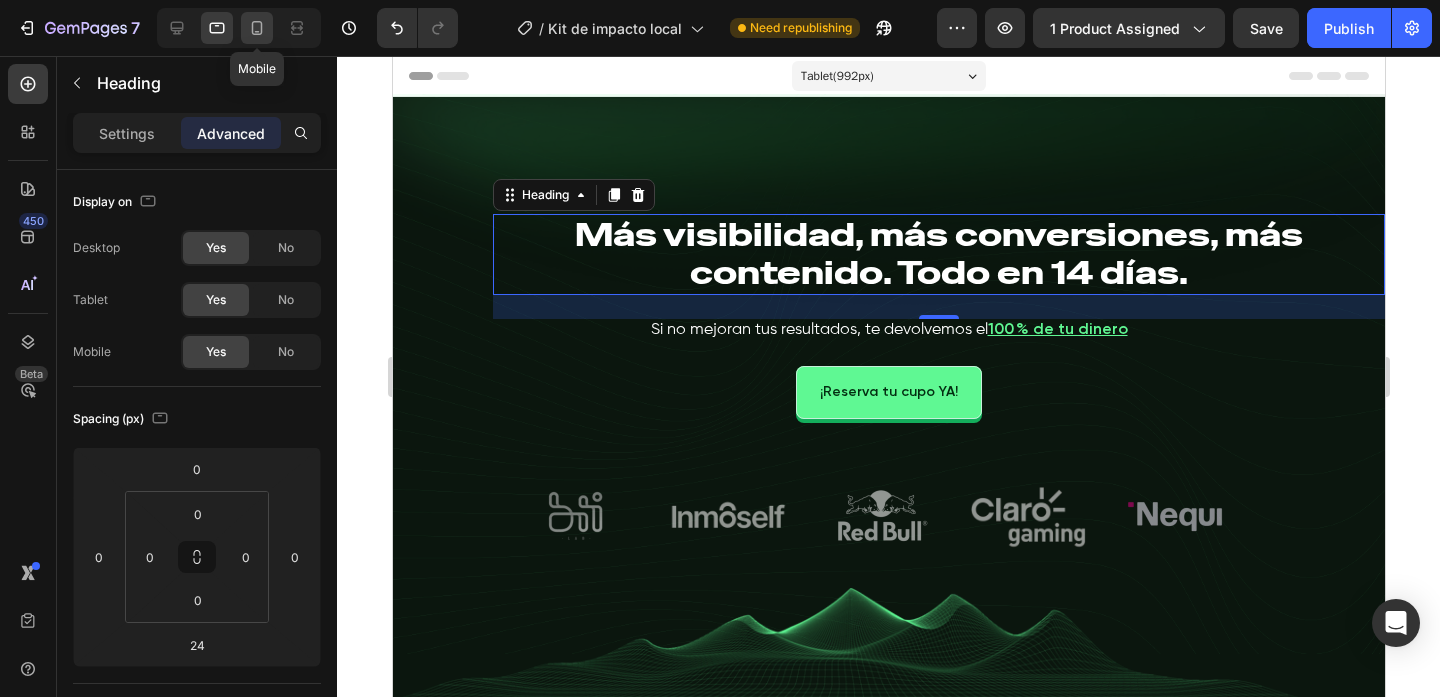 type on "16" 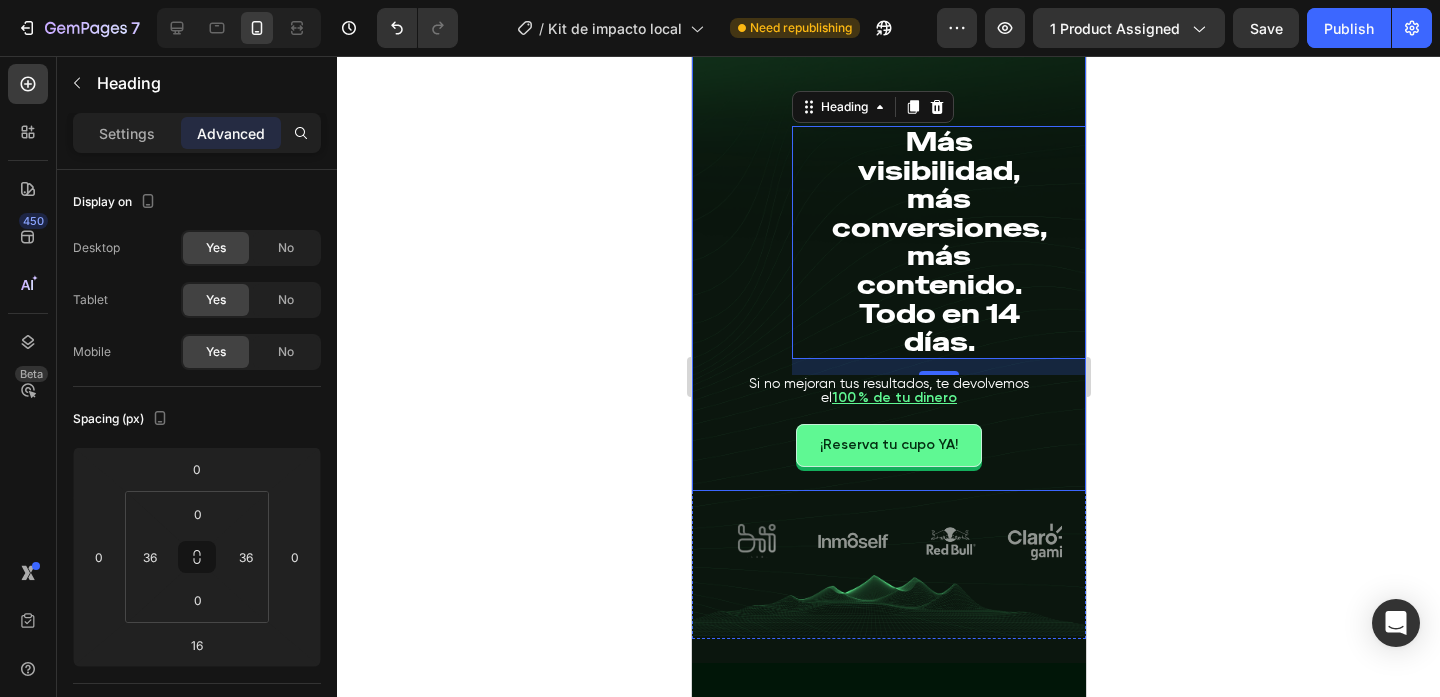 scroll, scrollTop: 0, scrollLeft: 0, axis: both 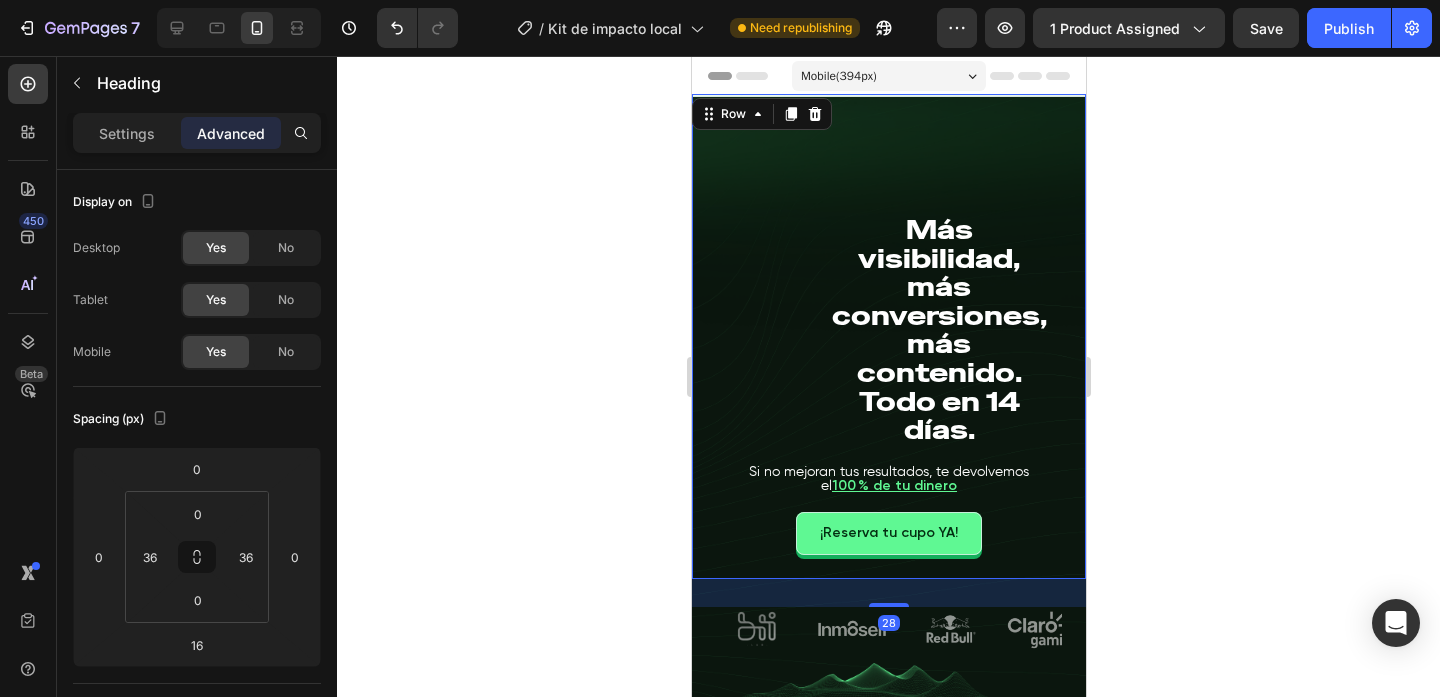 click on "Más visibilidad, más conversiones, más contenido. Todo en 14 días.  Heading Si no mejoran tus resultados, te devolvemos el  100 % de tu dinero Heading ¡Reserva tu cupo YA! Button" at bounding box center [888, 336] 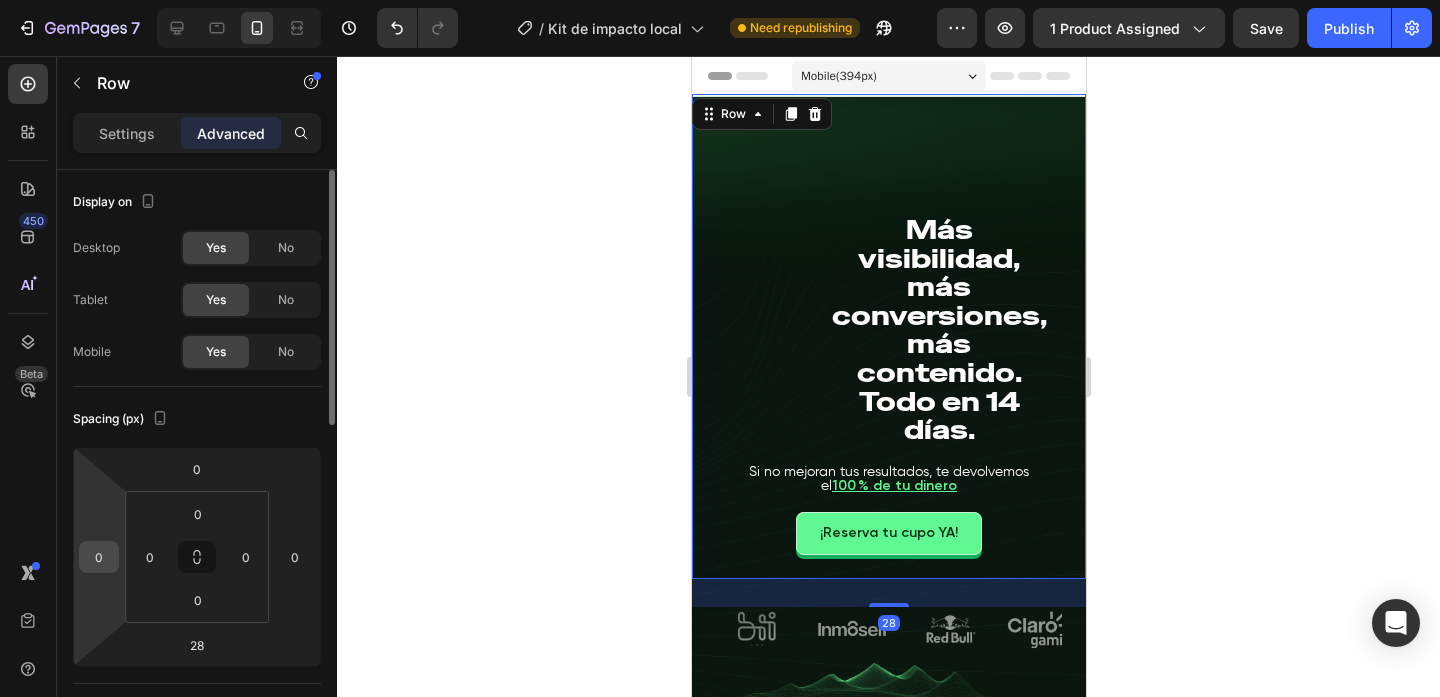 click on "0" at bounding box center [99, 557] 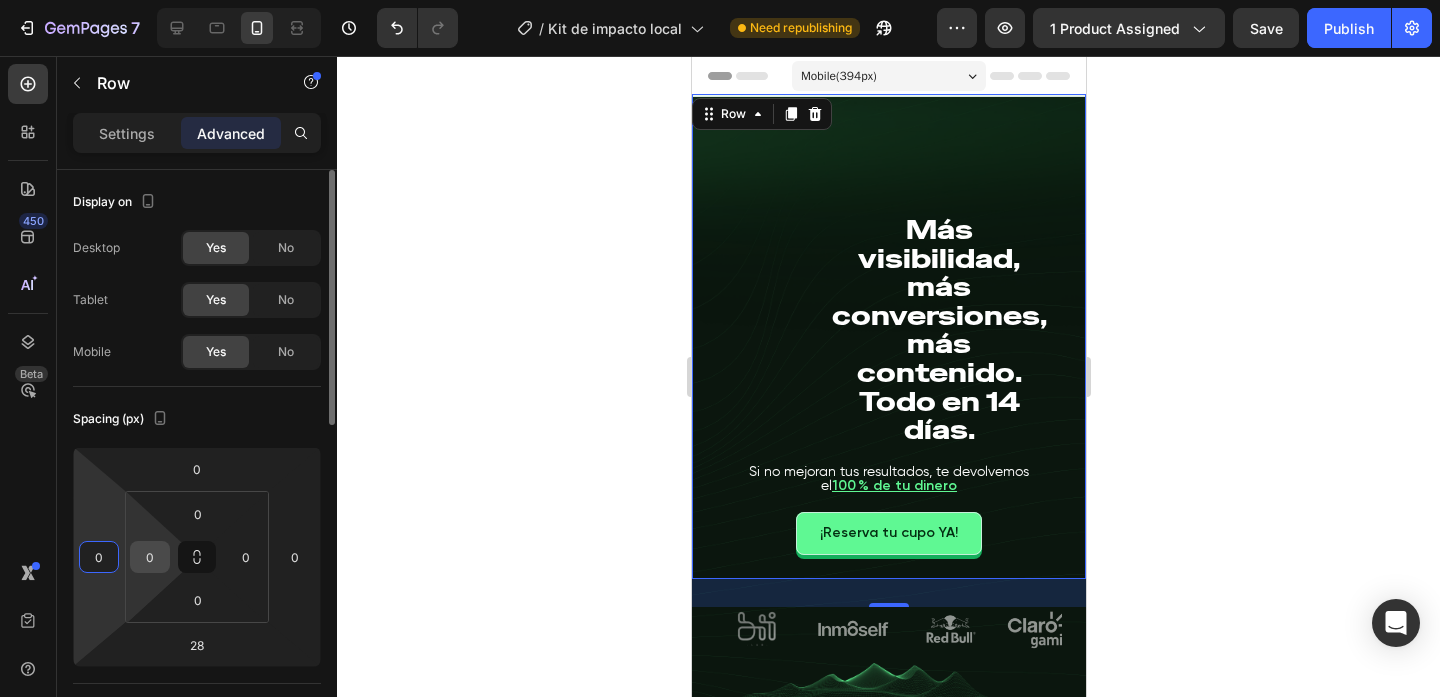 click on "0" at bounding box center (150, 557) 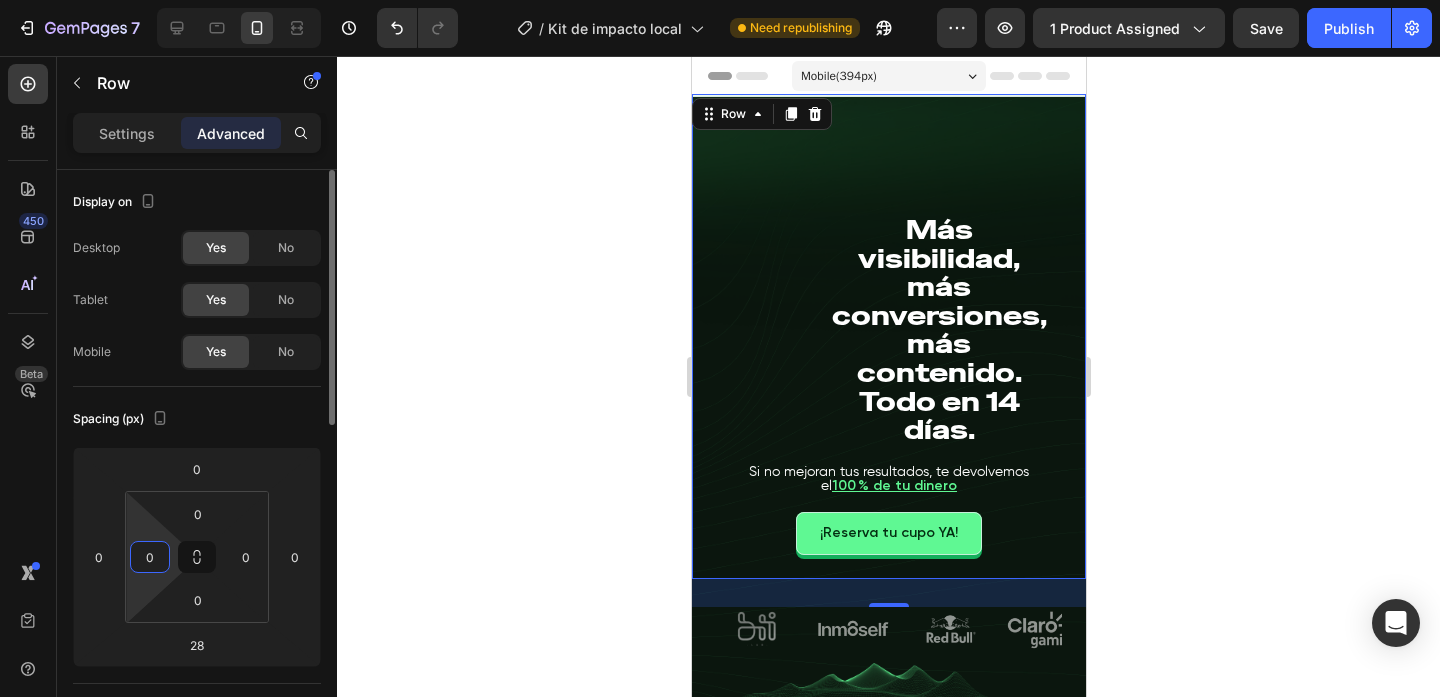 click on "0" at bounding box center (150, 557) 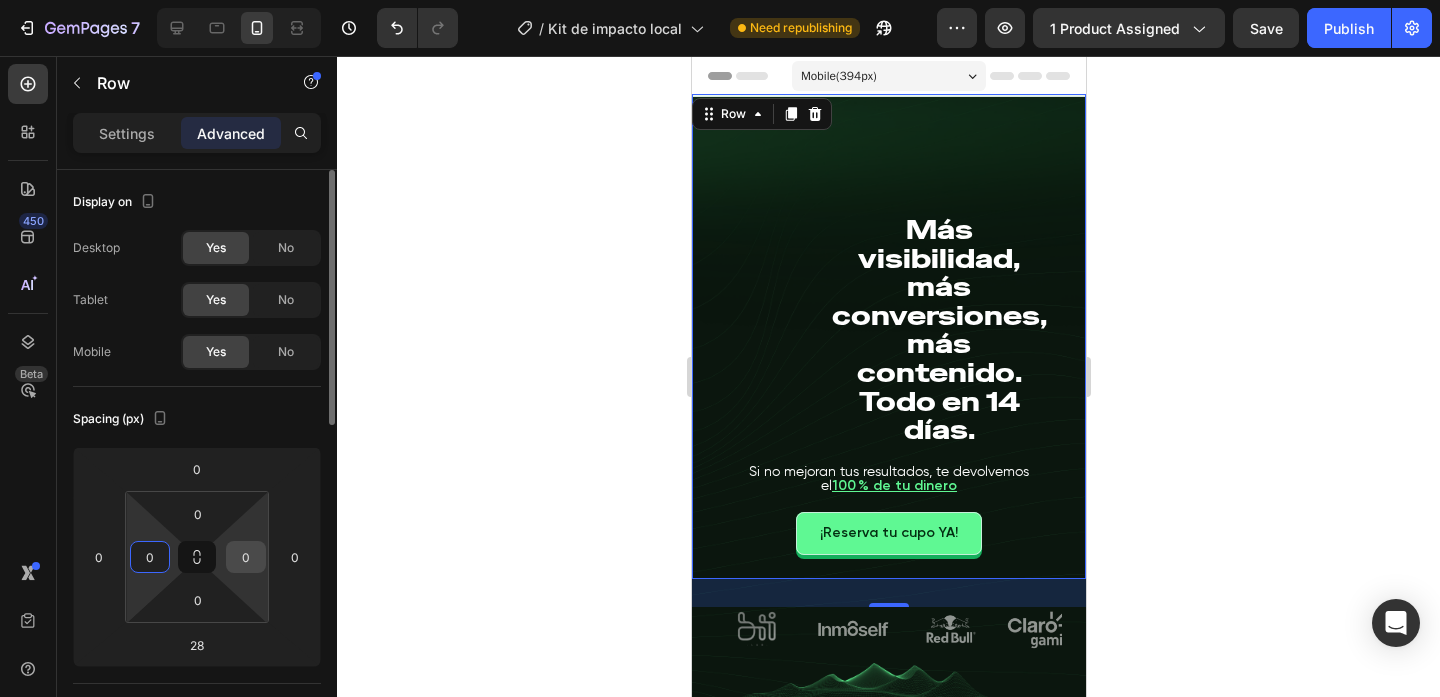 click on "0" at bounding box center (246, 557) 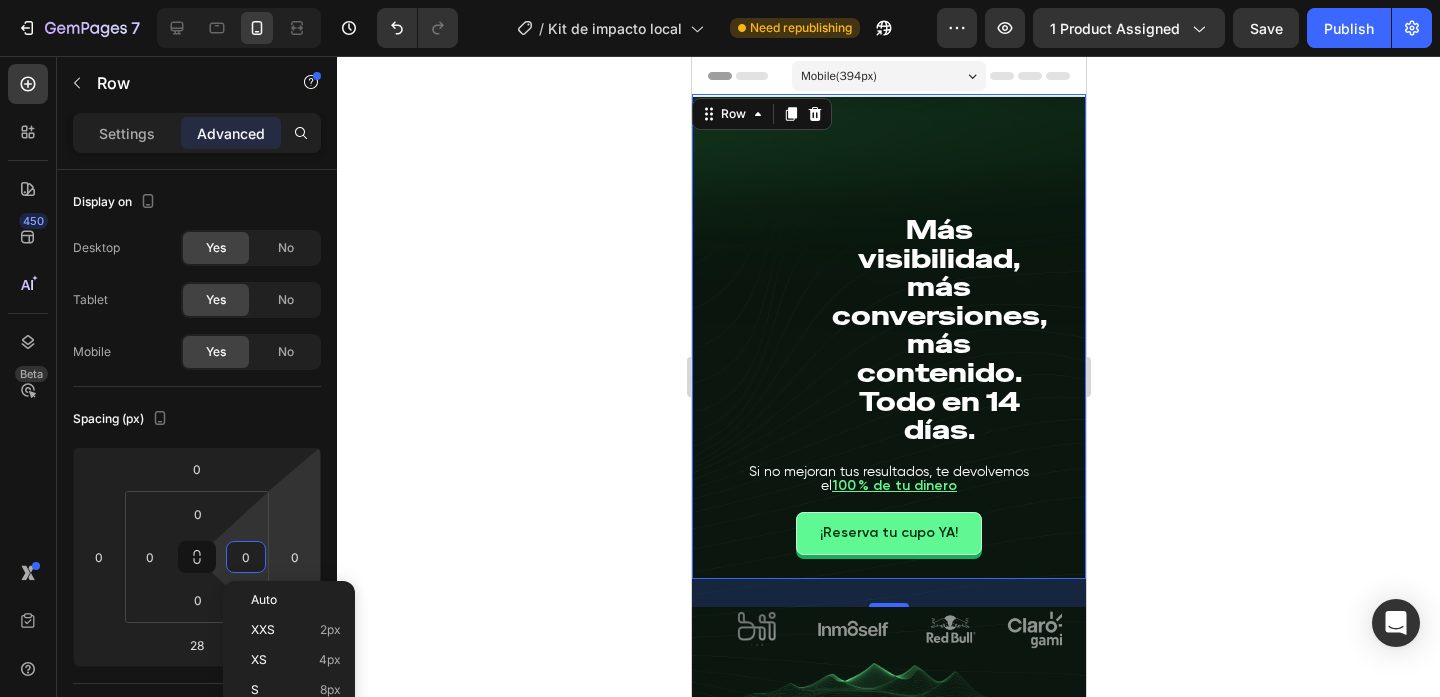 drag, startPoint x: 775, startPoint y: 248, endPoint x: 817, endPoint y: 254, distance: 42.426407 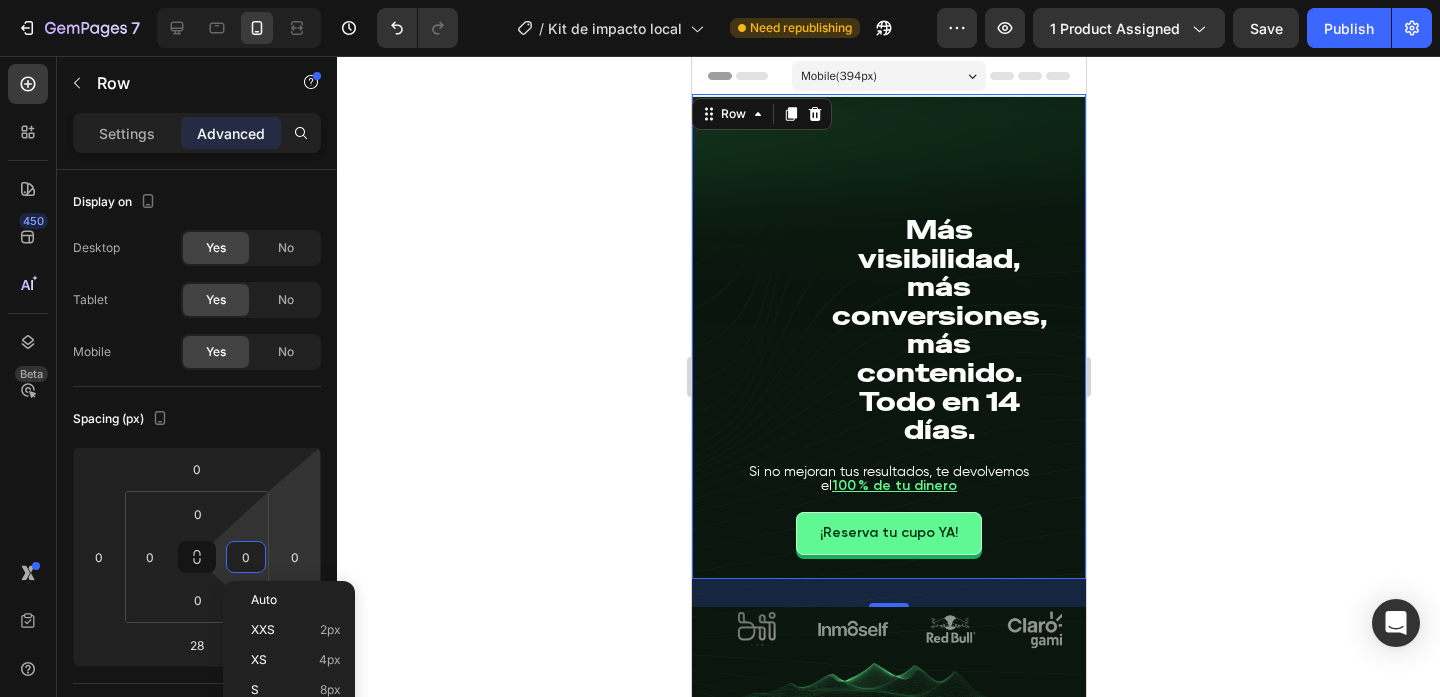 click on "Más visibilidad, más conversiones, más contenido. Todo en 14 días.  Heading Si no mejoran tus resultados, te devolvemos el  100 % de tu dinero Heading ¡Reserva tu cupo YA! Button" at bounding box center [888, 336] 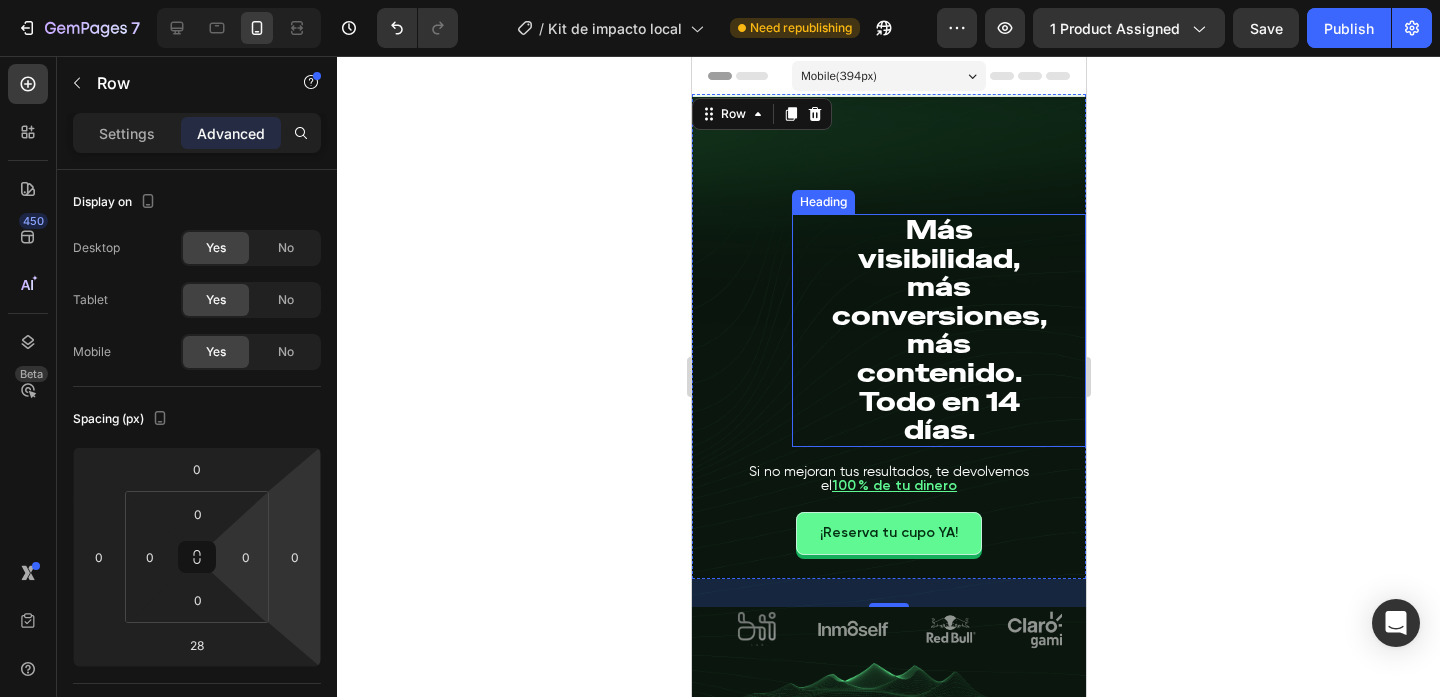 click on "Más visibilidad, más conversiones, más contenido. Todo en 14 días.  Heading" at bounding box center [938, 330] 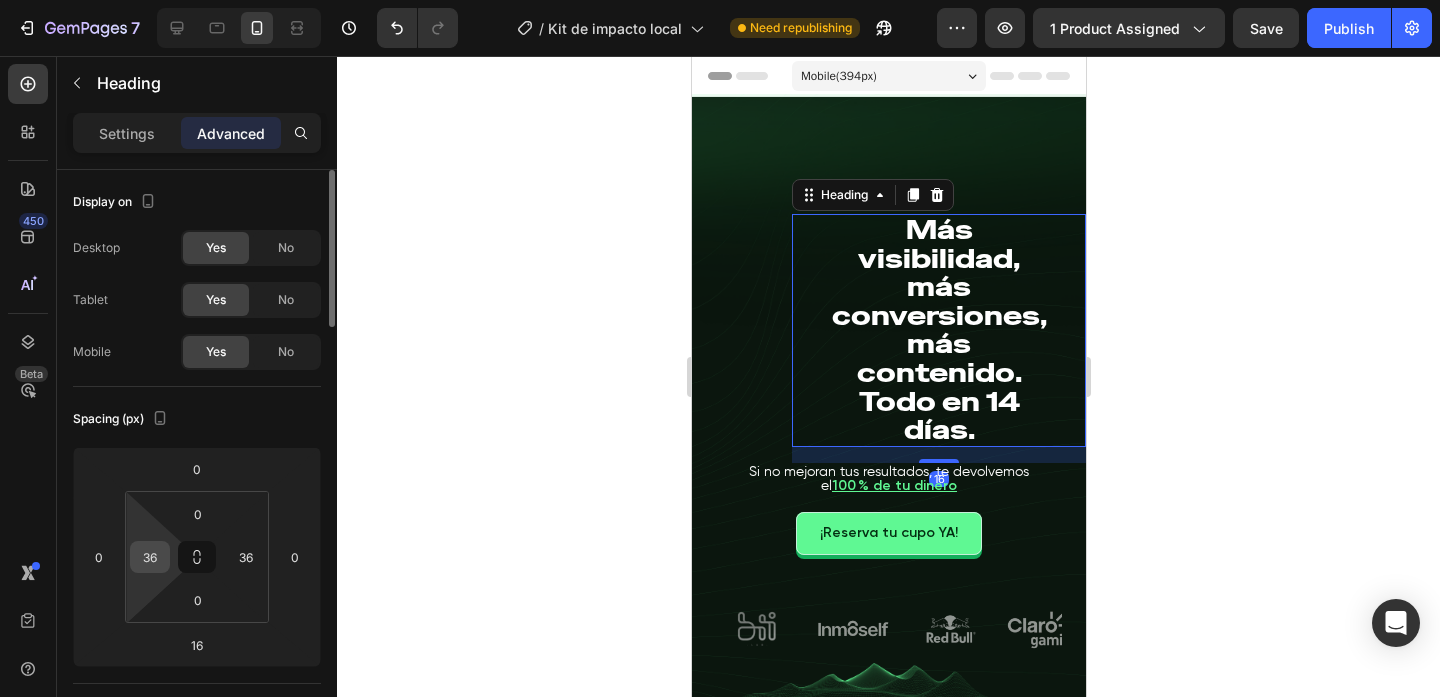 click on "36" at bounding box center [150, 557] 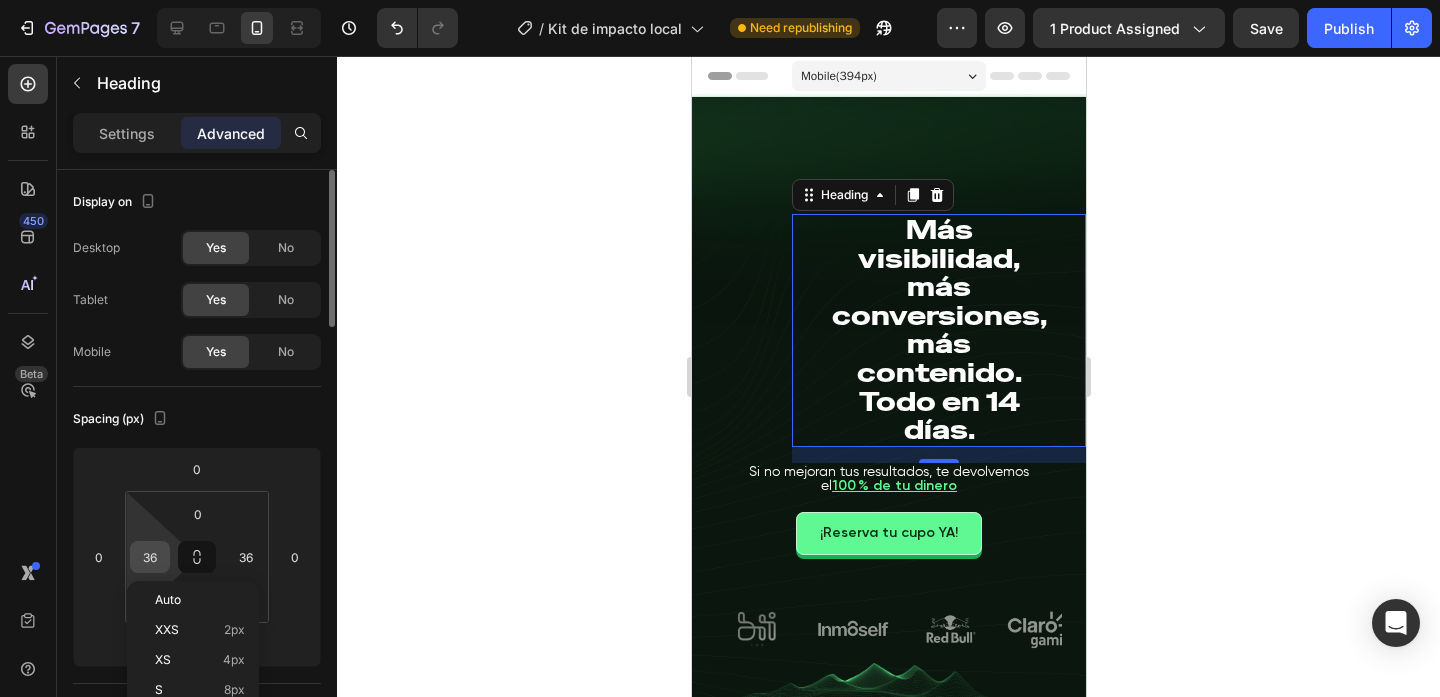 click on "36" at bounding box center [150, 557] 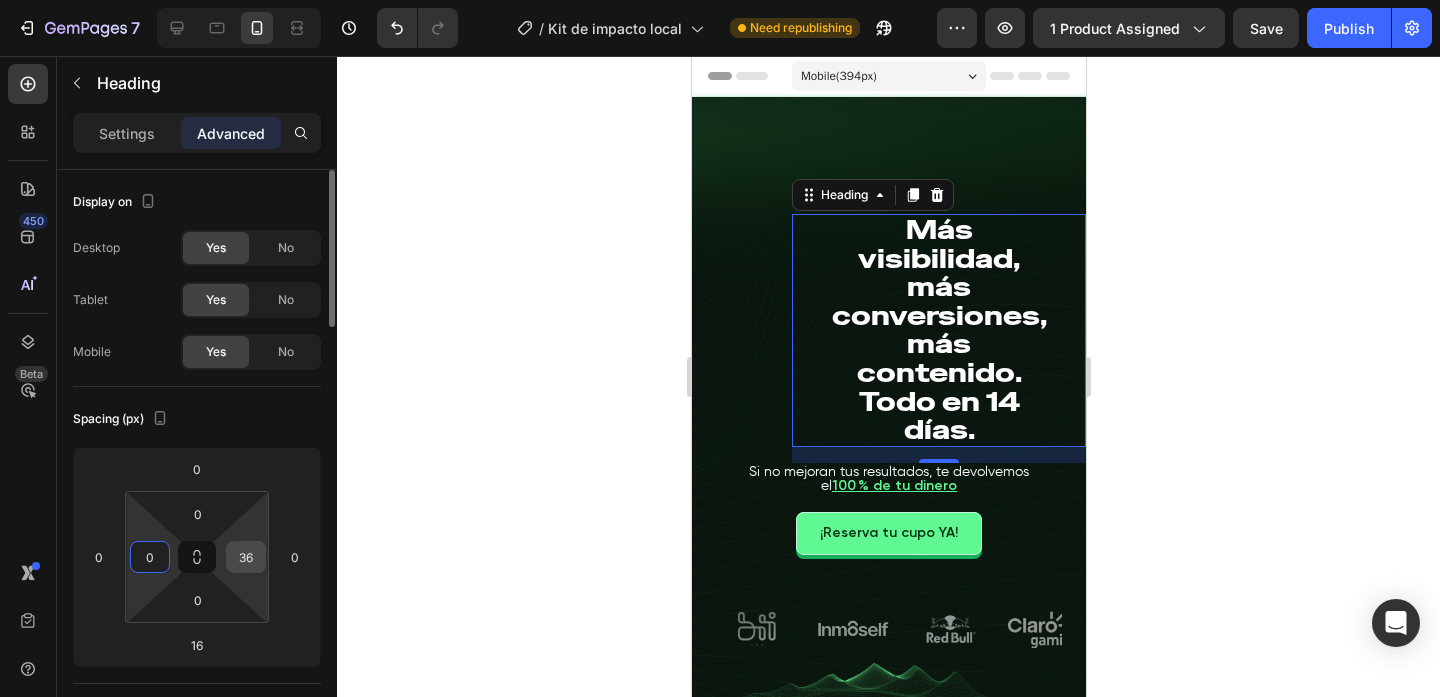 type on "0" 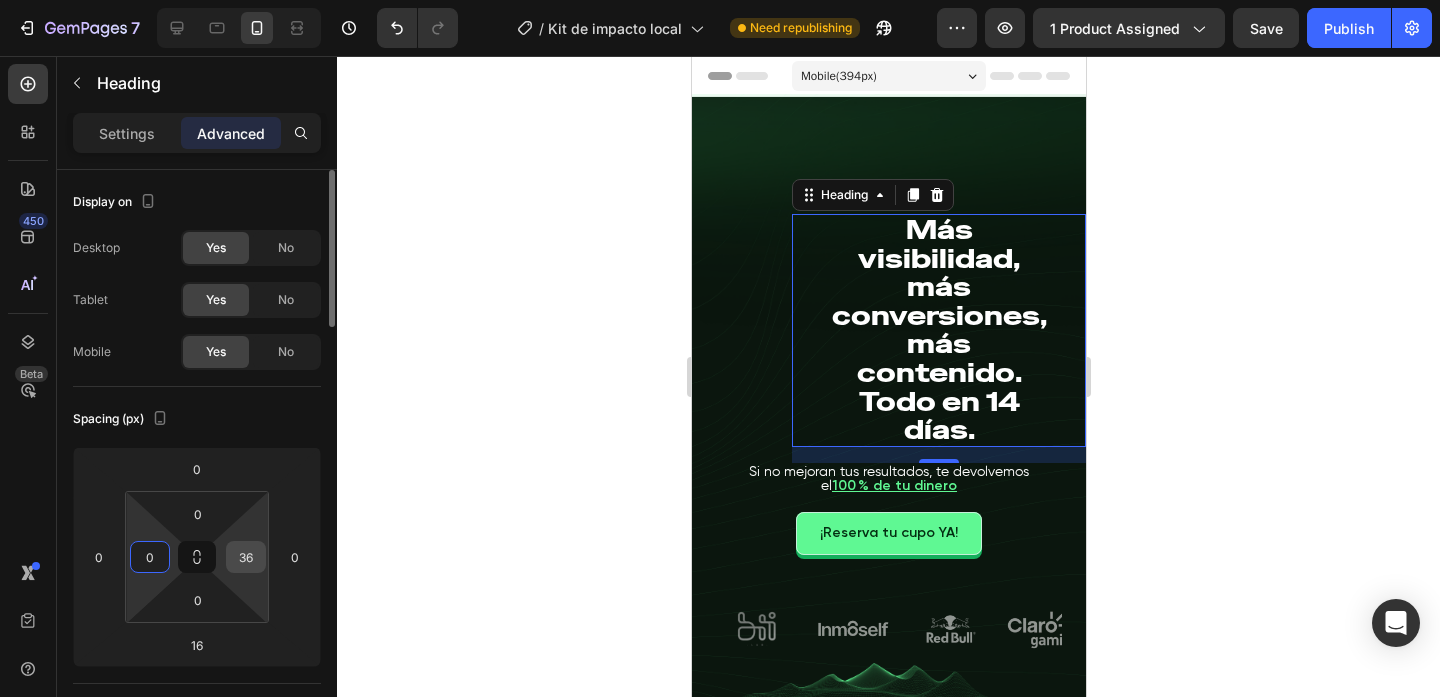 click on "36" at bounding box center [246, 557] 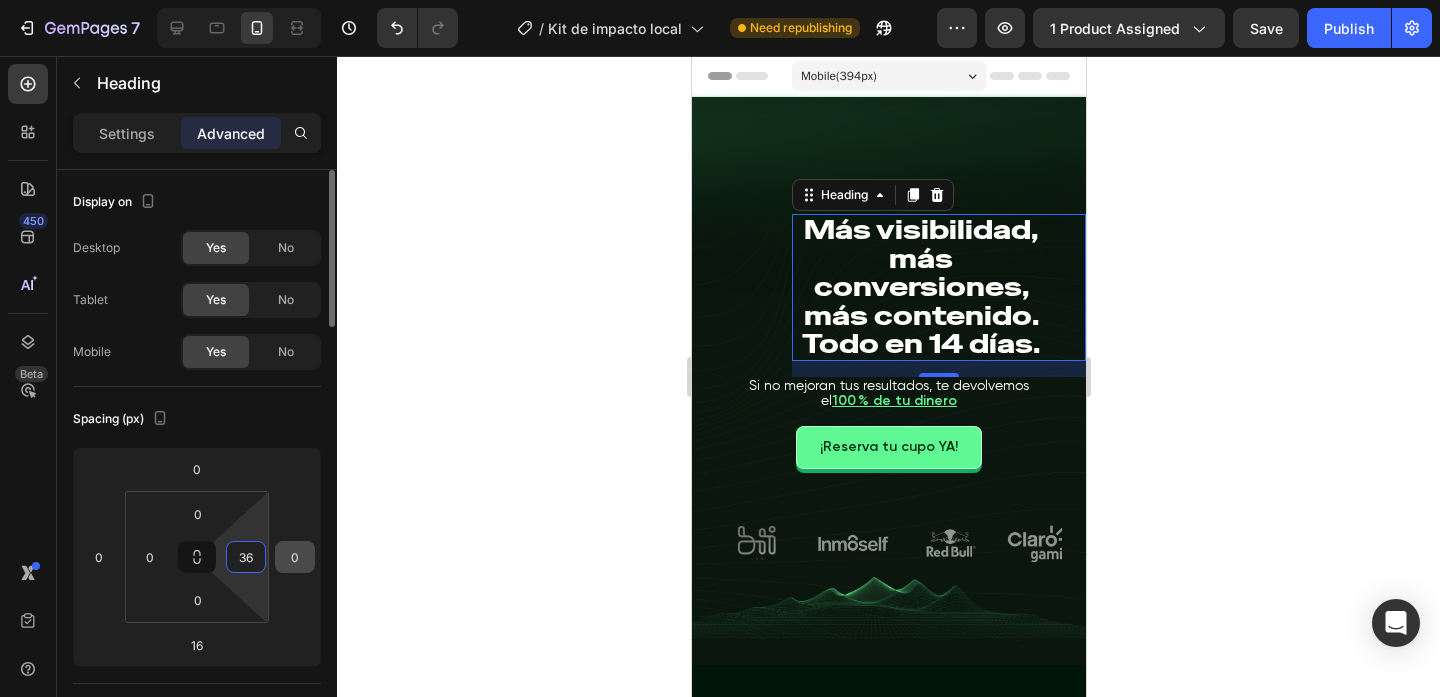 drag, startPoint x: 257, startPoint y: 555, endPoint x: 278, endPoint y: 564, distance: 22.847319 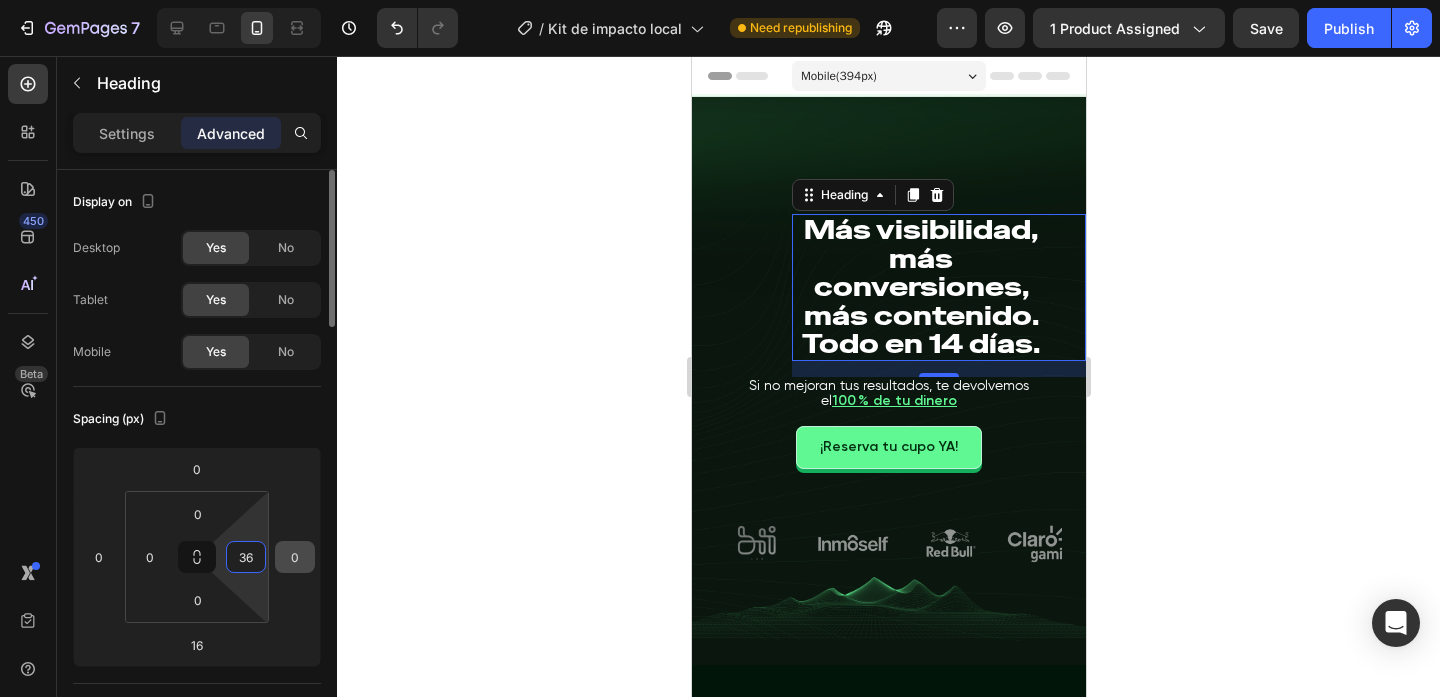 click on "36" at bounding box center (246, 557) 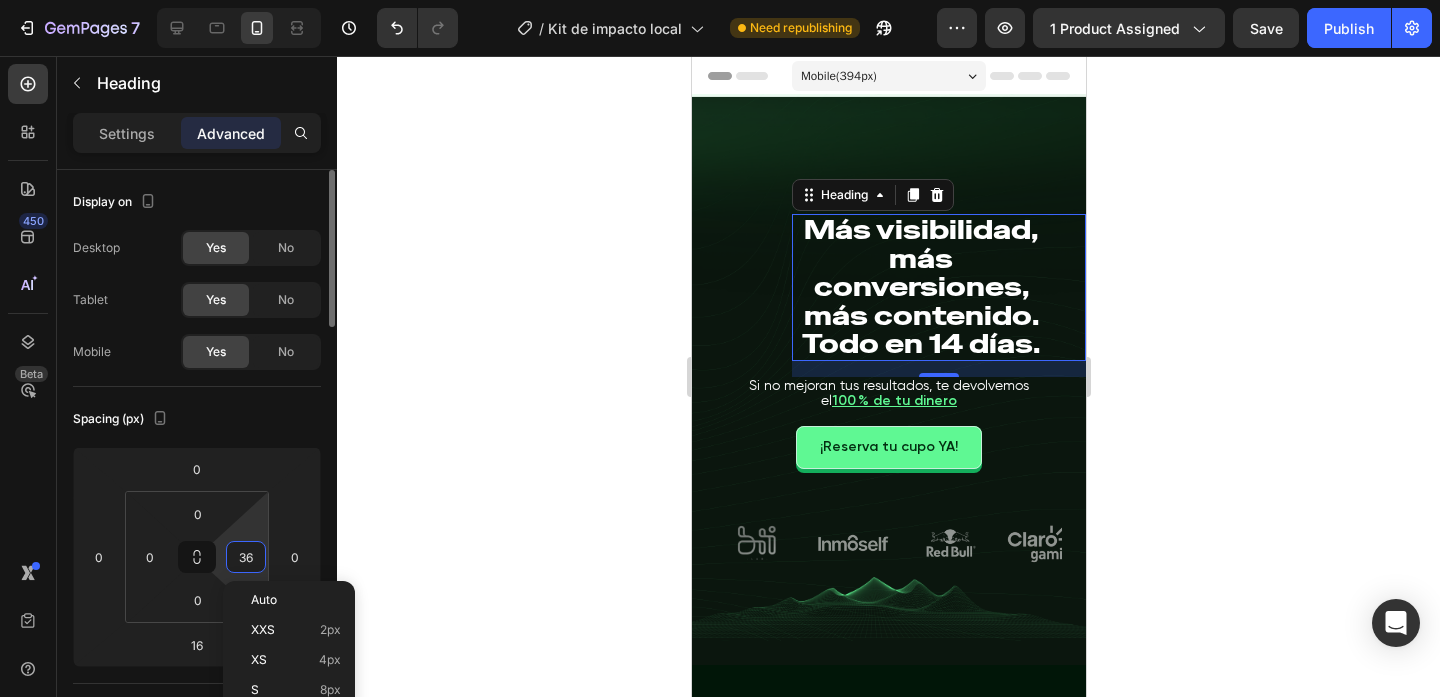 click on "36" at bounding box center (246, 557) 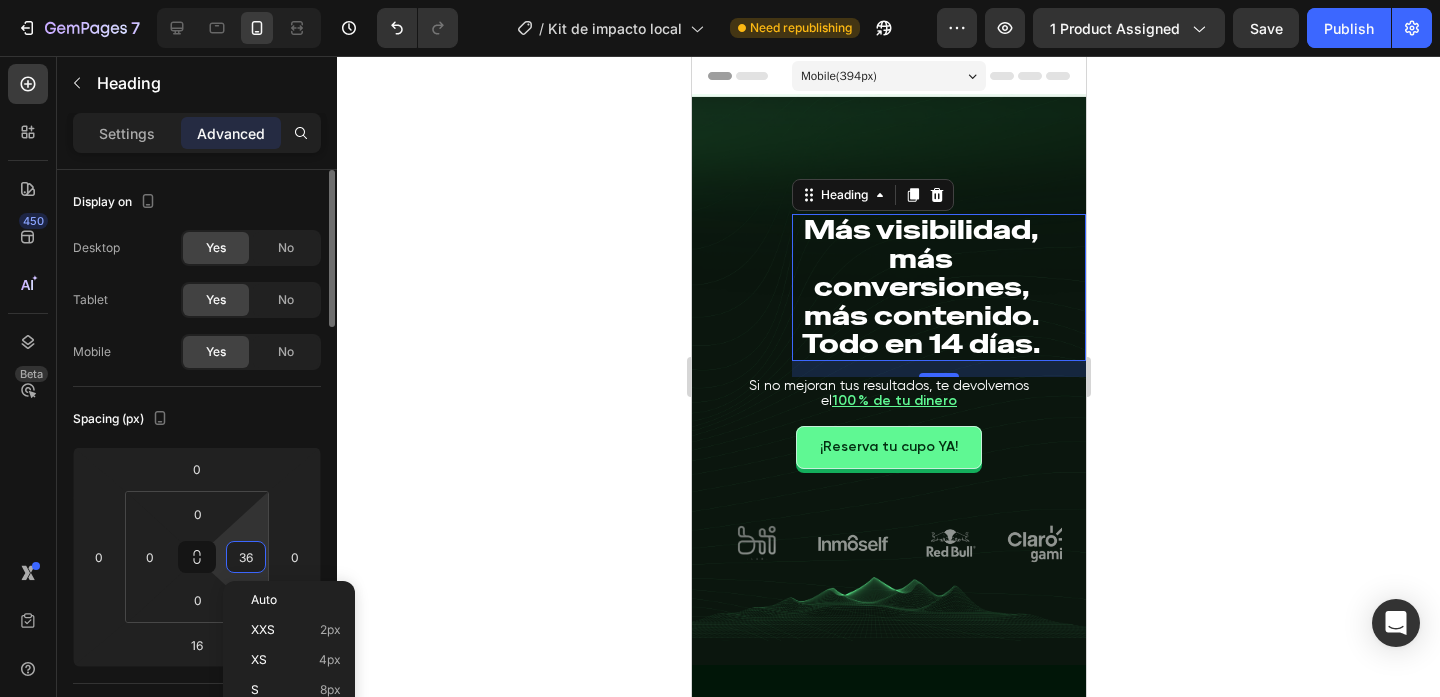 click on "36" at bounding box center [246, 557] 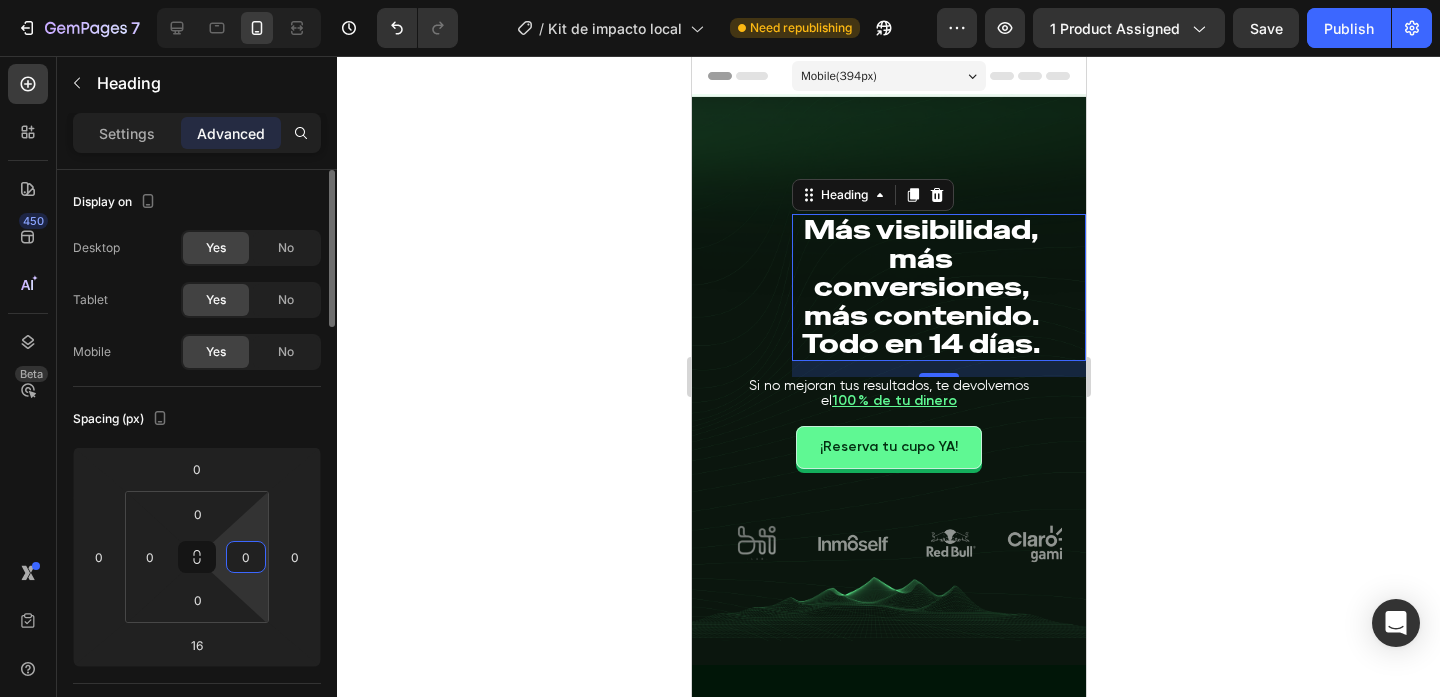 click on "7  Version history  /  Kit de impacto local Need republishing Preview 1 product assigned  Save   Publish  450 Beta Sections(18) Elements(84) Section Element Hero Section Product Detail Brands Trusted Badges Guarantee Product Breakdown How to use Testimonials Compare Bundle FAQs Social Proof Brand Story Product List Collection Blog List Contact Sticky Add to Cart Custom Footer Browse Library 450 Layout
Row
Row
Row
Row Text
Heading
Text Block Button
Button
Button Media
Image
Image" at bounding box center (720, 0) 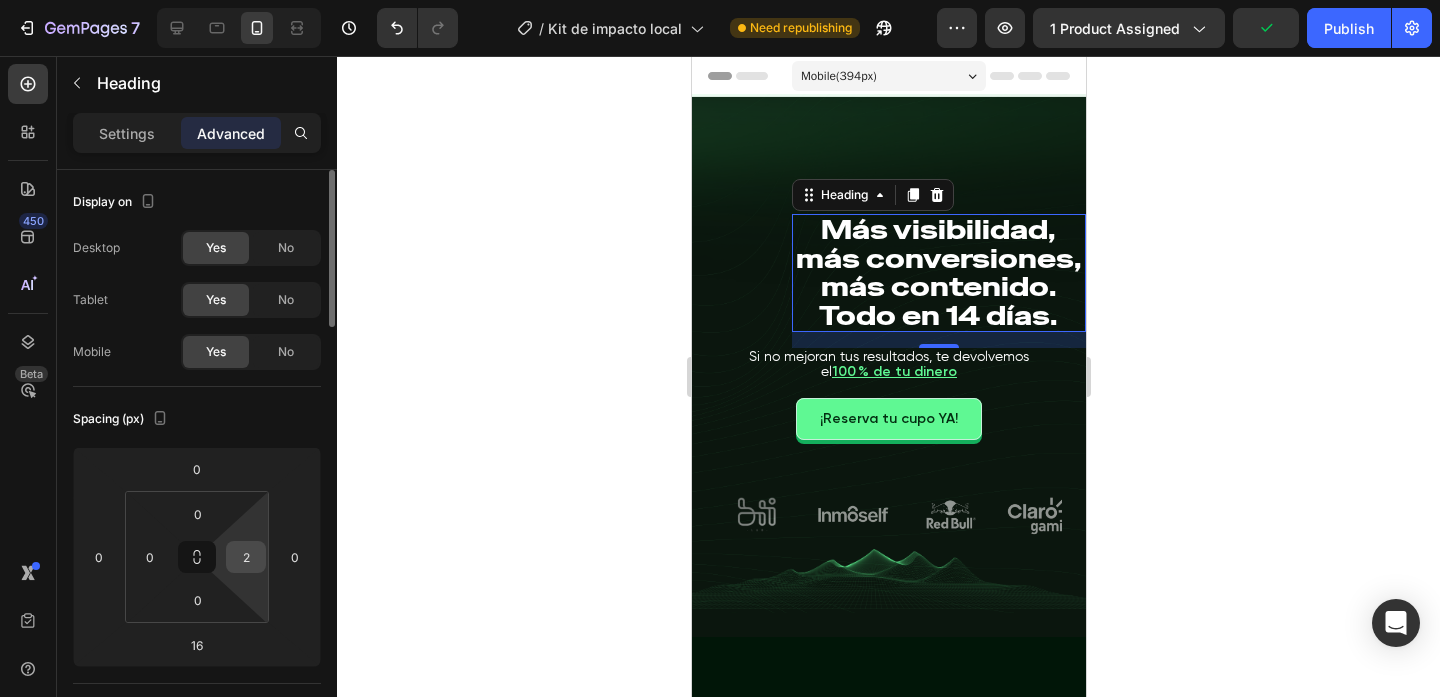 click on "2" at bounding box center [246, 557] 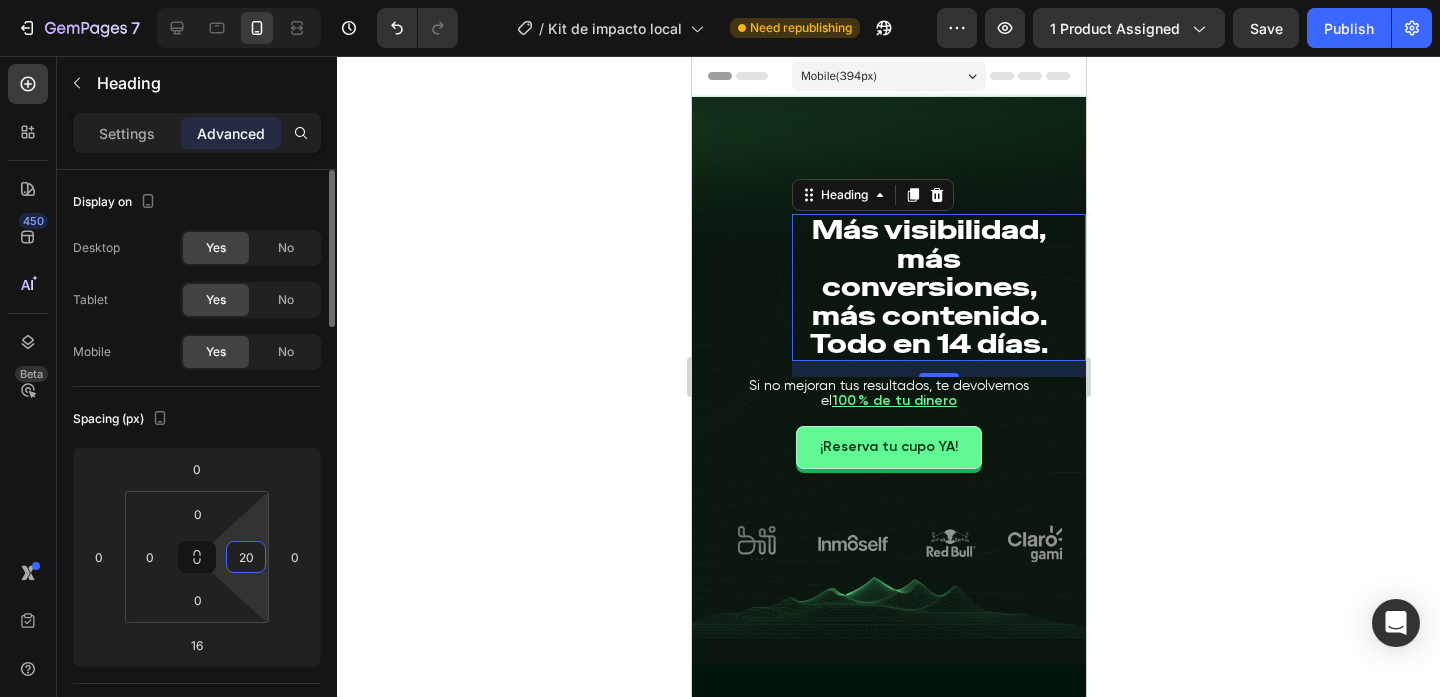 type on "2" 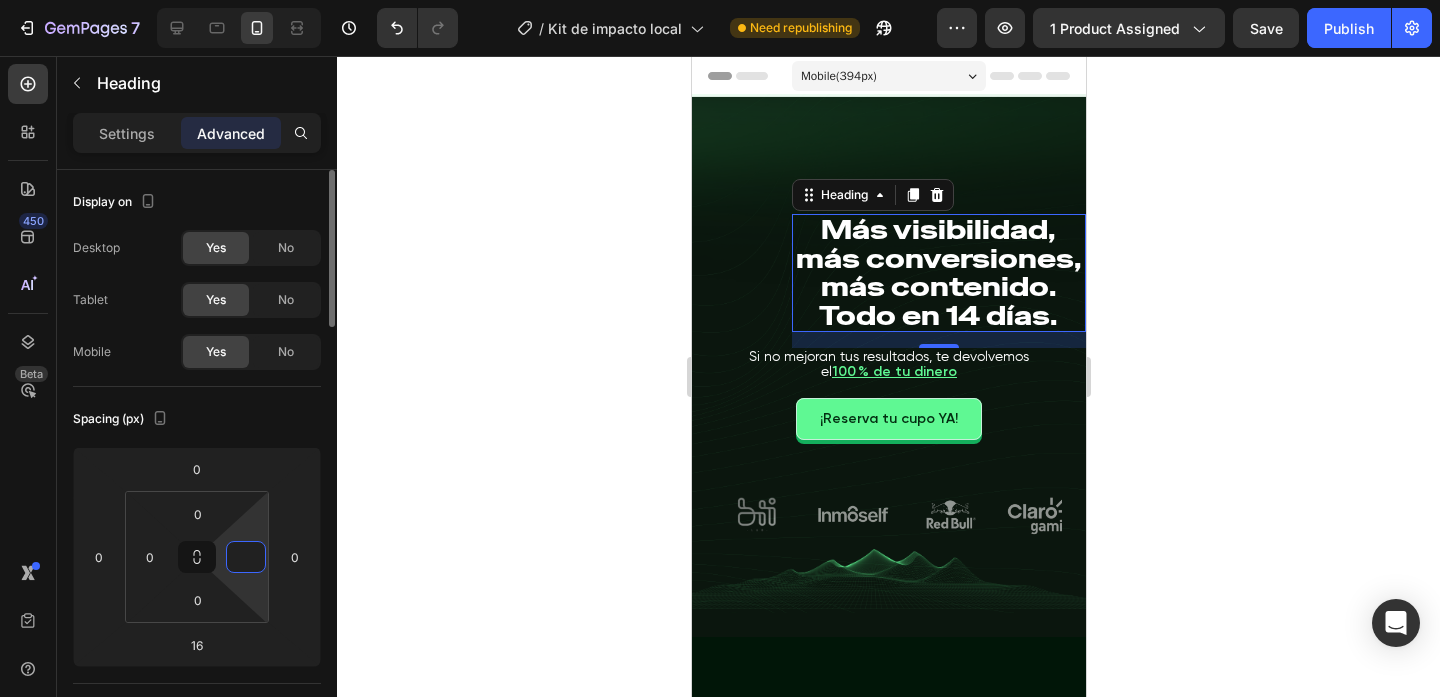 type on "0" 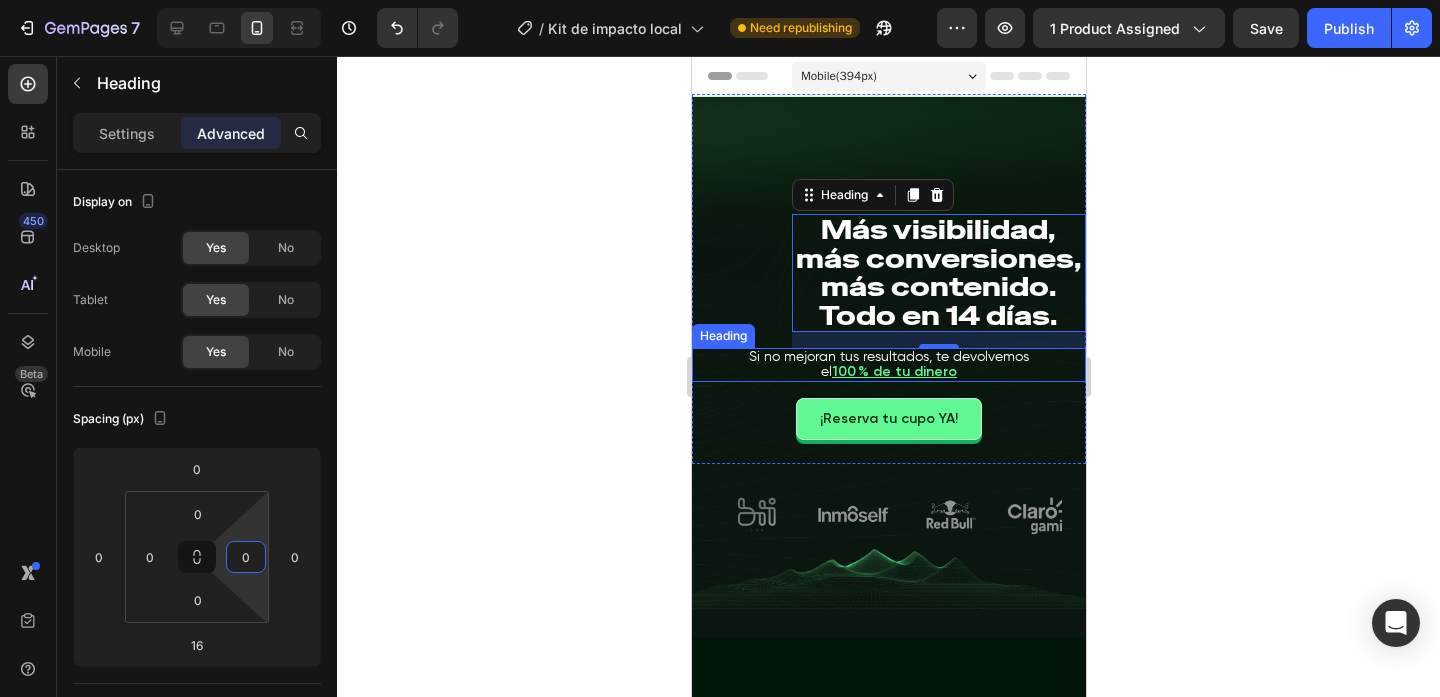 click on "Si no mejoran tus resultados, te devolvemos el  100 % de tu dinero Heading" at bounding box center (888, 364) 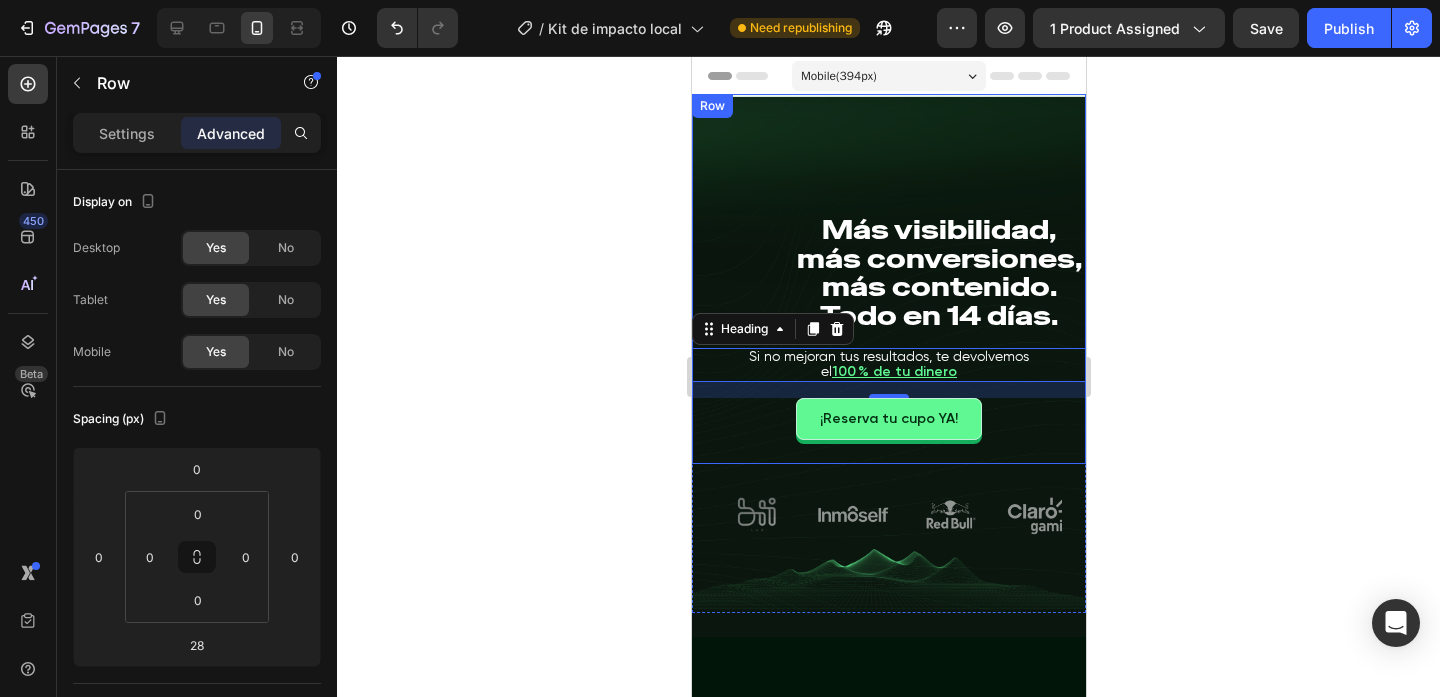 click on "Más visibilidad, más conversiones, más contenido. Todo en 14 días.  Heading Si no mejoran tus resultados, te devolvemos el  100 % de tu dinero Heading   16 ¡Reserva tu cupo YA! Button" at bounding box center [888, 279] 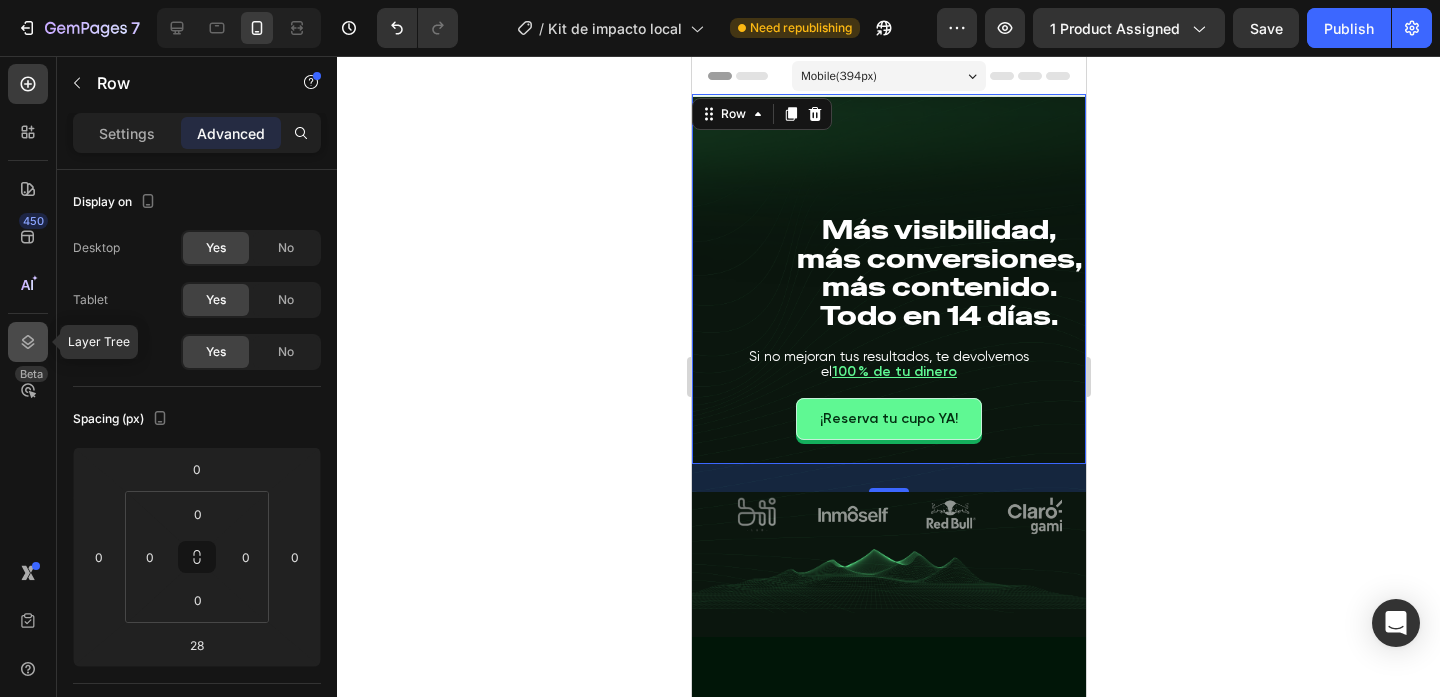 click 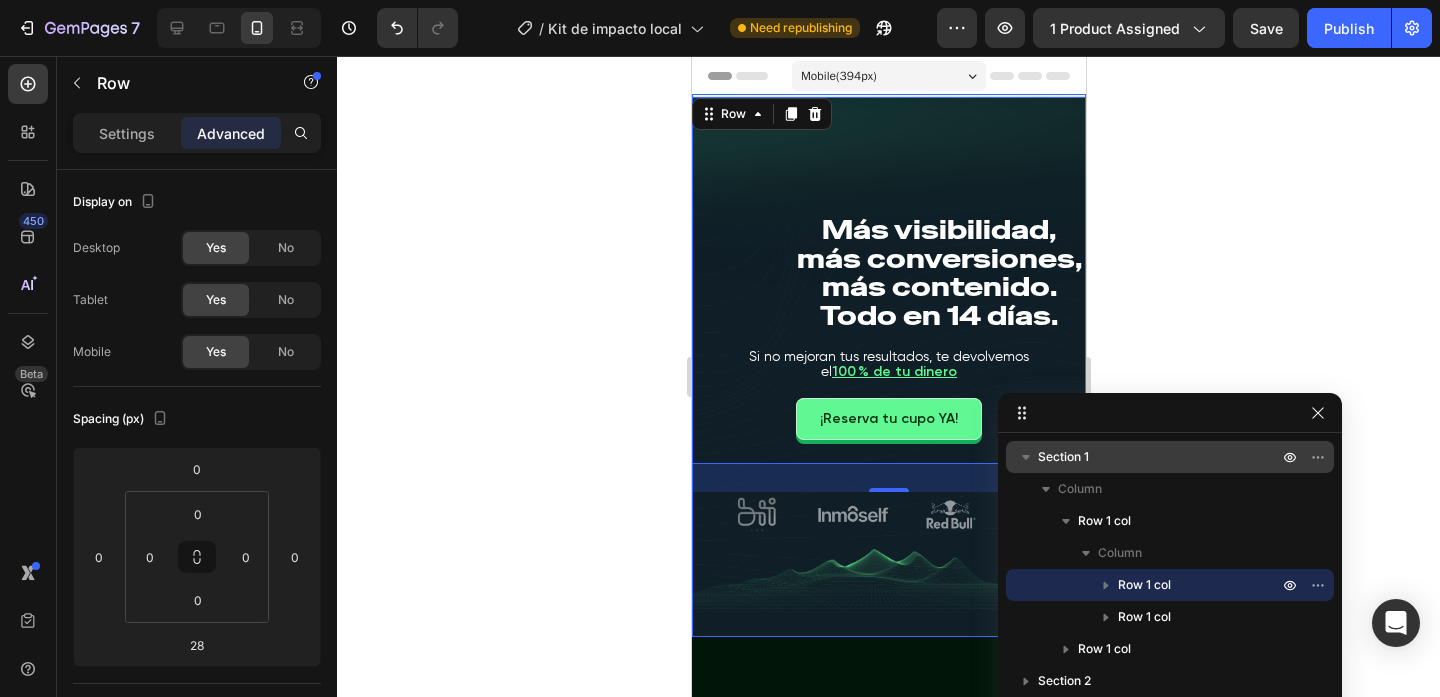 click on "Section 1" at bounding box center (1063, 457) 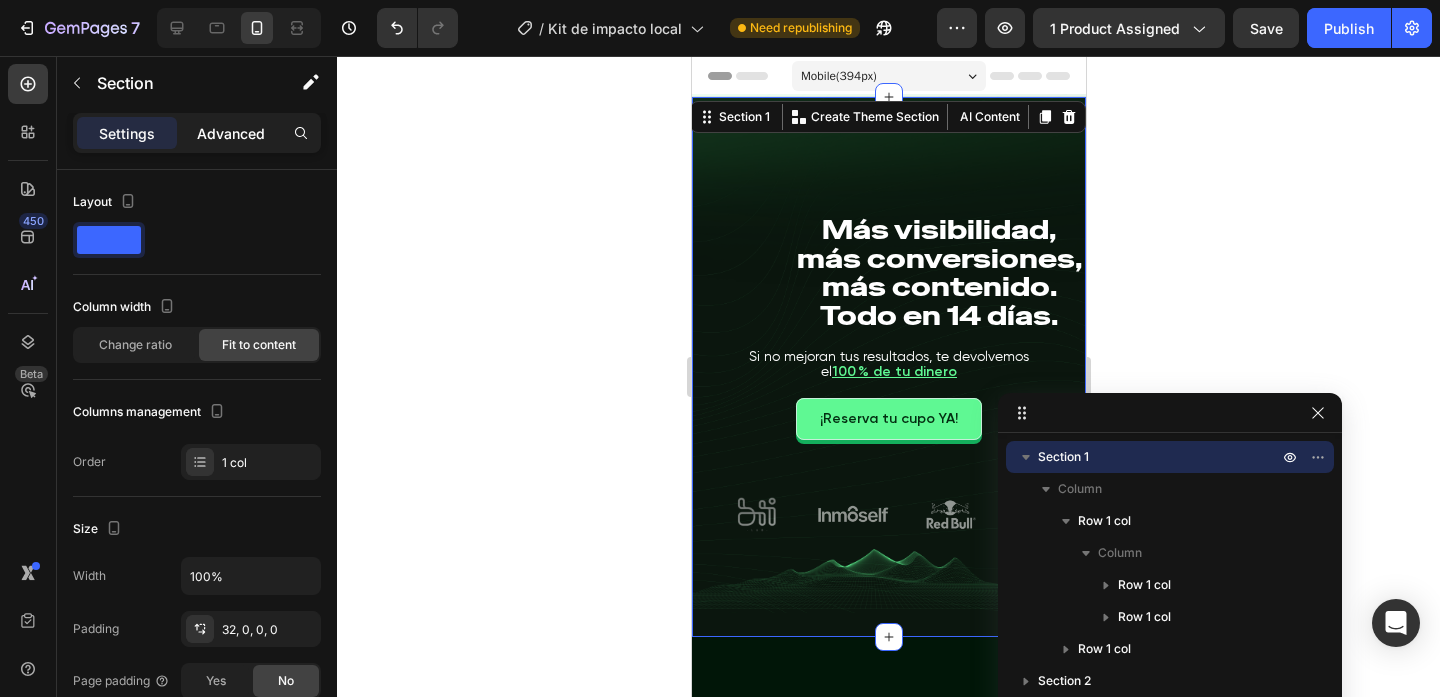 click on "Advanced" 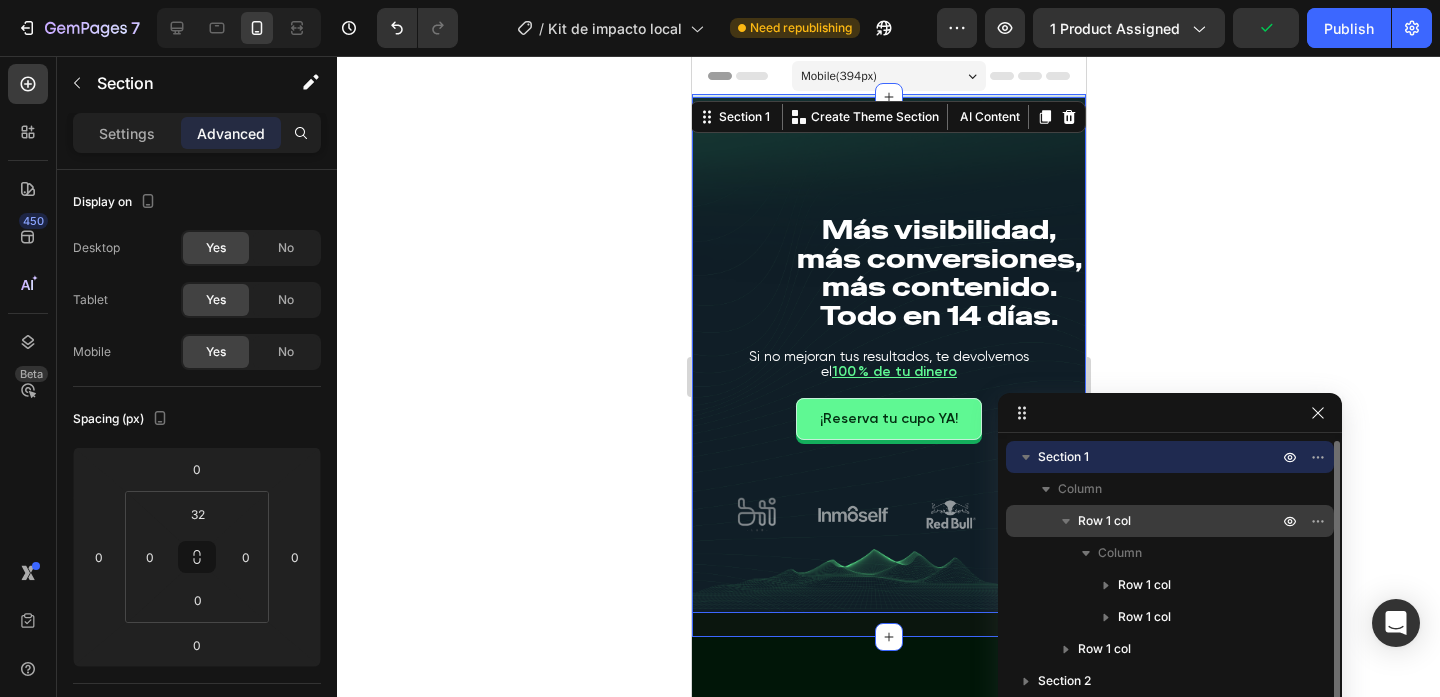 click on "Row 1 col" at bounding box center [1180, 521] 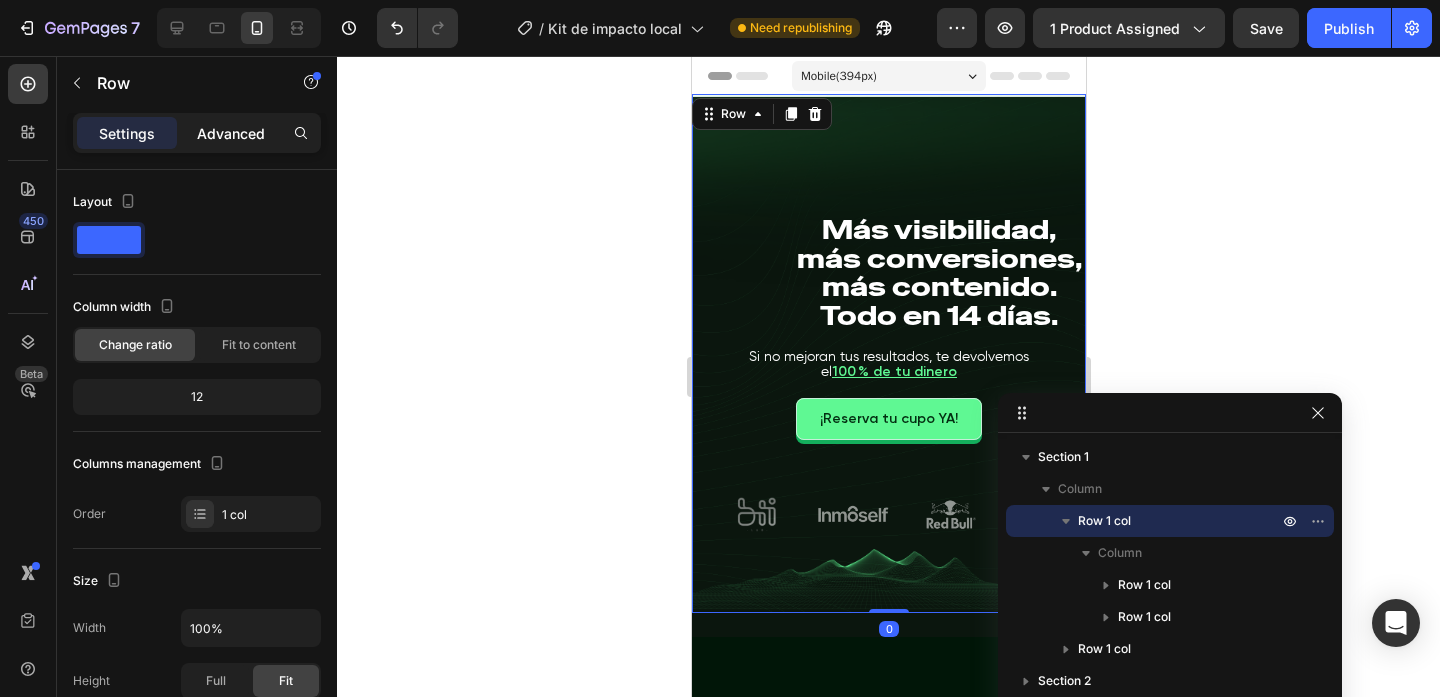 click on "Advanced" 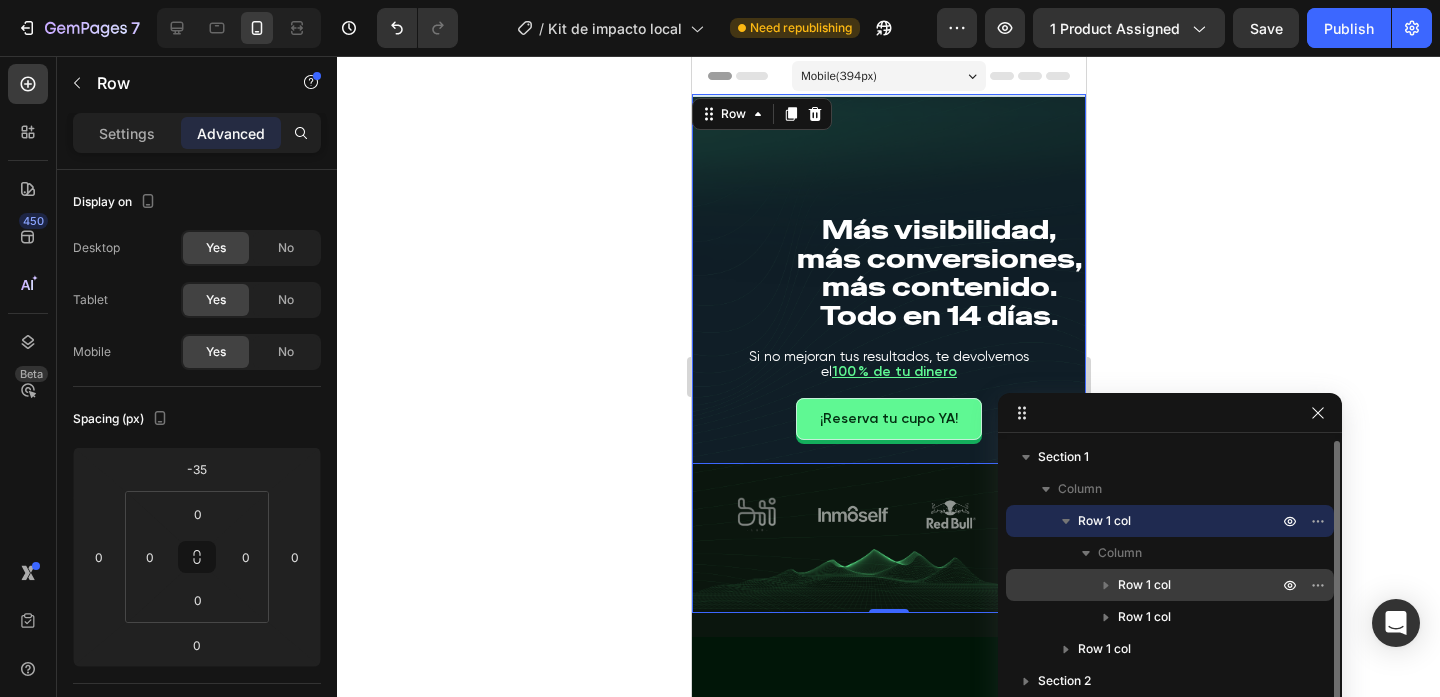 click on "Row 1 col" at bounding box center [1170, 585] 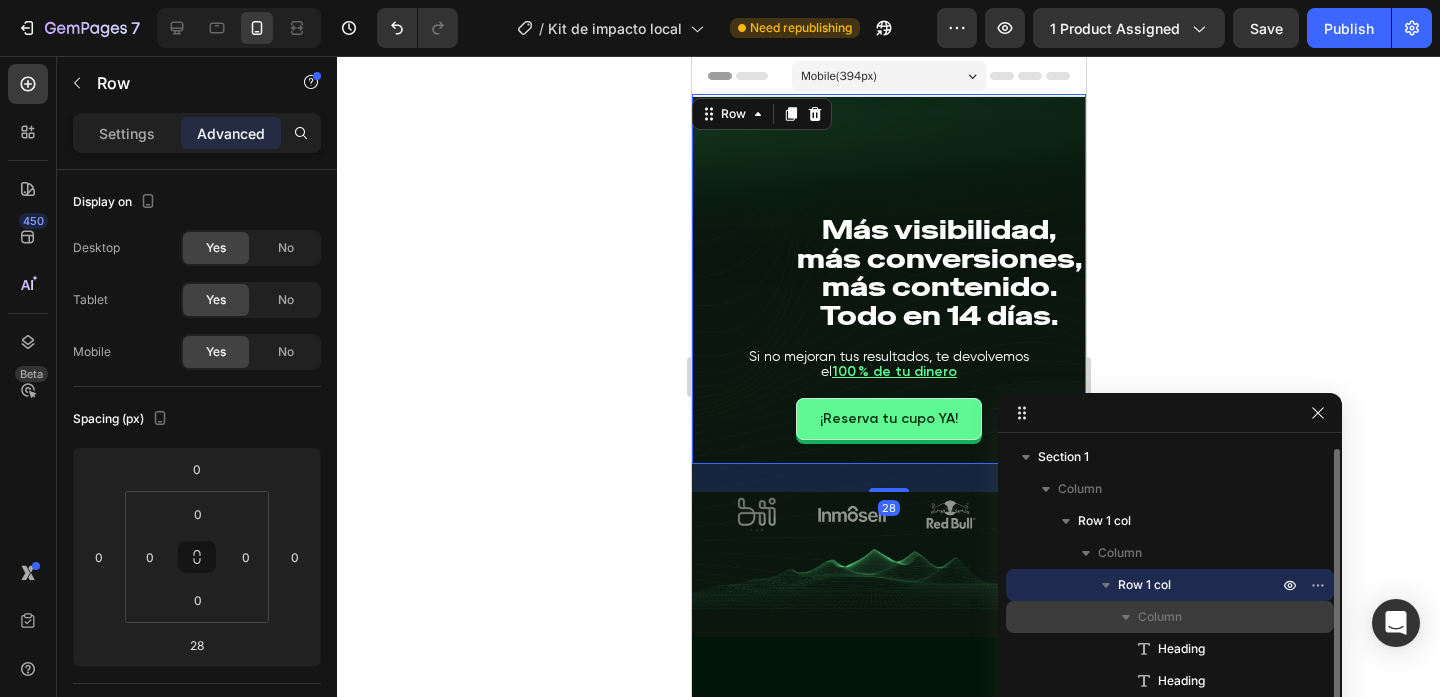 scroll, scrollTop: 78, scrollLeft: 0, axis: vertical 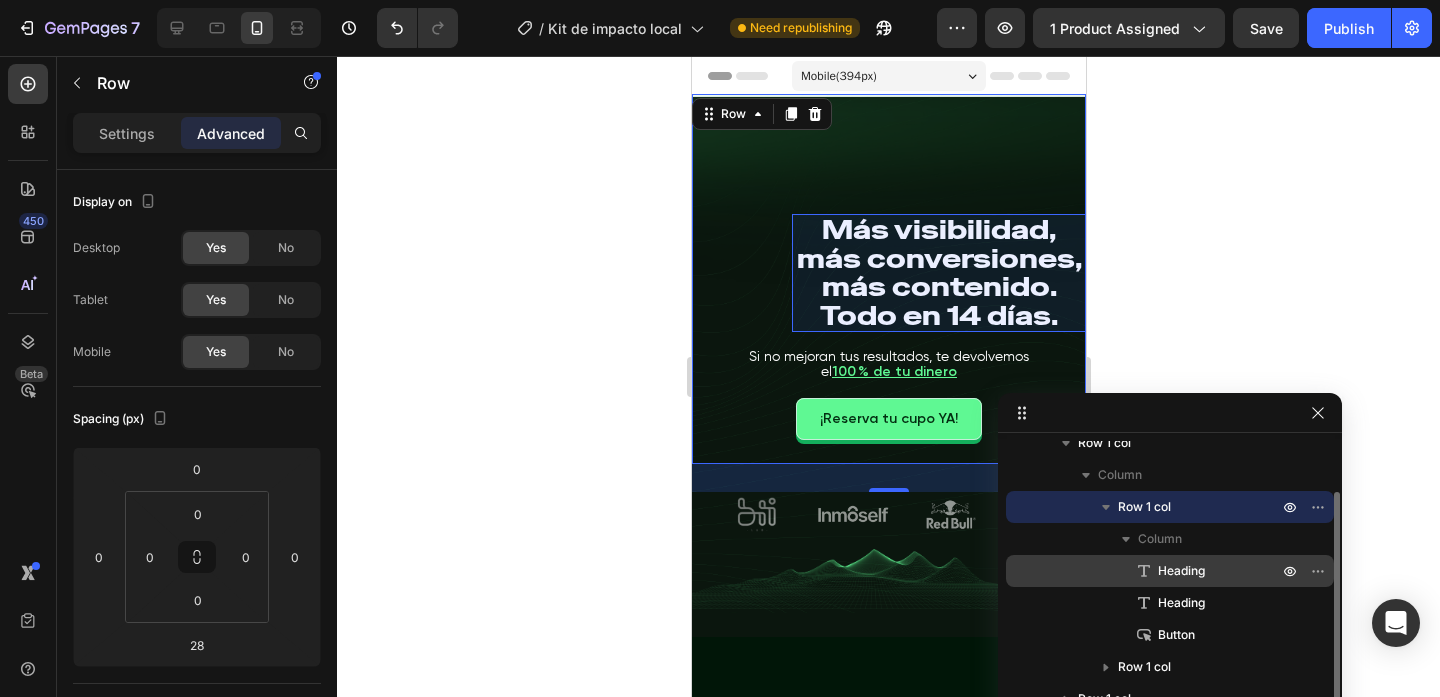 click on "Heading" at bounding box center [1181, 571] 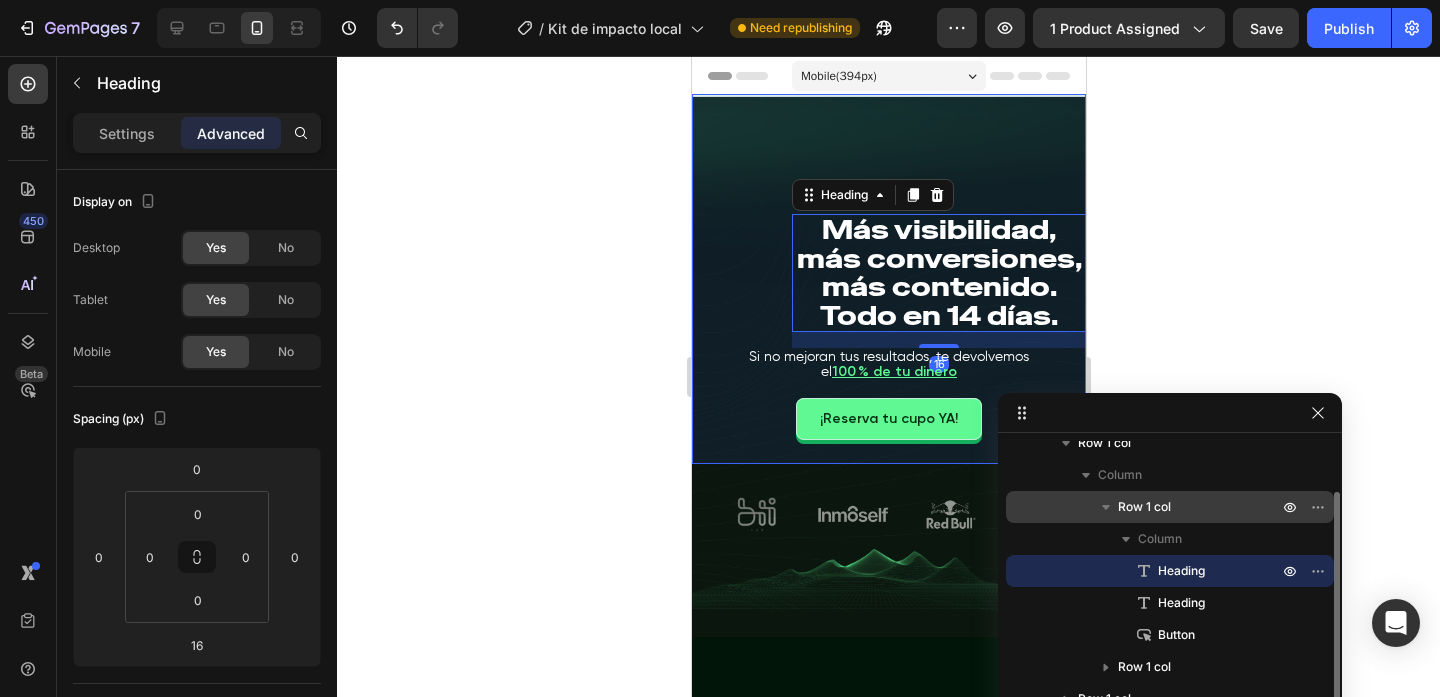 click on "Row 1 col" at bounding box center (1144, 507) 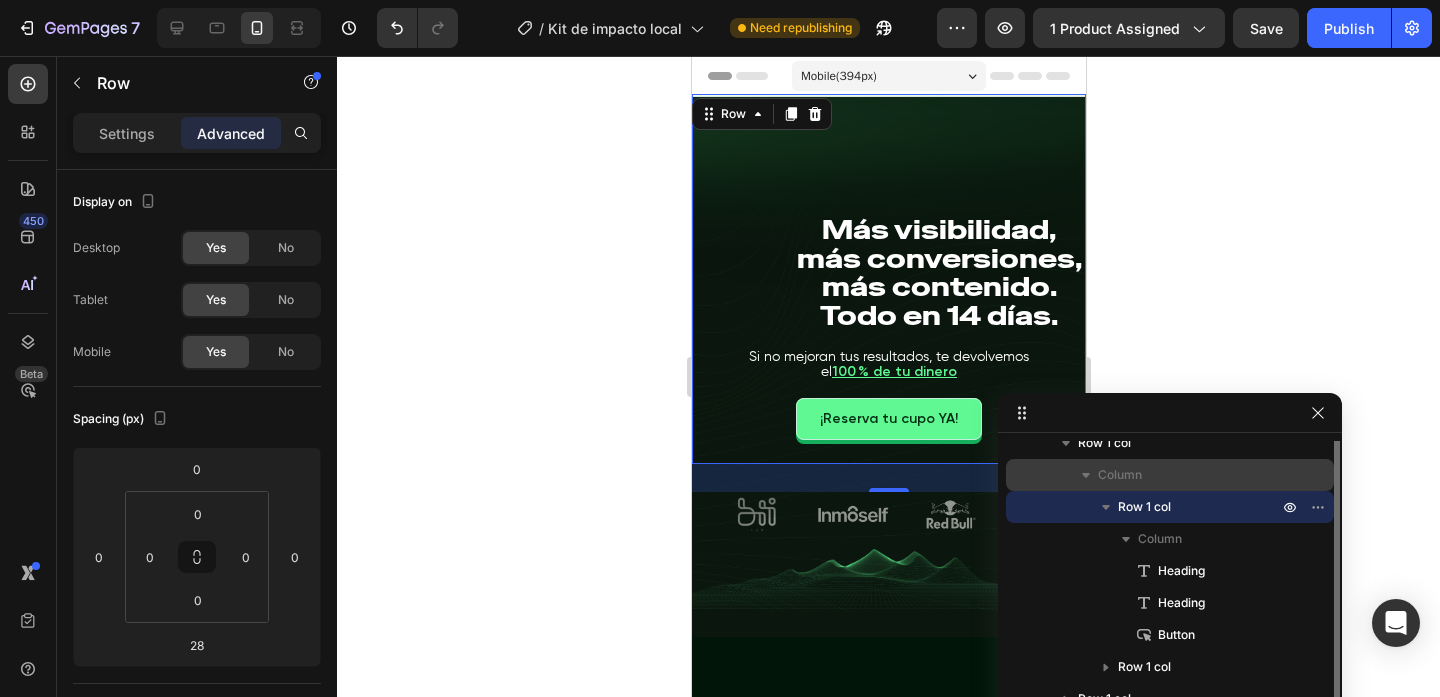 scroll, scrollTop: 0, scrollLeft: 0, axis: both 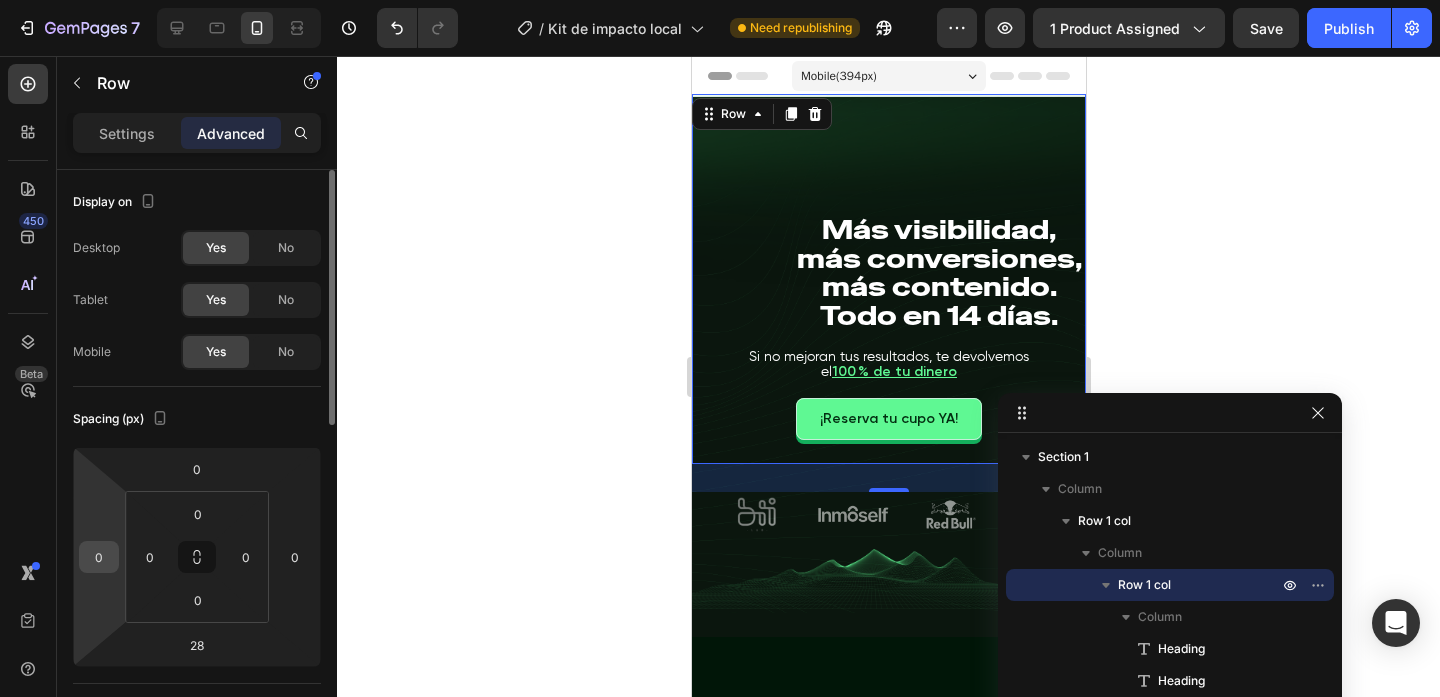 click on "0" at bounding box center [99, 557] 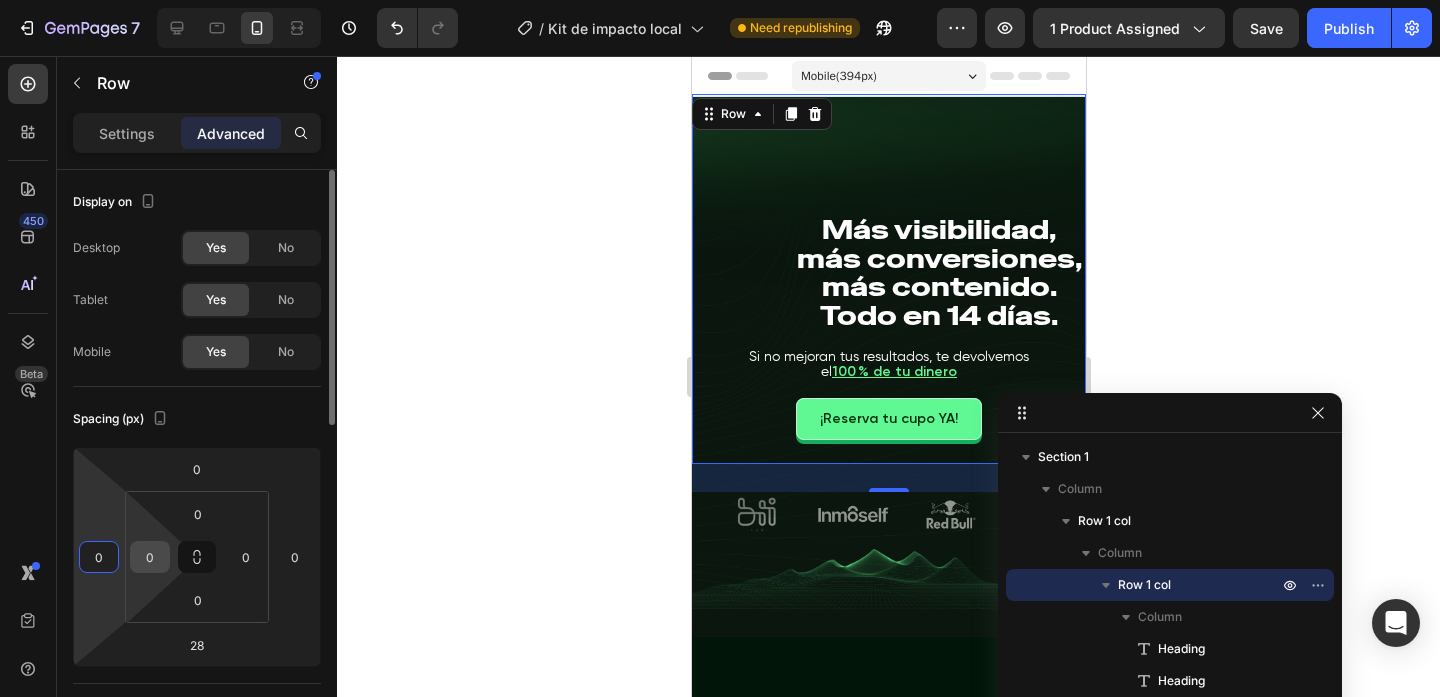 click on "0" at bounding box center (150, 557) 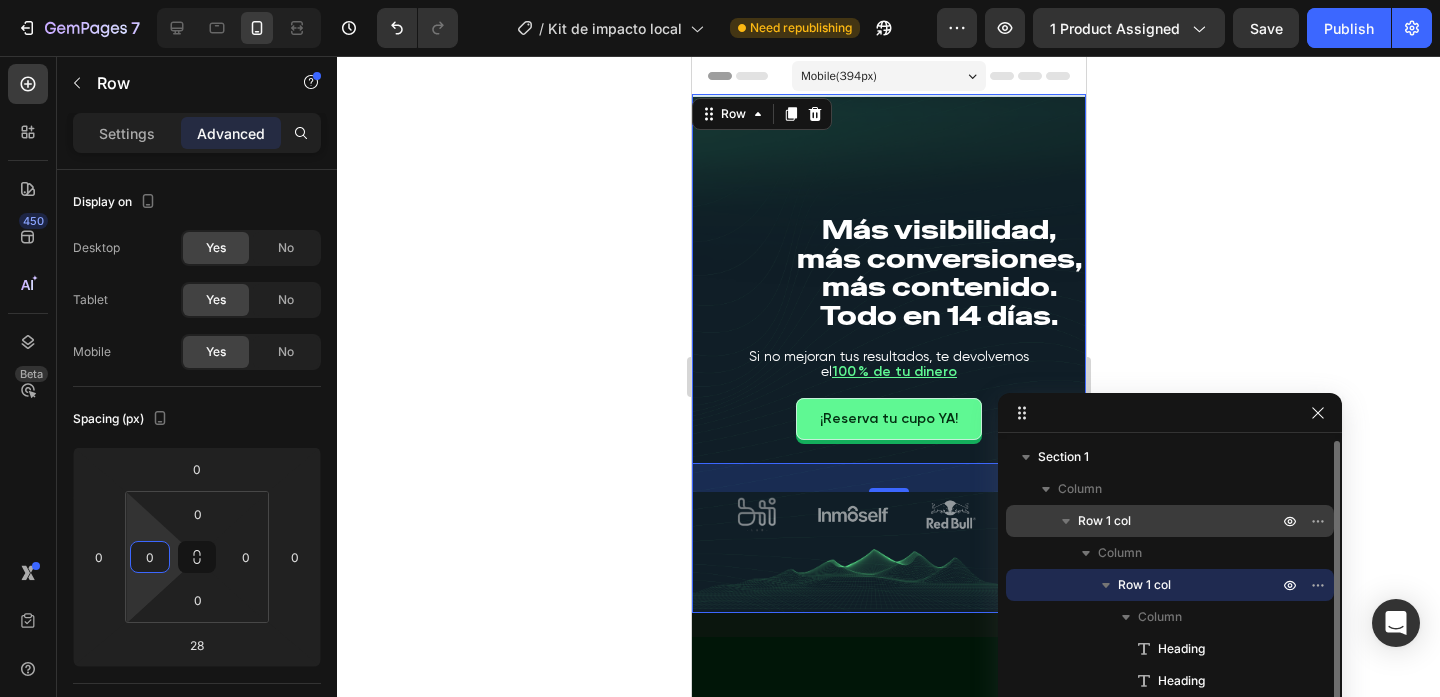 click on "Row 1 col" at bounding box center [1180, 521] 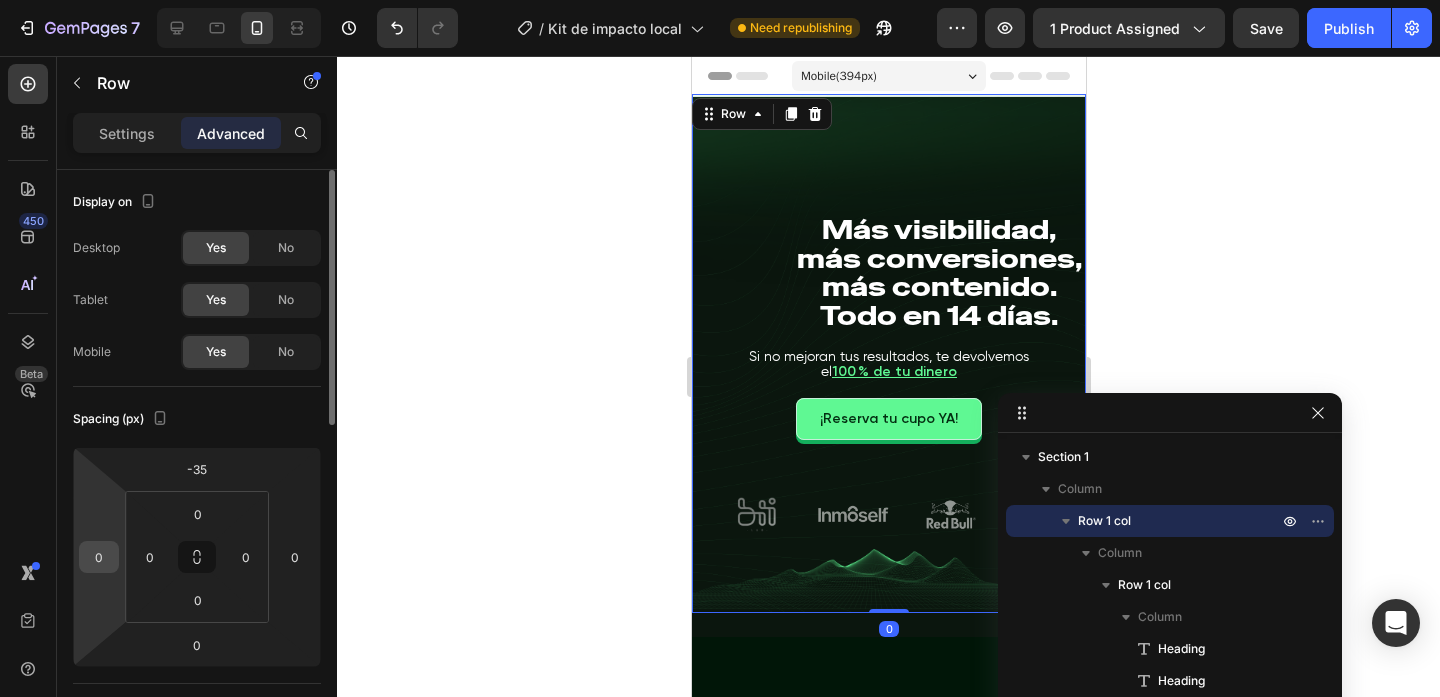 click on "0" at bounding box center [99, 557] 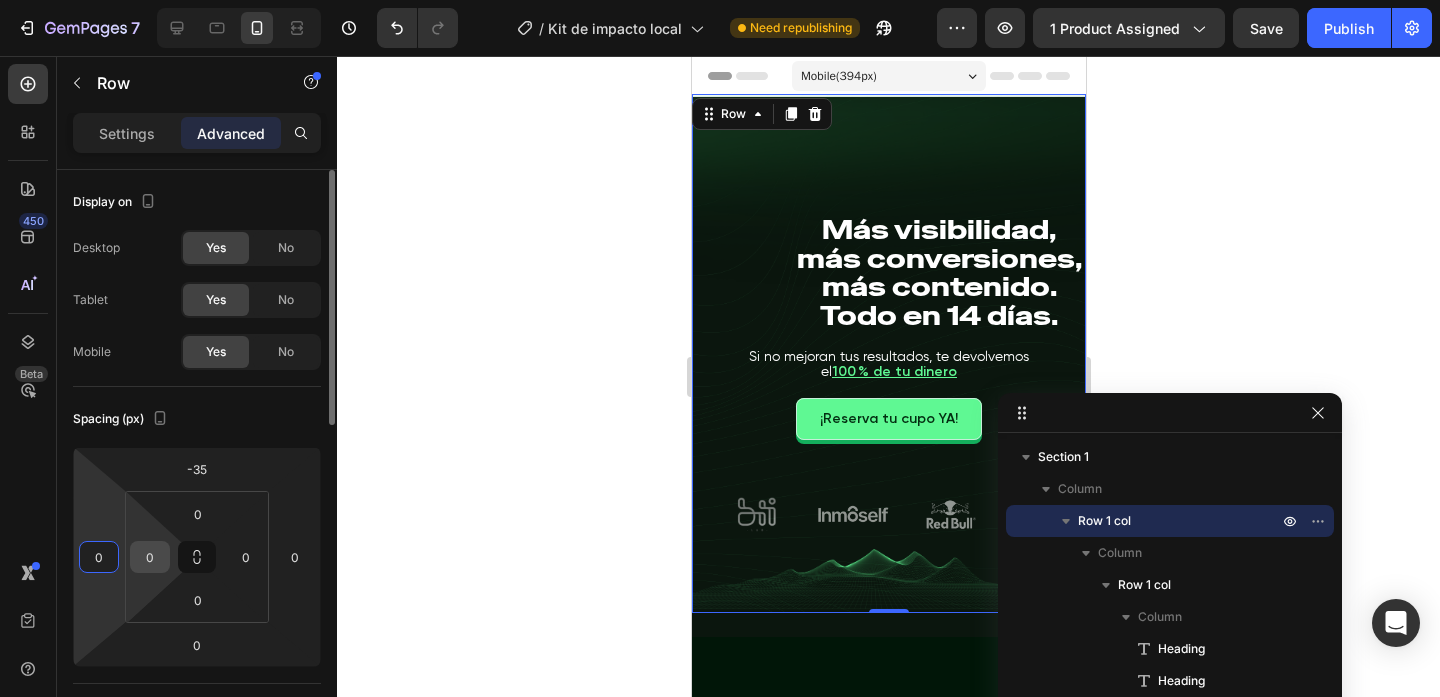click on "0" at bounding box center (150, 557) 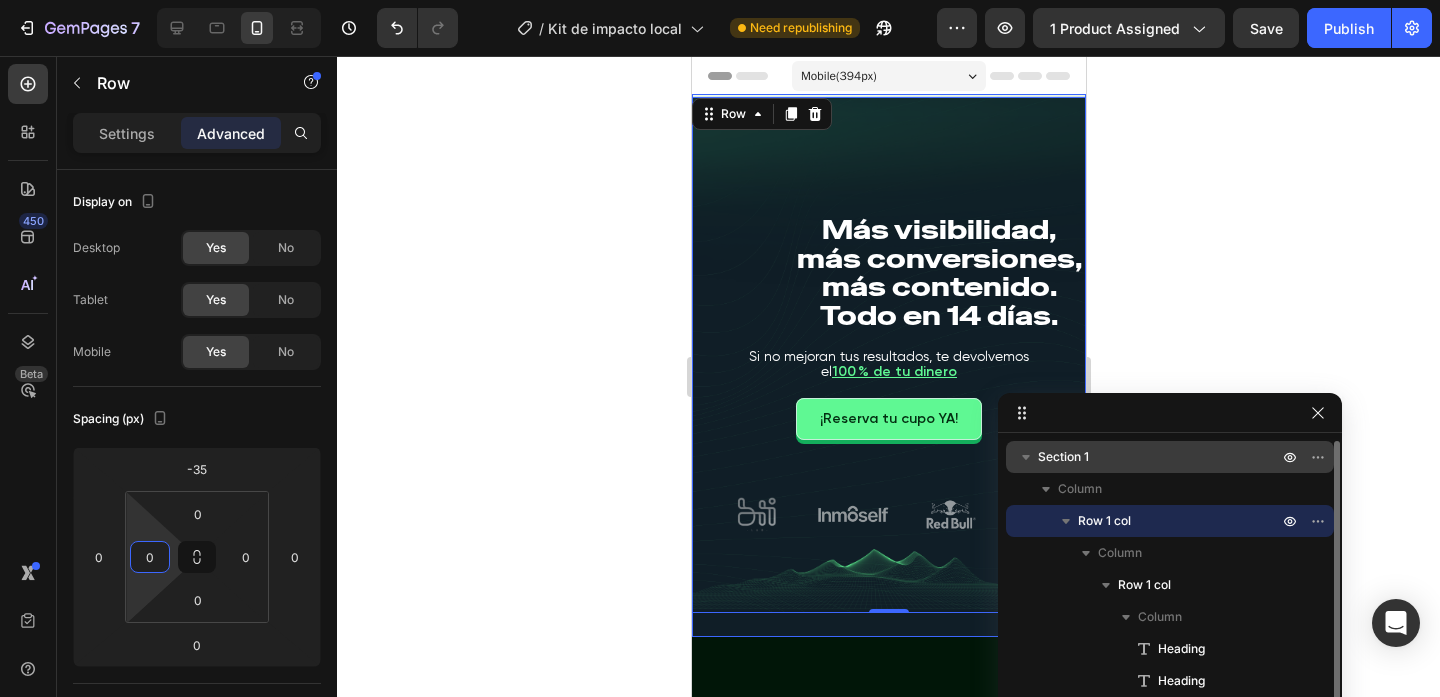 click on "Section 1" at bounding box center (1160, 457) 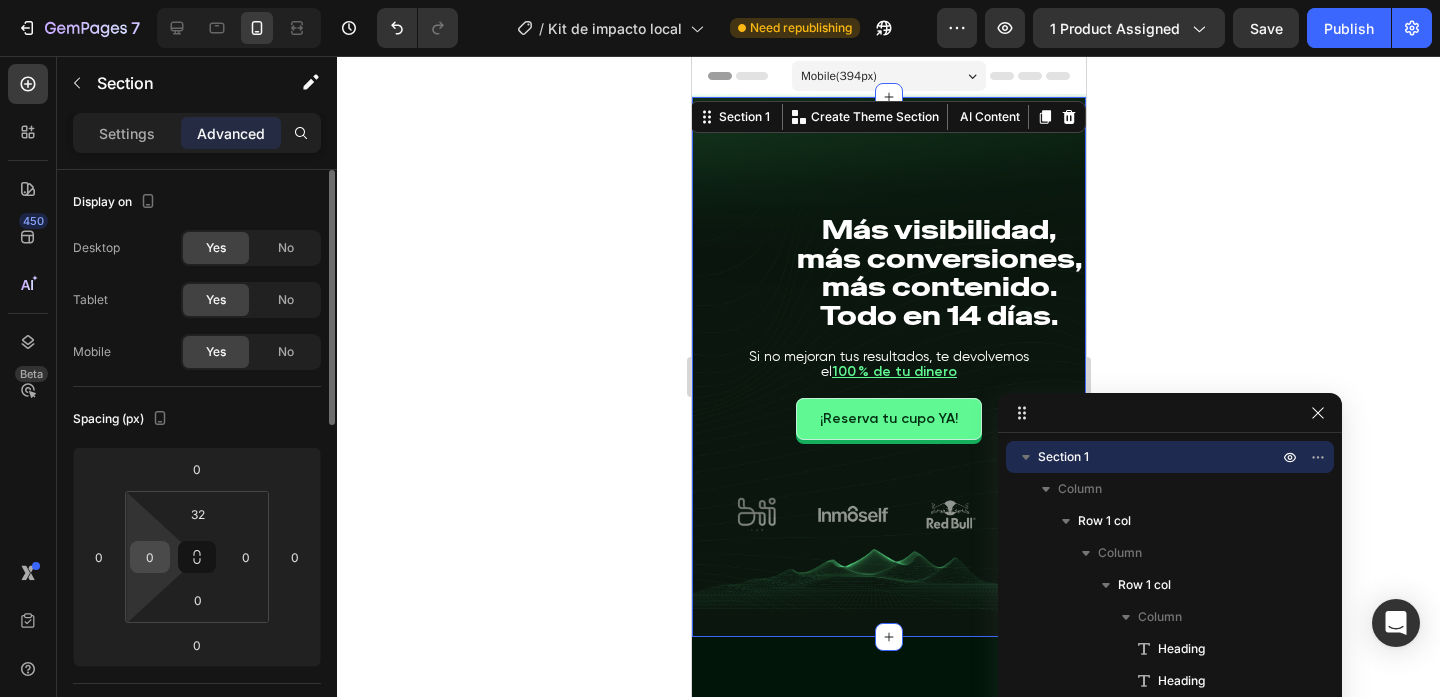 click on "0" at bounding box center (150, 557) 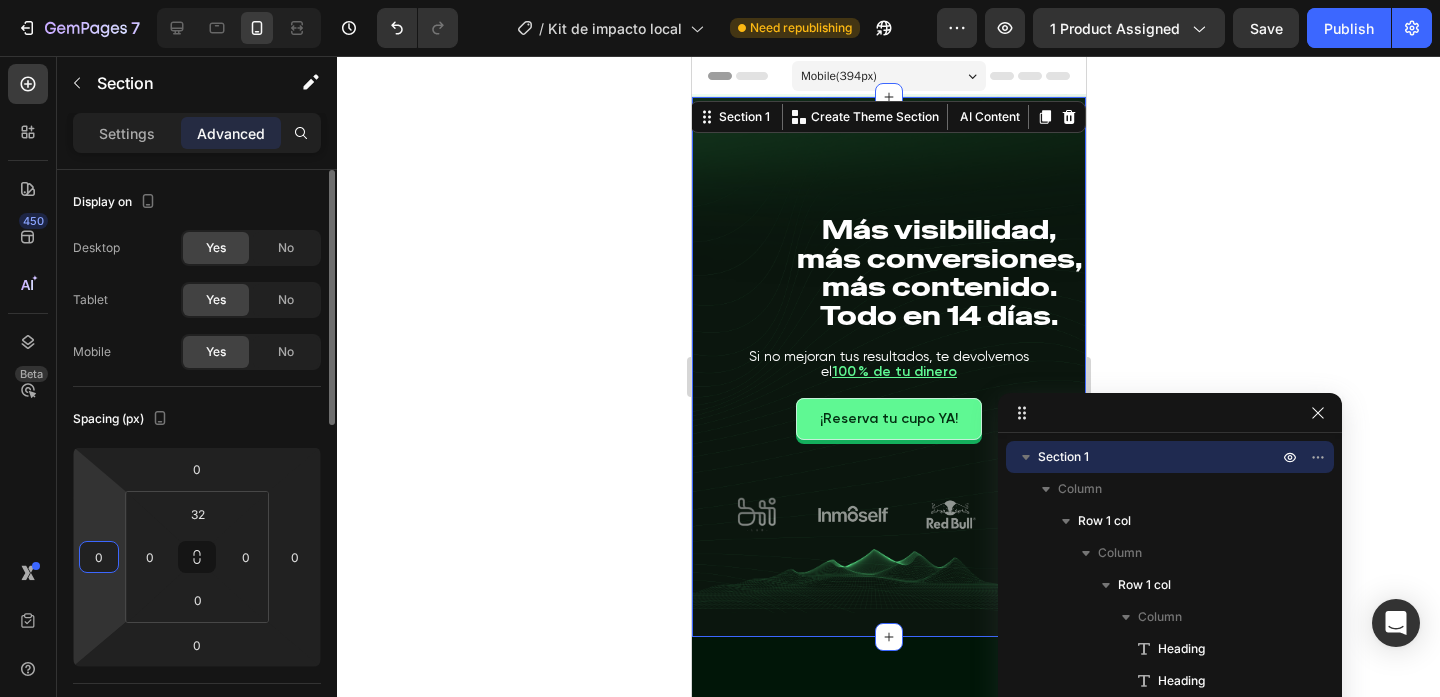 click on "0" at bounding box center [99, 557] 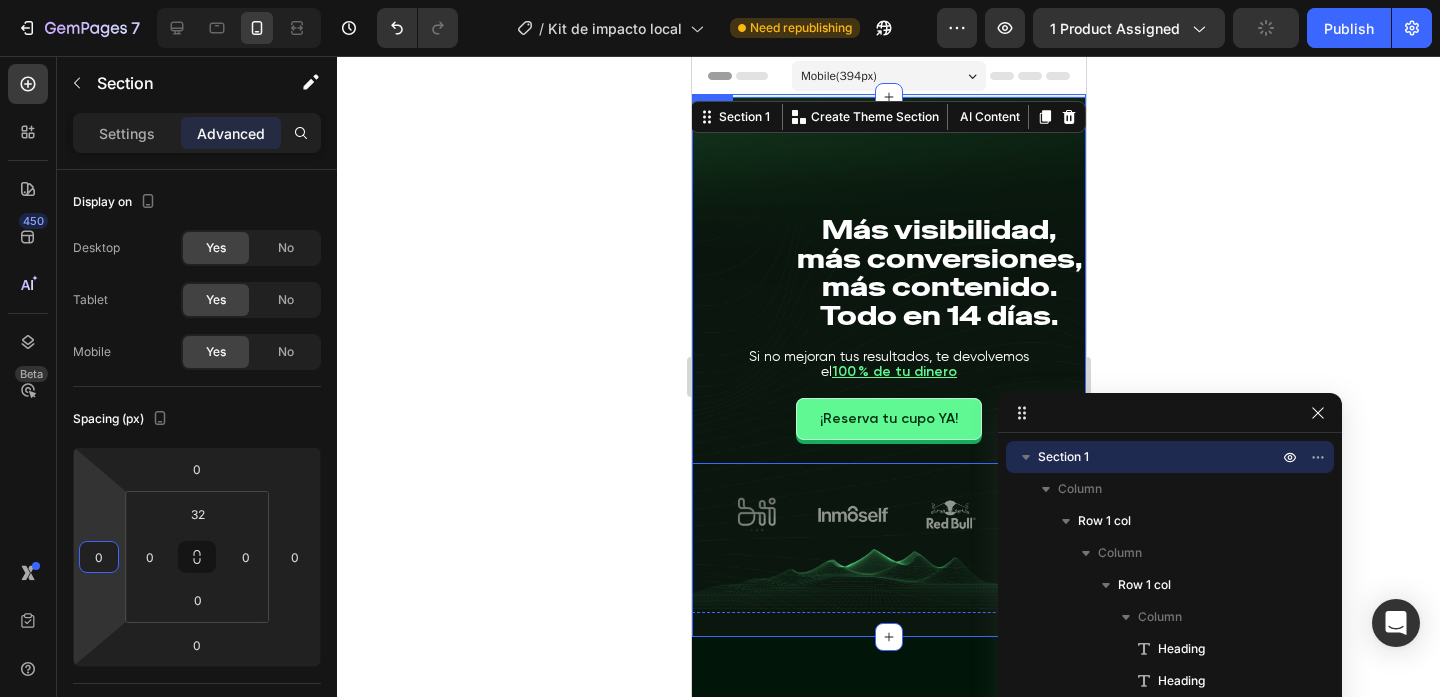 click on "Más visibilidad, más conversiones, más contenido. Todo en 14 días.  Heading Si no mejoran tus resultados, te devolvemos el  100 % de tu dinero Heading ¡Reserva tu cupo YA! Button" at bounding box center (888, 279) 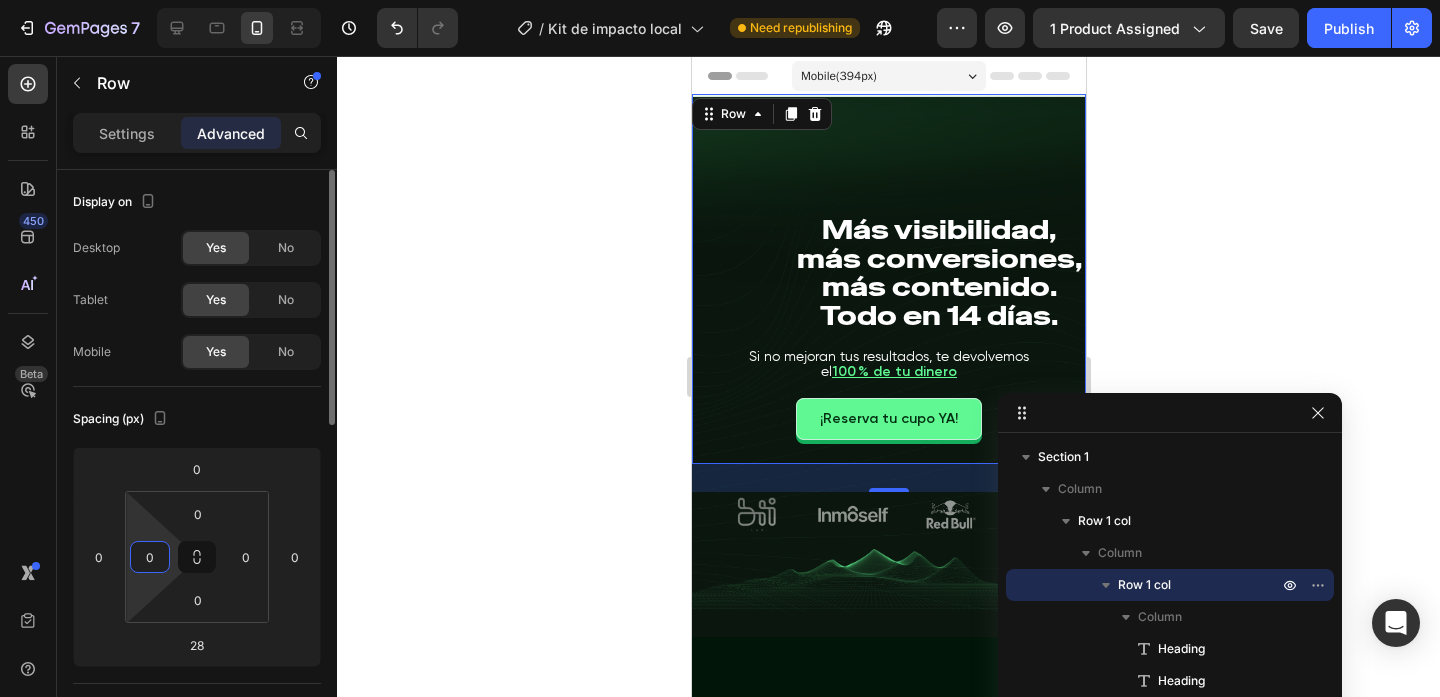 click on "0" at bounding box center [150, 557] 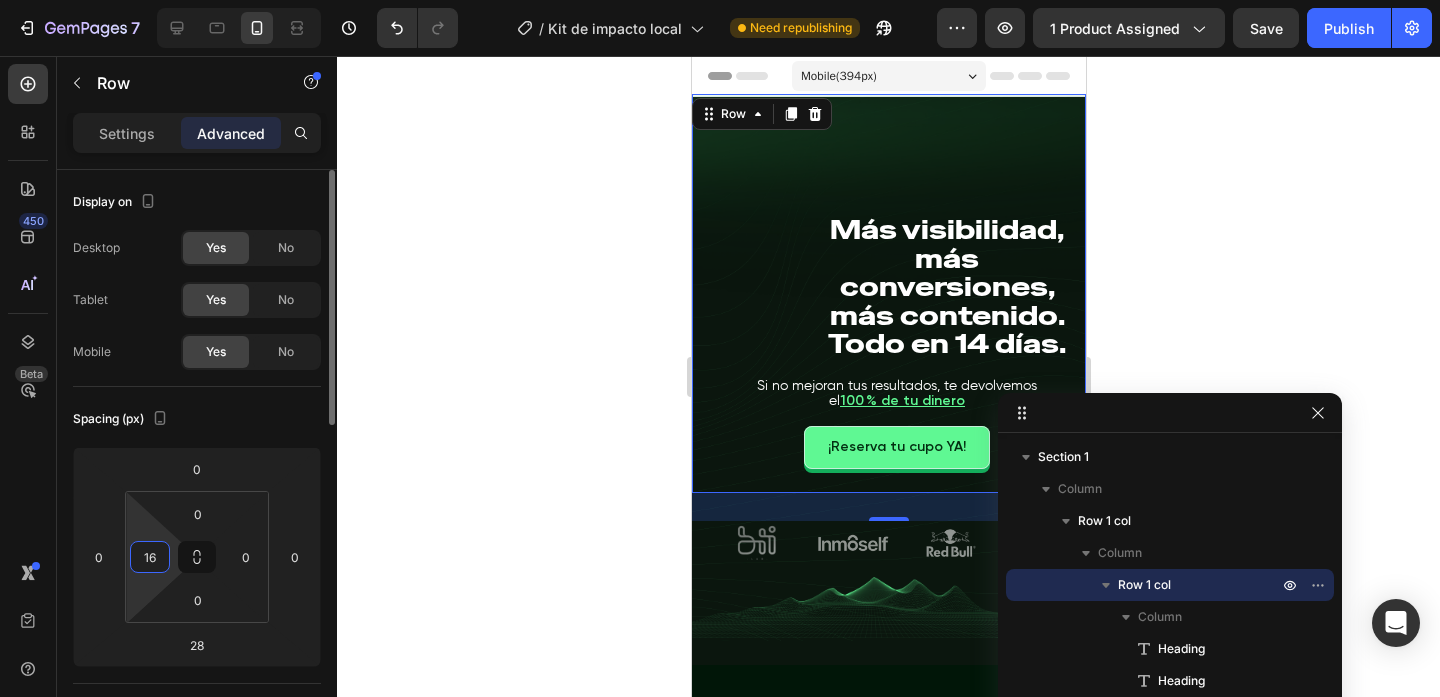 type on "1" 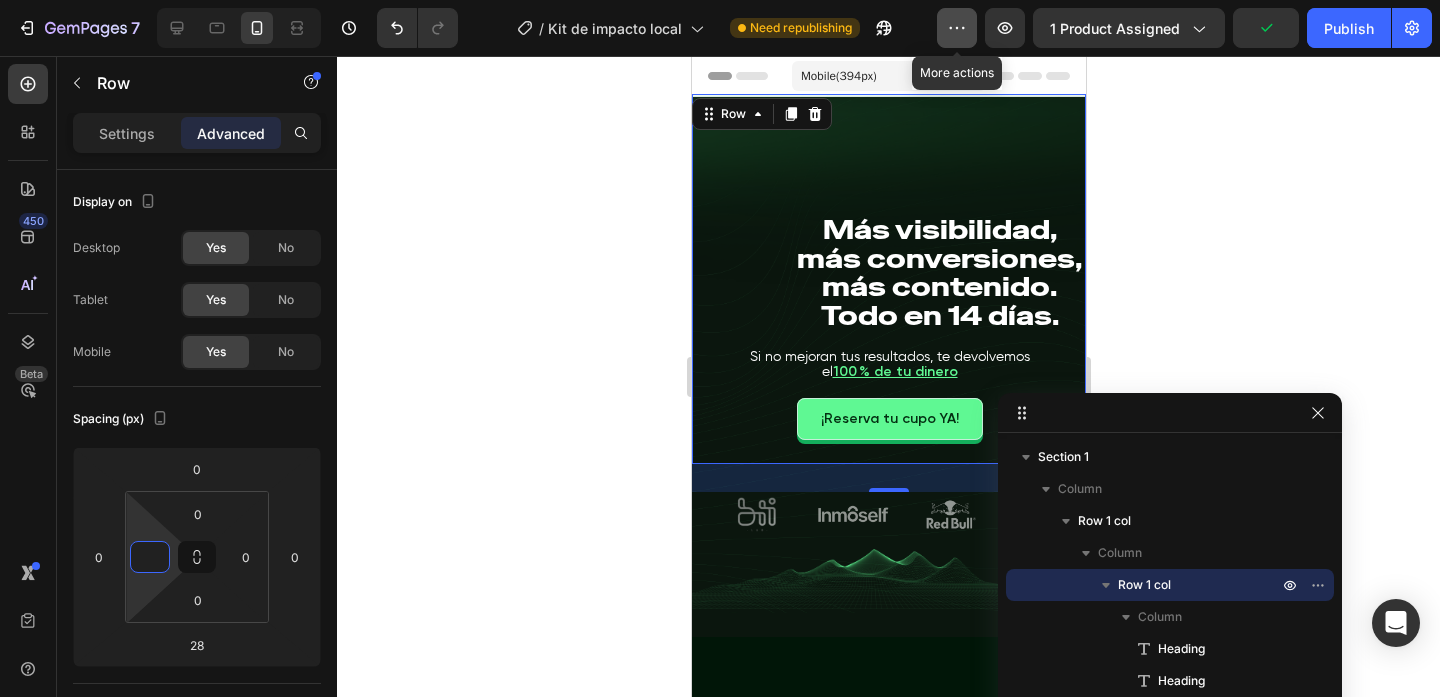 click 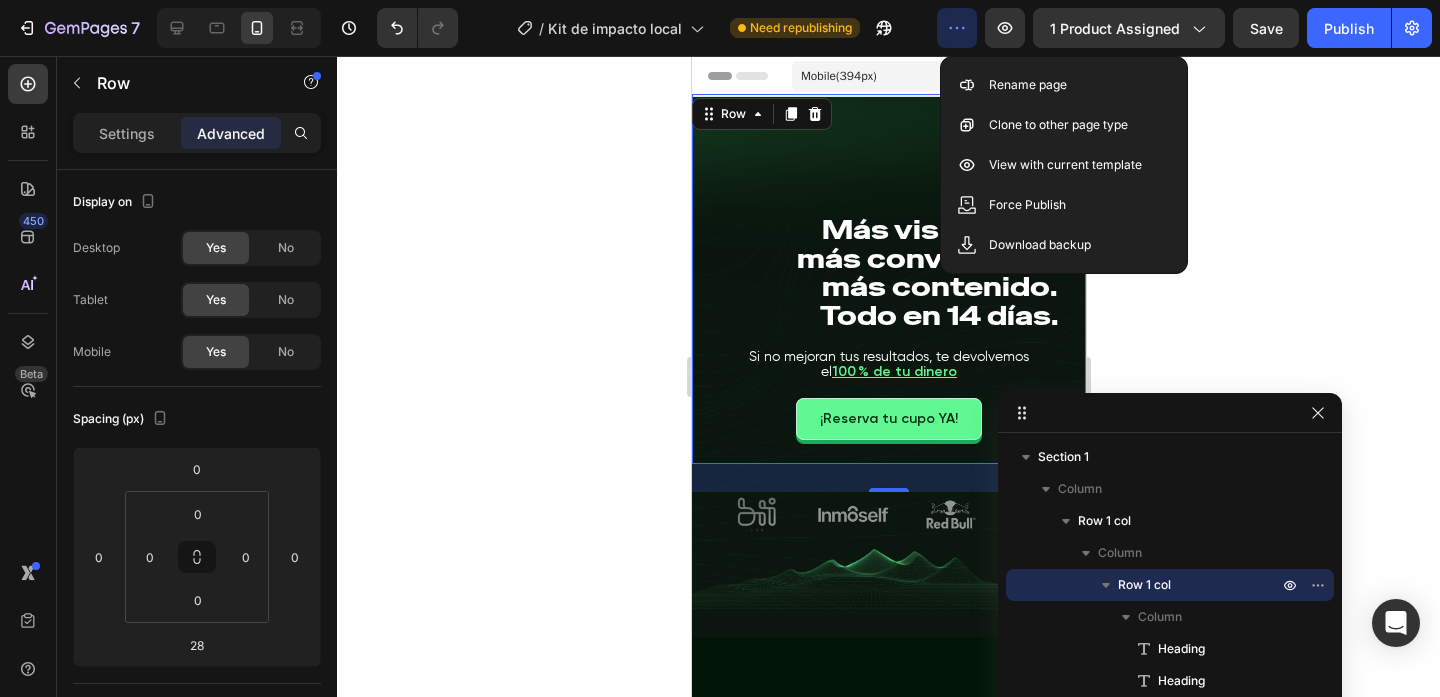 click 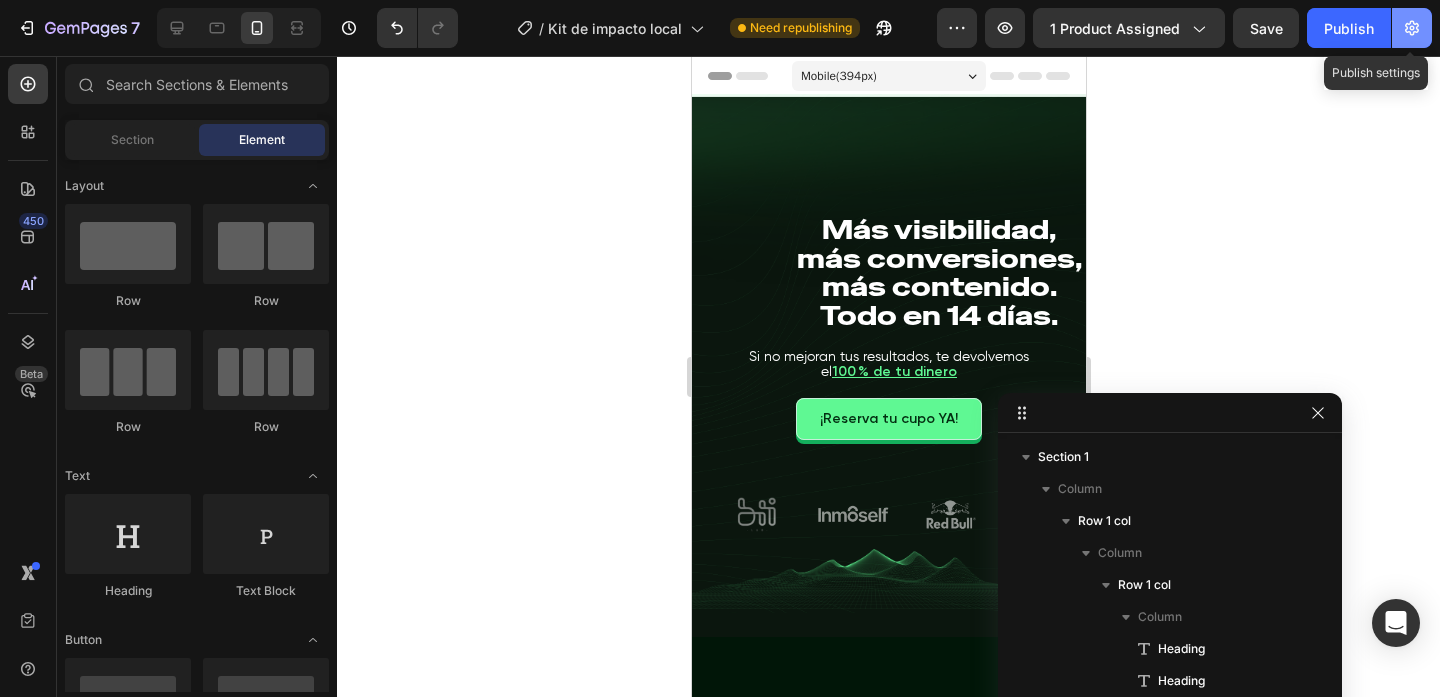 click 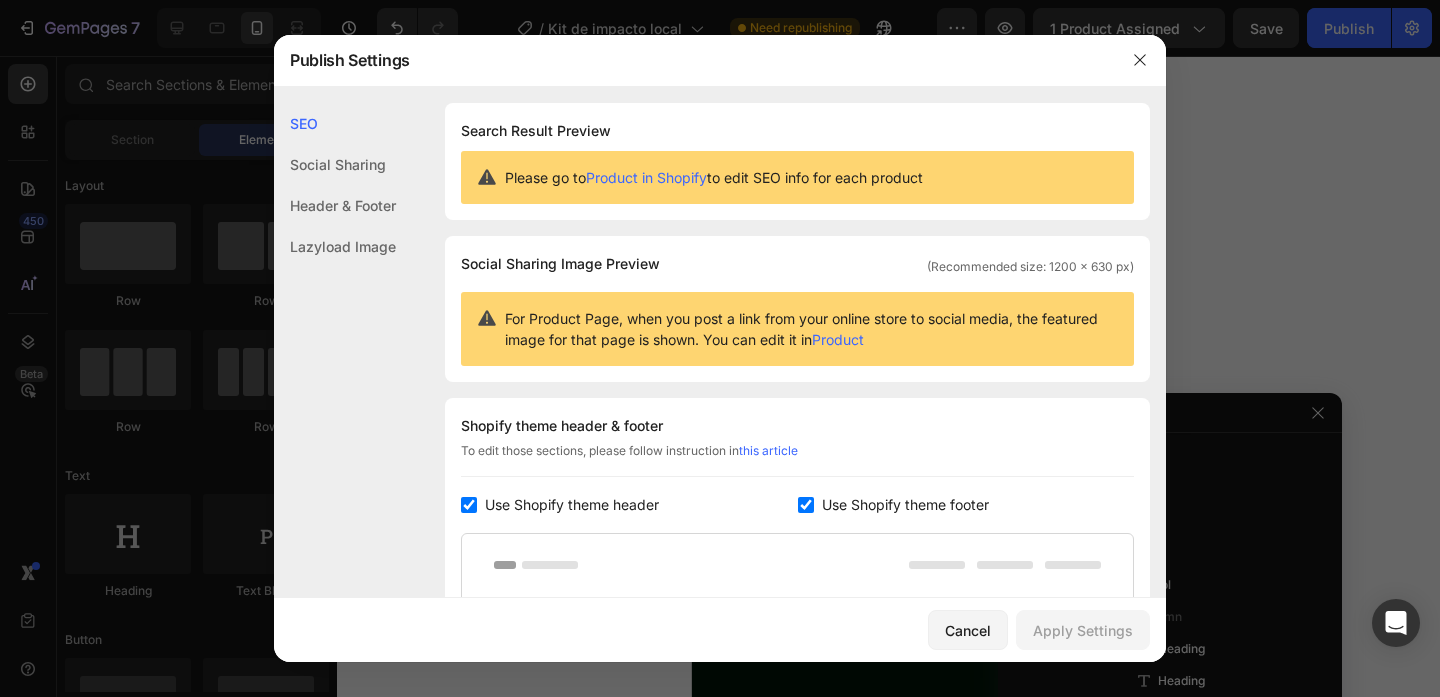 click on "Product in Shopify" at bounding box center (646, 177) 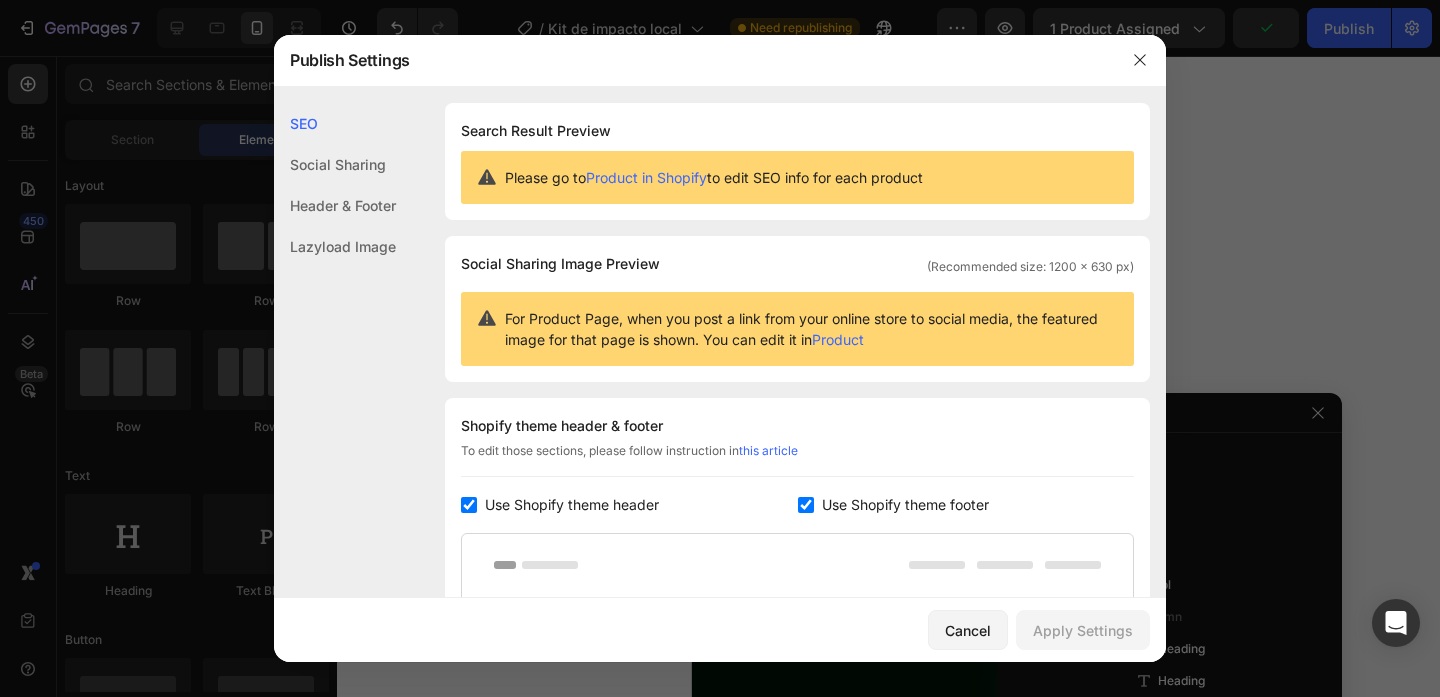 drag, startPoint x: 1136, startPoint y: 62, endPoint x: 1117, endPoint y: 224, distance: 163.1104 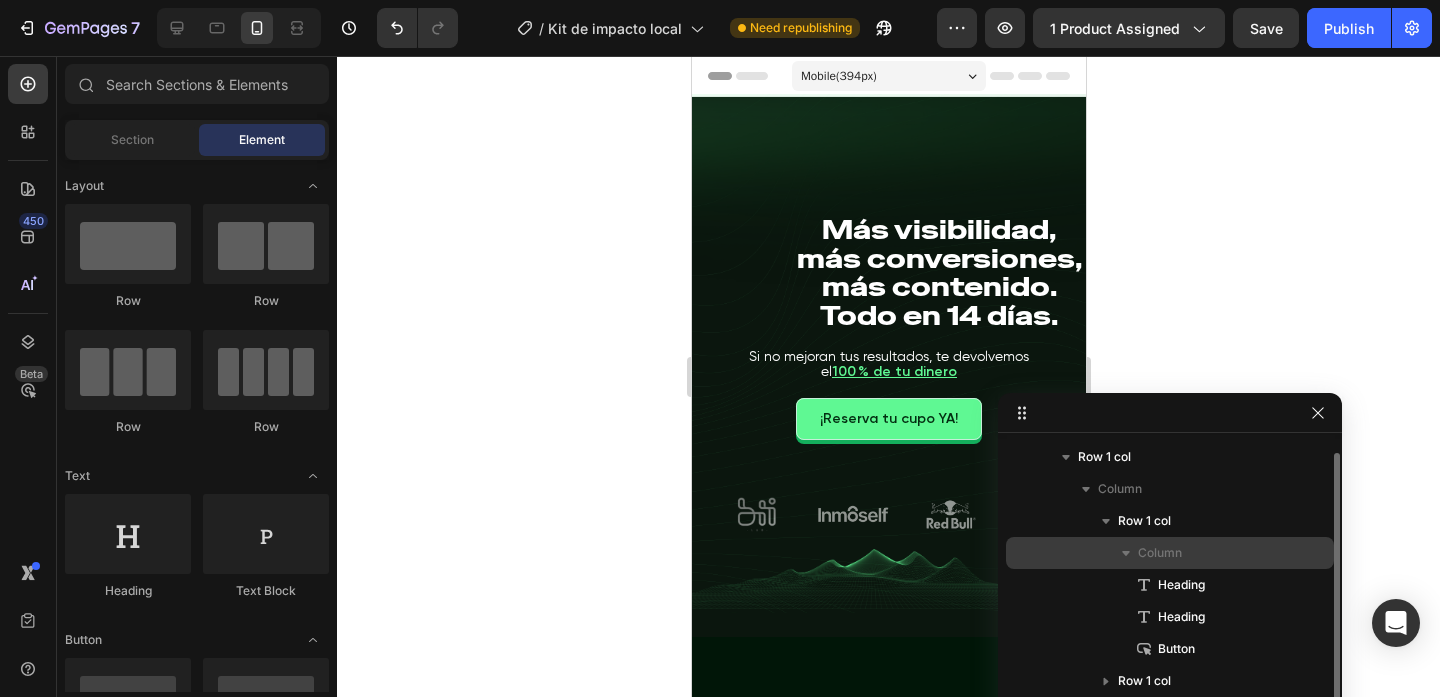 scroll, scrollTop: 0, scrollLeft: 0, axis: both 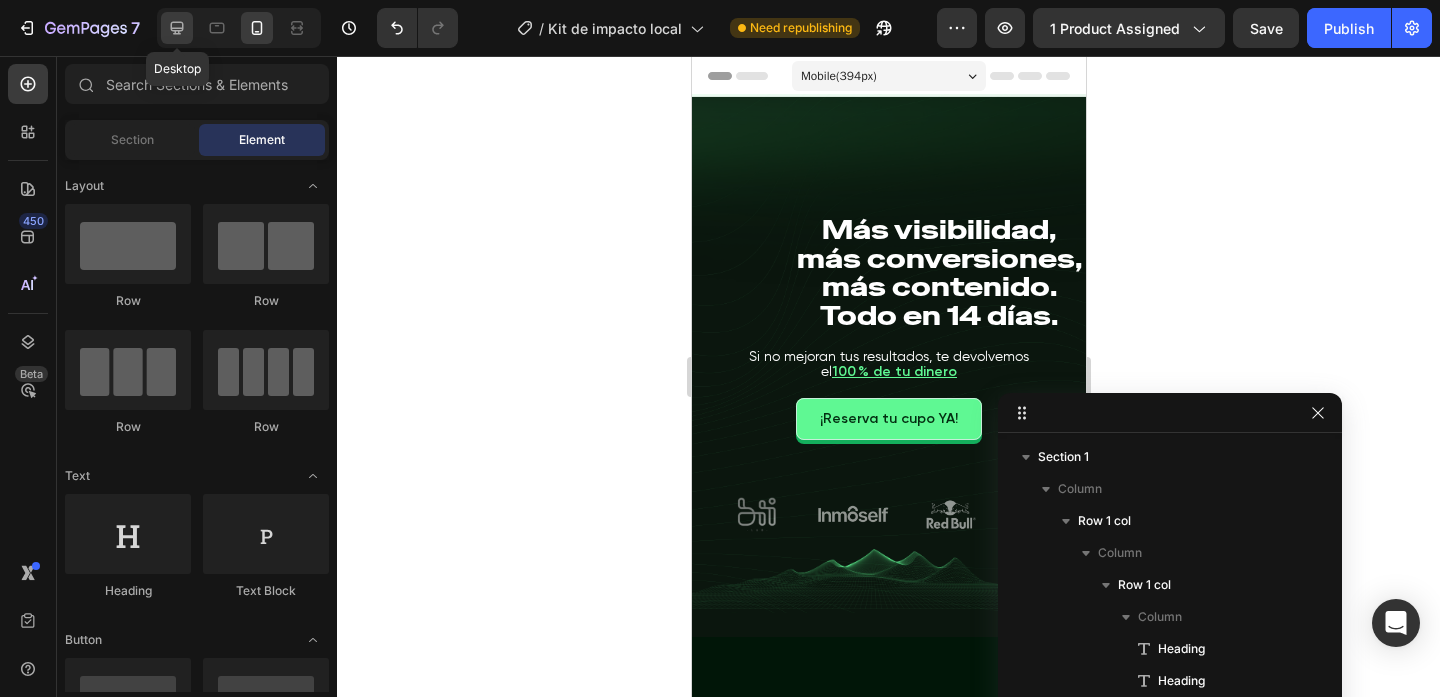 click 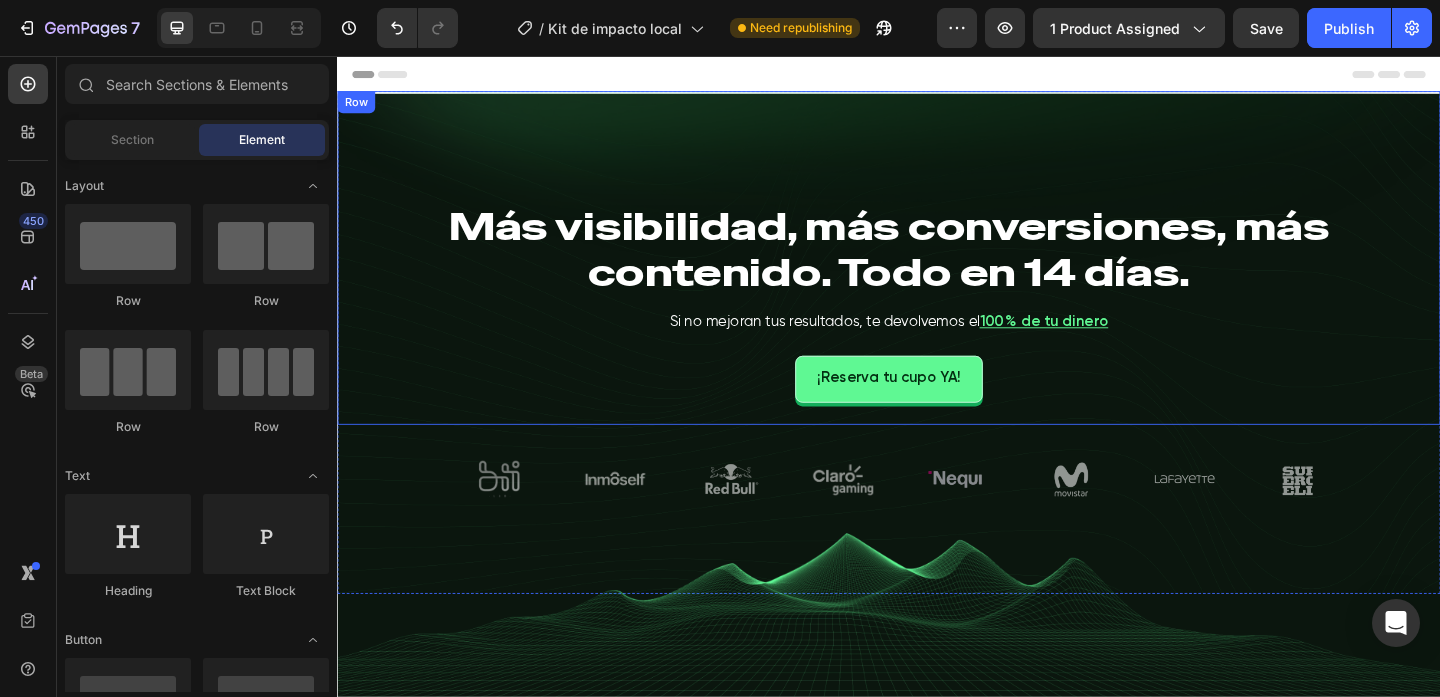 click on "Más visibilidad, más conversiones, más contenido. Todo en 14 días.  Heading Si no mejoran tus resultados, te devolvemos el  100 % de tu dinero Heading ¡Reserva tu cupo YA! Button" at bounding box center (937, 275) 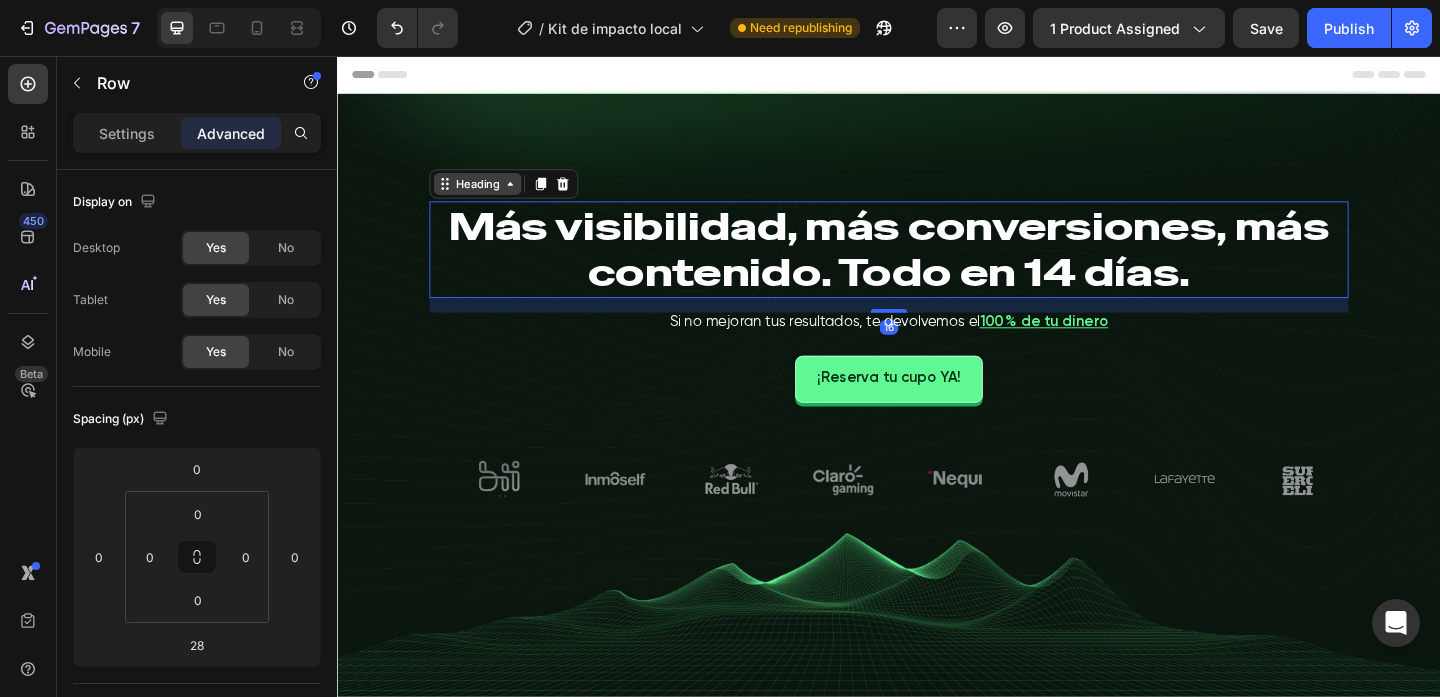 click on "Heading" at bounding box center (489, 195) 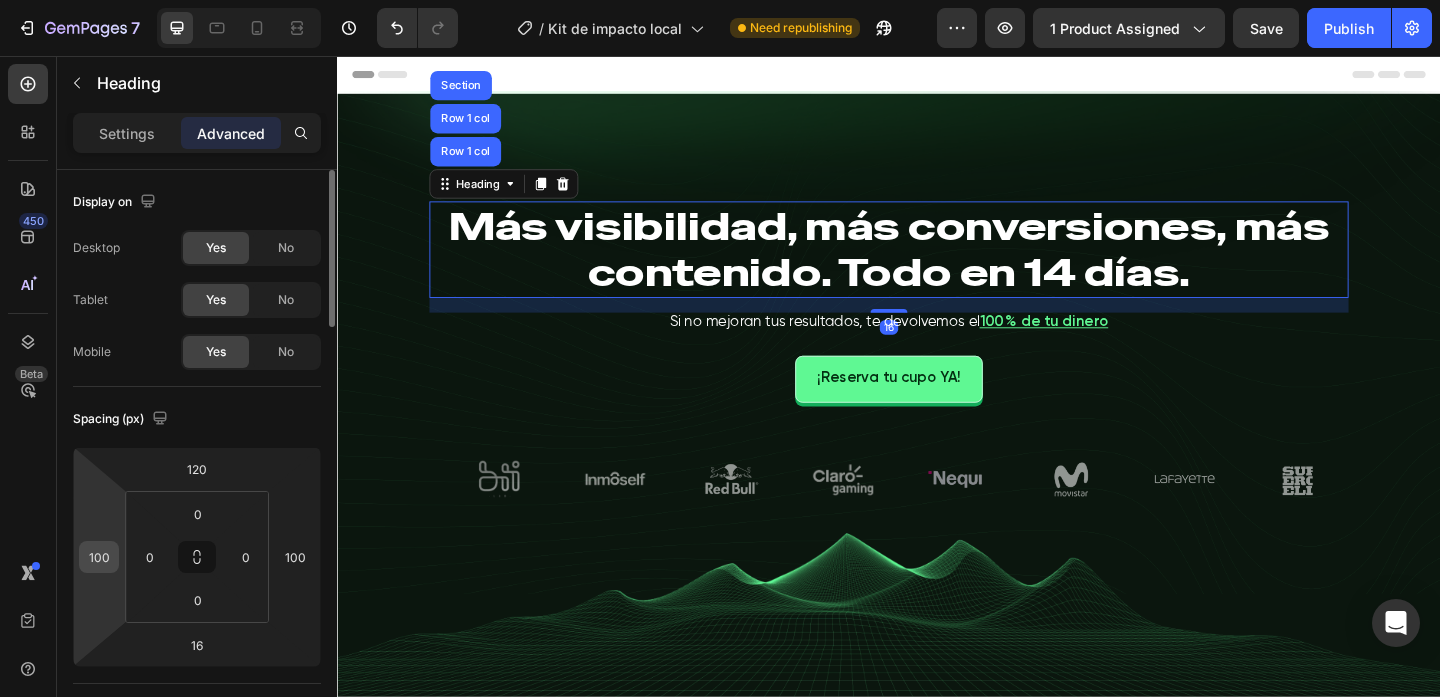 click on "100" at bounding box center [99, 557] 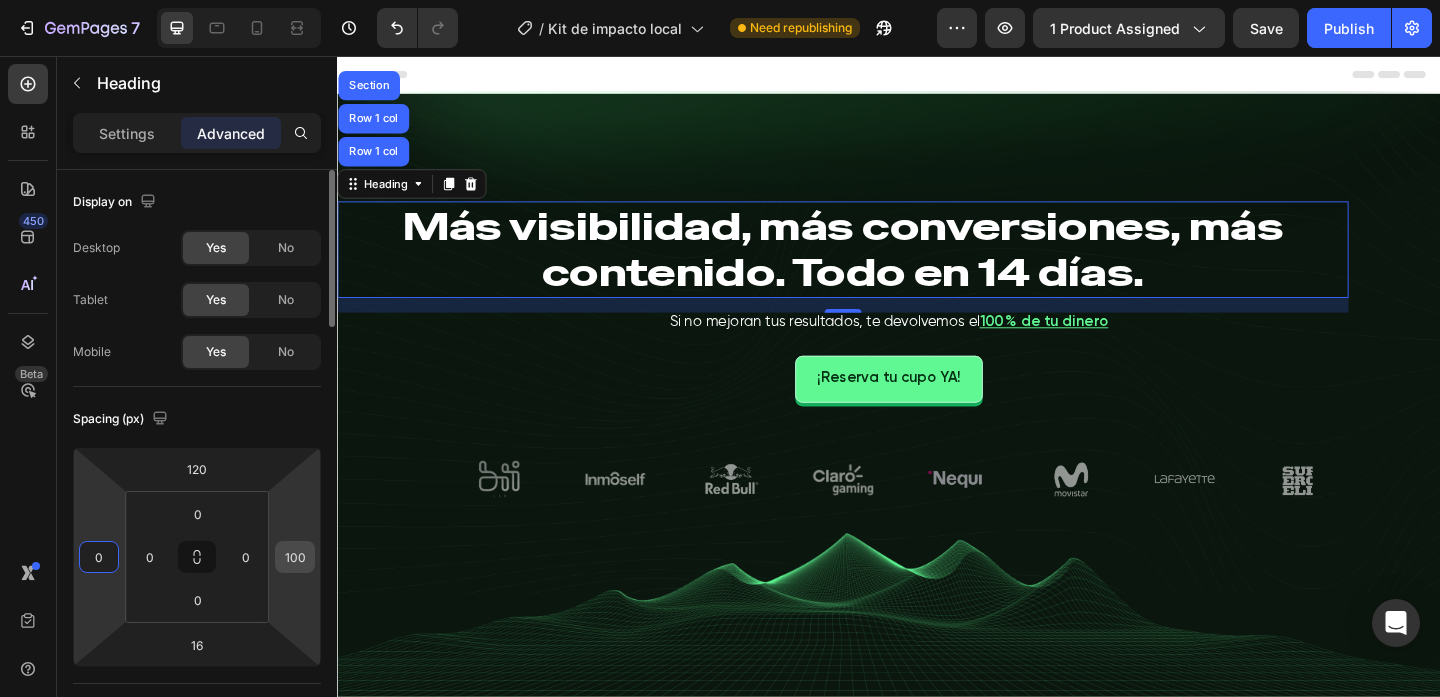 type on "0" 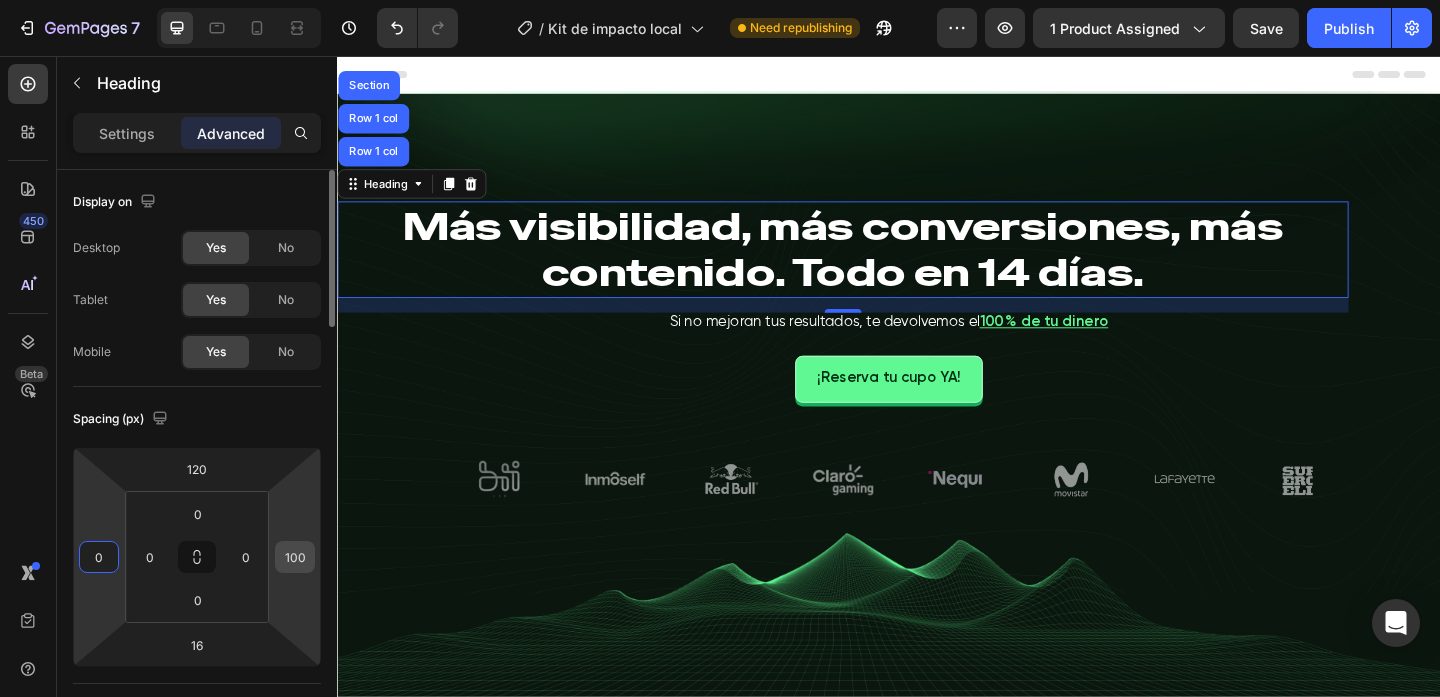click on "100" at bounding box center [295, 557] 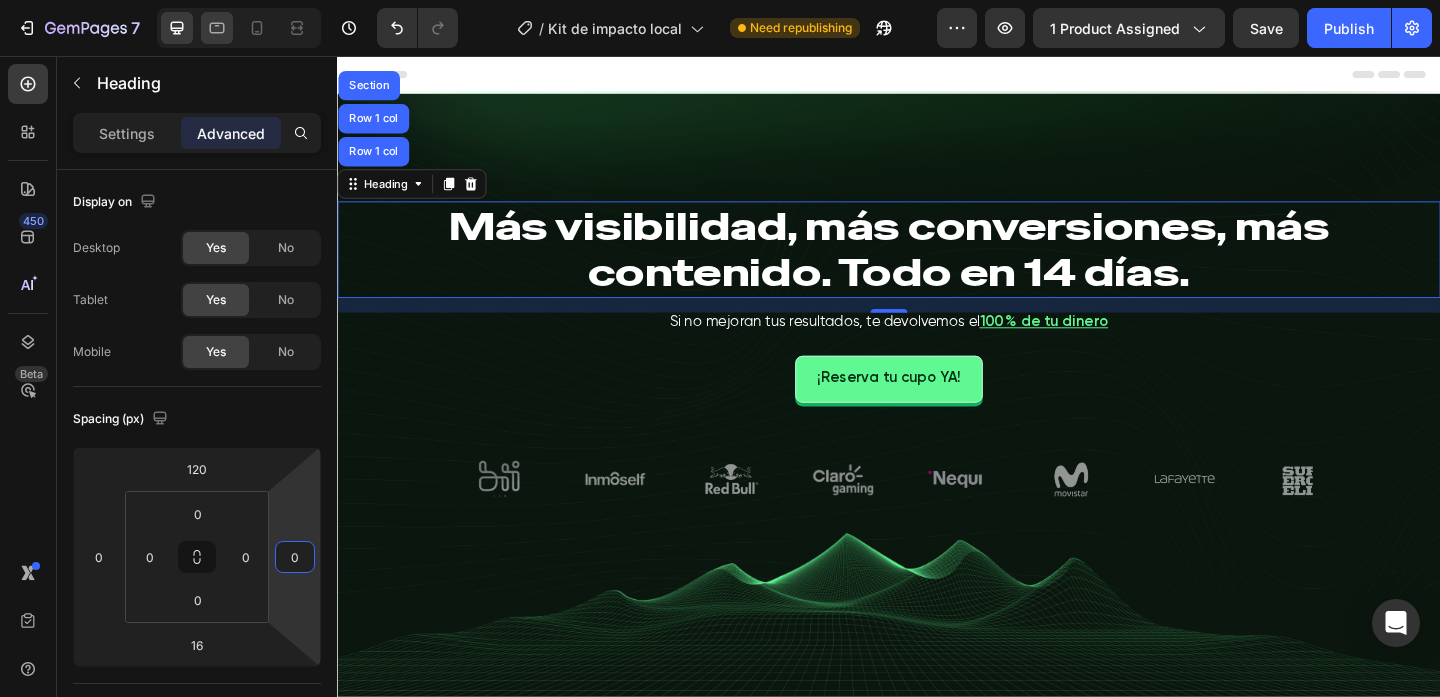 type on "0" 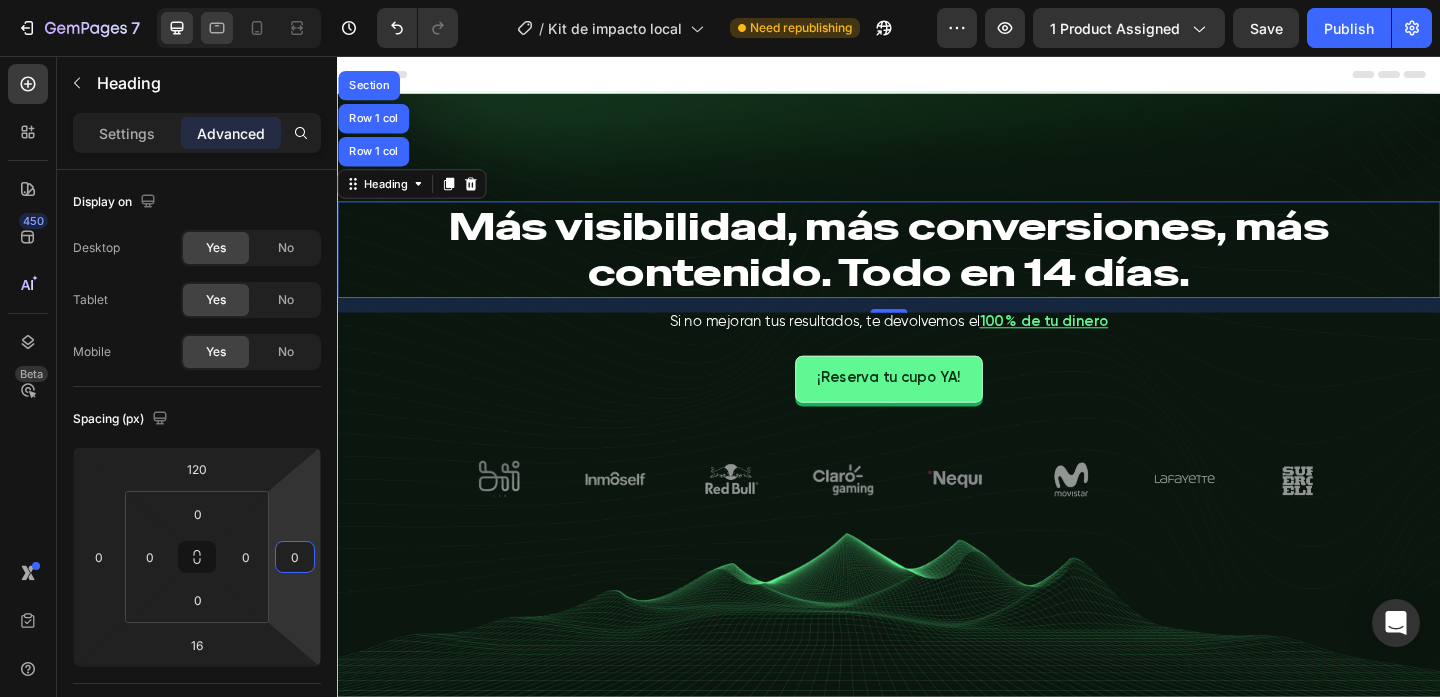 click 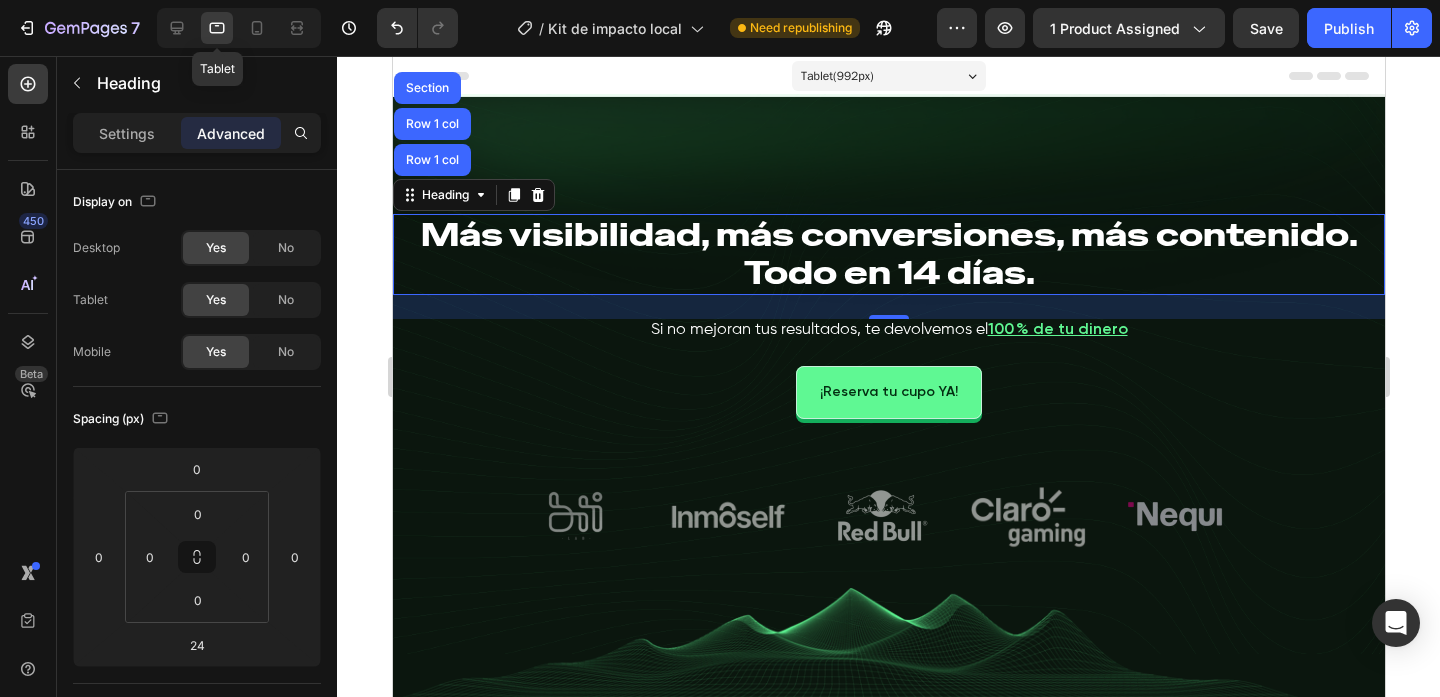 scroll, scrollTop: 88, scrollLeft: 0, axis: vertical 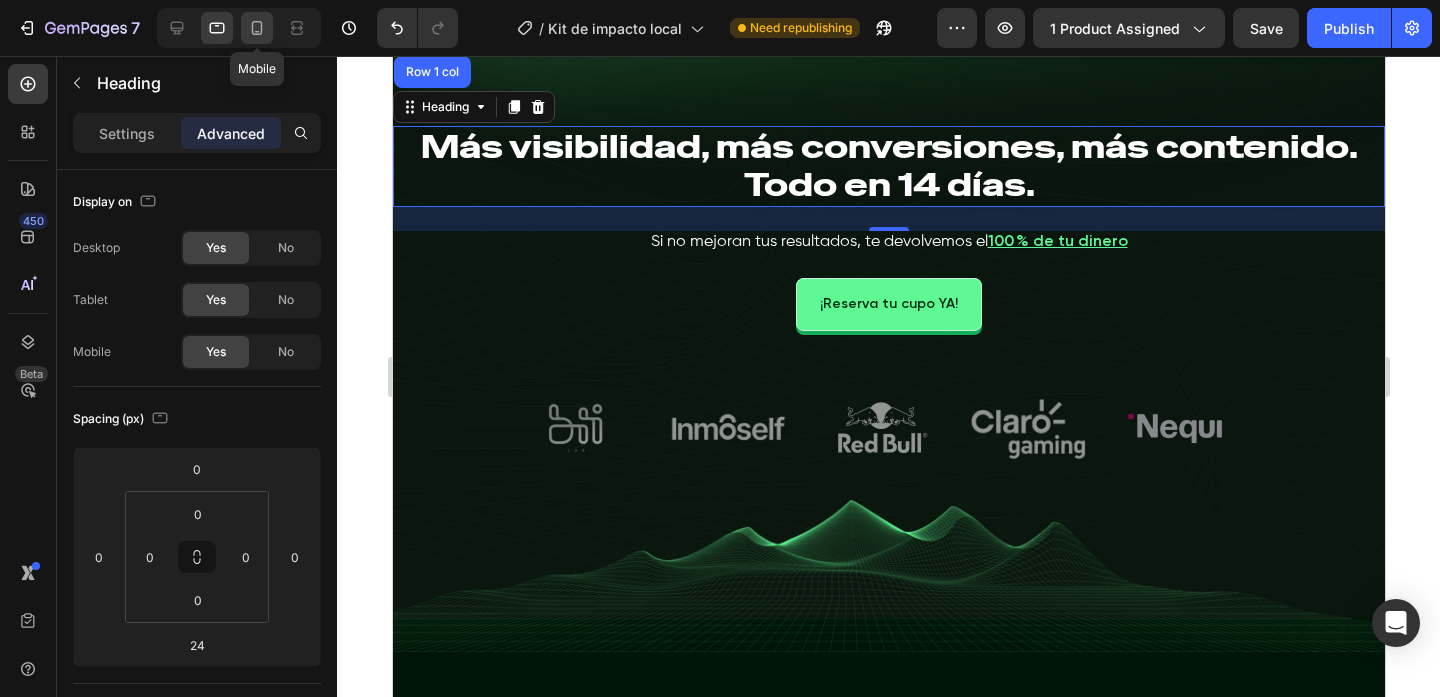 click 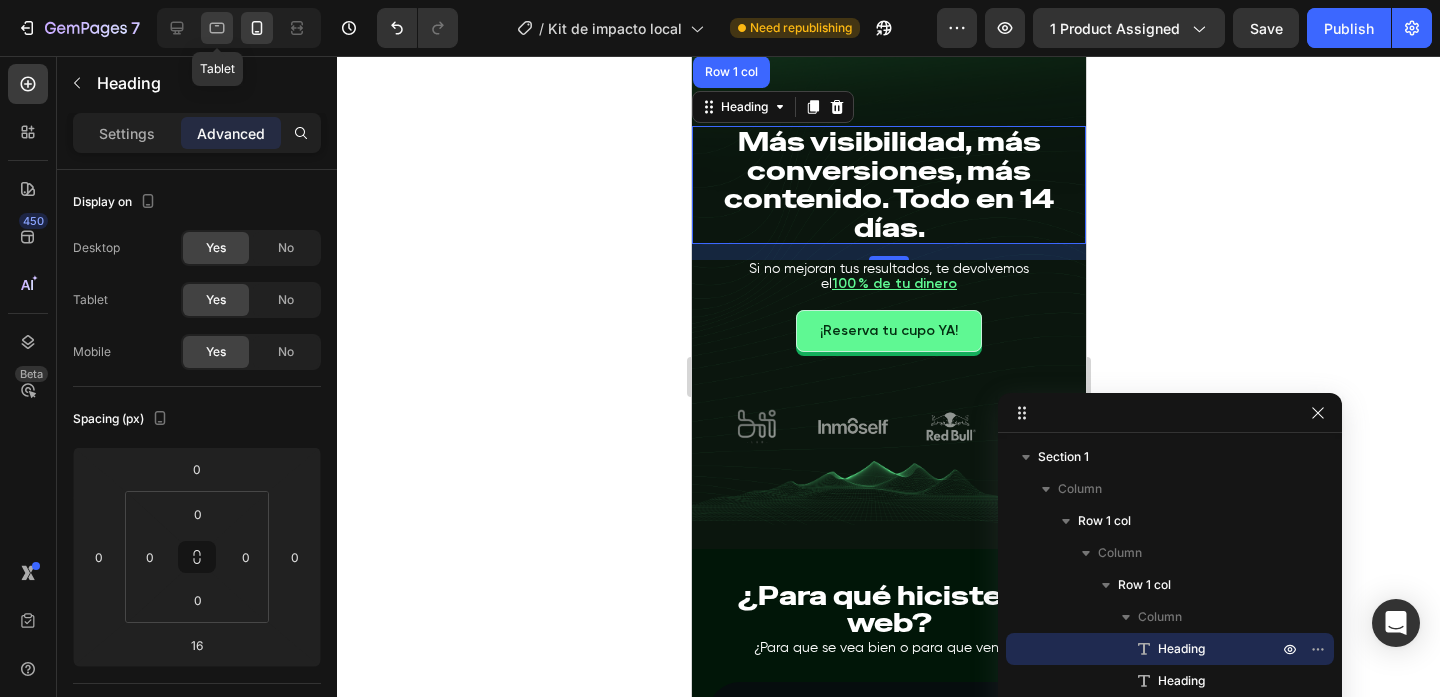click 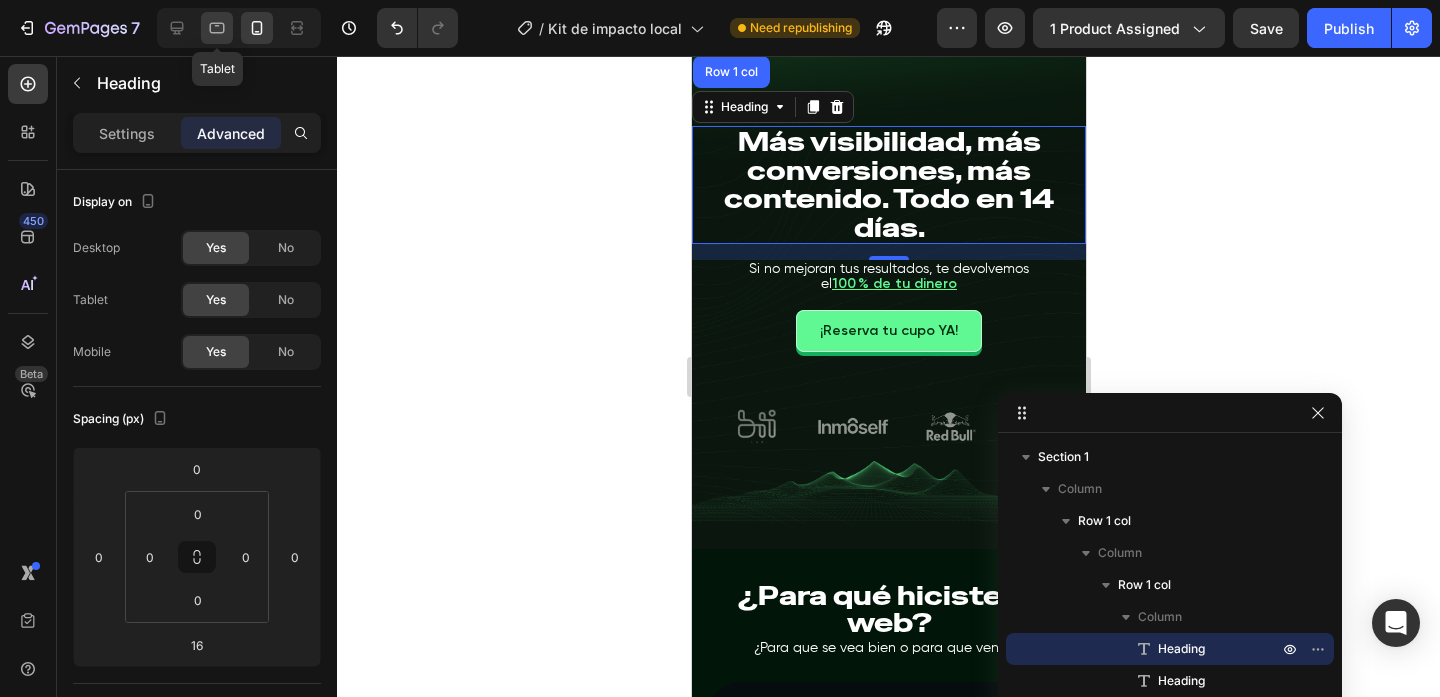 type on "24" 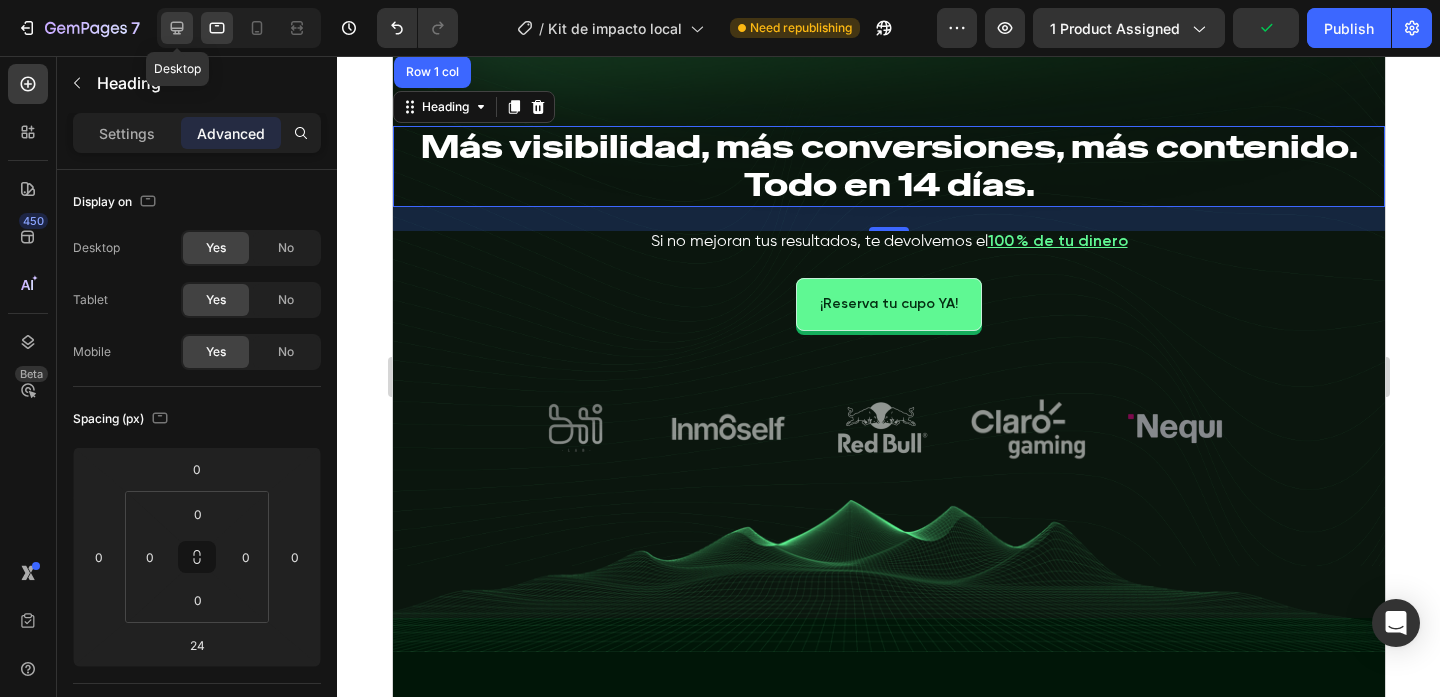 click 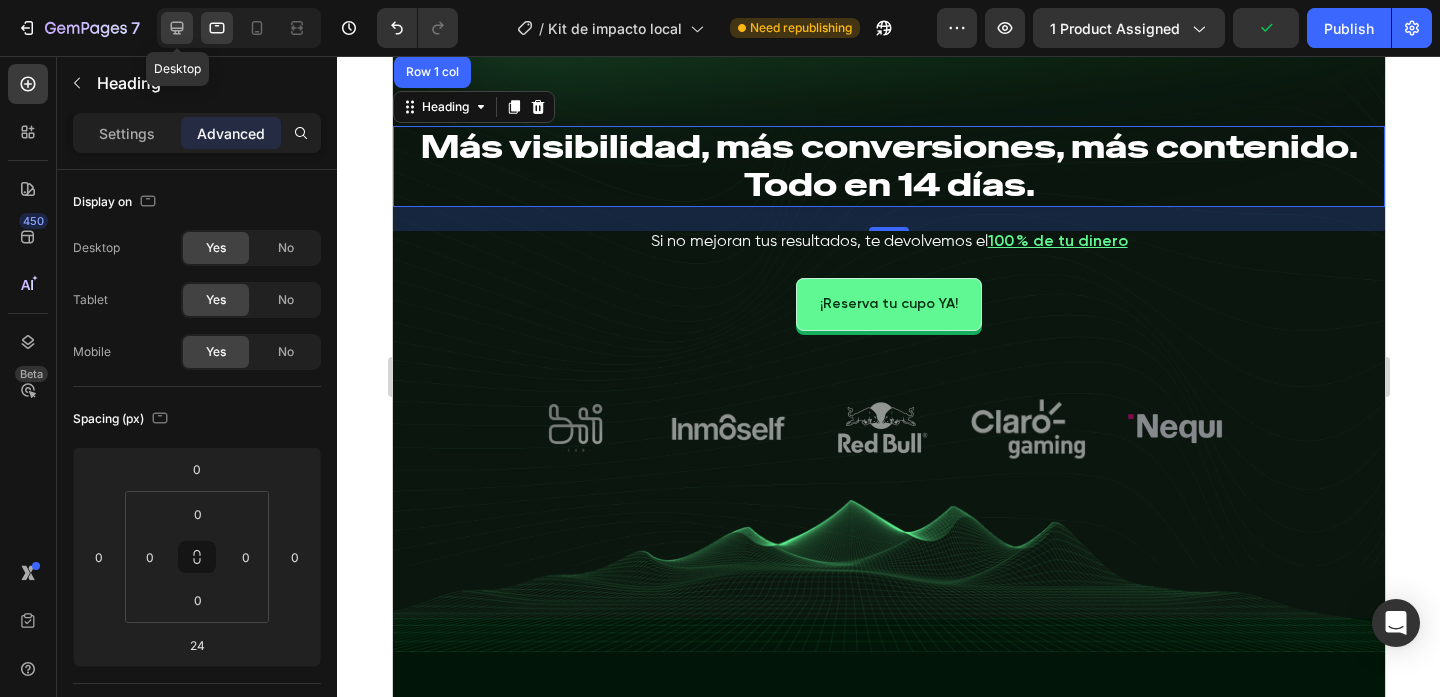 type on "120" 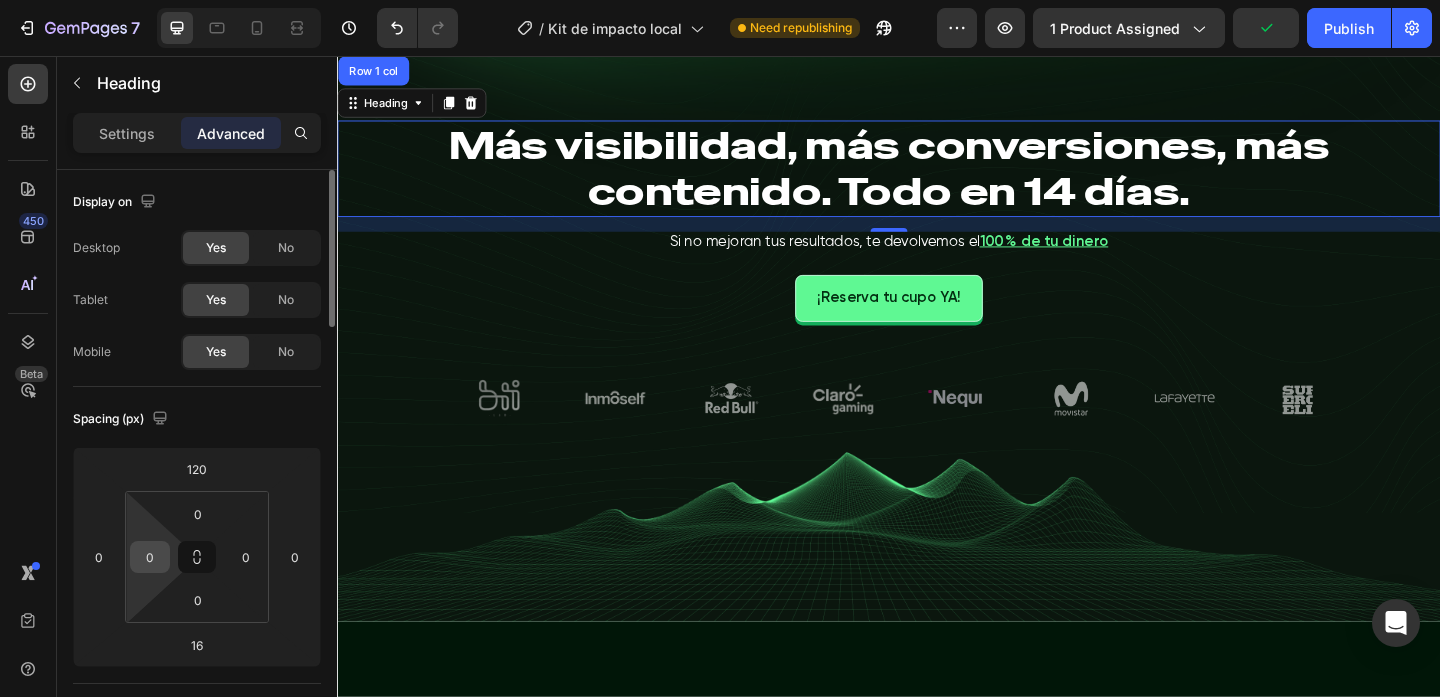 click on "0" at bounding box center [150, 557] 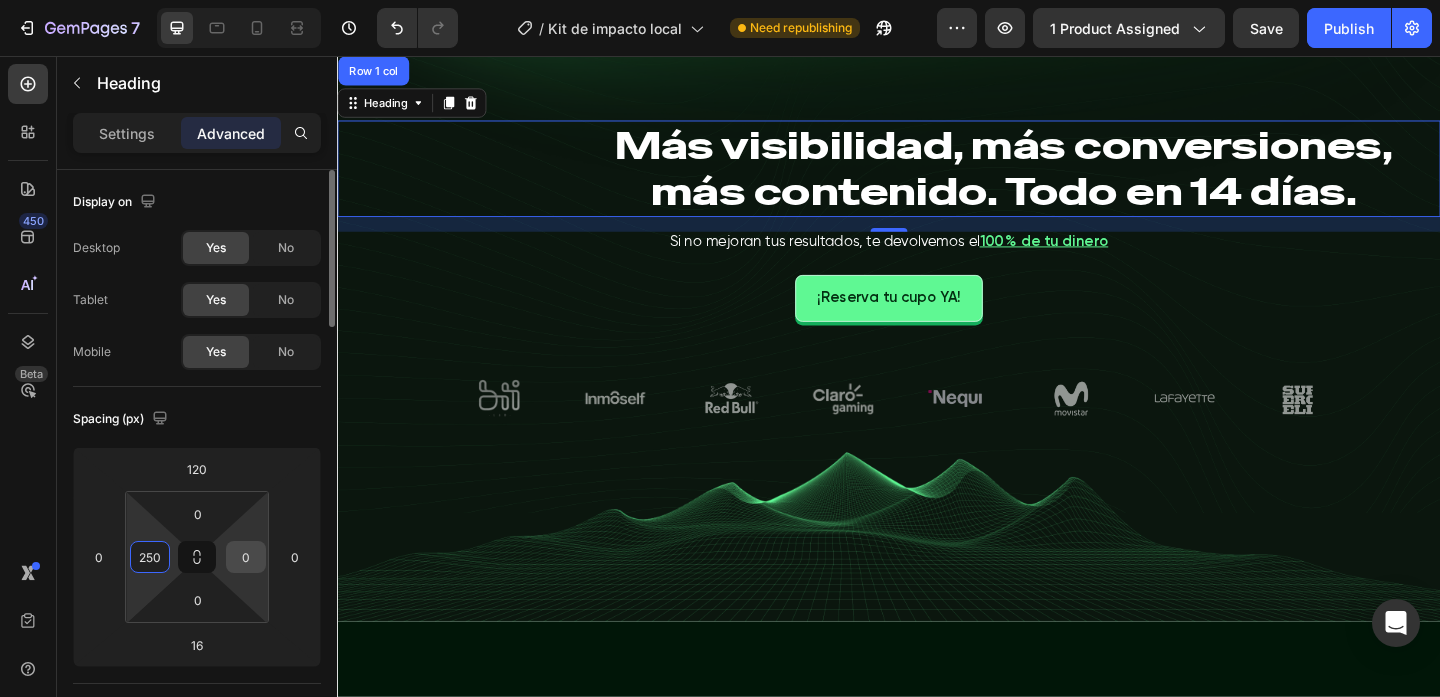 type on "250" 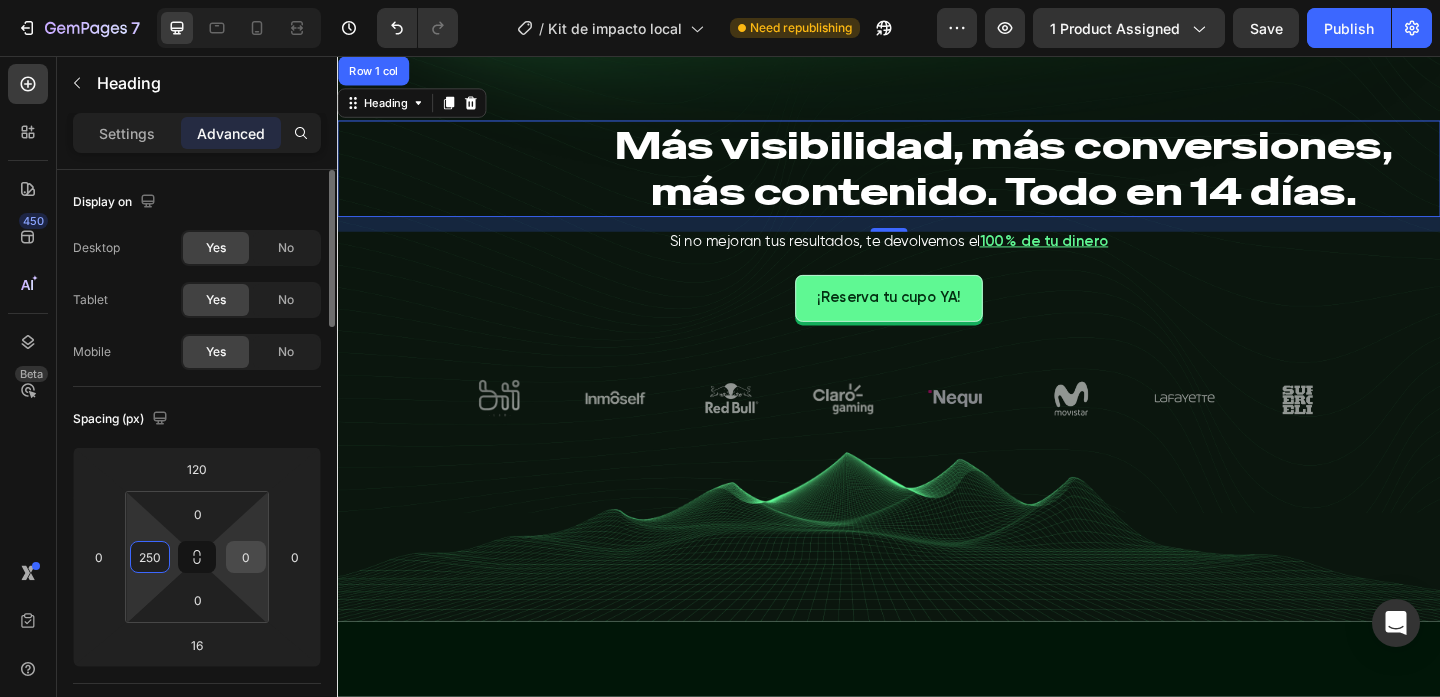 click on "0" at bounding box center [246, 557] 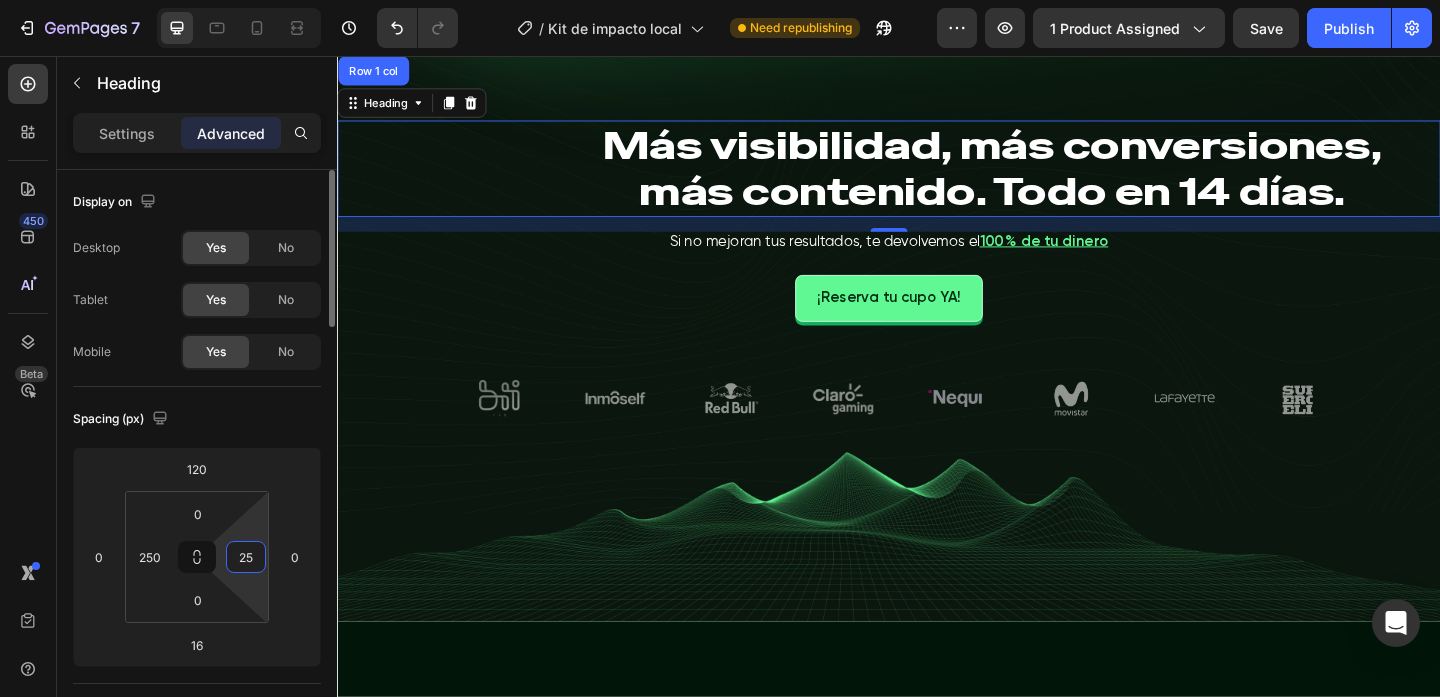 type on "2" 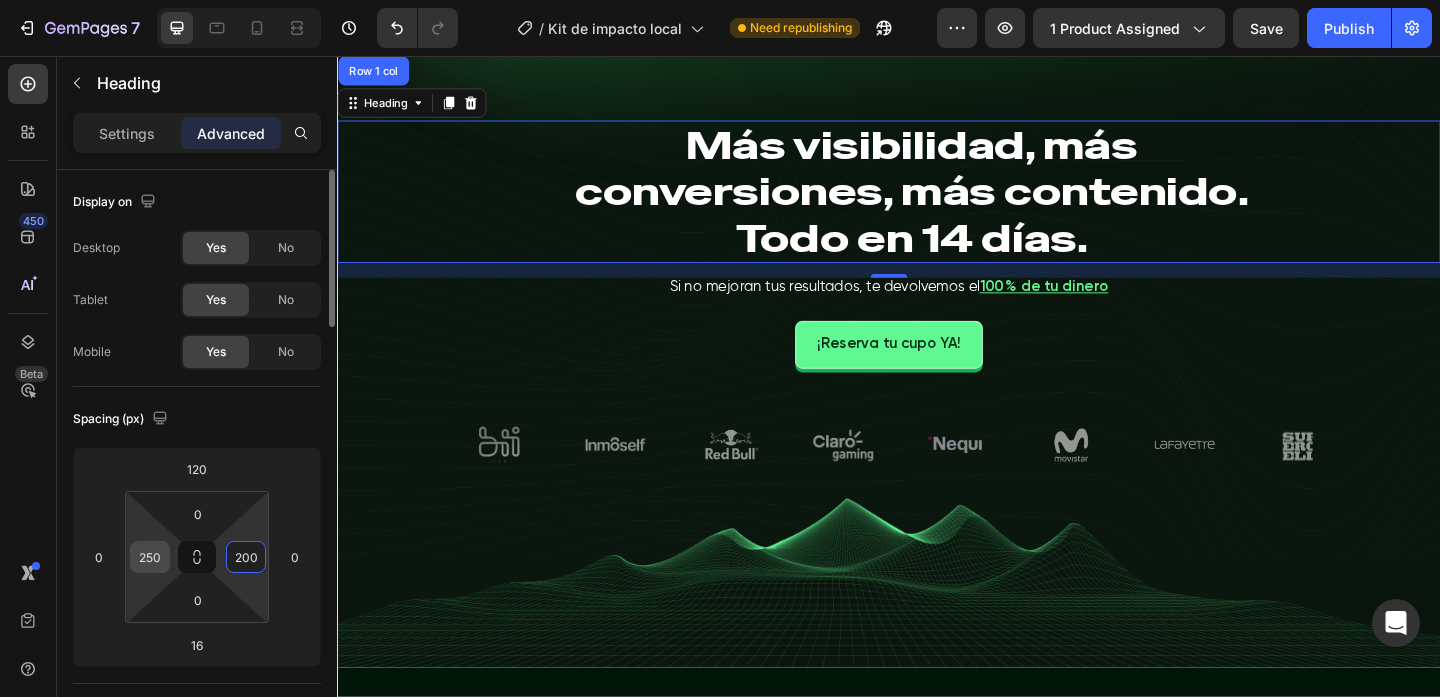 type on "200" 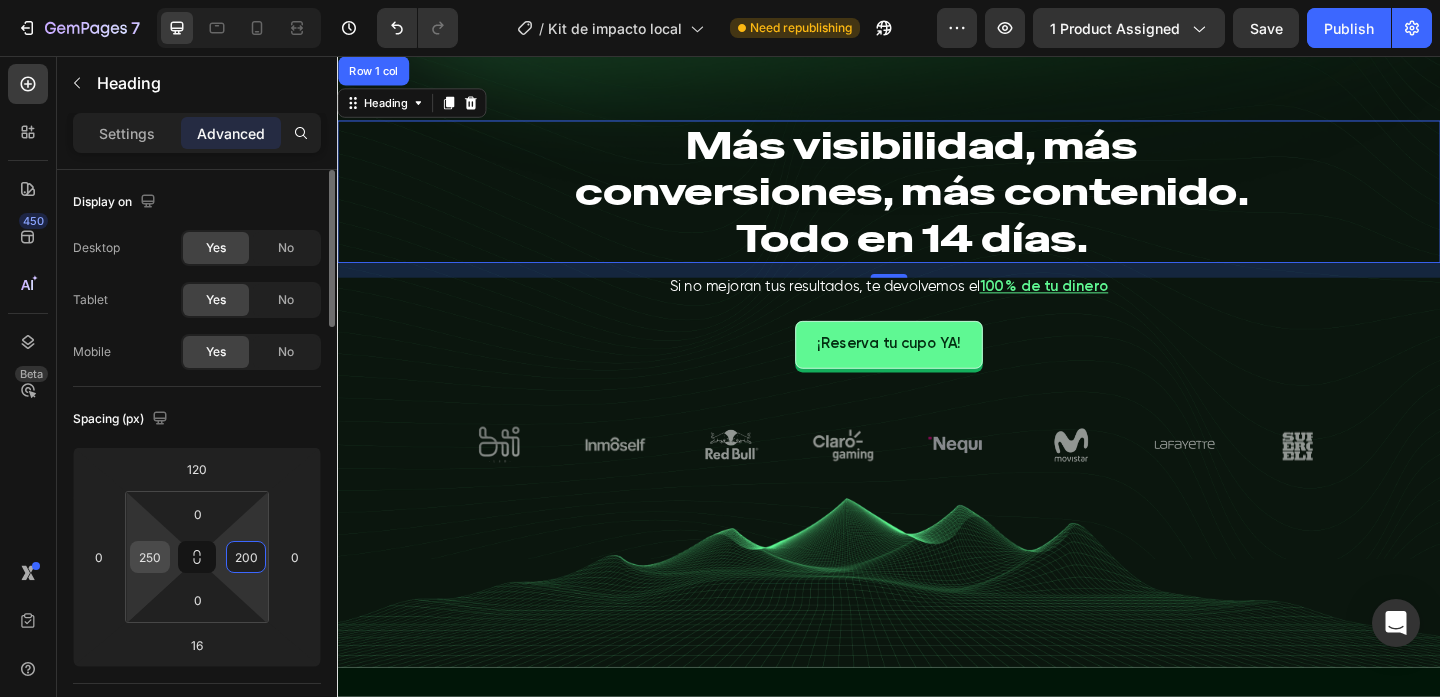 click on "250" at bounding box center (150, 557) 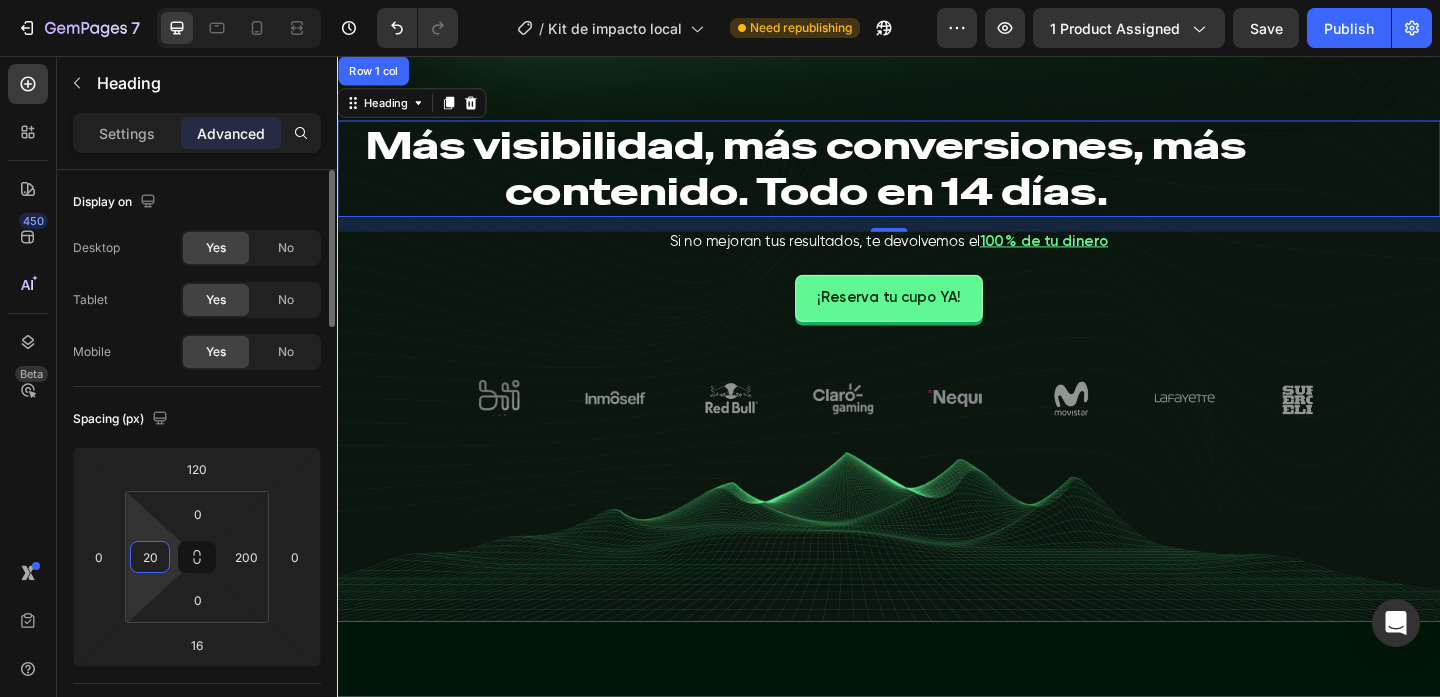 type on "2" 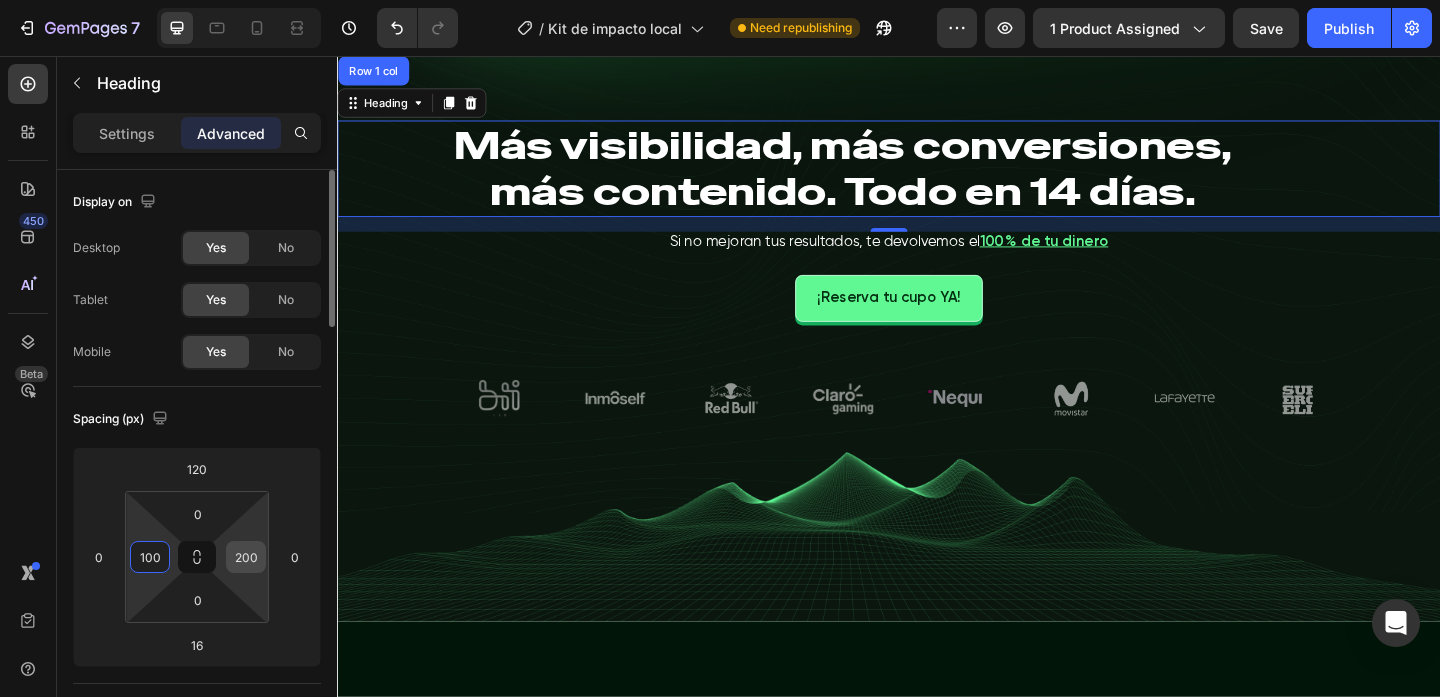 type on "100" 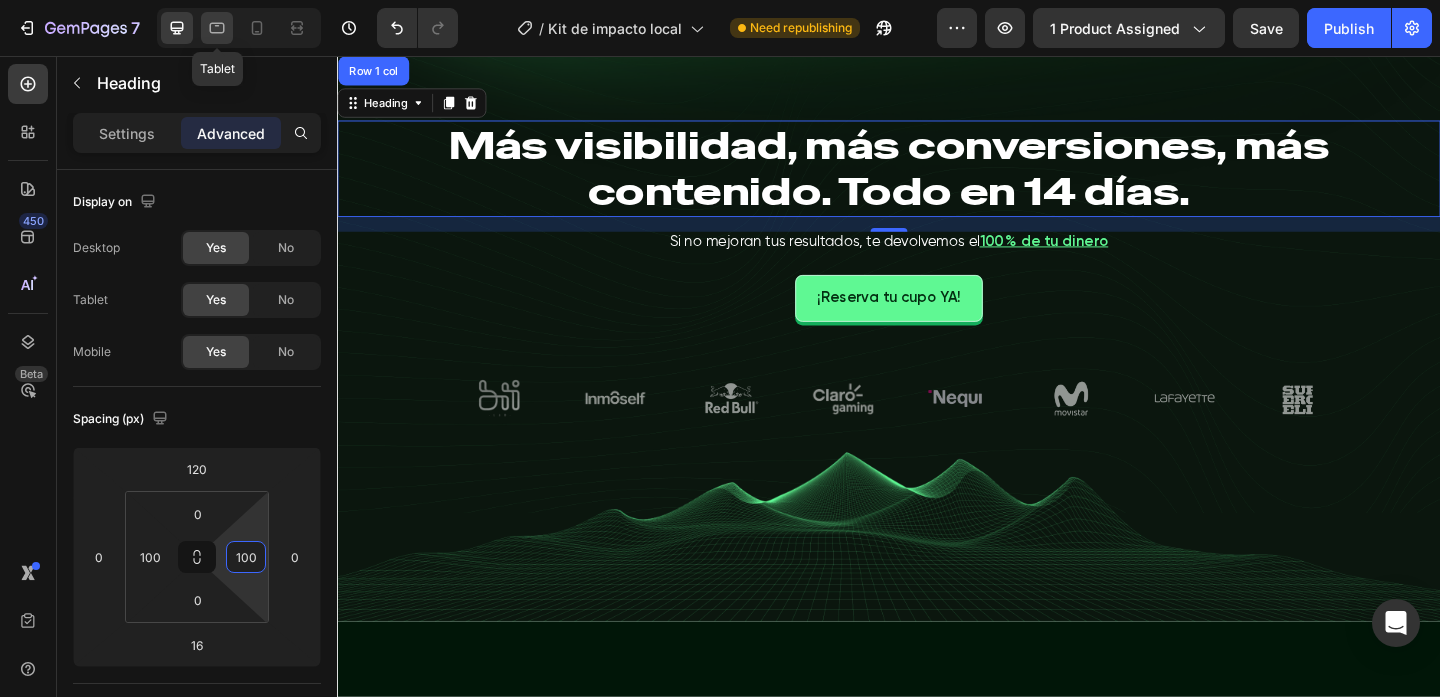 type on "100" 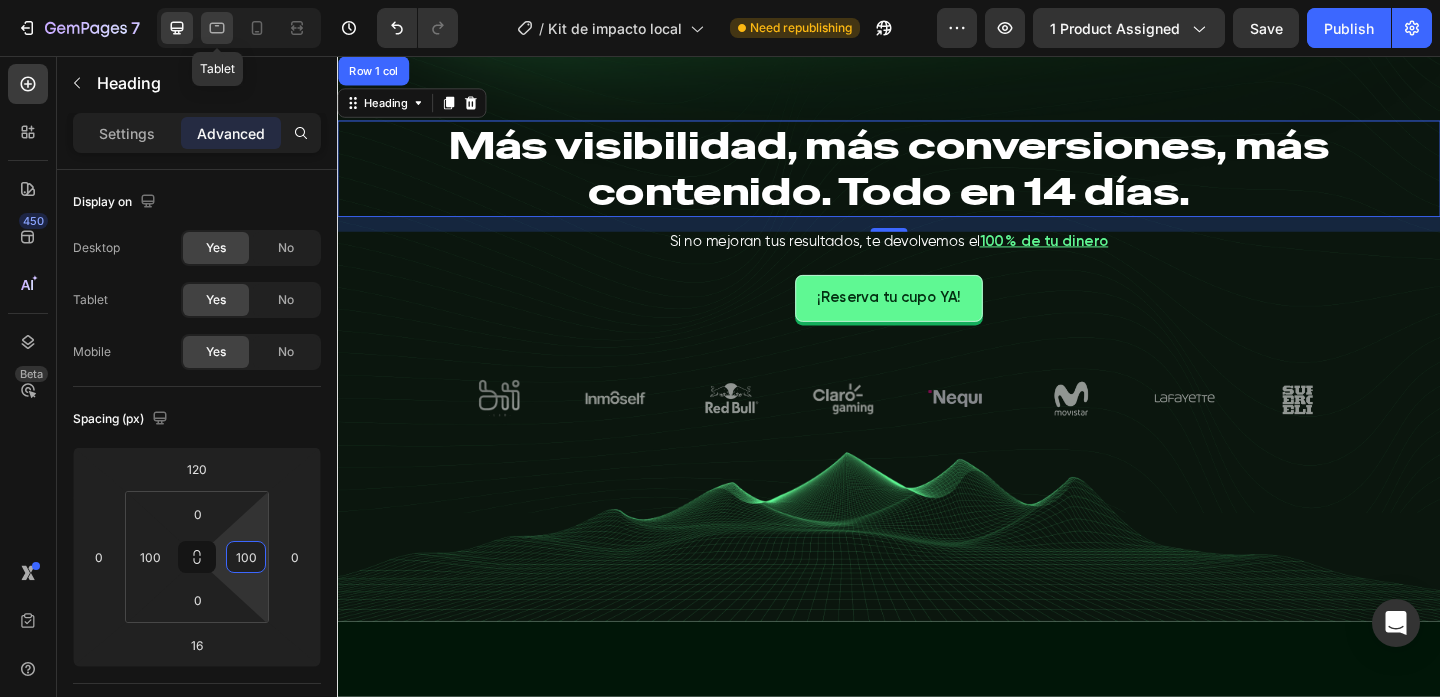 click 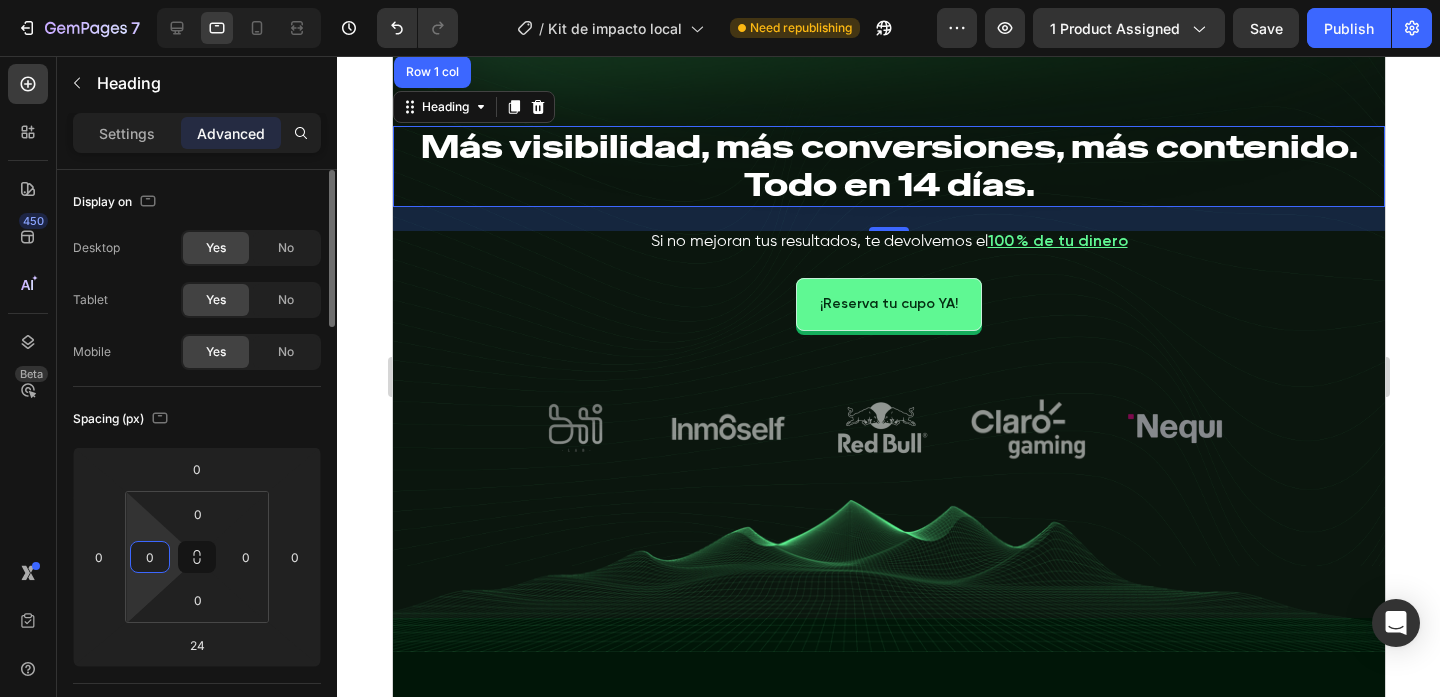 click on "0" at bounding box center (150, 557) 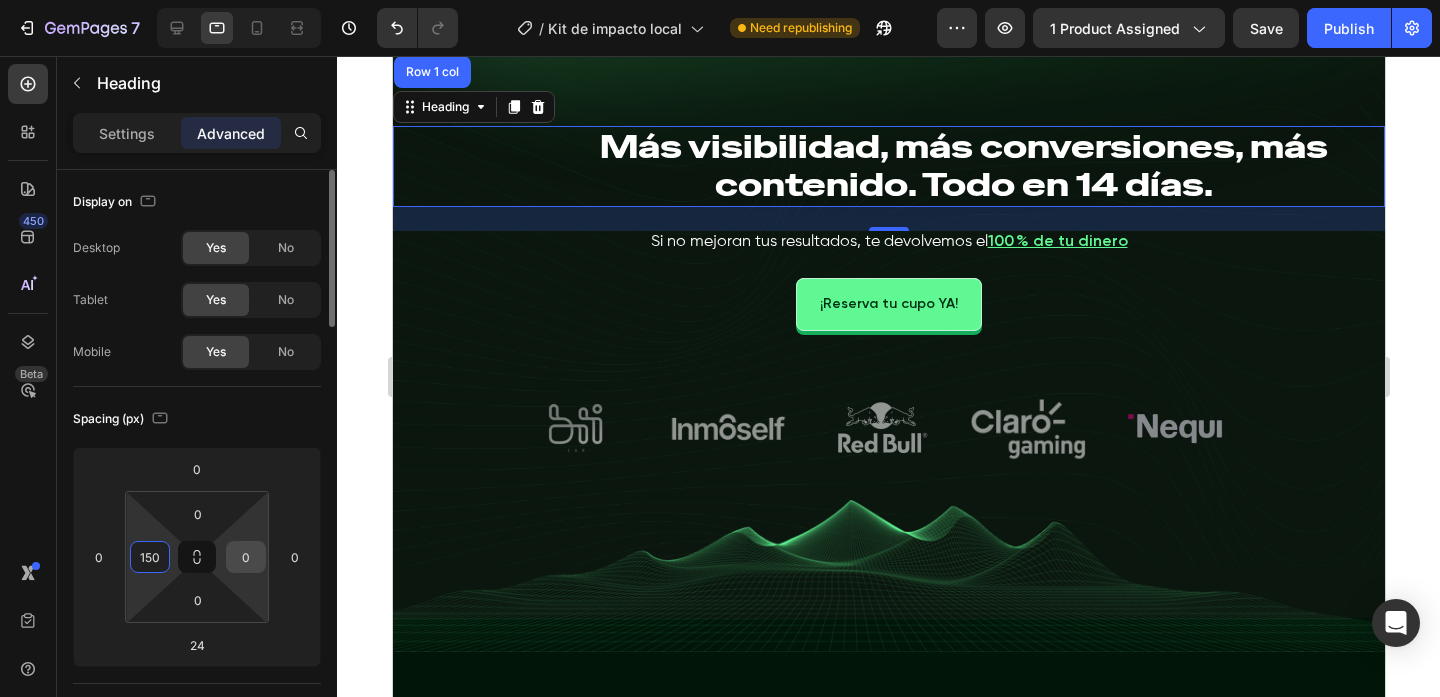 type on "150" 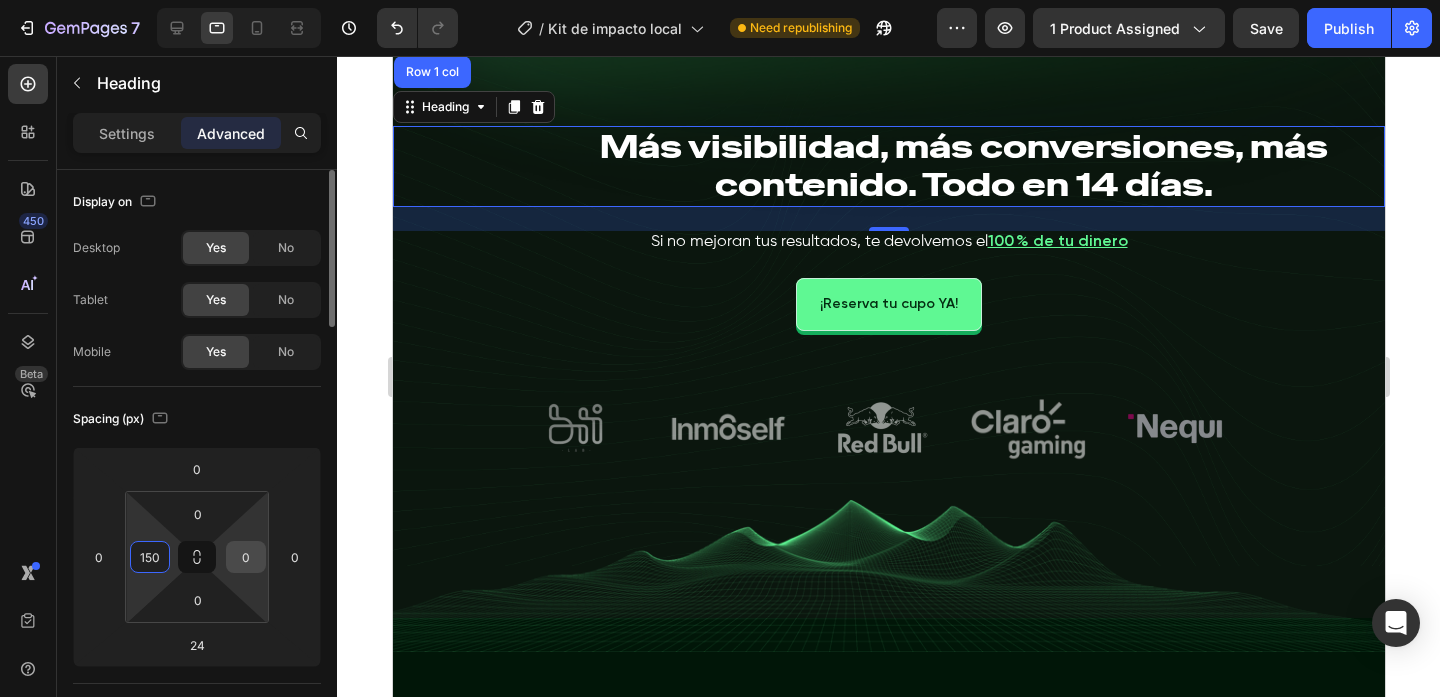 click on "0" at bounding box center (246, 557) 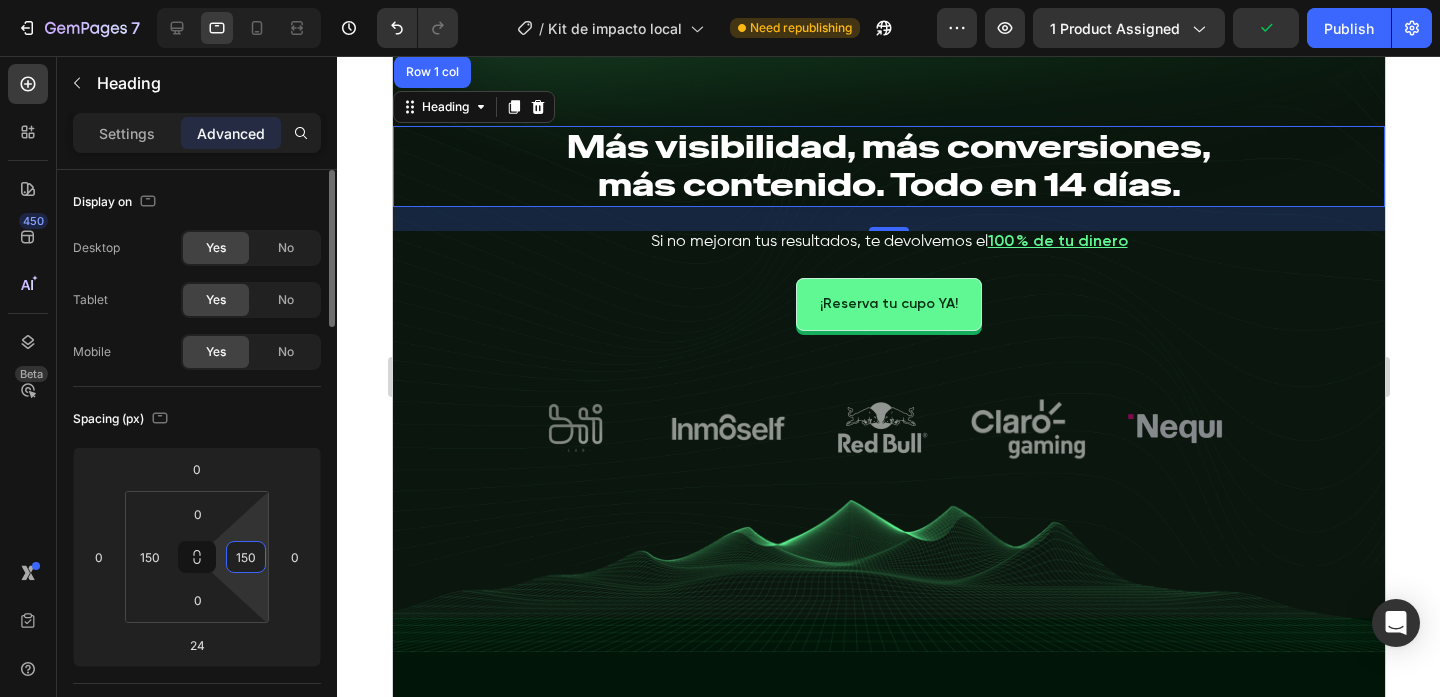 type on "150" 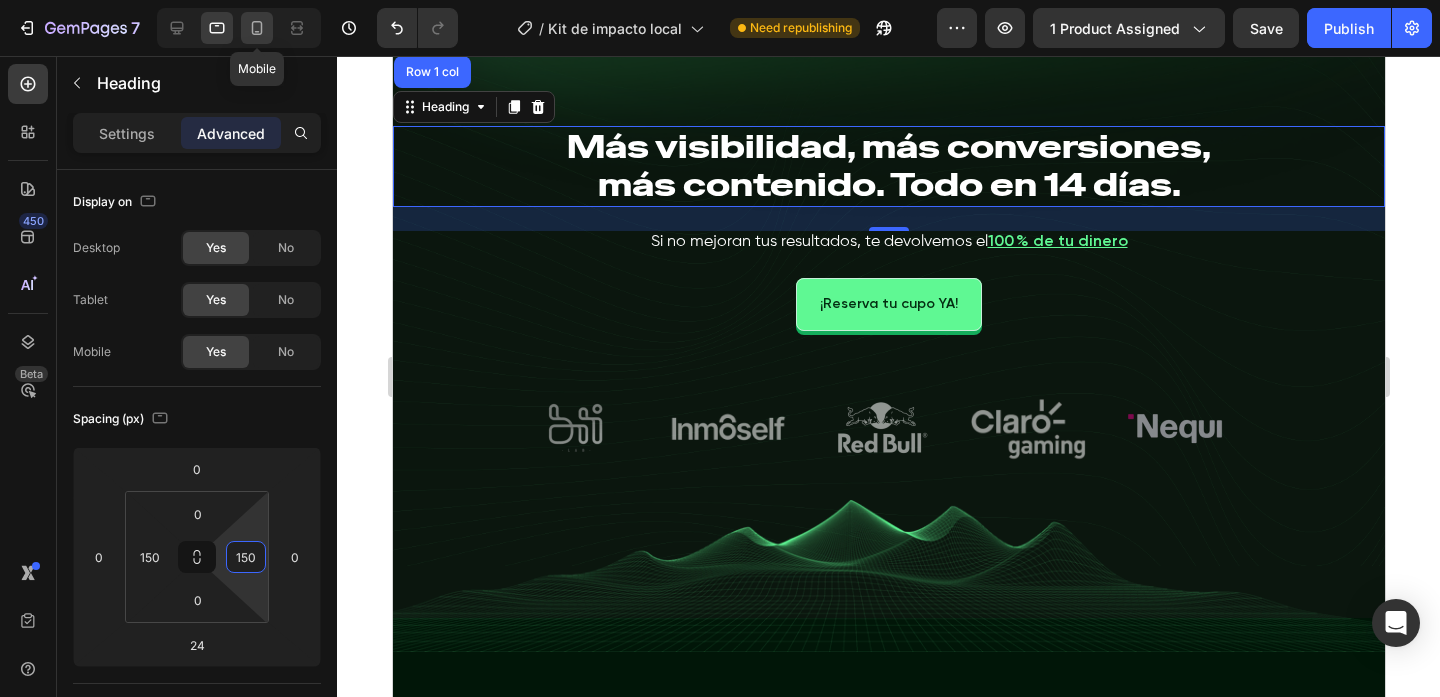 click 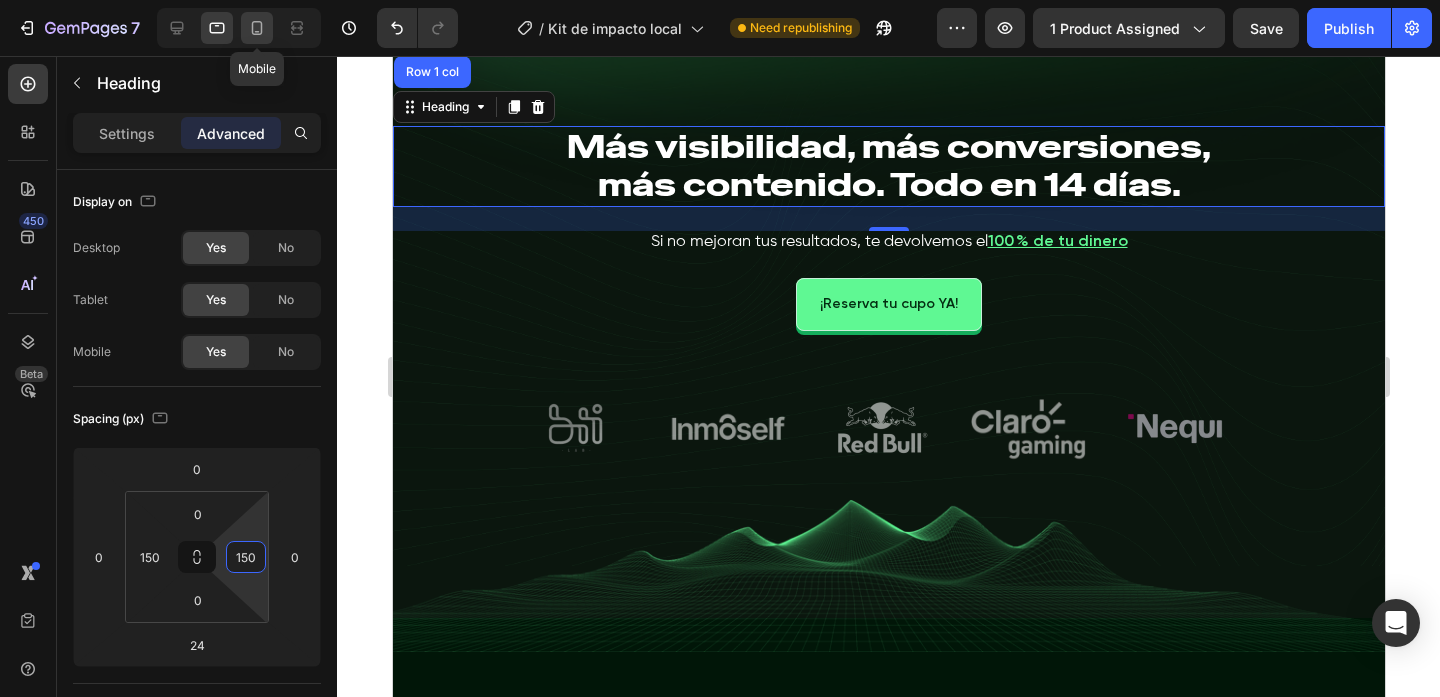 type on "16" 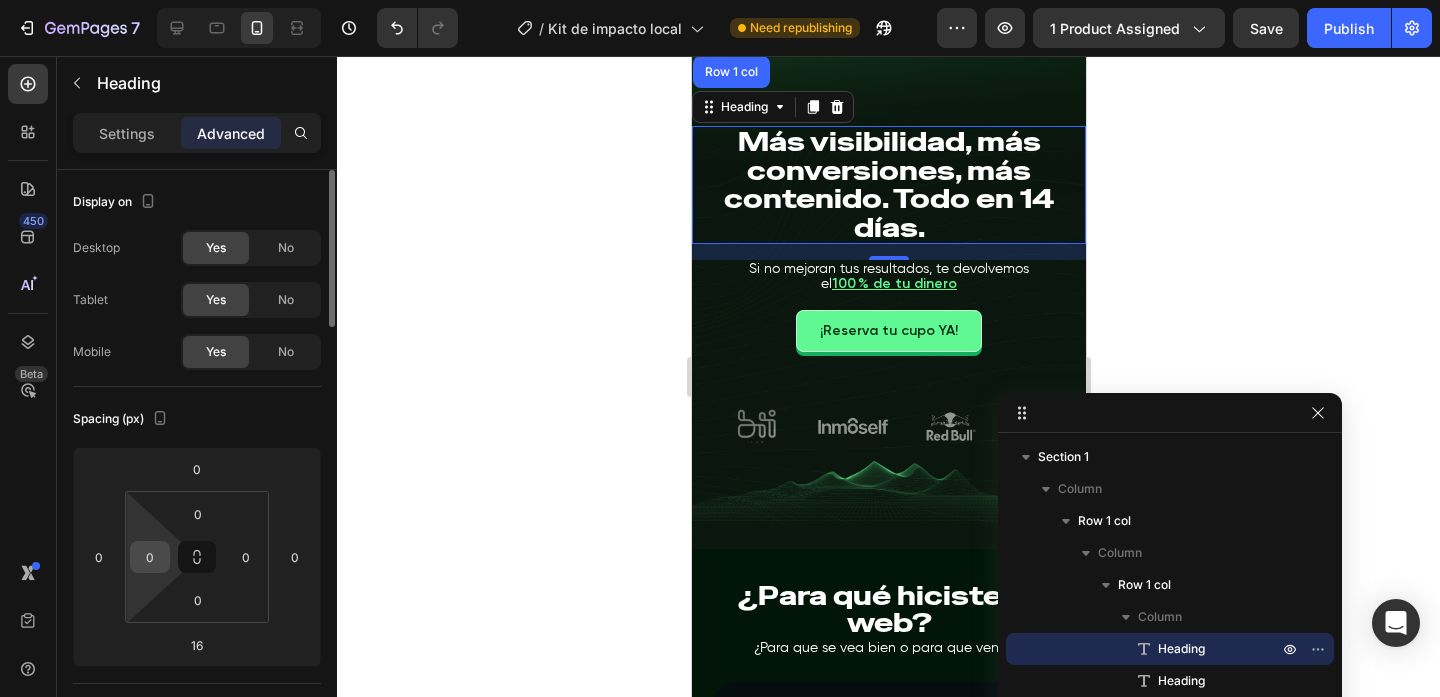 click on "0" at bounding box center [150, 557] 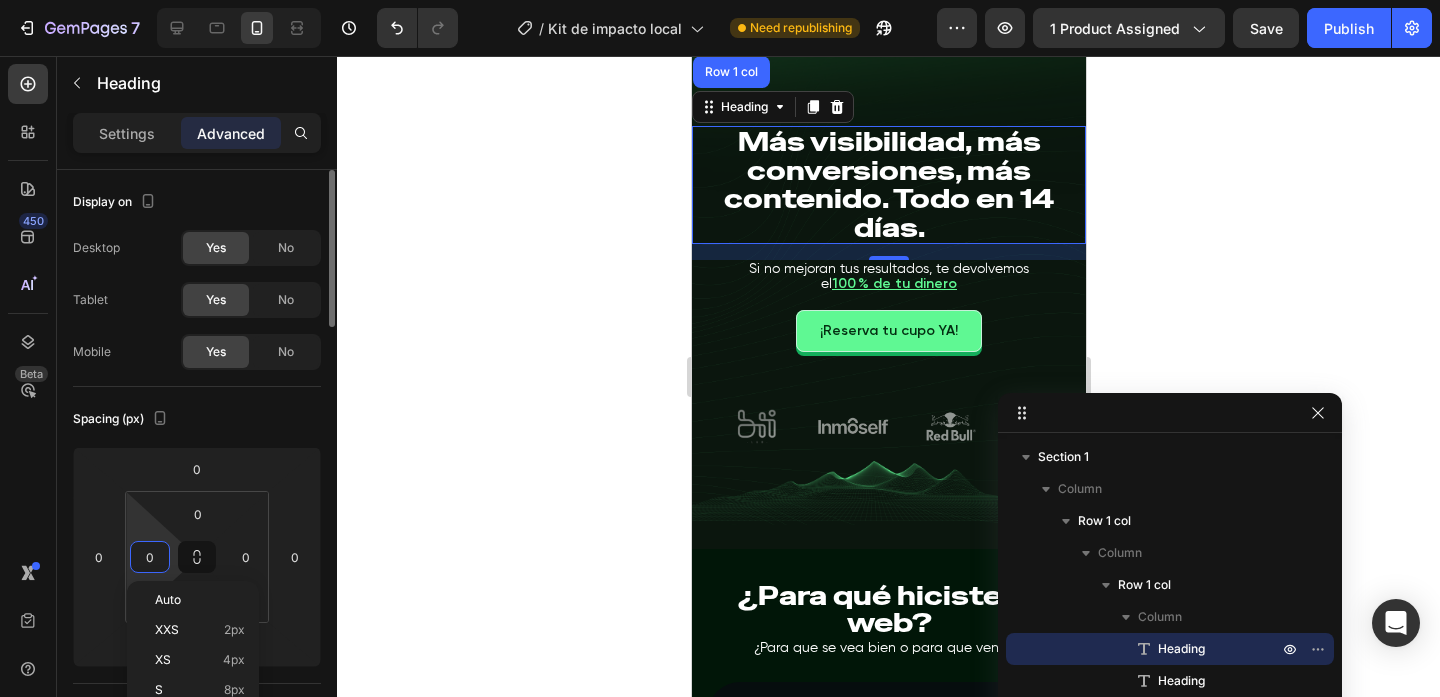 type on "1" 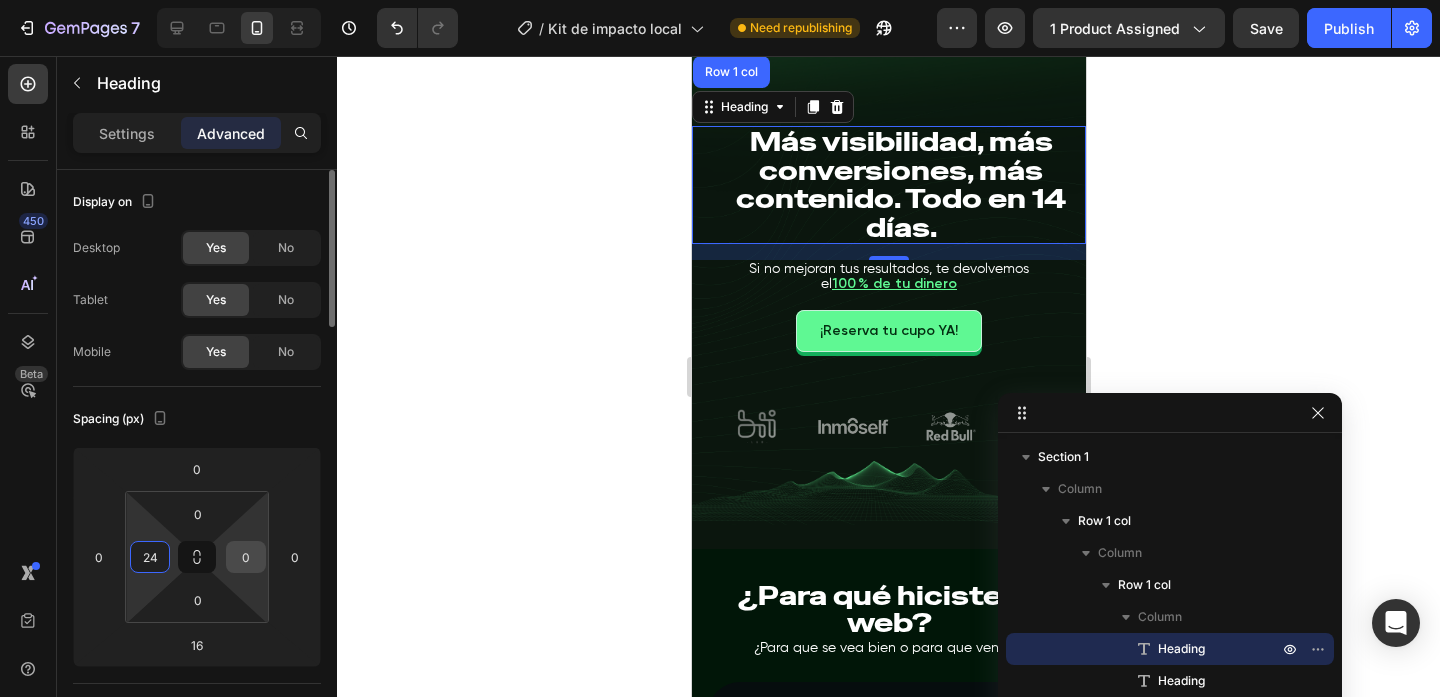 type on "24" 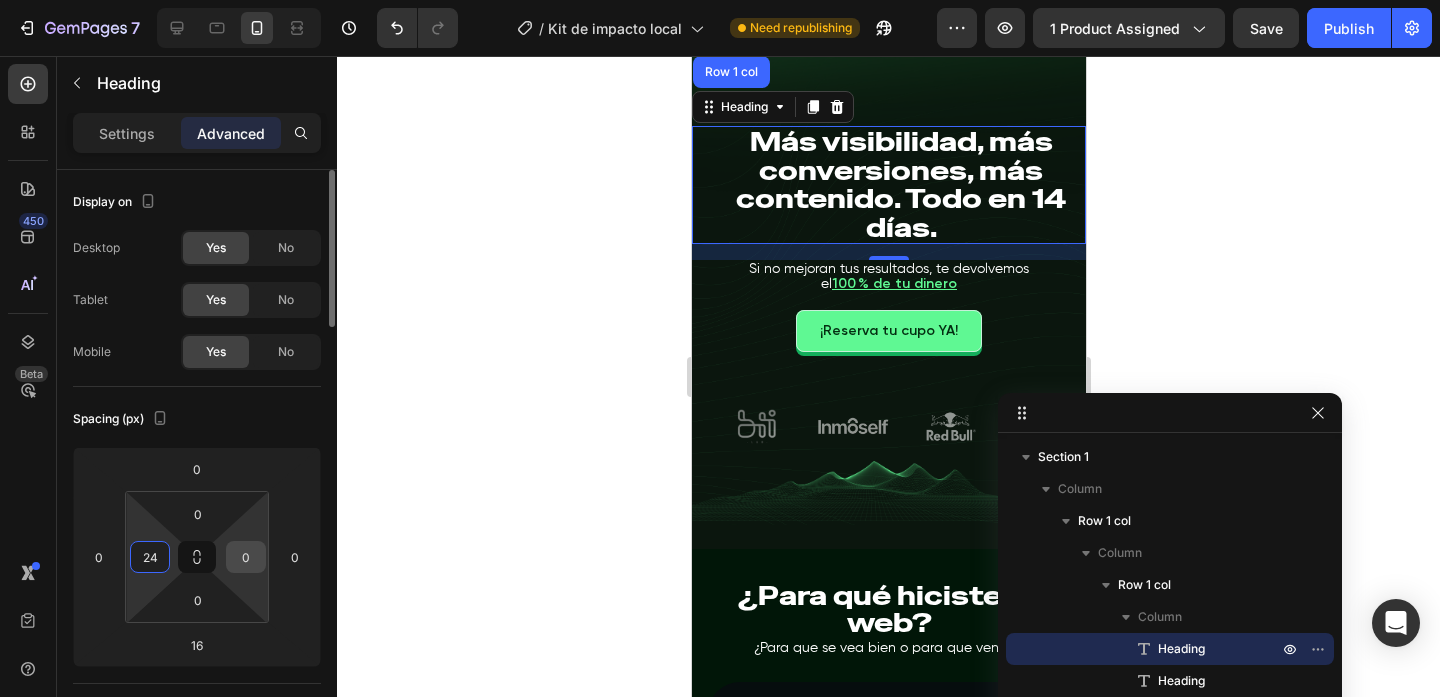 click on "0" at bounding box center [246, 557] 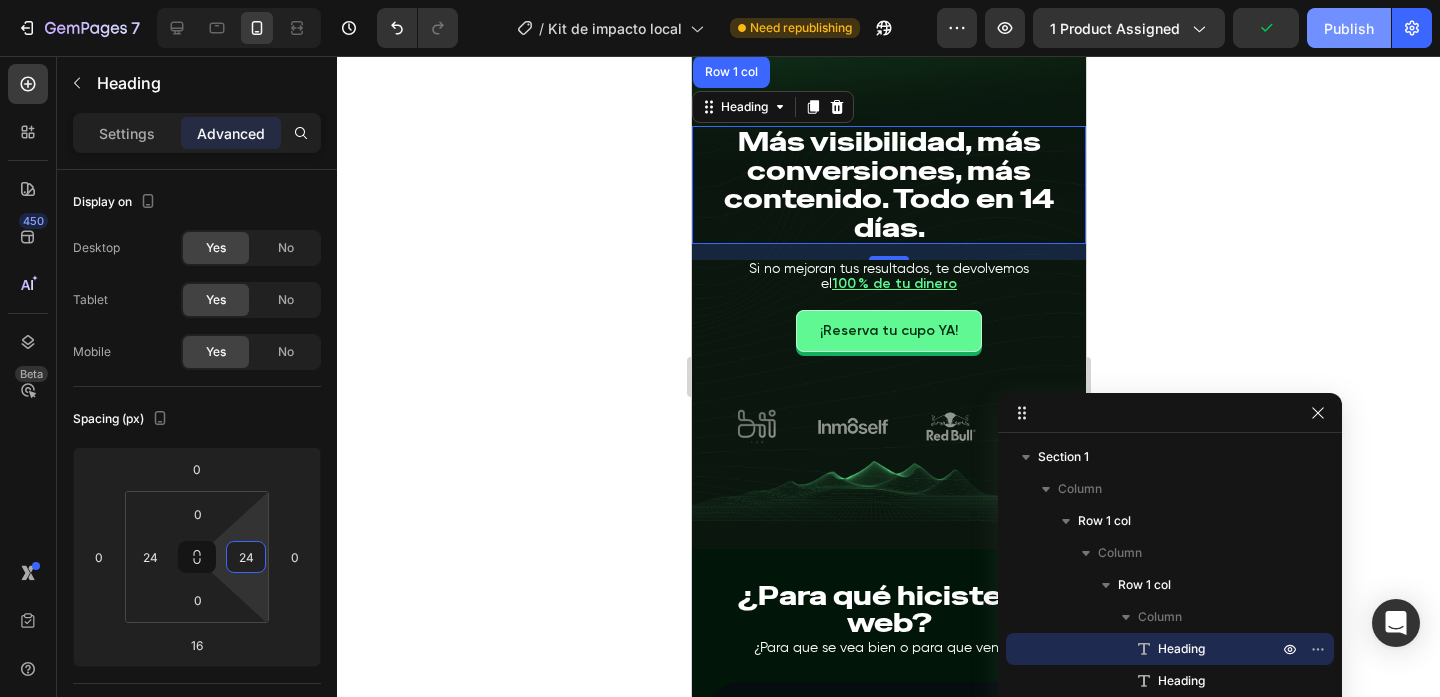 type on "24" 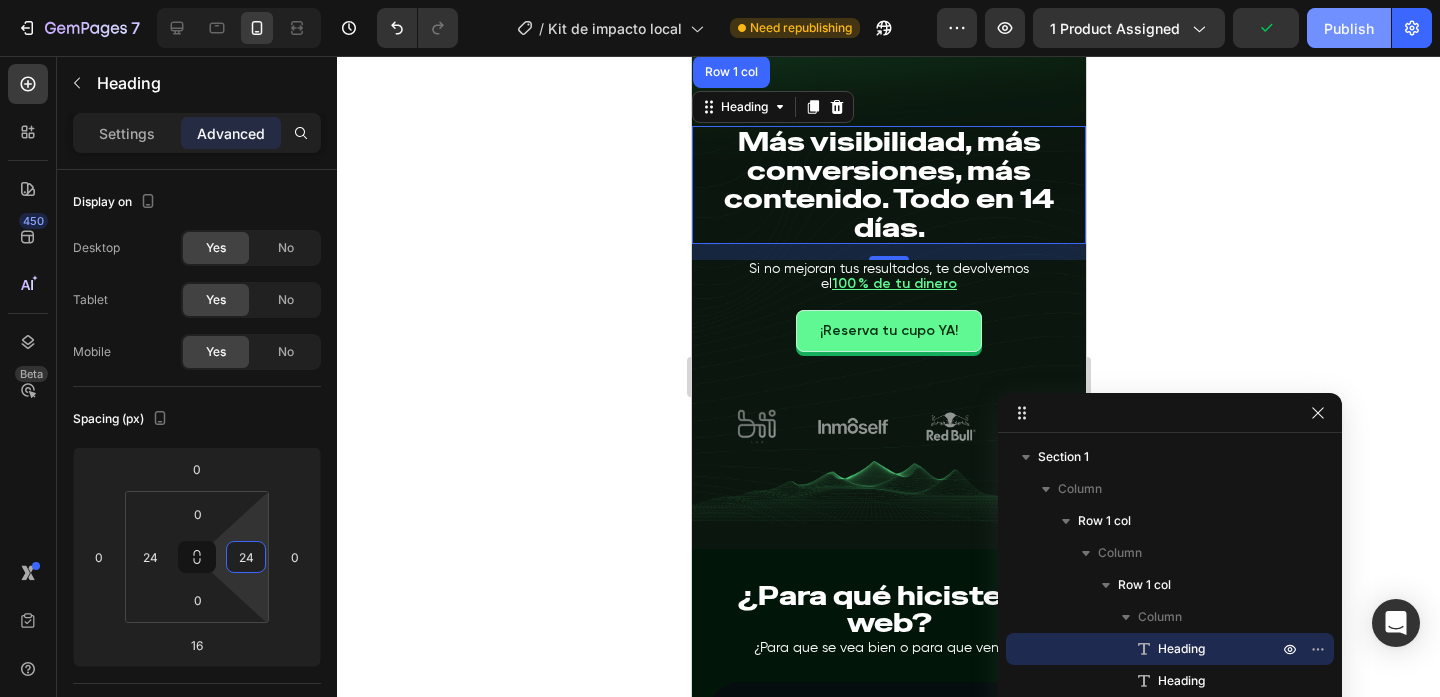 click on "Publish" at bounding box center (1349, 28) 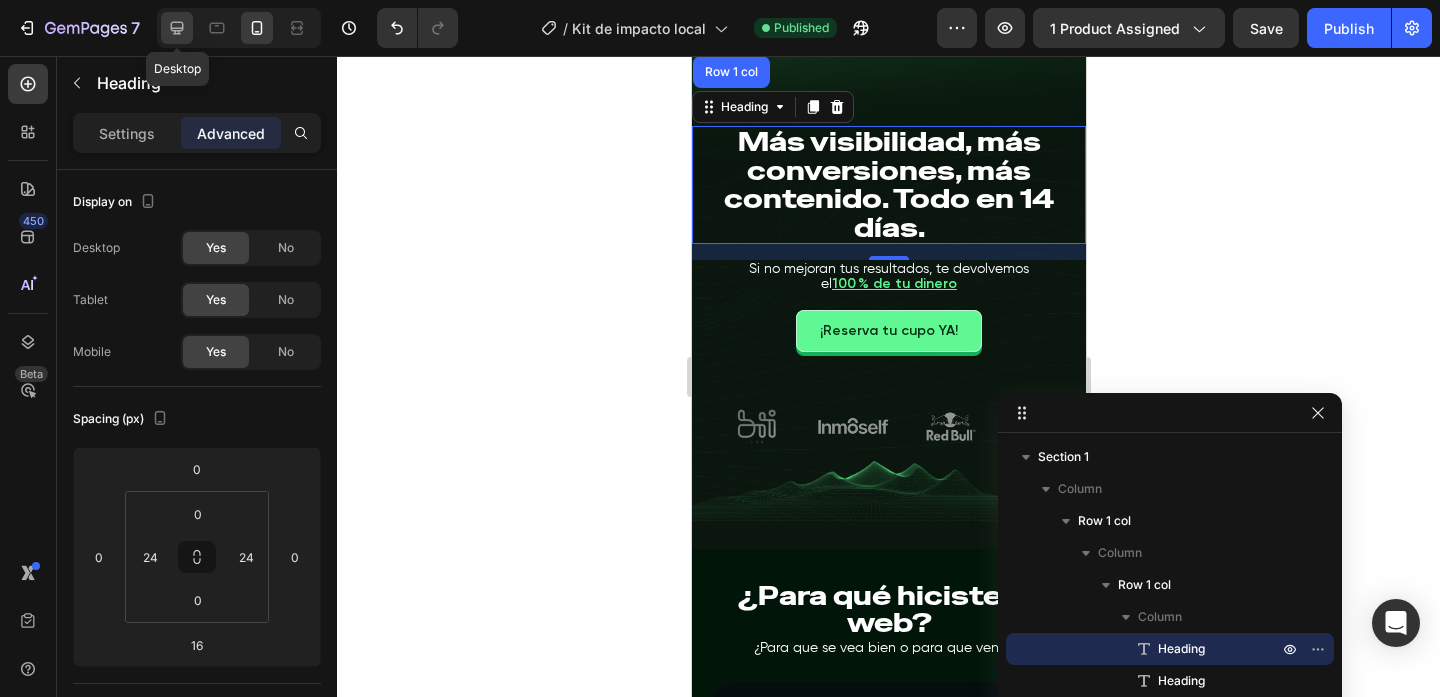 click 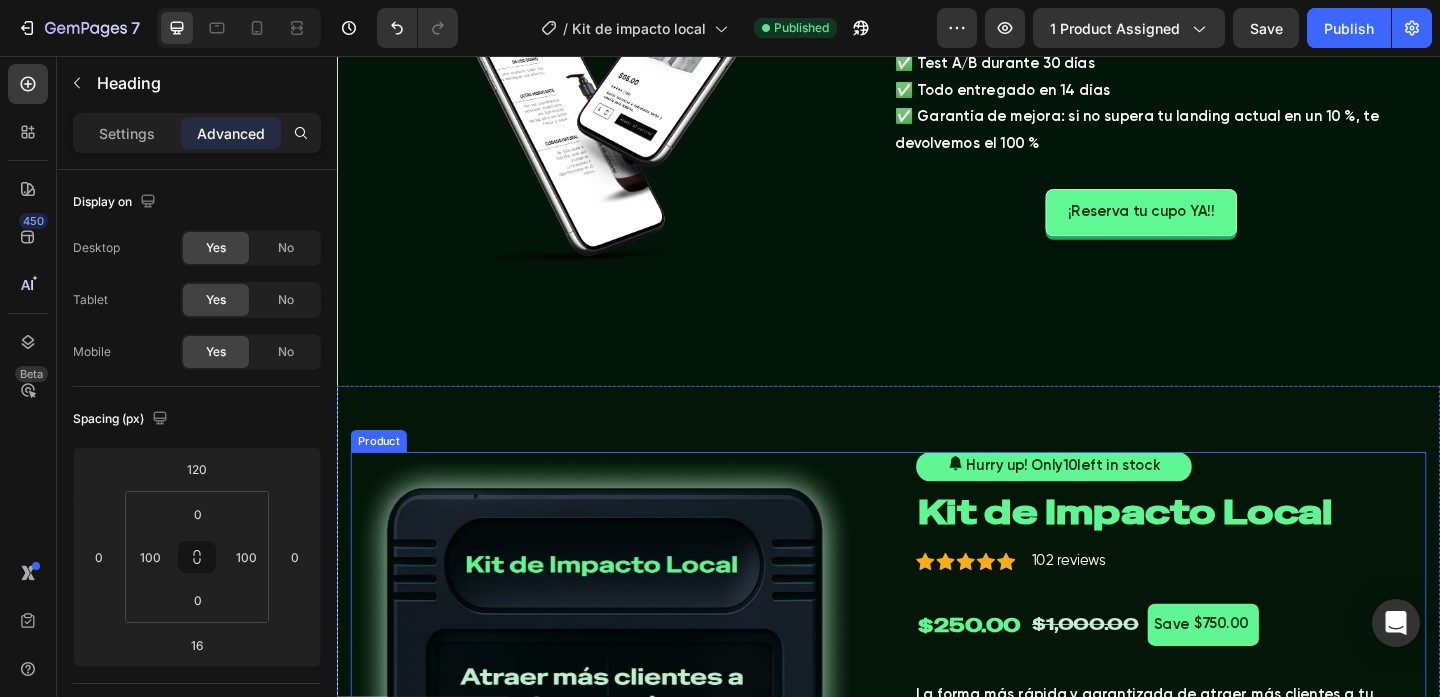 scroll, scrollTop: 1851, scrollLeft: 0, axis: vertical 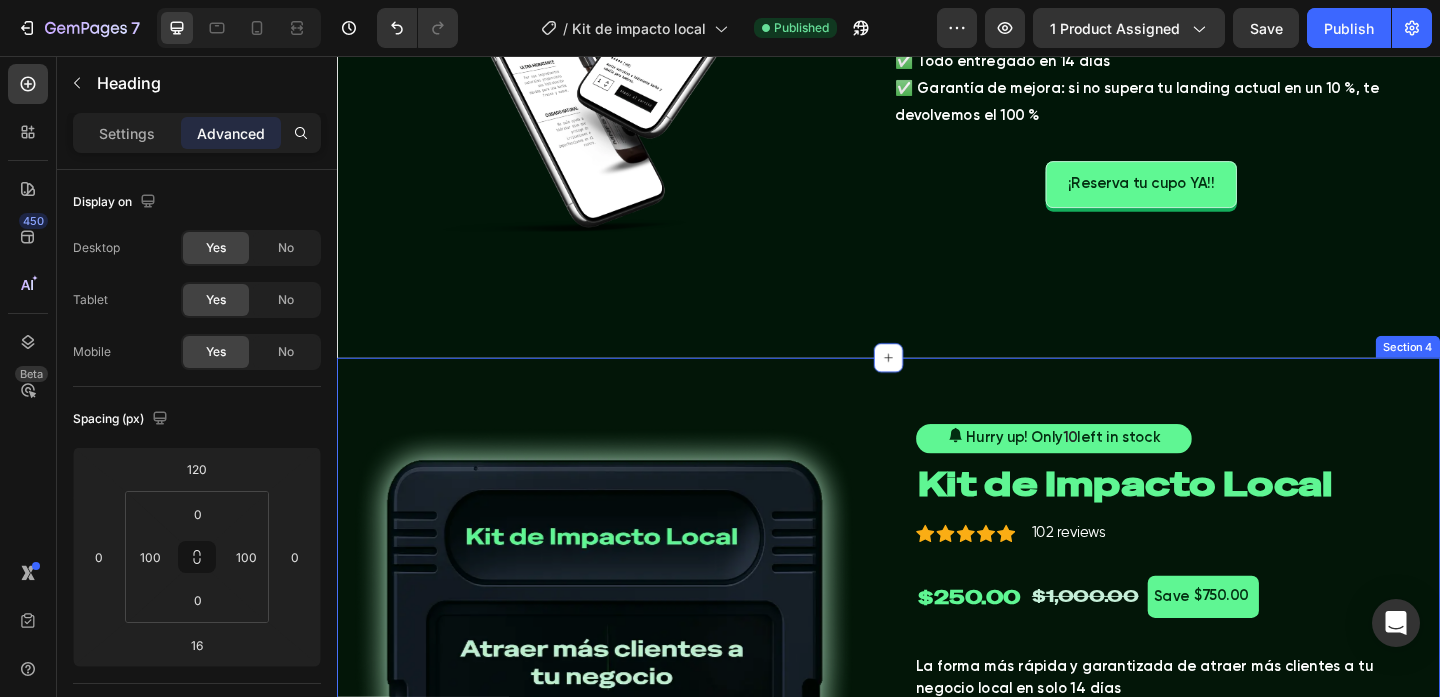 click on "Product Images
Hurry up! Only  10  left in stock (P) Stock Counter Row Kit de Impacto Local (P) Title
Icon
Icon
Icon
Icon
Icon Icon List Hoz 102 reviews Text block Row $250.00  (P) Price (P) Price $1,000.00  (P) Price (P) Price Save $750.00  (P) Tag Row La forma más rápida y garantizada de atraer más clientes a tu negocio local en solo 14 días
🧪 ¿Qué incluye este "Kit de Impacto Local"?
Landing Page optimizada para conversión
Diseñada en tu CMS favorito o con nuestro stack propio
UX/UI a medida para que tus clientes hagan clic sin pensarlo
Textos persuasivos + estructura probada
Auditoría SEO exprés
Revisión técnica y de contenido para detectar fugas de tráfico
Informe accionable en 24h: qué cambiar y cómo hacerlo
4 Videos diseñados para hacerse virales en TikTok & Instagram
Edición lista para publicar en formato vertical" at bounding box center (937, 1229) 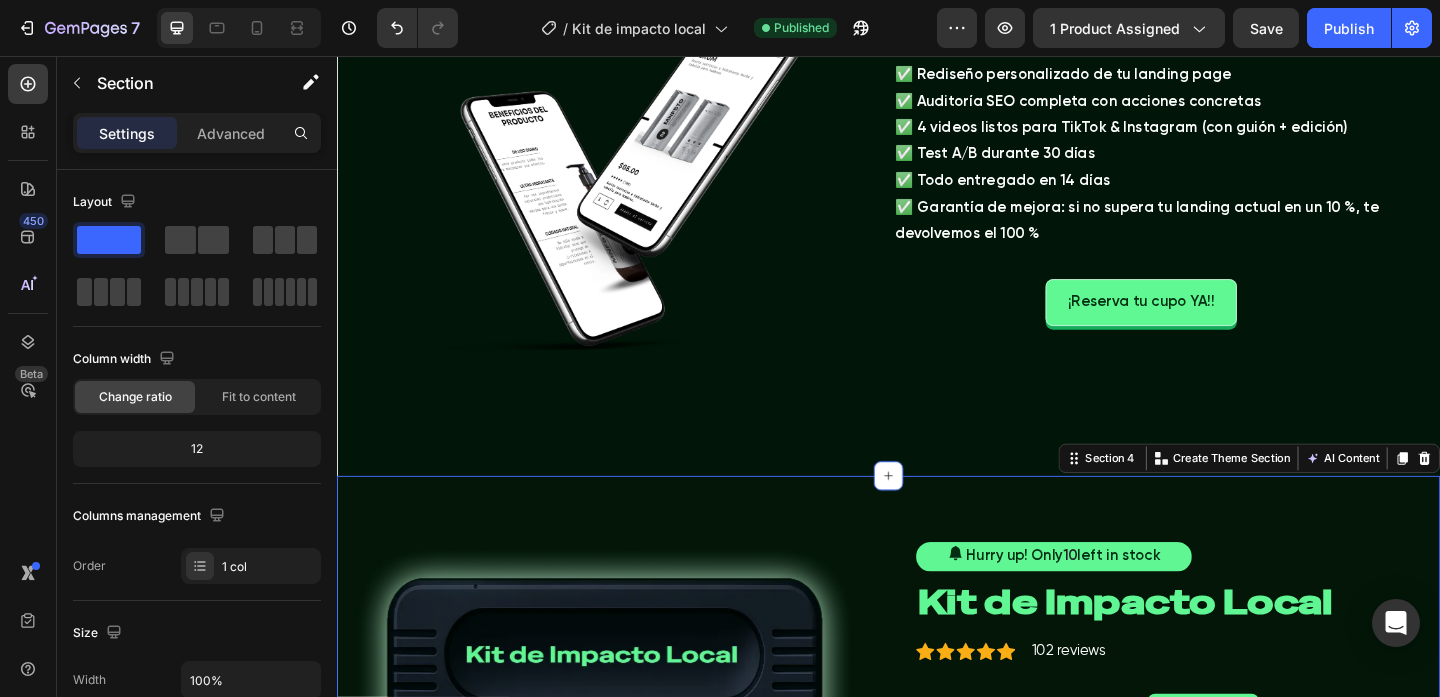 scroll, scrollTop: 1713, scrollLeft: 0, axis: vertical 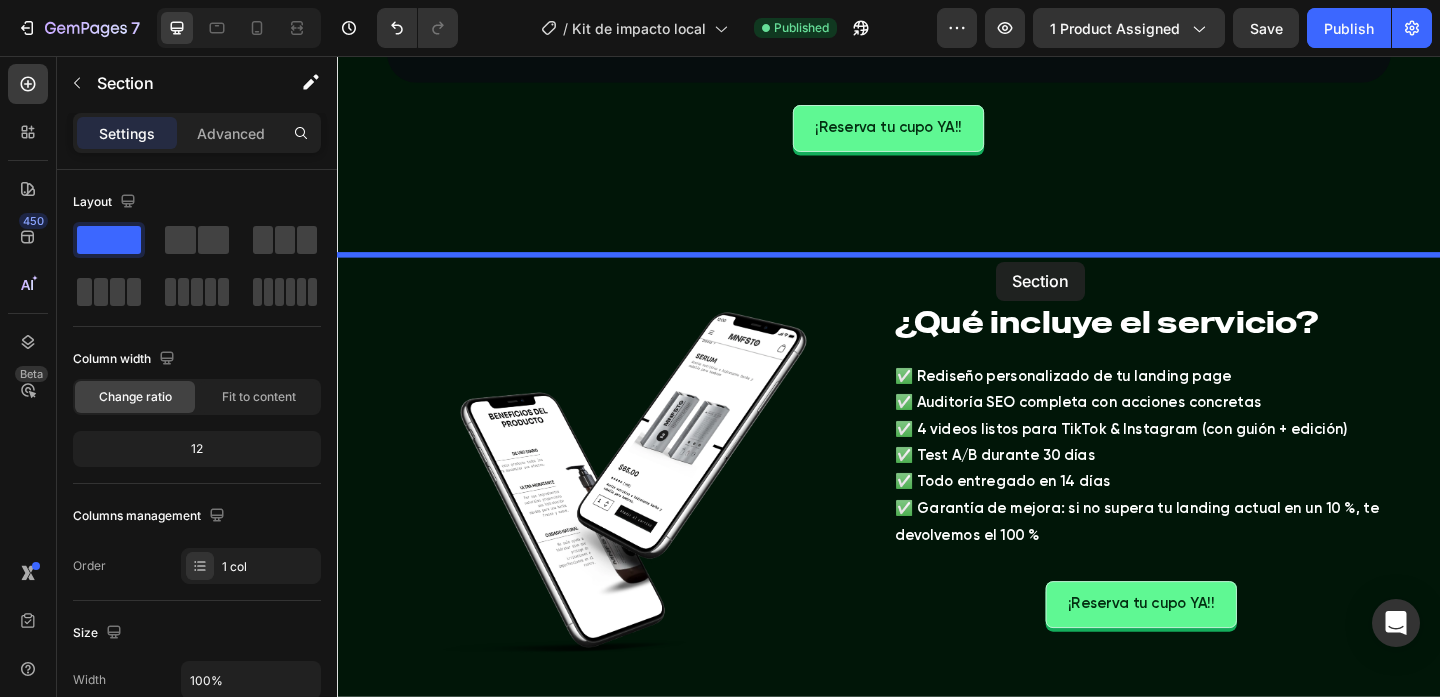drag, startPoint x: 1155, startPoint y: 498, endPoint x: 1054, endPoint y: 280, distance: 240.26027 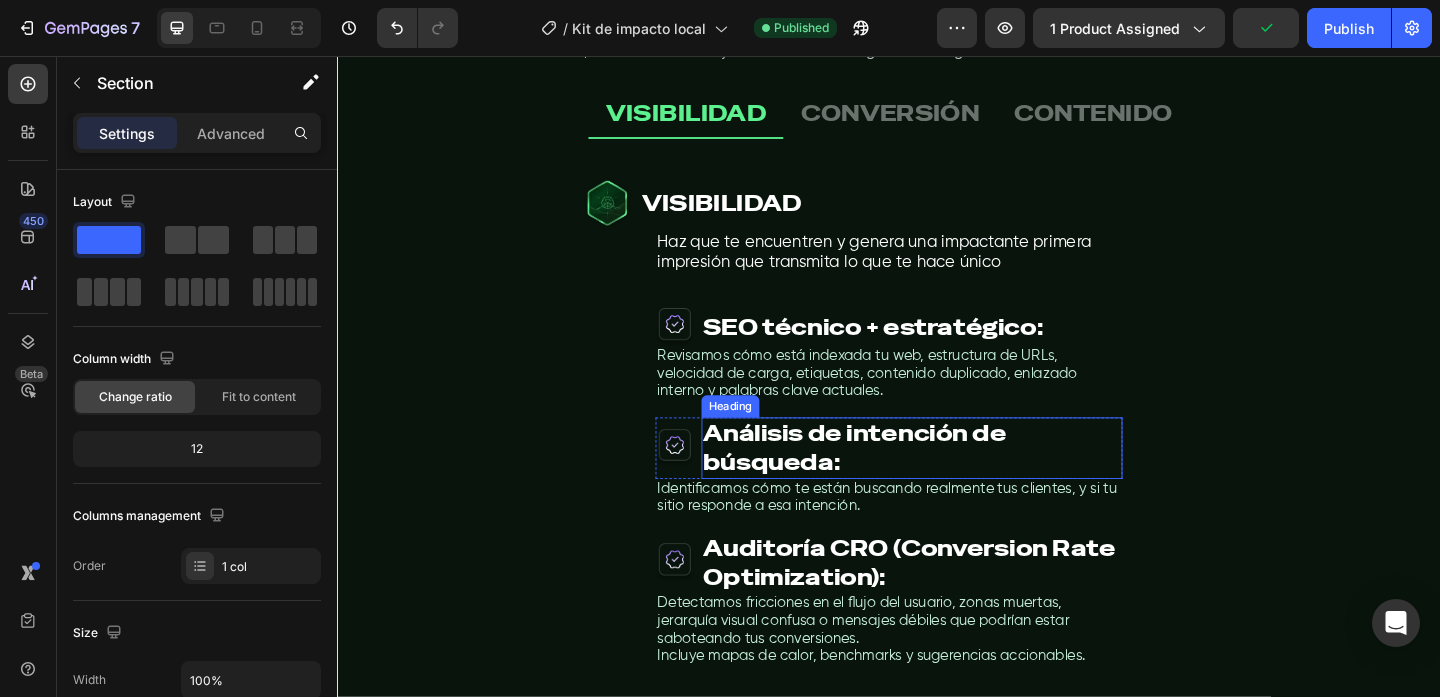 scroll, scrollTop: 3994, scrollLeft: 0, axis: vertical 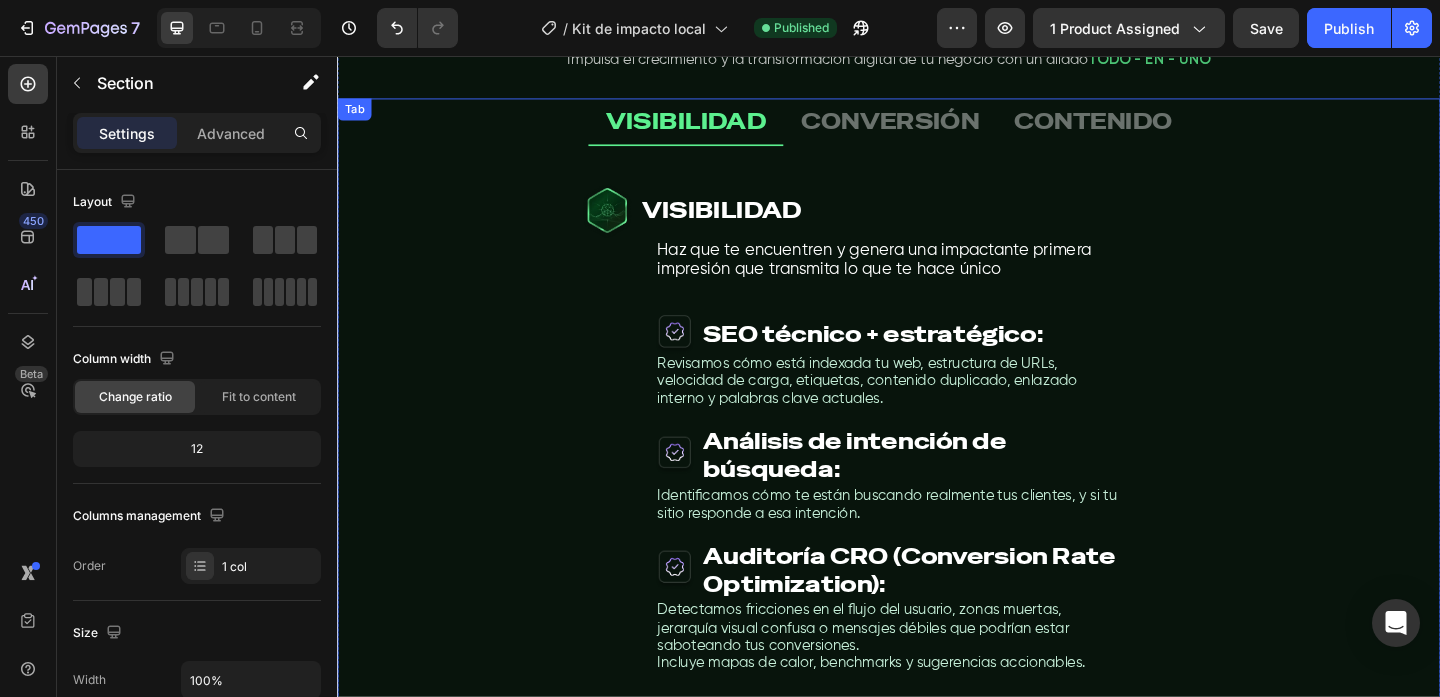 click on "CONVERSIÓN" at bounding box center [938, 128] 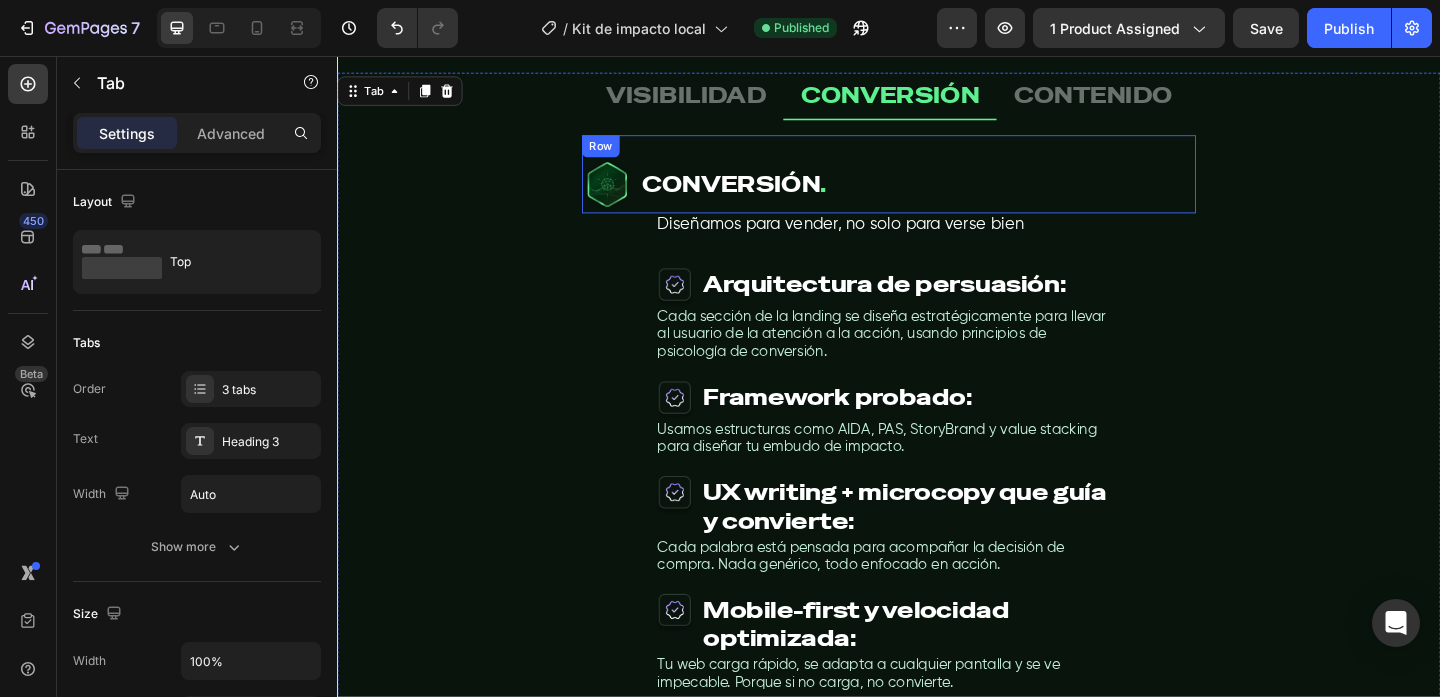 scroll, scrollTop: 4027, scrollLeft: 0, axis: vertical 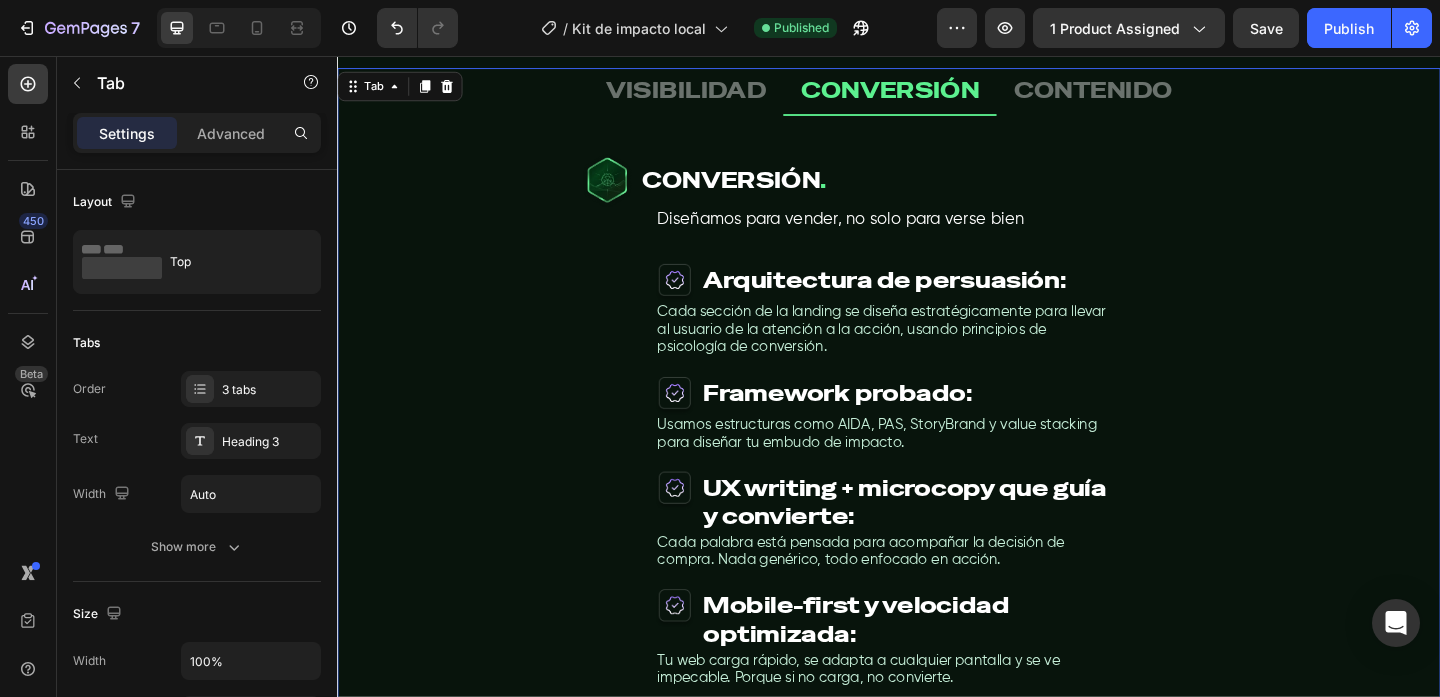 click on "CONTENIDO" at bounding box center [1159, 94] 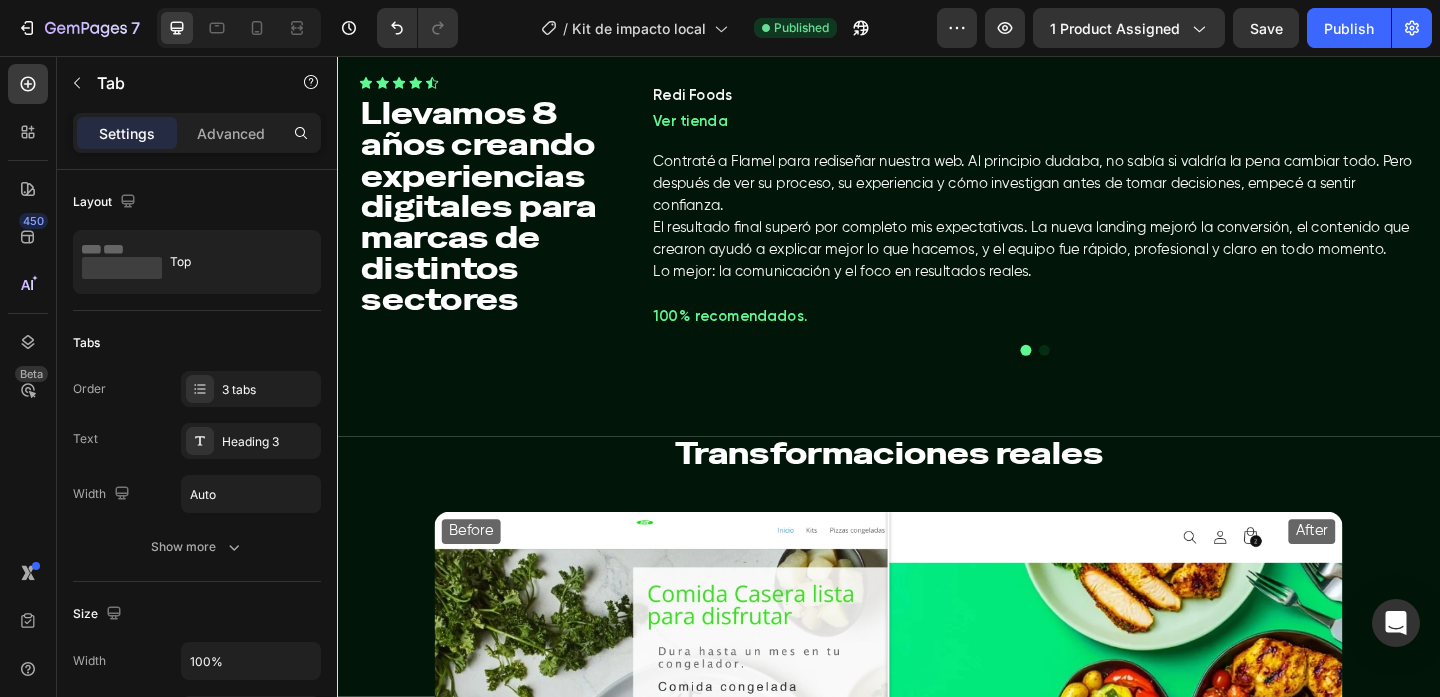 scroll, scrollTop: 4726, scrollLeft: 0, axis: vertical 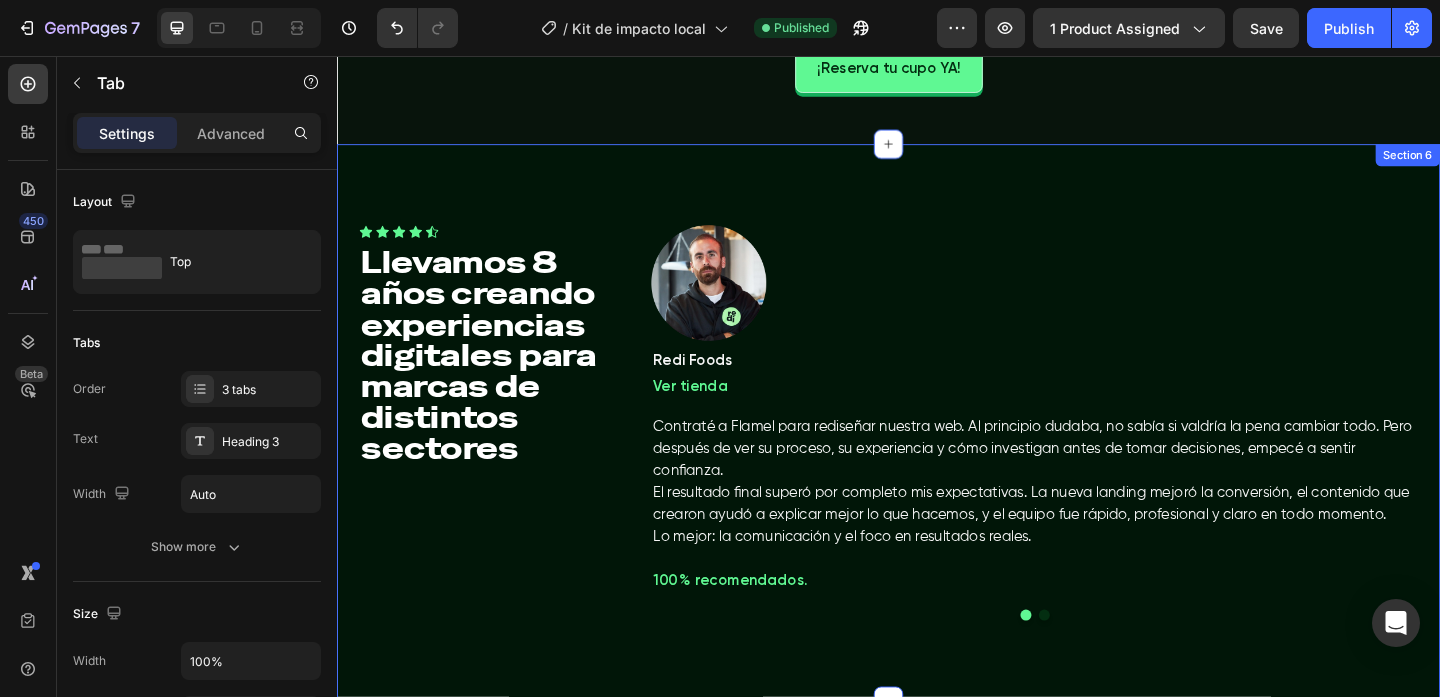 click on "Icon                Icon                Icon                Icon
Icon Icon List Hoz Llevamos 8 años creando experiencias digitales para marcas de distintos sectores Heading Image Redi Foods Text block Ver tienda Text block Row Contraté a Flamel para rediseñar nuestra web. Al principio dudaba, no sabía si valdría la pena cambiar todo. Pero después de ver su proceso, su experiencia y cómo investigan antes de tomar decisiones, empecé a sentir confianza. El resultado final superó por completo mis expectativas. La nueva landing mejoró la conversión, el contenido que crearon ayudó a explicar mejor lo que hacemos, y el equipo fue rápido, profesional y claro en todo momento. Lo mejor: la comunicación y el foco en resultados reales. 100 % recomendados. Text block Image My Doll Hair Shop Text block Ver tienda Text block Row Trabajar con Flamel fue un antes y un después para nuestro estudio. Teníamos comunidad, pero digitalmente estábamos estancadas. Text block Carousel" at bounding box center (937, 454) 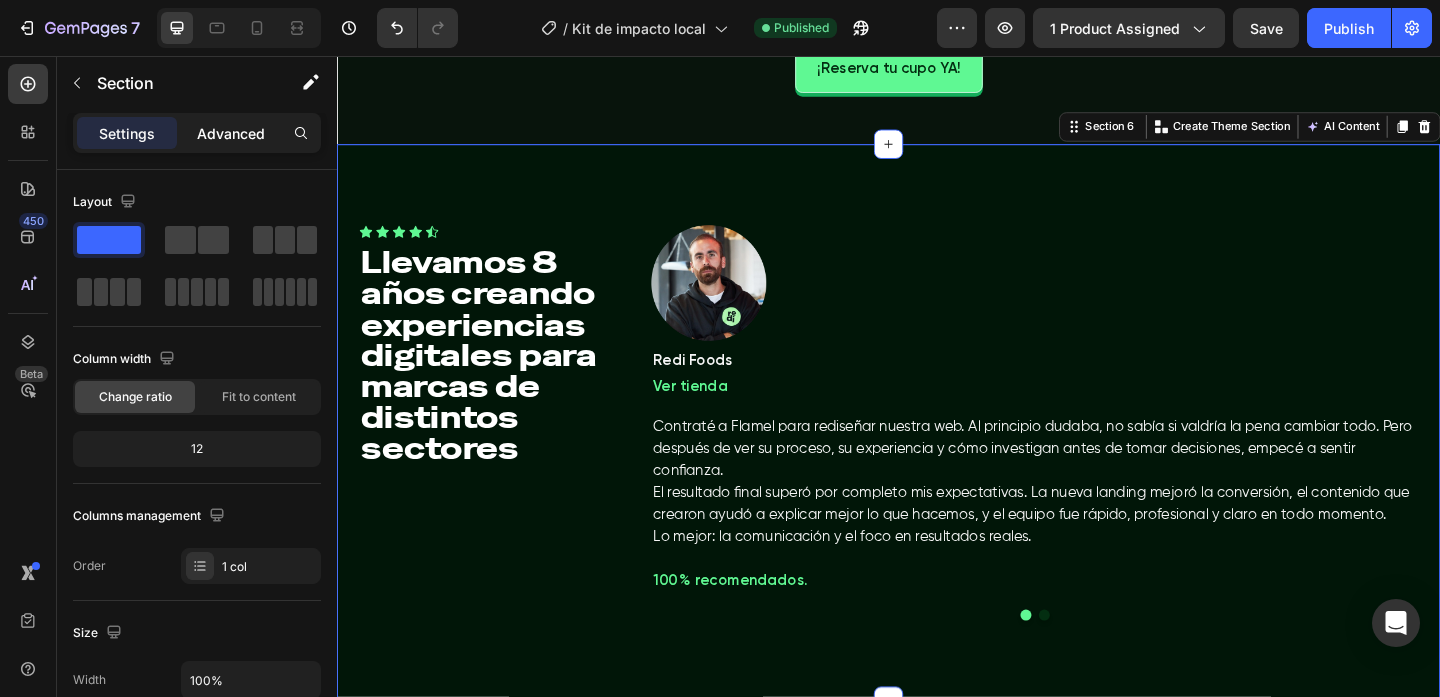 click on "Advanced" at bounding box center (231, 133) 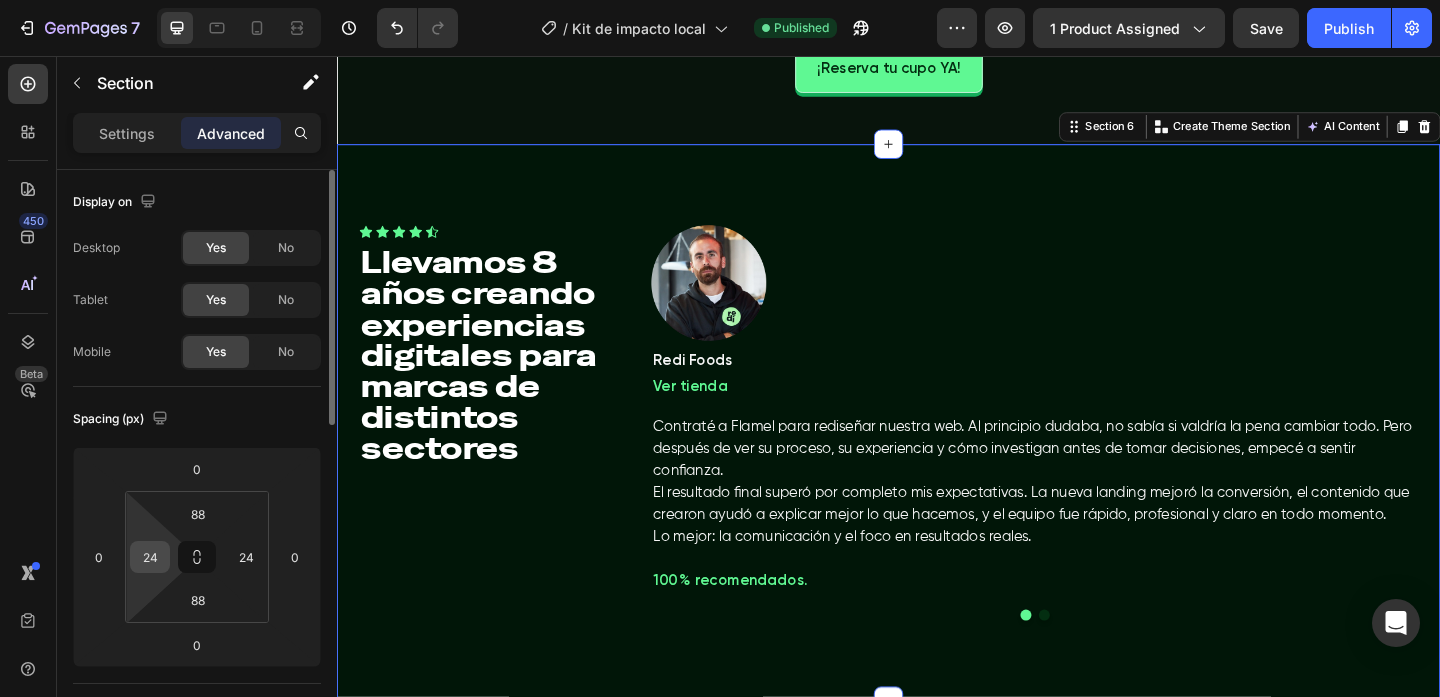 click on "24" at bounding box center [150, 557] 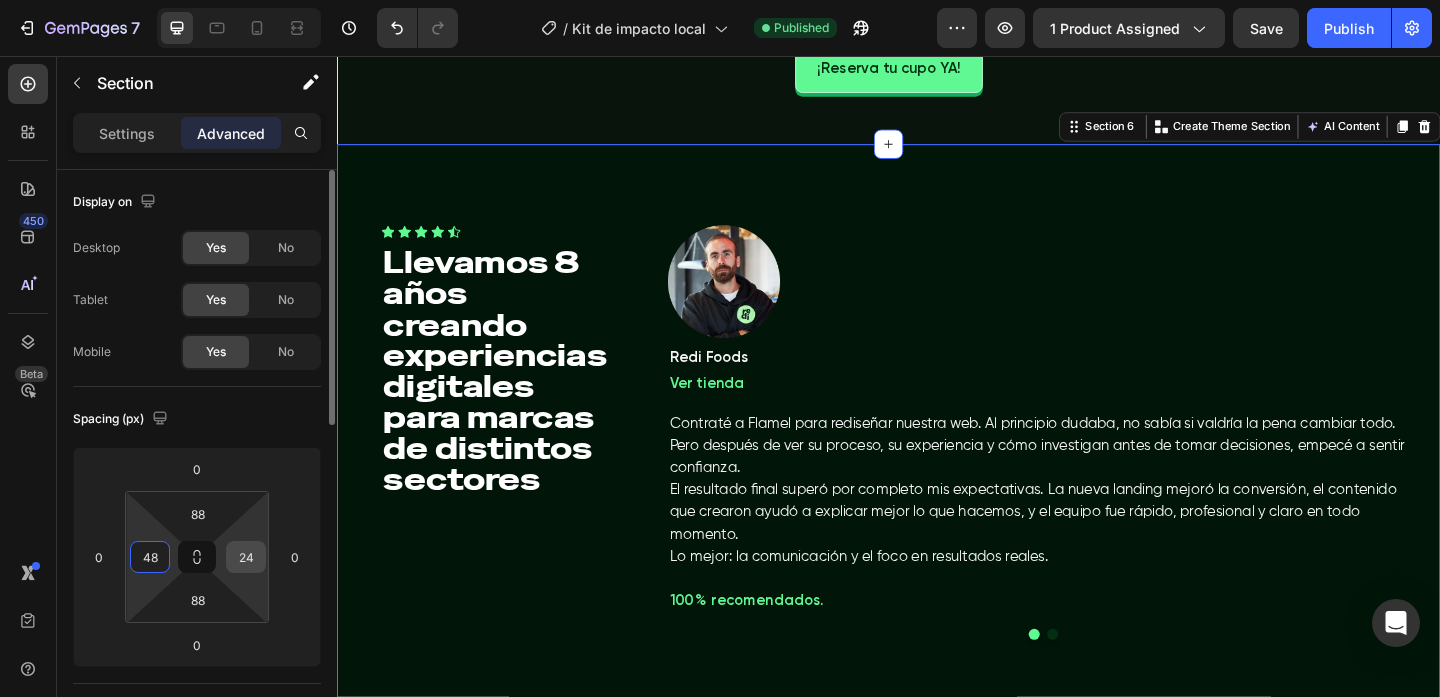 type on "48" 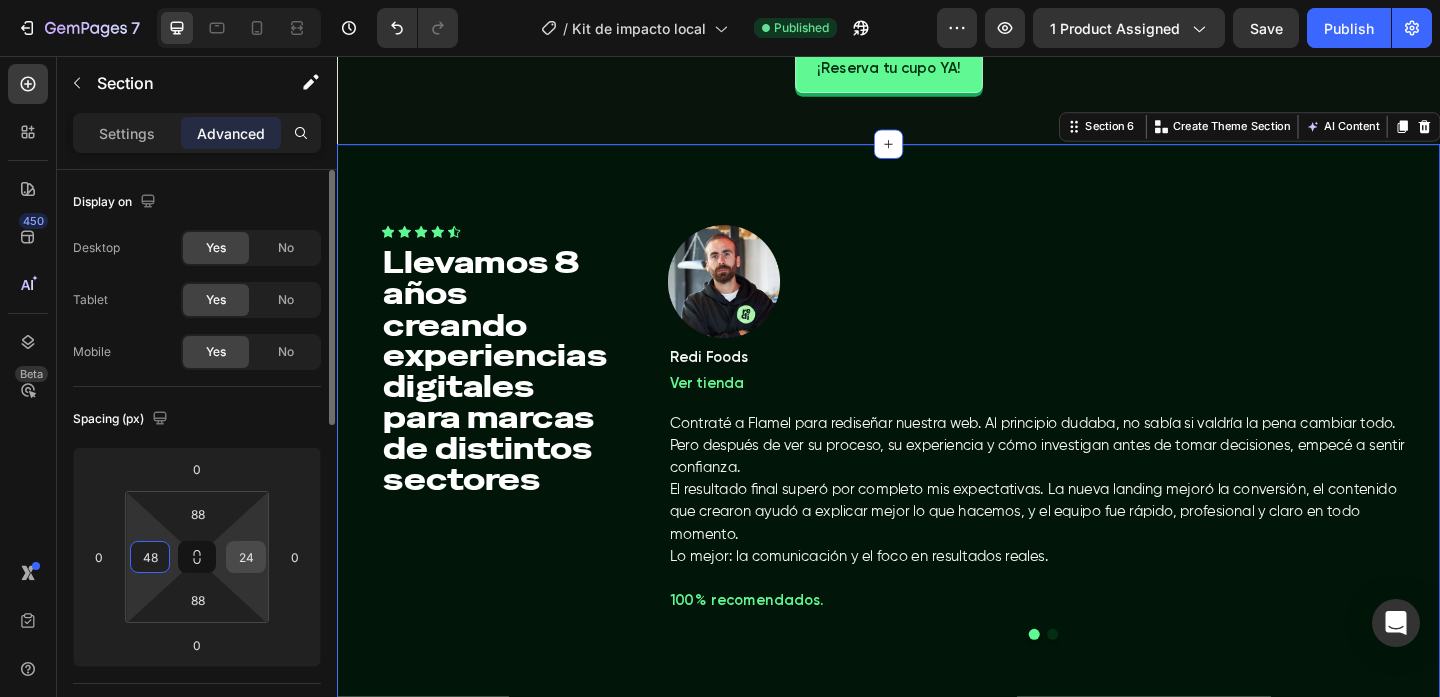 click on "24" at bounding box center (246, 557) 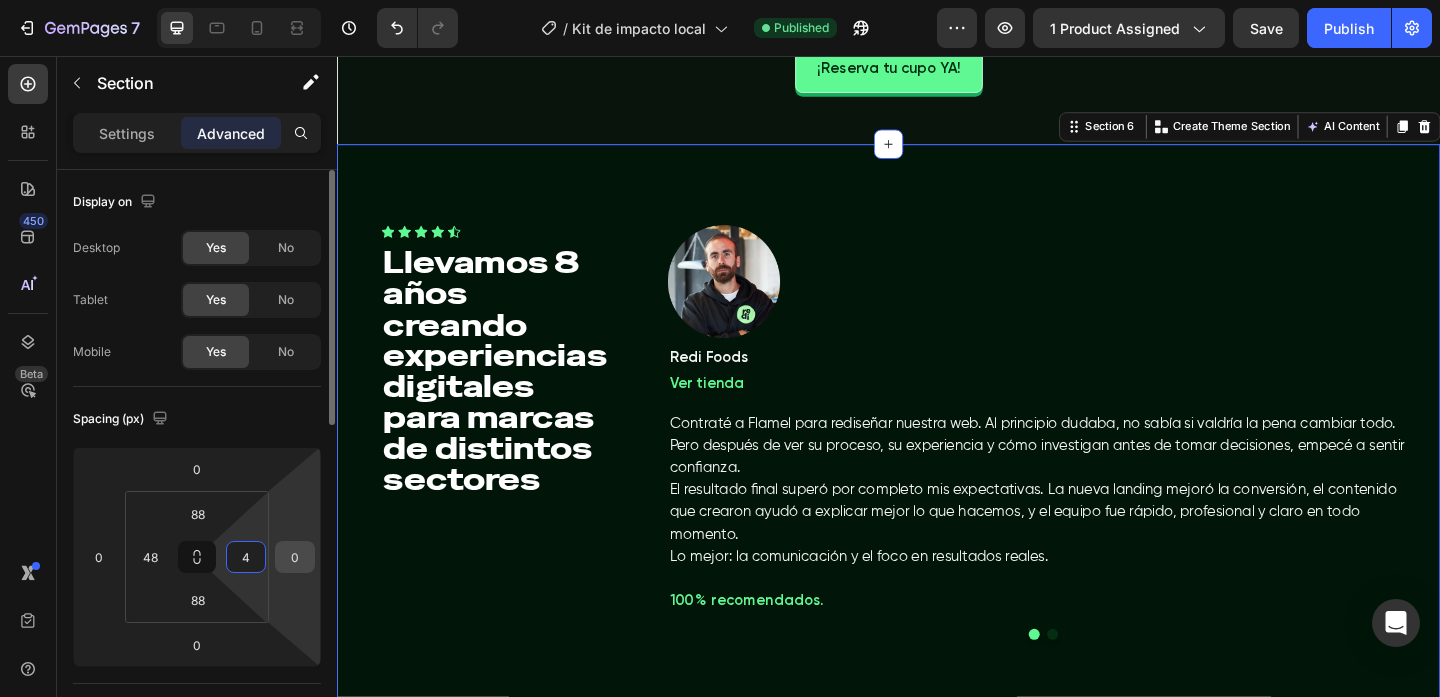 type on "48" 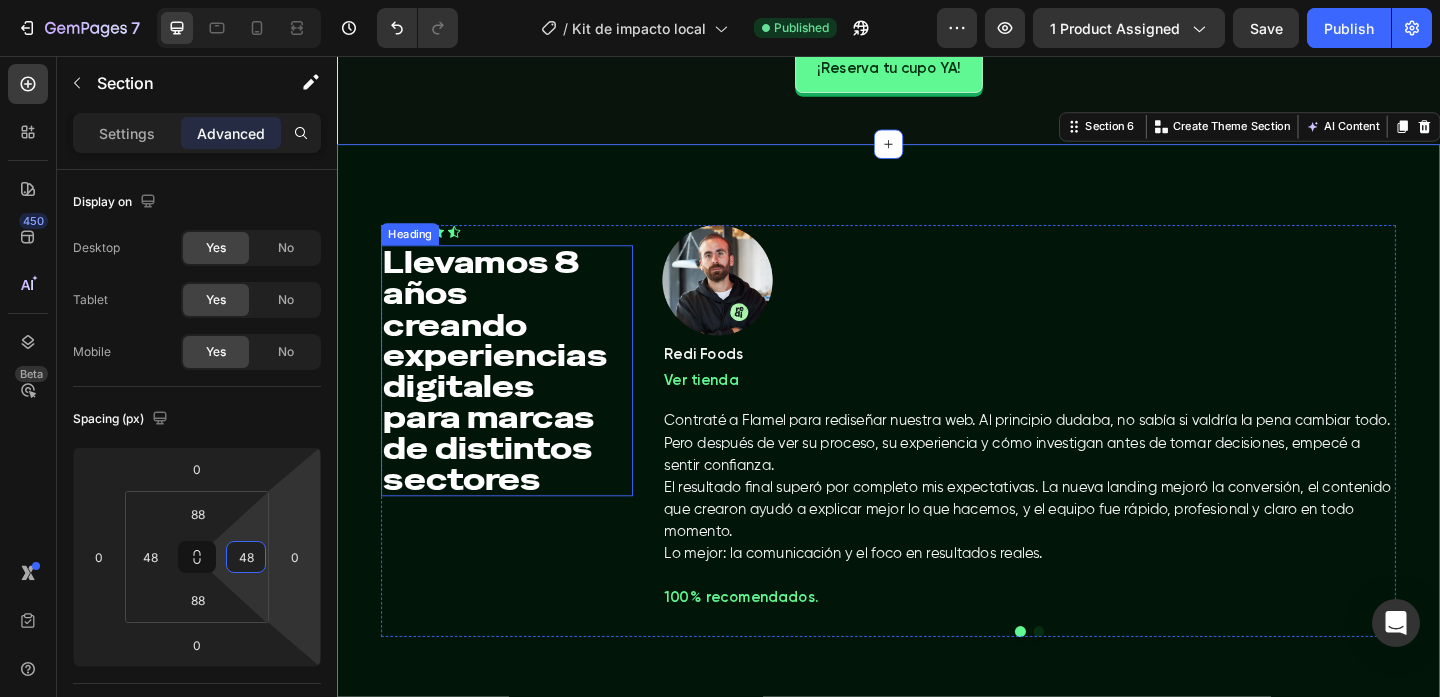 click on "Llevamos 8 años creando experiencias digitales para marcas de distintos sectores" at bounding box center (510, 398) 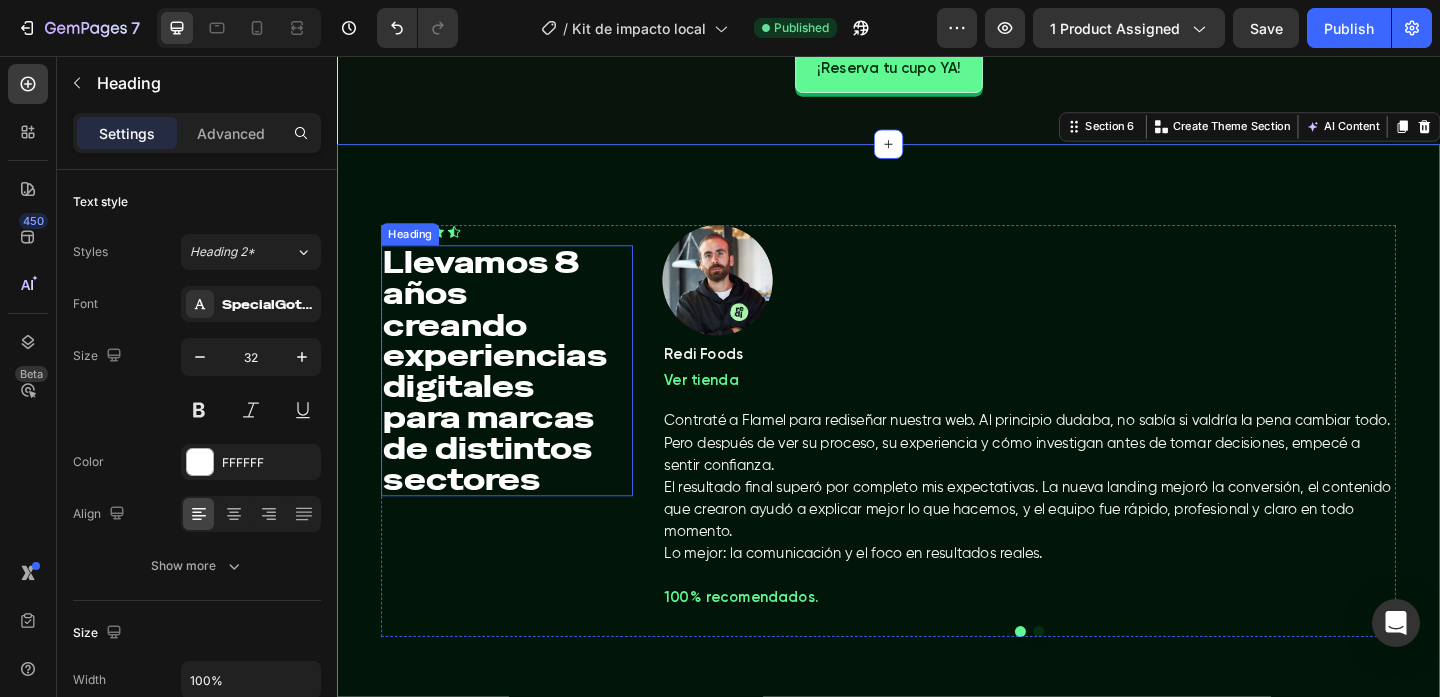 click on "Llevamos 8 años creando experiencias digitales para marcas de distintos sectores" at bounding box center (510, 398) 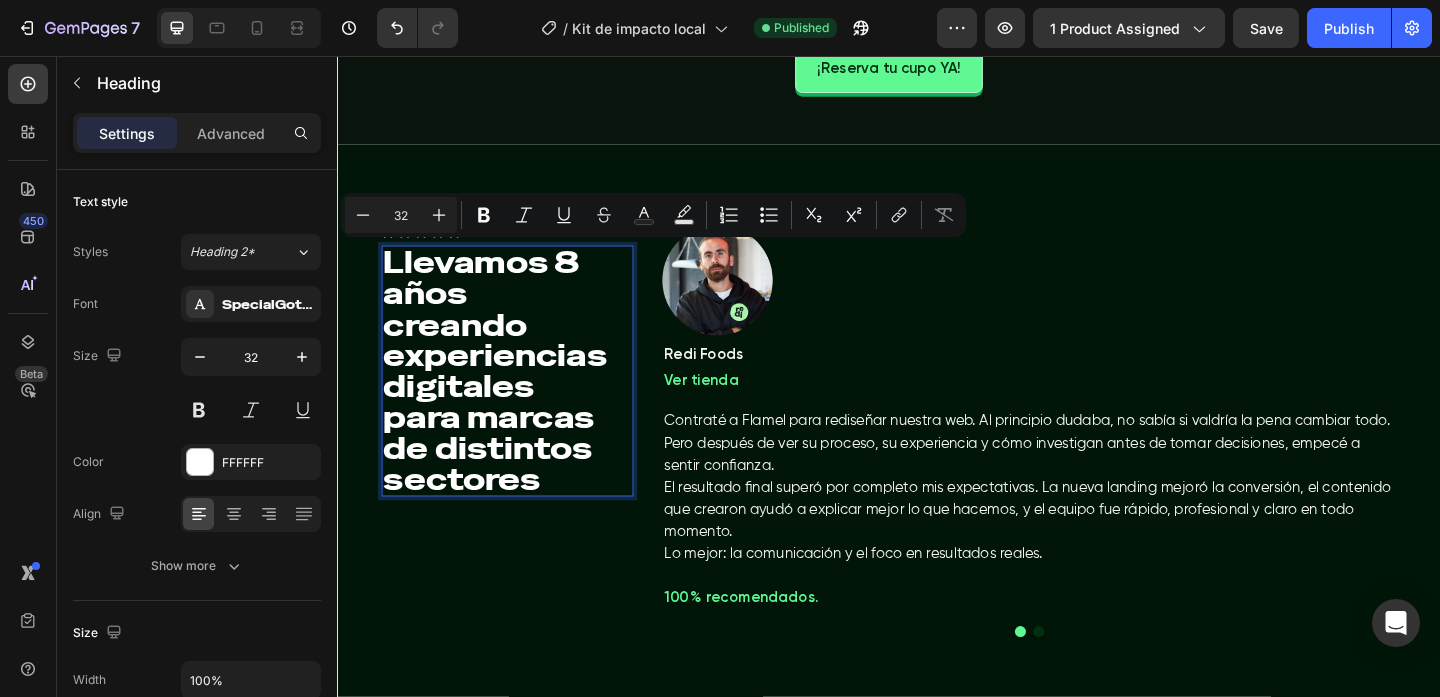 click on "Llevamos 8 años creando experiencias digitales para marcas de distintos sectores" at bounding box center [510, 398] 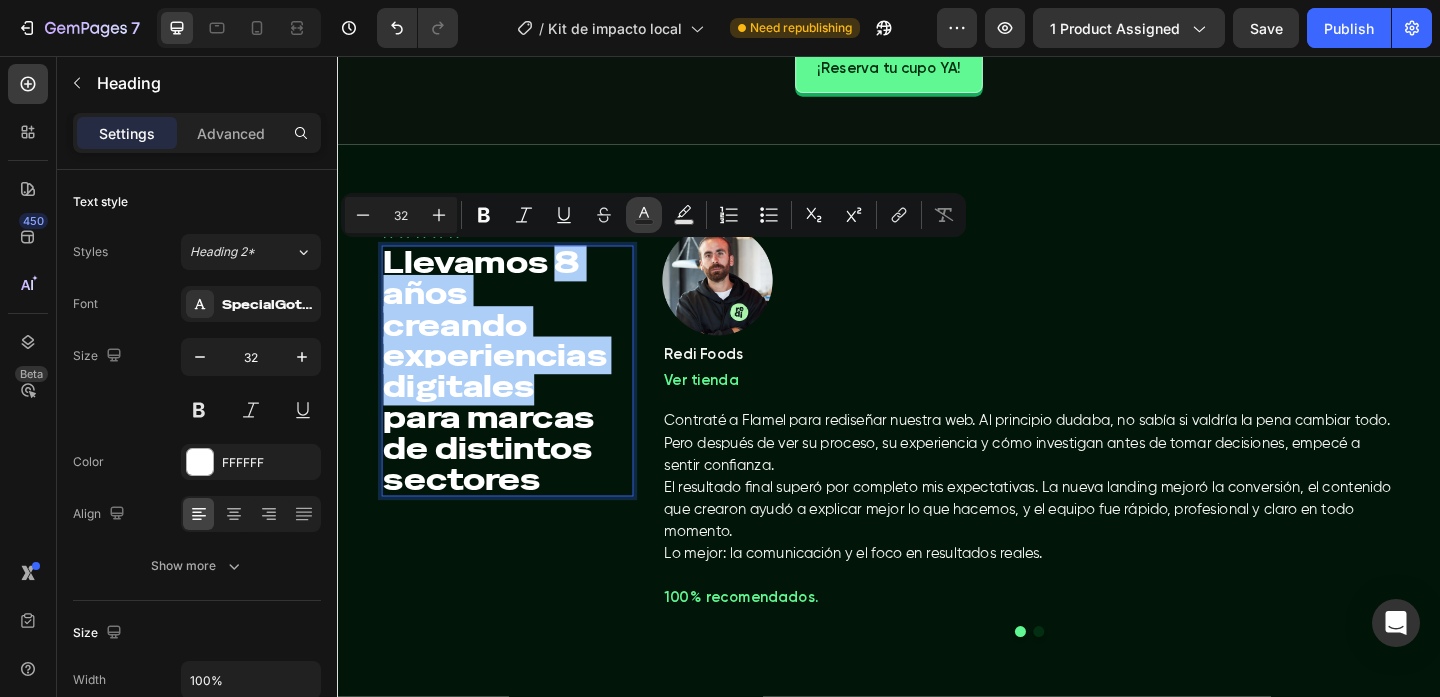 click 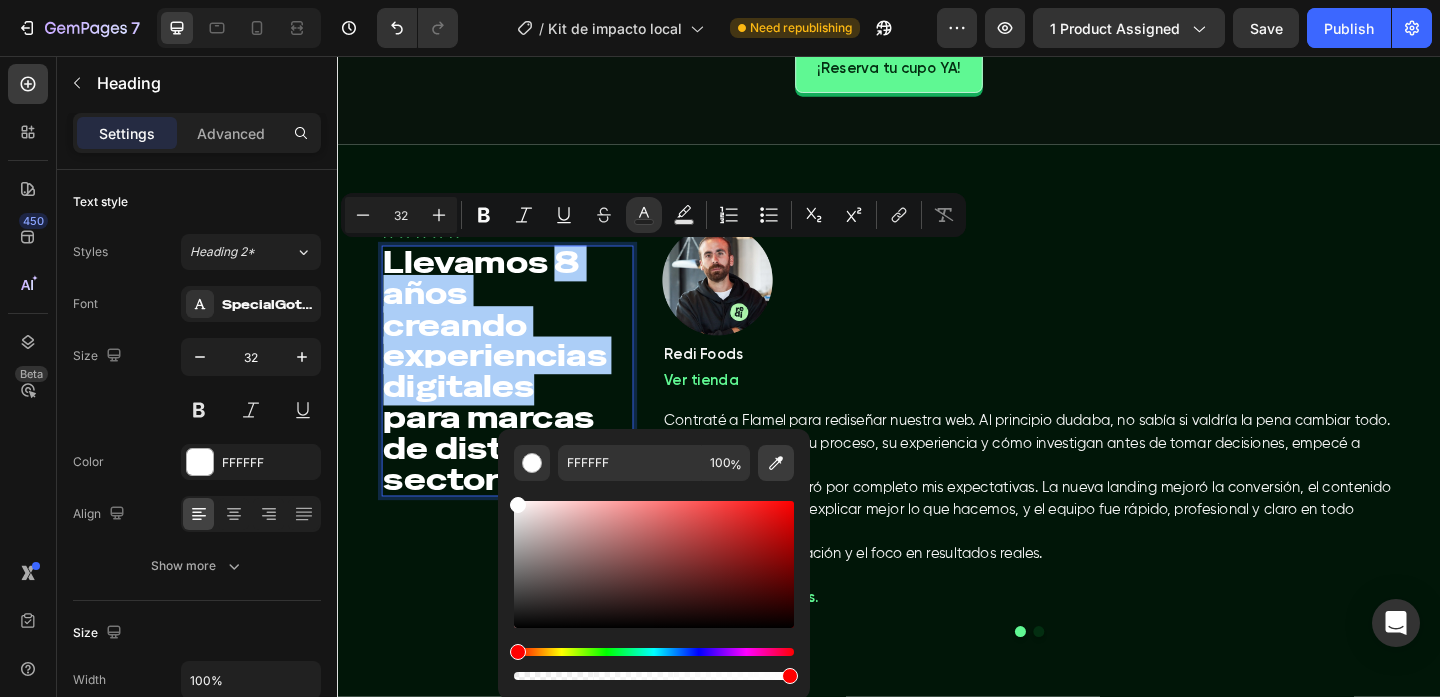 click 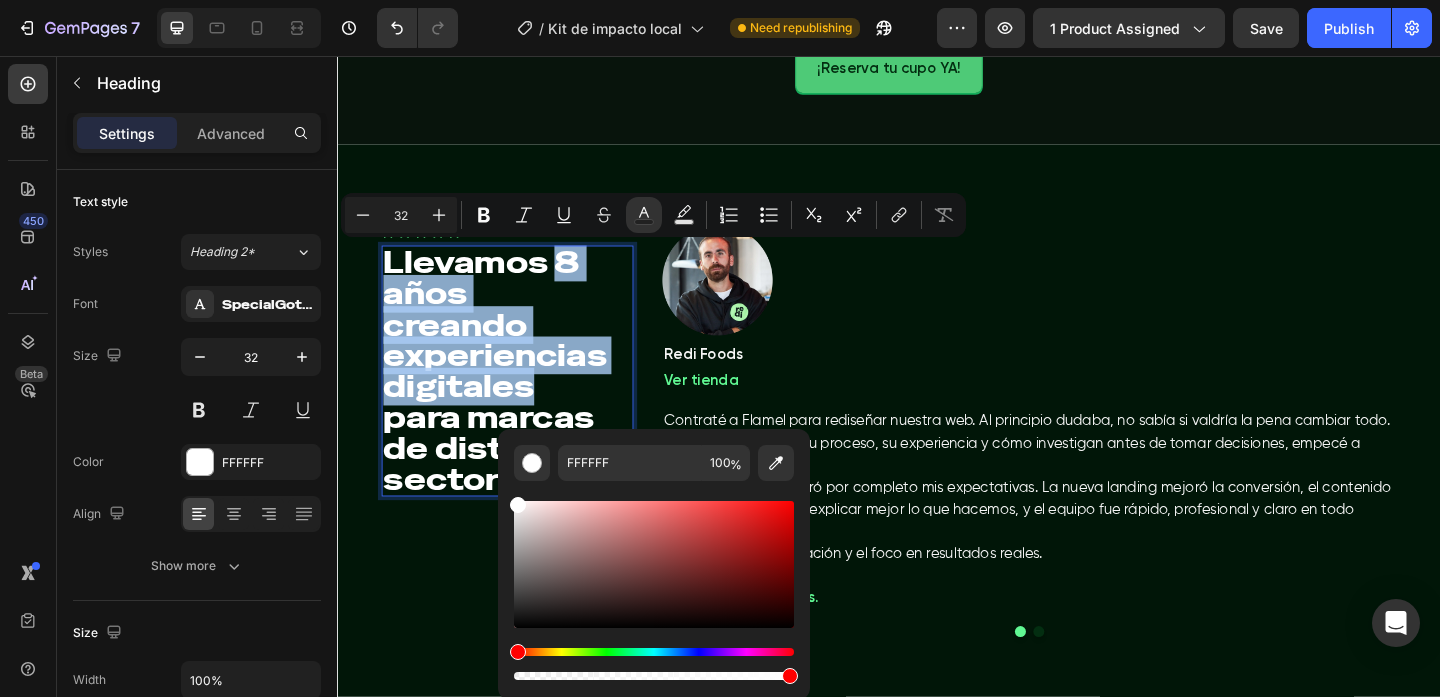 type on "60F893" 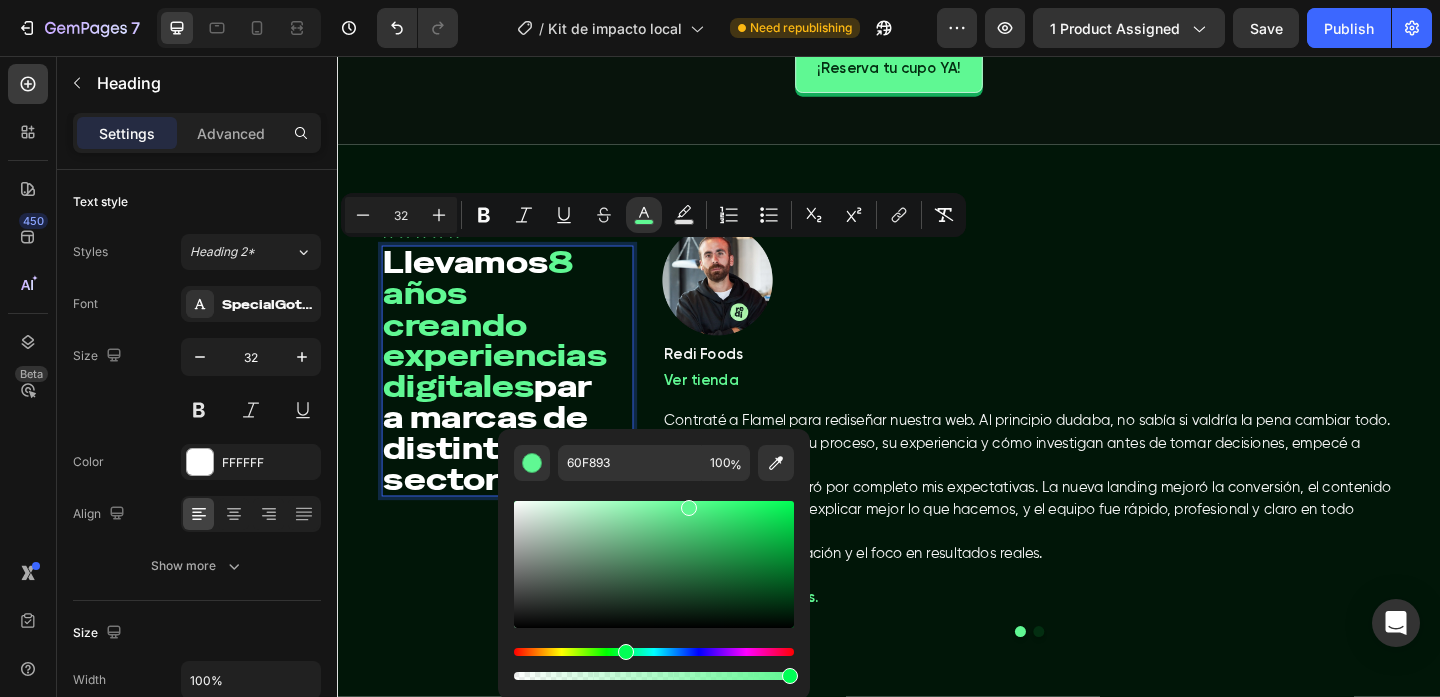 click on "Llevamos  8 años creando experiencias digitales  para marcas de distintos sectores" at bounding box center [510, 398] 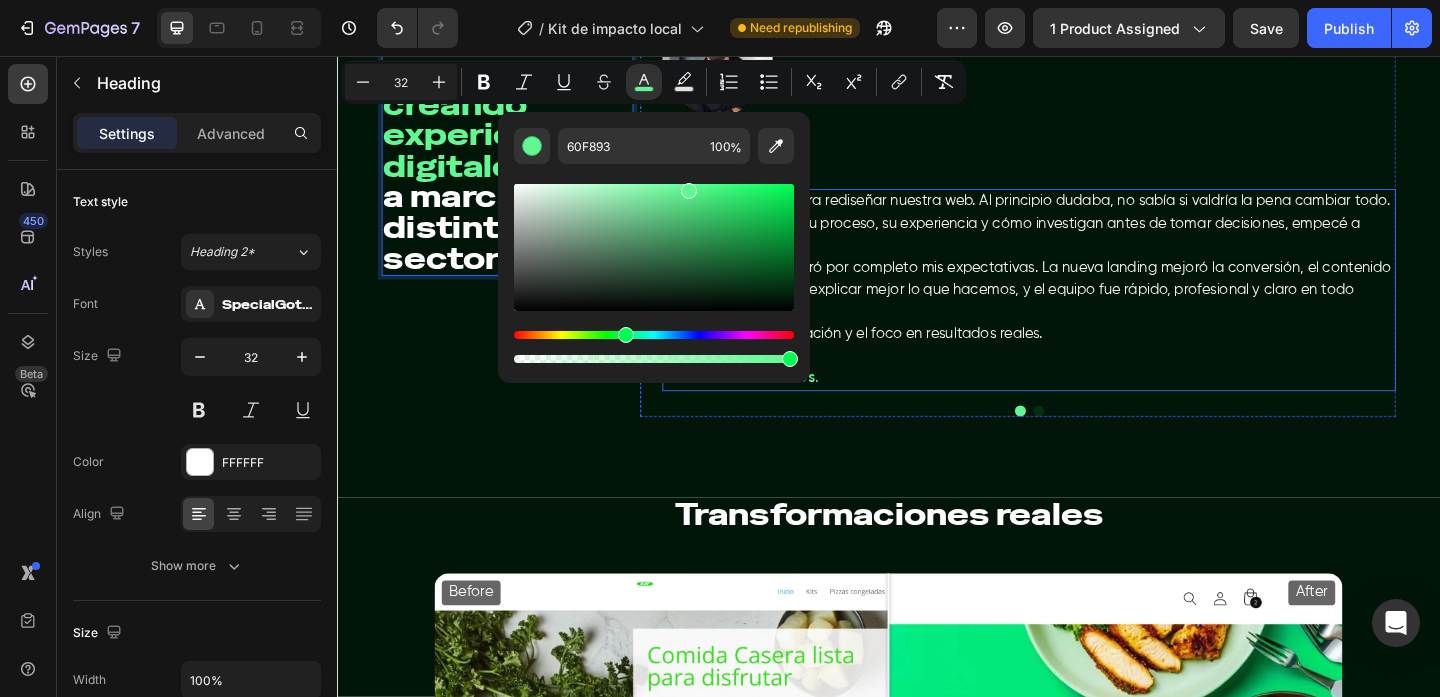 click on "Lo mejor: la comunicación y el foco en resultados reales." at bounding box center (1090, 358) 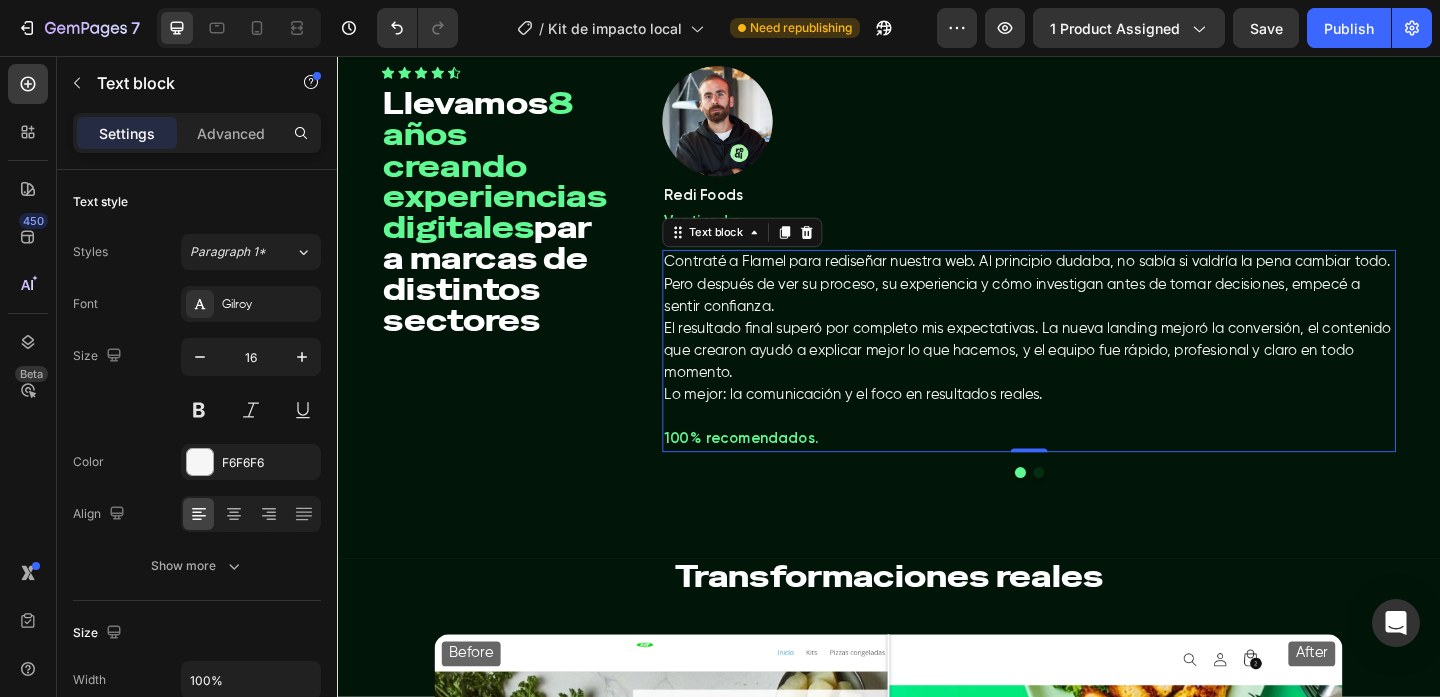 scroll, scrollTop: 4793, scrollLeft: 0, axis: vertical 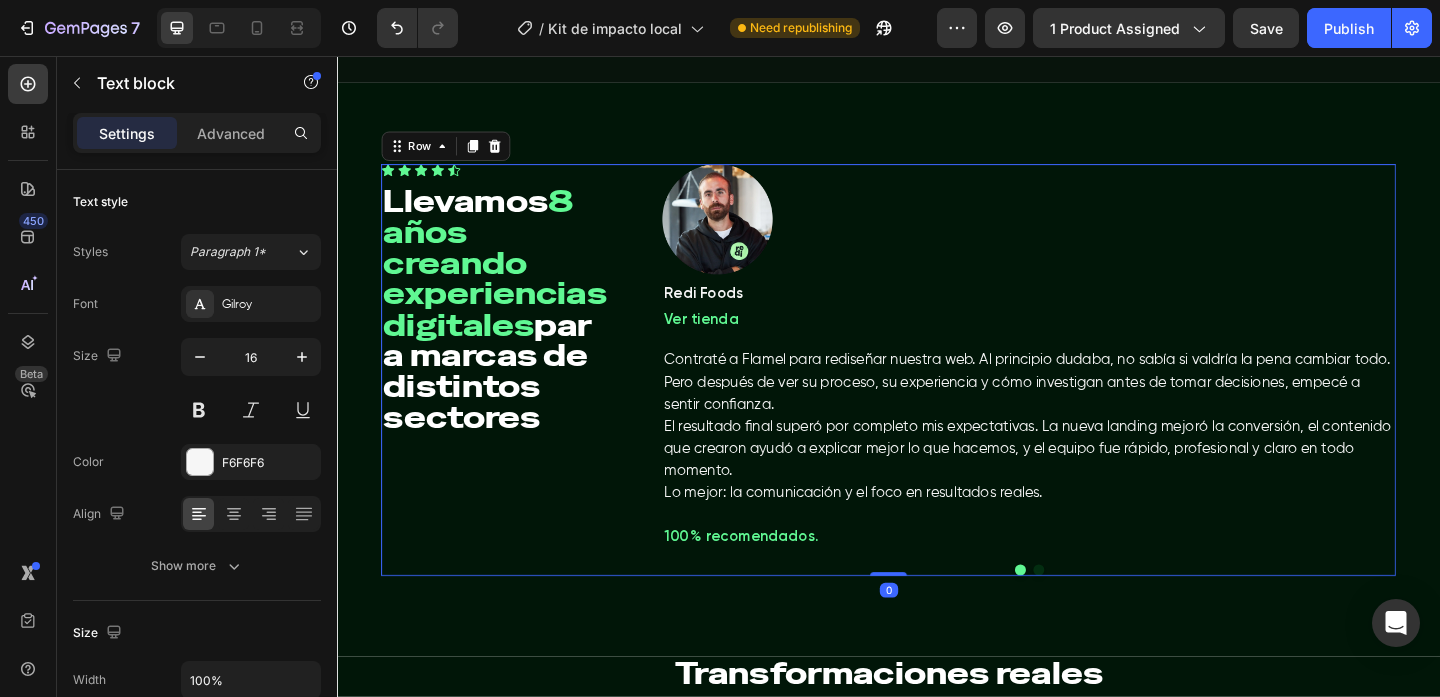 click on "Icon                Icon                Icon                Icon
Icon Icon List Hoz Llevamos  8 años creando experiencias digitales  para marcas de distintos sectores Heading Image Redi Foods Text block Ver tienda Text block Row Contraté a Flamel para rediseñar nuestra web. Al principio dudaba, no sabía si valdría la pena cambiar todo. Pero después de ver su proceso, su experiencia y cómo investigan antes de tomar decisiones, empecé a sentir confianza. El resultado final superó por completo mis expectativas. La nueva landing mejoró la conversión, el contenido que crearon ayudó a explicar mejor lo que hacemos, y el equipo fue rápido, profesional y claro en todo momento. Lo mejor: la comunicación y el foco en resultados reales. 100 % recomendados. Text block Image My Doll Hair Shop Text block Ver tienda Text block Row Trabajar con Flamel fue un antes y un después para nuestro estudio. Teníamos comunidad, pero digitalmente estábamos estancadas. Text block Row   0" at bounding box center (937, 397) 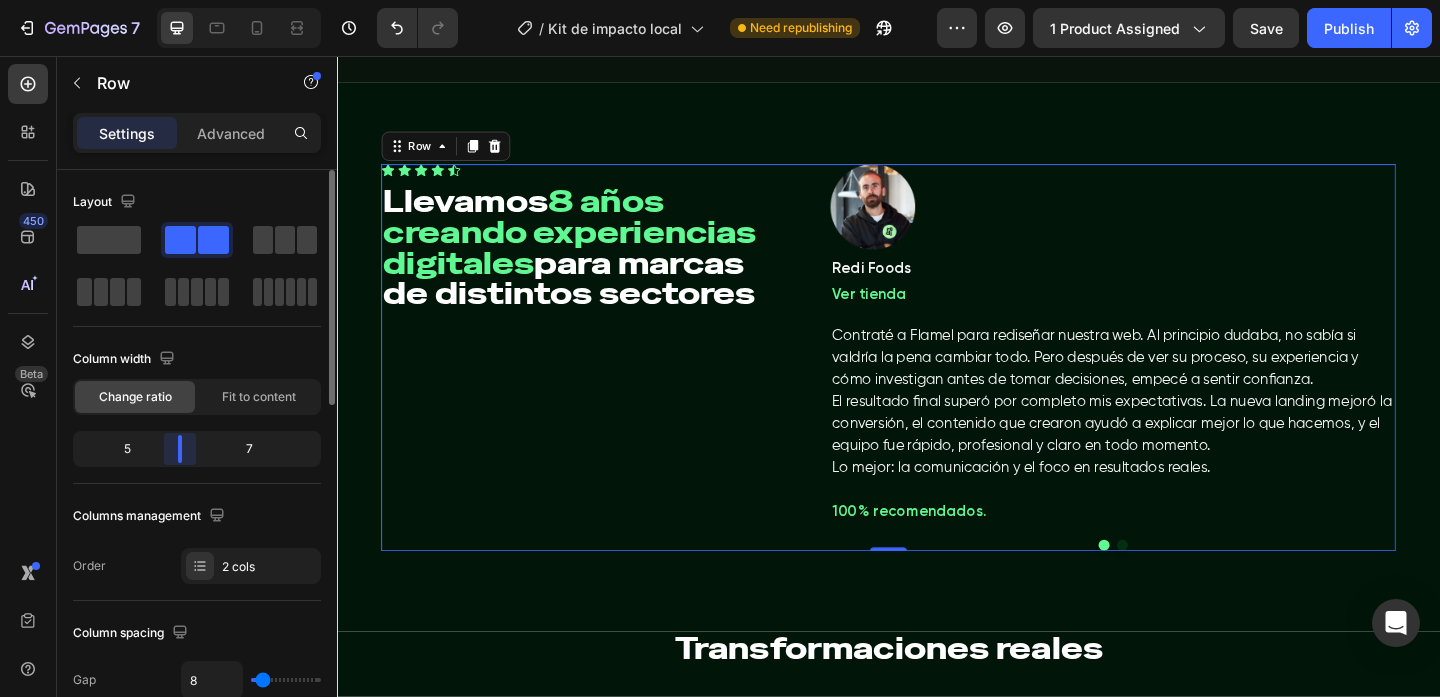 drag, startPoint x: 147, startPoint y: 449, endPoint x: 267, endPoint y: 426, distance: 122.18429 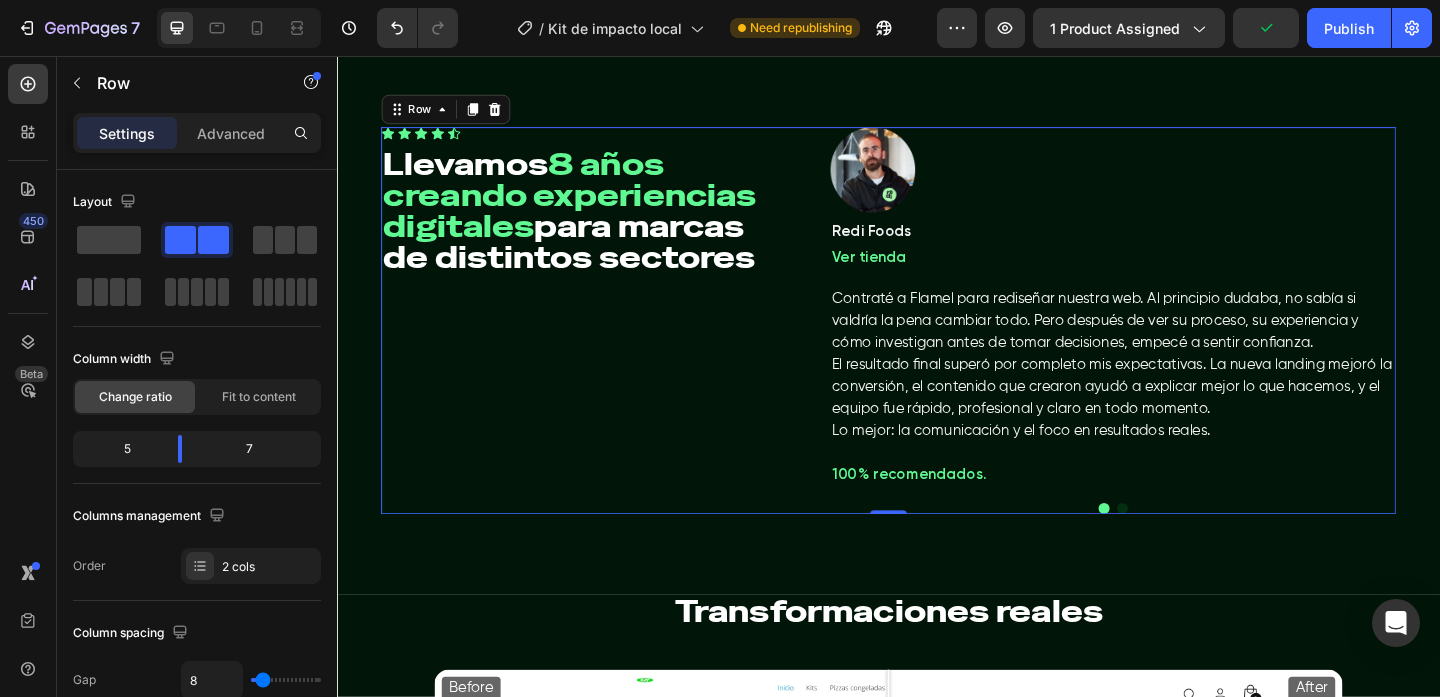 scroll, scrollTop: 4841, scrollLeft: 0, axis: vertical 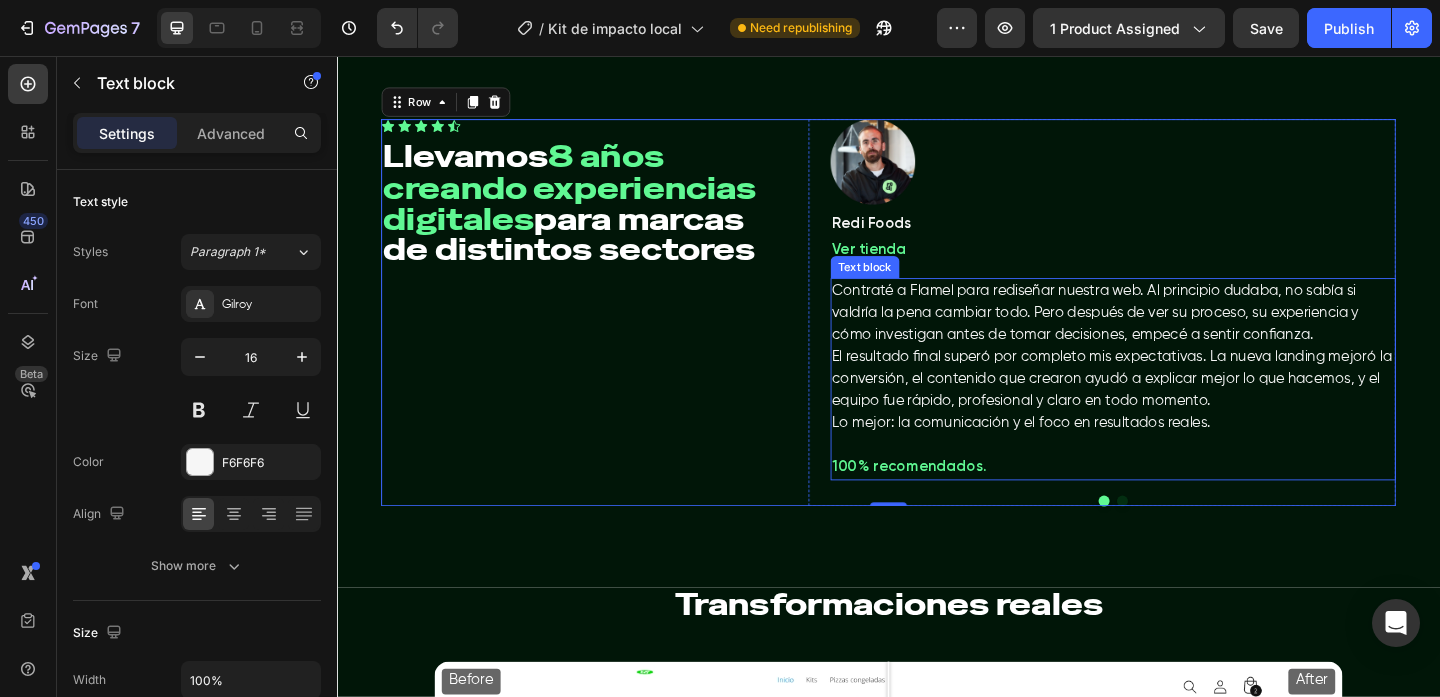click on "Contraté a Flamel para rediseñar nuestra web. Al principio dudaba, no sabía si valdría la pena cambiar todo. Pero después de ver su proceso, su experiencia y cómo investigan antes de tomar decisiones, empecé a sentir confianza." at bounding box center (1181, 336) 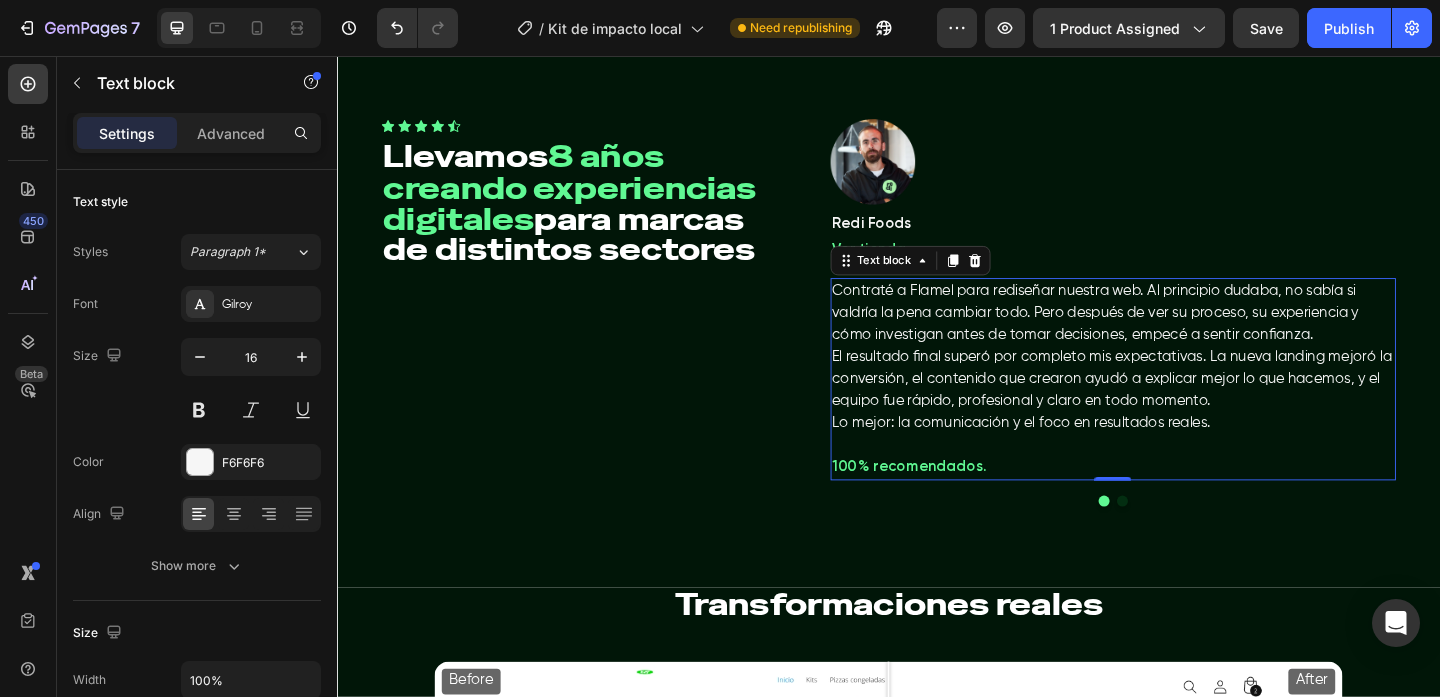 click on "Contraté a Flamel para rediseñar nuestra web. Al principio dudaba, no sabía si valdría la pena cambiar todo. Pero después de ver su proceso, su experiencia y cómo investigan antes de tomar decisiones, empecé a sentir confianza." at bounding box center (1181, 336) 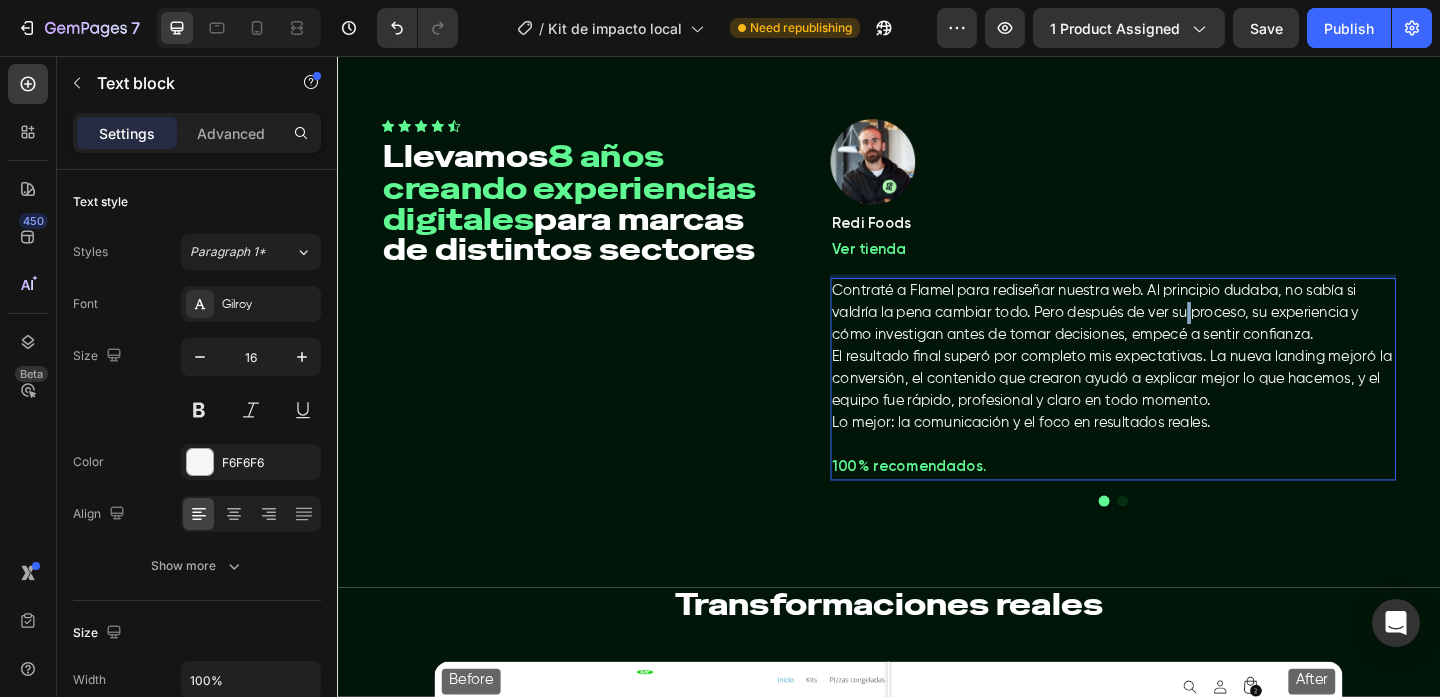 click on "Contraté a Flamel para rediseñar nuestra web. Al principio dudaba, no sabía si valdría la pena cambiar todo. Pero después de ver su proceso, su experiencia y cómo investigan antes de tomar decisiones, empecé a sentir confianza." at bounding box center (1181, 336) 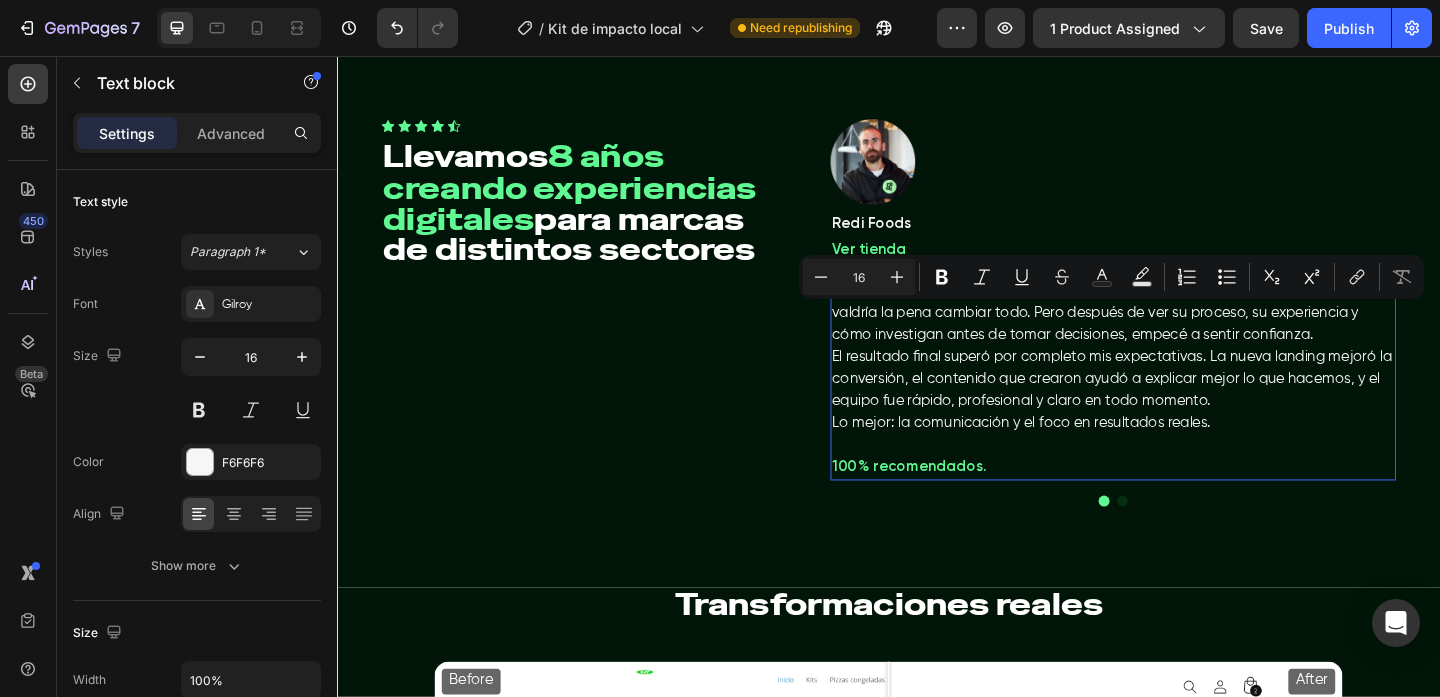 click on "Contraté a Flamel para rediseñar nuestra web. Al principio dudaba, no sabía si valdría la pena cambiar todo. Pero después de ver su proceso, su experiencia y cómo investigan antes de tomar decisiones, empecé a sentir confianza." at bounding box center [1181, 336] 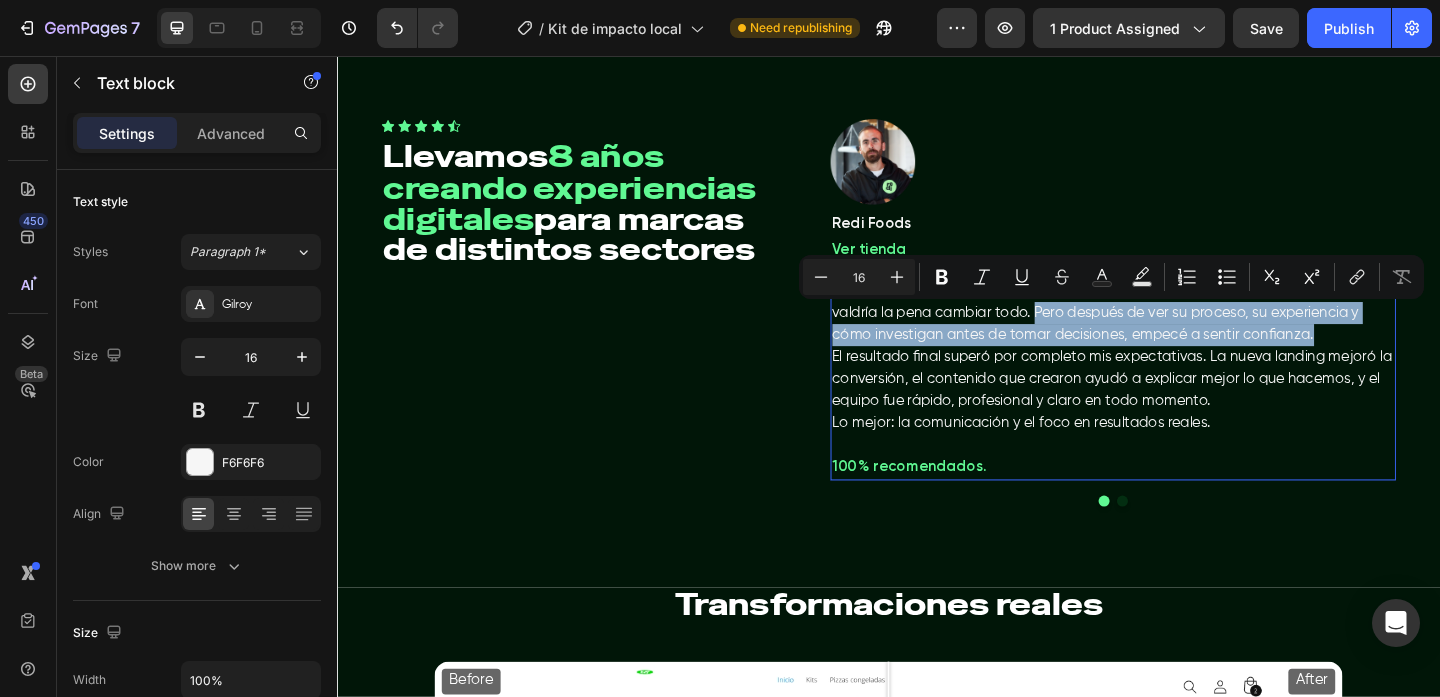 drag, startPoint x: 1098, startPoint y: 338, endPoint x: 1408, endPoint y: 370, distance: 311.64725 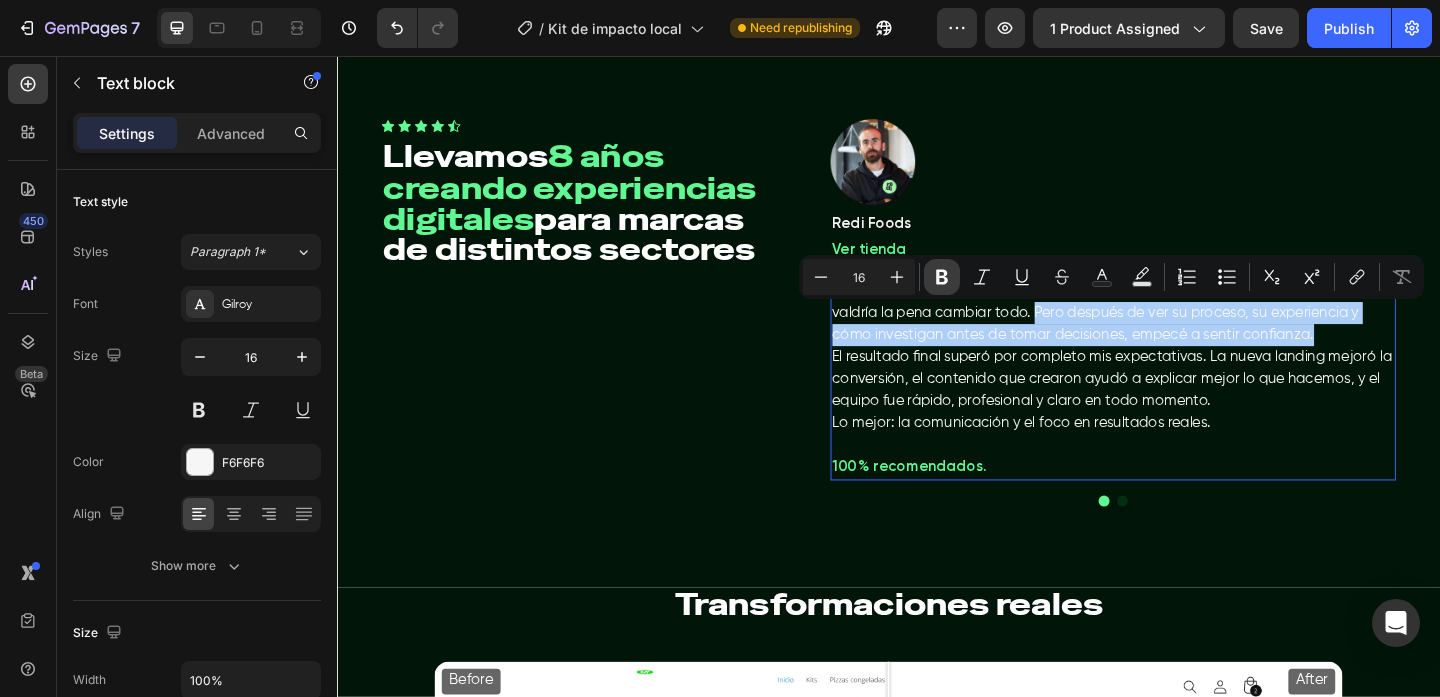 click 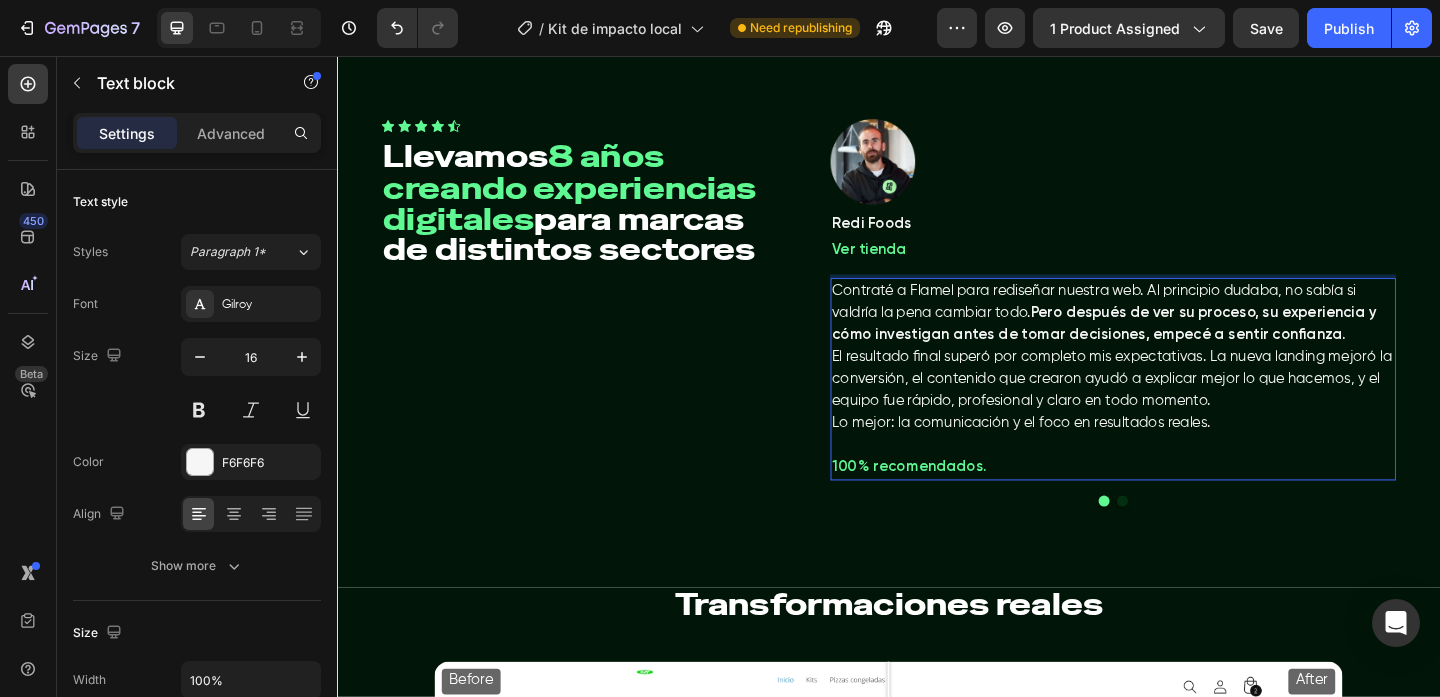click on "Contraté a Flamel para rediseñar nuestra web. Al principio dudaba, no sabía si valdría la pena cambiar todo.  Pero después de ver su proceso, su experiencia y cómo investigan antes de tomar decisiones, empecé a sentir confianza." at bounding box center [1181, 336] 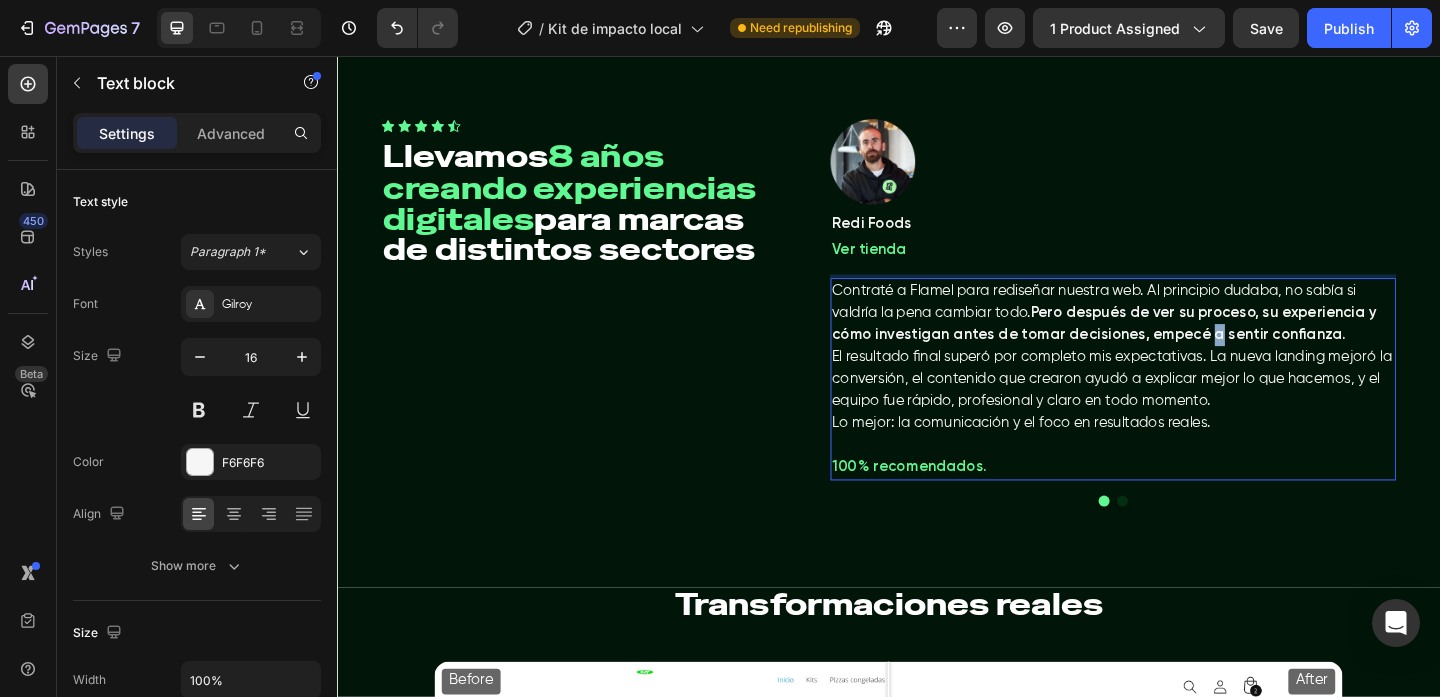 click on "Contraté a Flamel para rediseñar nuestra web. Al principio dudaba, no sabía si valdría la pena cambiar todo.  Pero después de ver su proceso, su experiencia y cómo investigan antes de tomar decisiones, empecé a sentir confianza." at bounding box center [1181, 336] 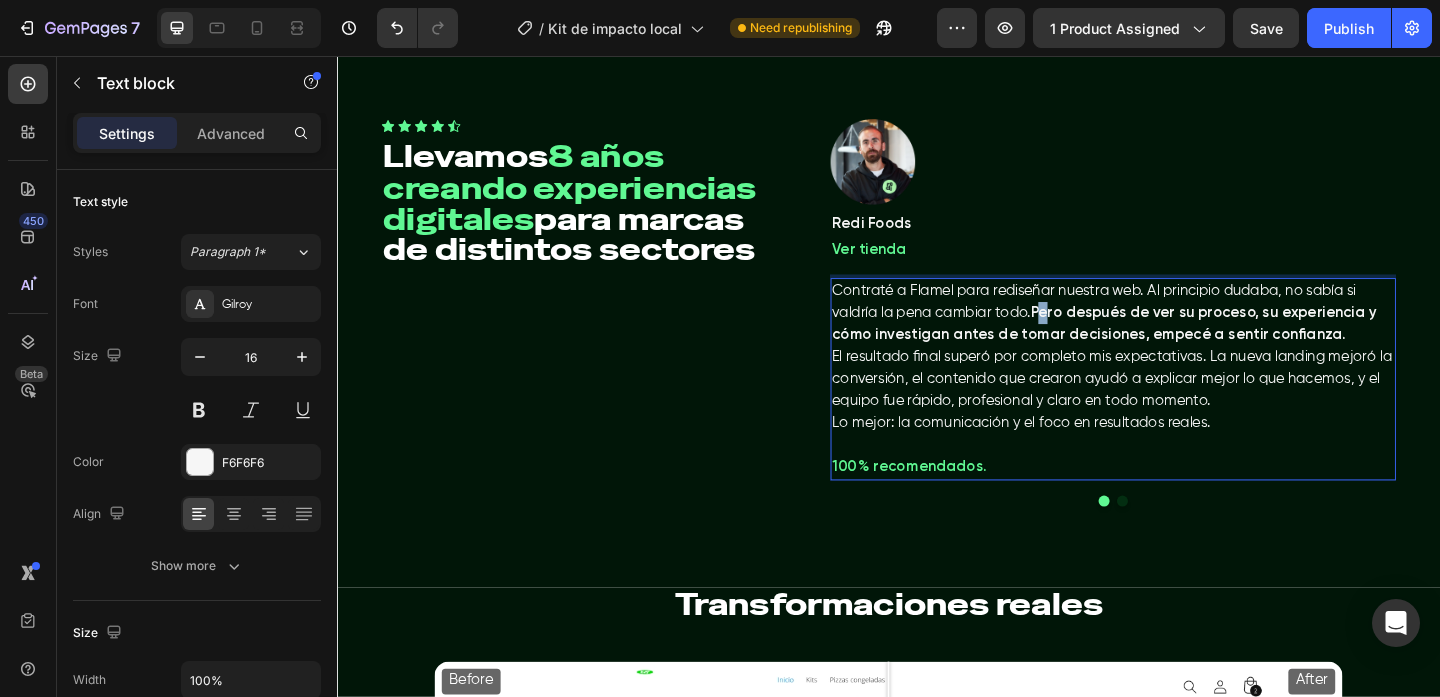 click on "Pero después de ver su proceso, su experiencia y cómo investigan antes de tomar decisiones, empecé a sentir confianza." at bounding box center [1172, 348] 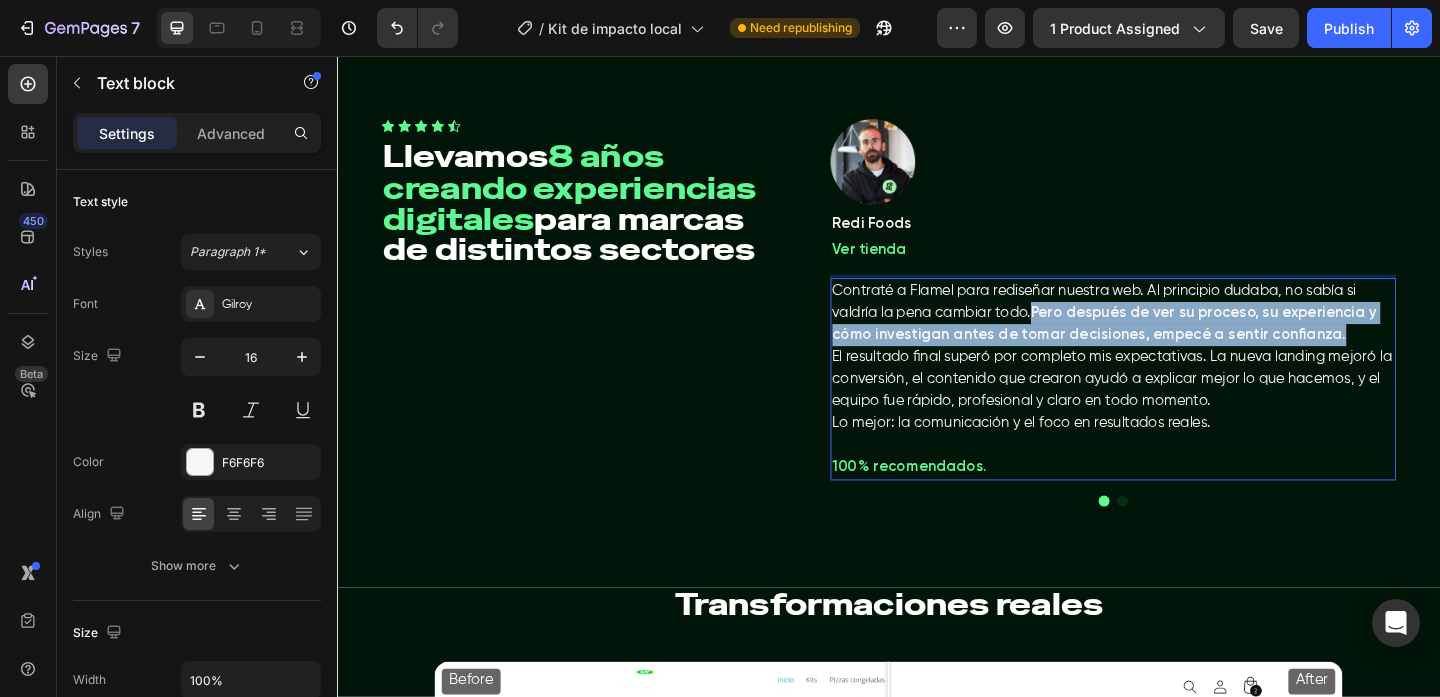 drag, startPoint x: 1100, startPoint y: 333, endPoint x: 1444, endPoint y: 366, distance: 345.57922 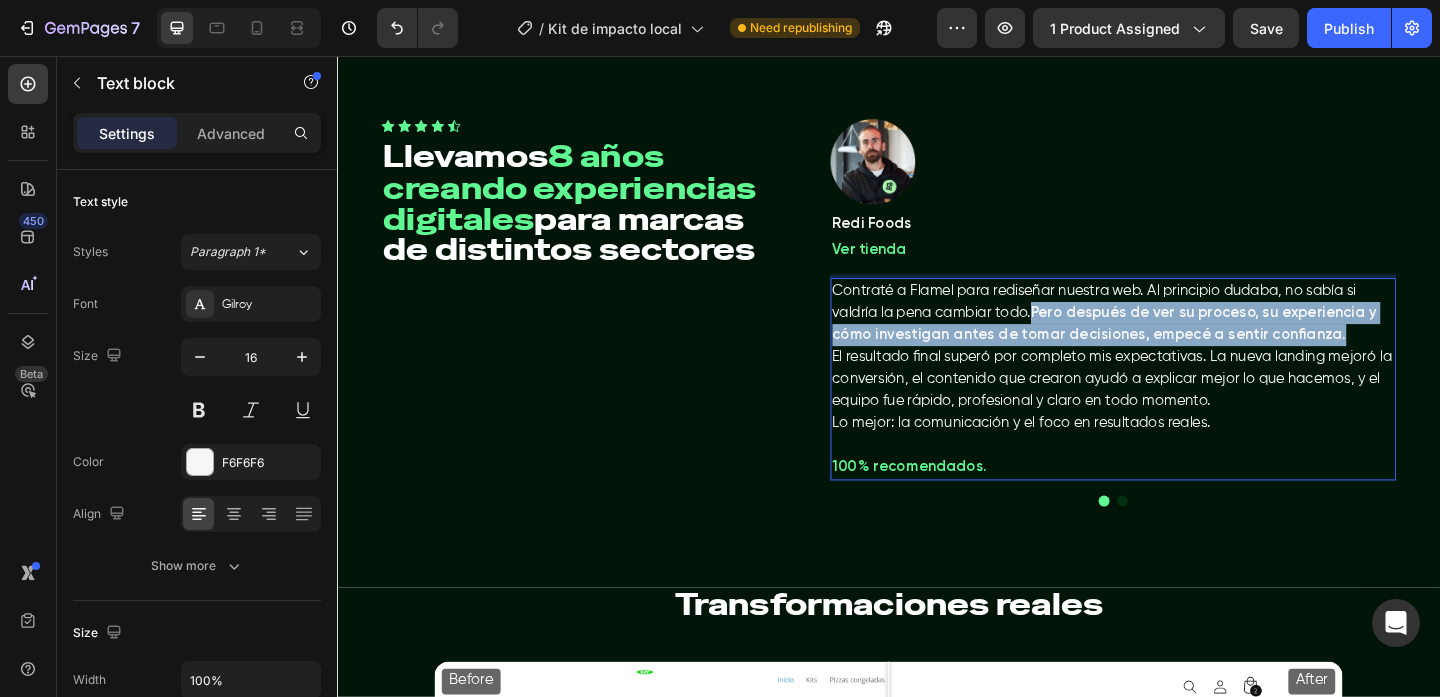 click on "Pero después de ver su proceso, su experiencia y cómo investigan antes de tomar decisiones, empecé a sentir confianza." at bounding box center [1172, 348] 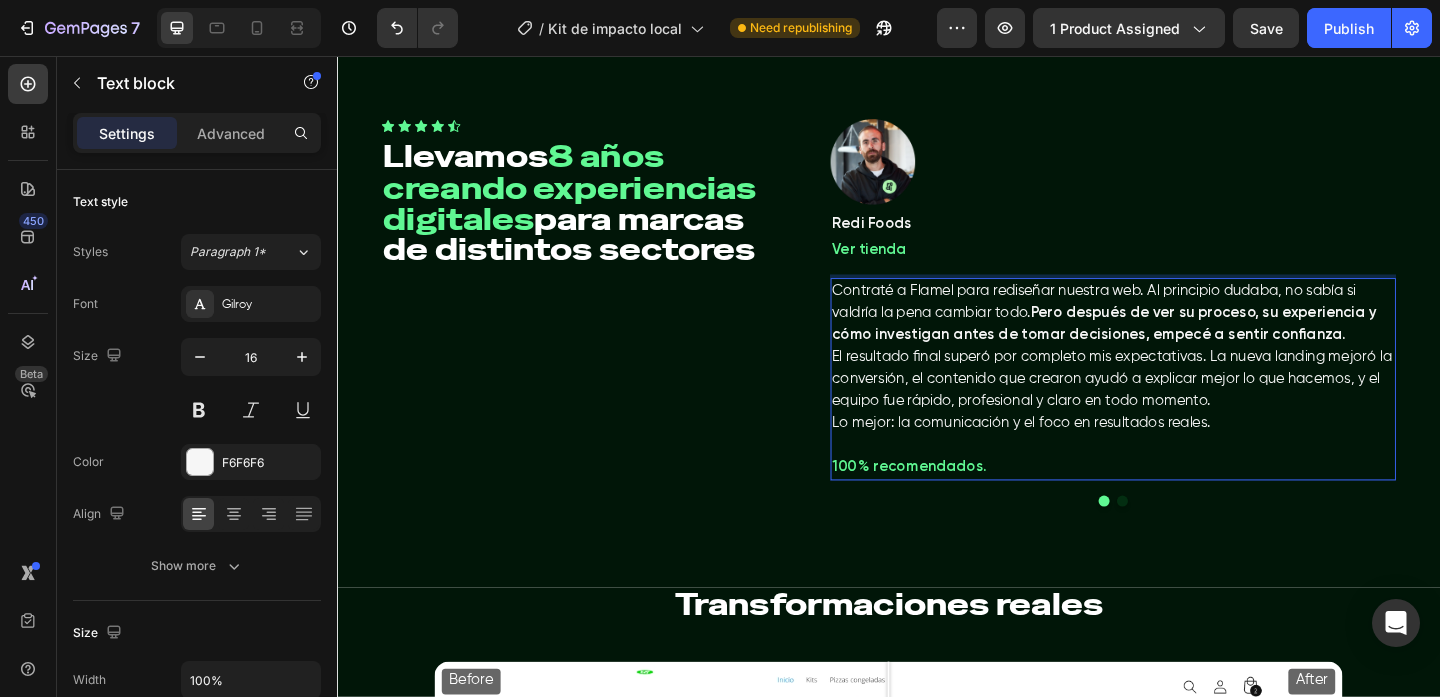 drag, startPoint x: 1095, startPoint y: 337, endPoint x: 1400, endPoint y: 359, distance: 305.79242 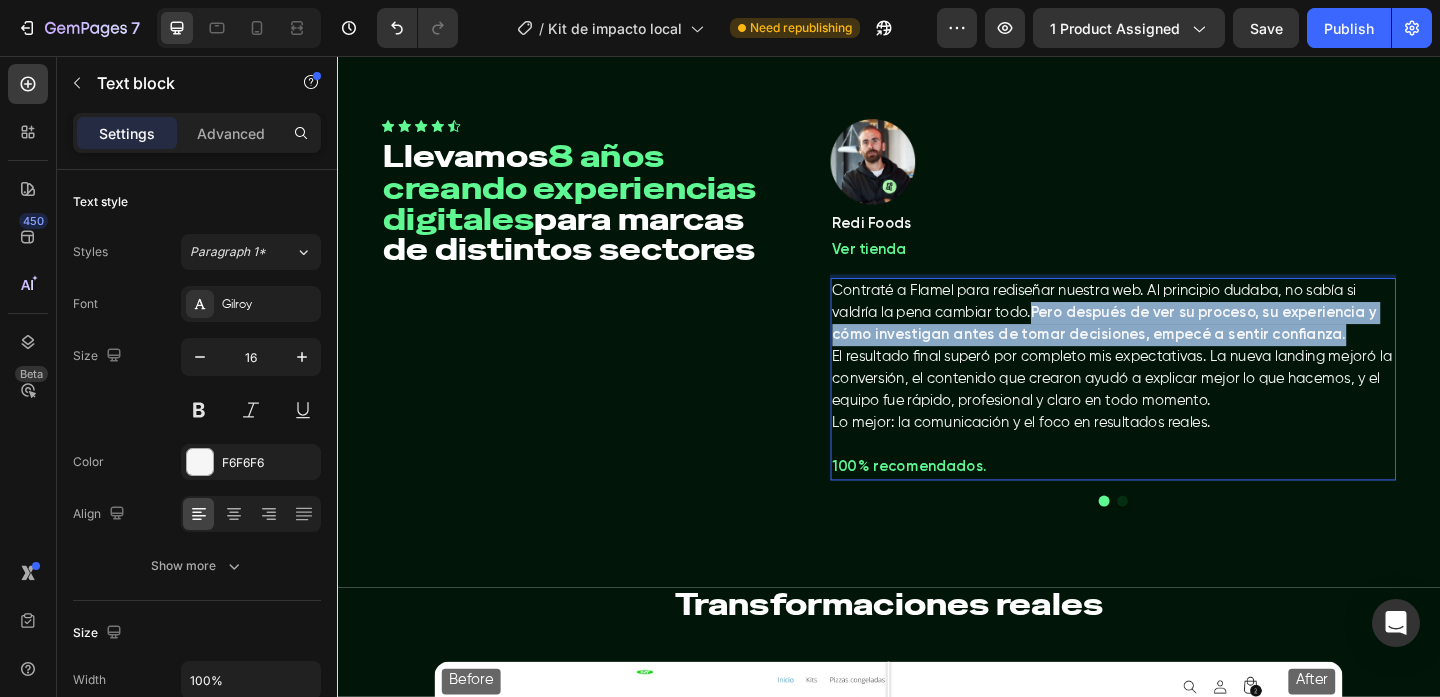 drag, startPoint x: 1358, startPoint y: 357, endPoint x: 1098, endPoint y: 340, distance: 260.55518 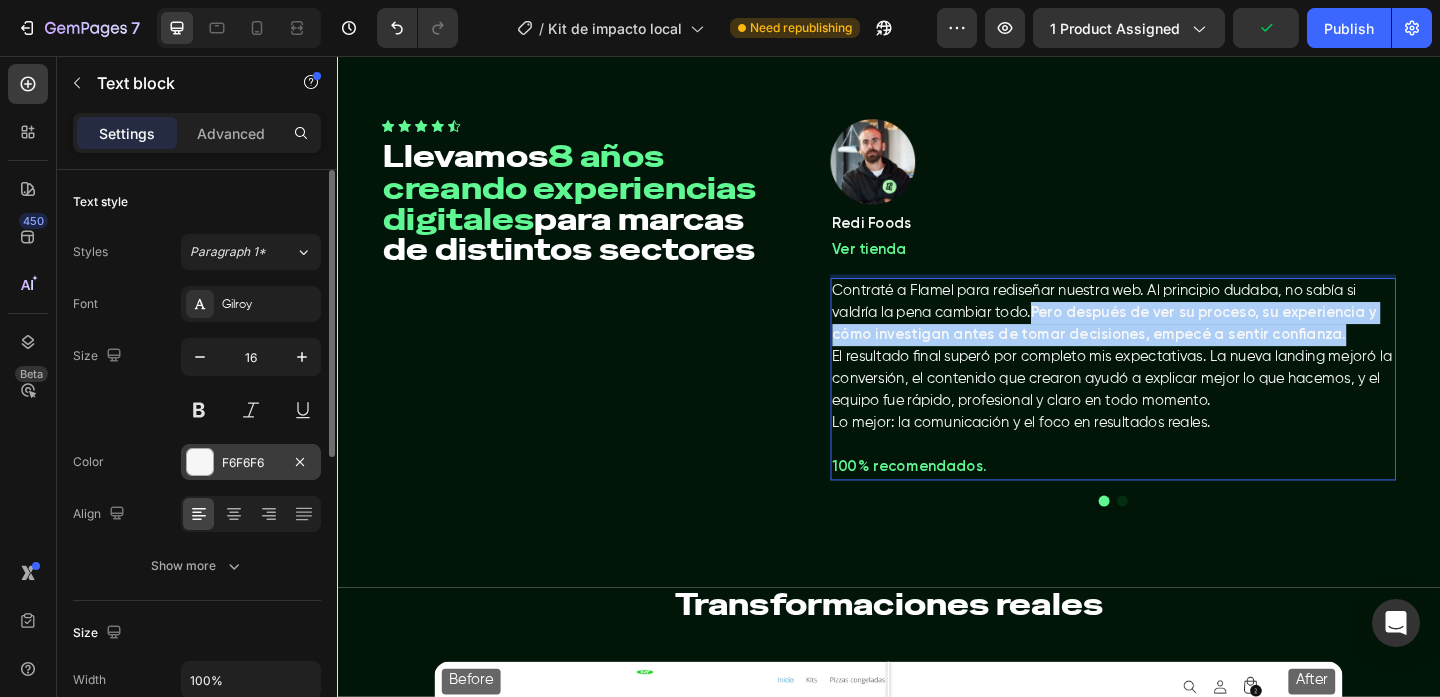 click at bounding box center [200, 462] 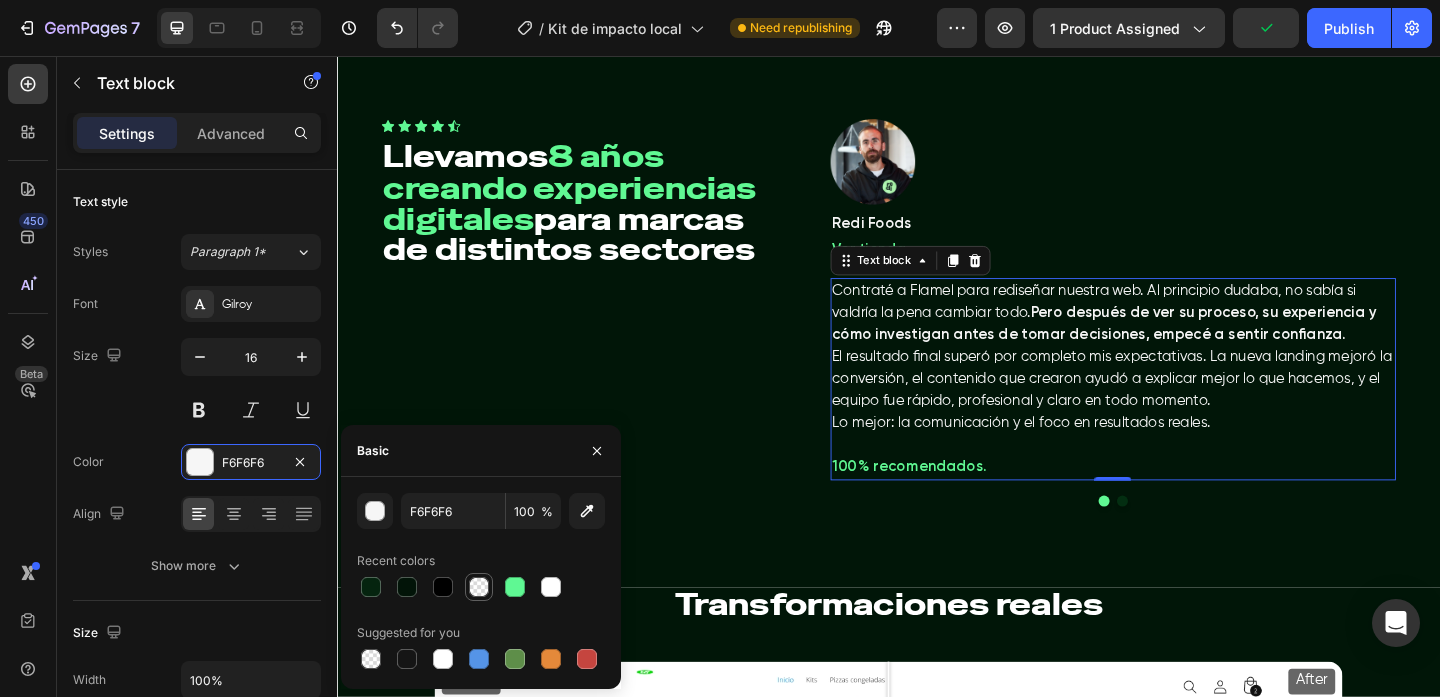 click at bounding box center [515, 587] 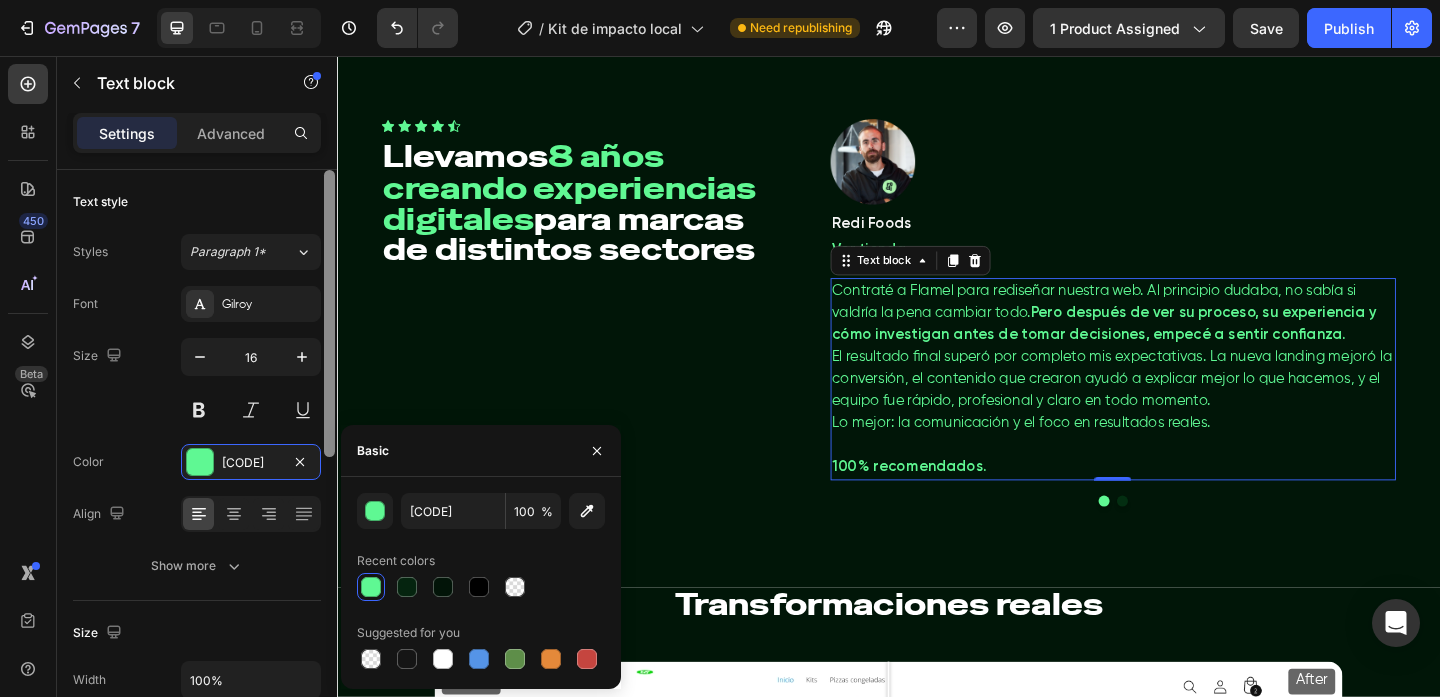 type on "F6F6F6" 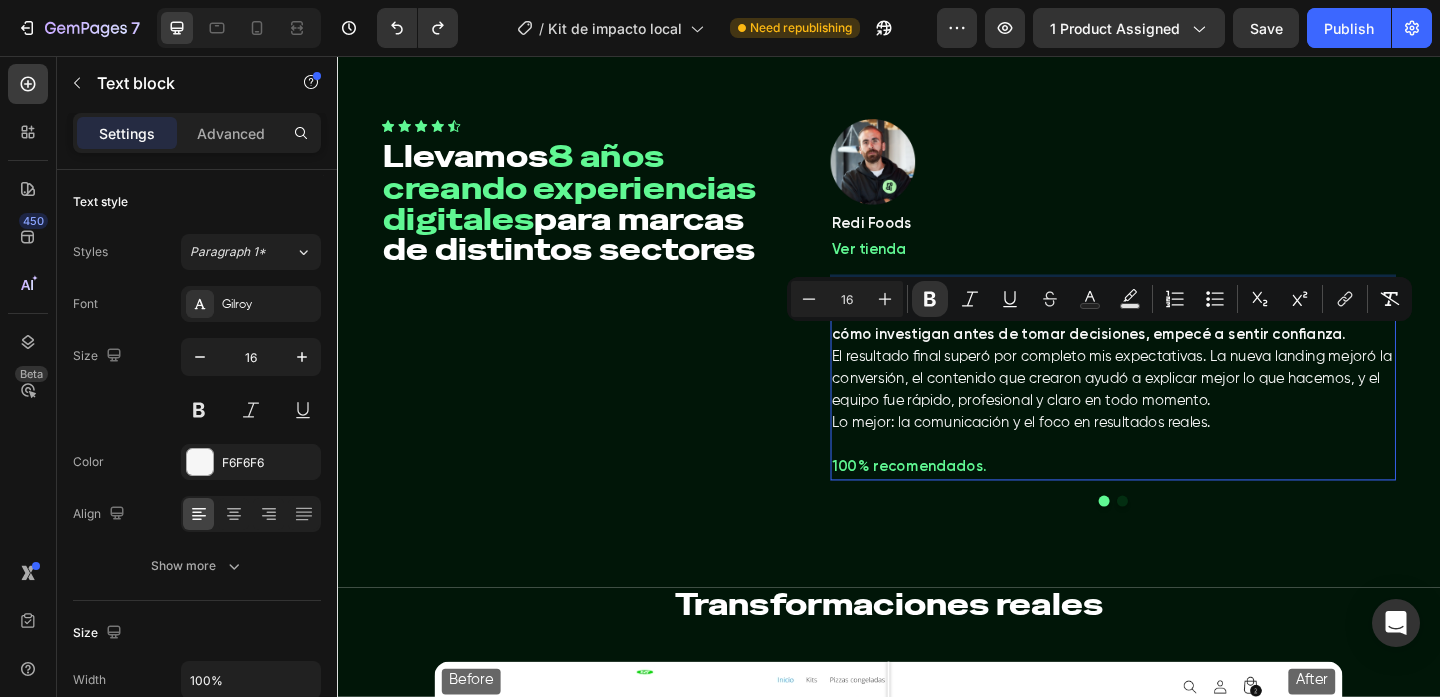 click on "Pero después de ver su proceso, su experiencia y cómo investigan antes de tomar decisiones, empecé a sentir confianza." at bounding box center (1172, 348) 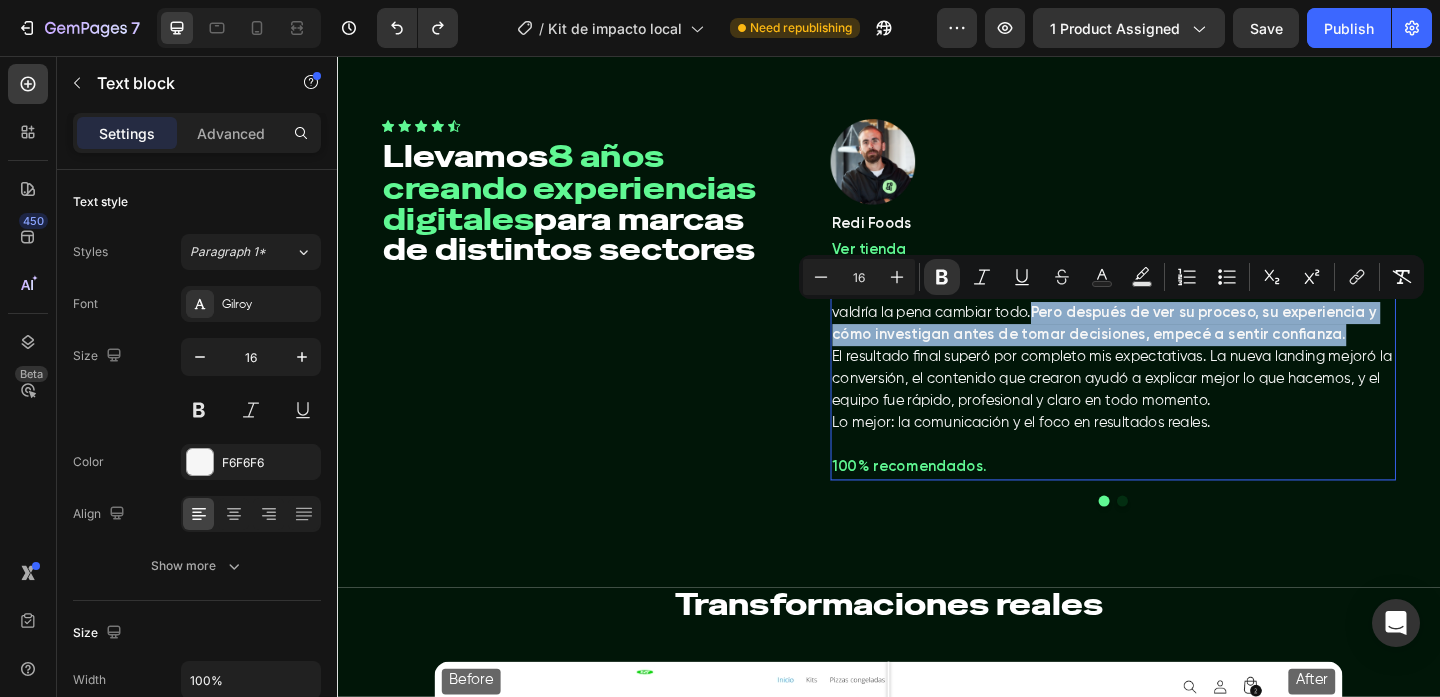drag, startPoint x: 1397, startPoint y: 362, endPoint x: 1099, endPoint y: 338, distance: 298.96487 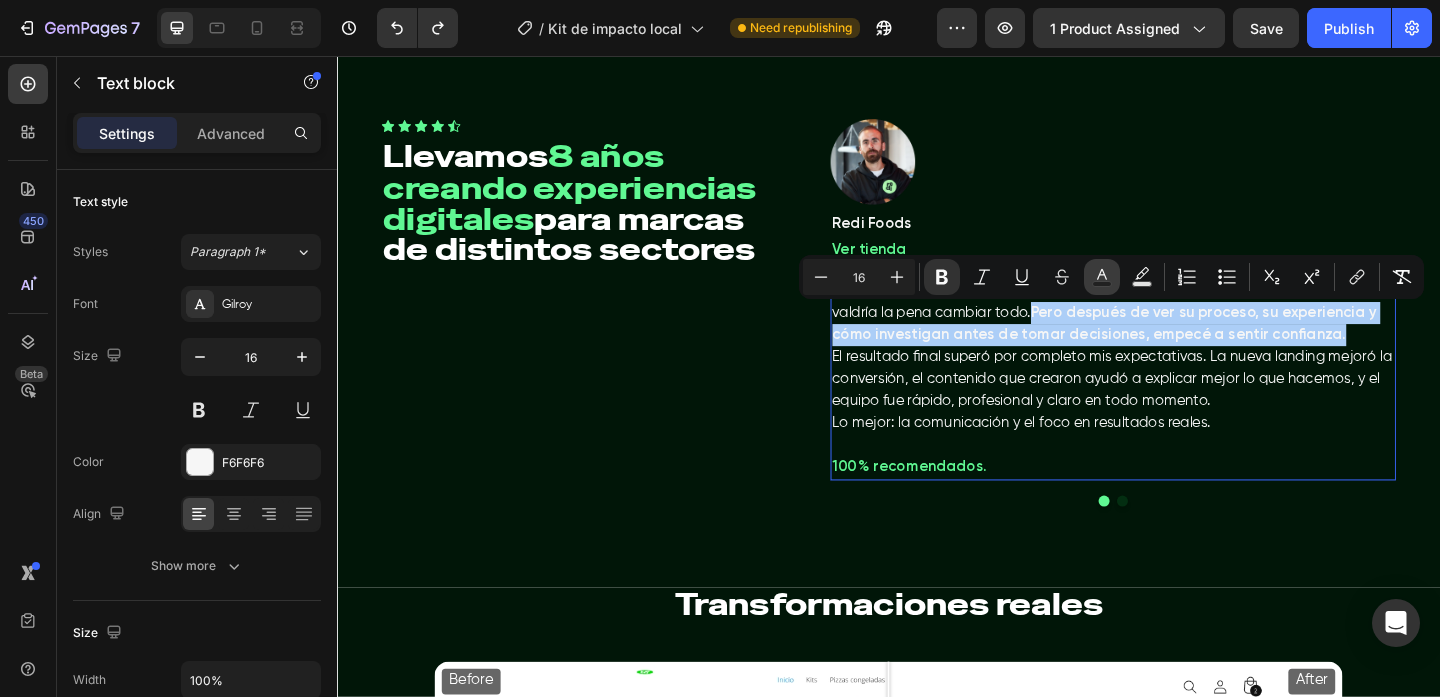 click 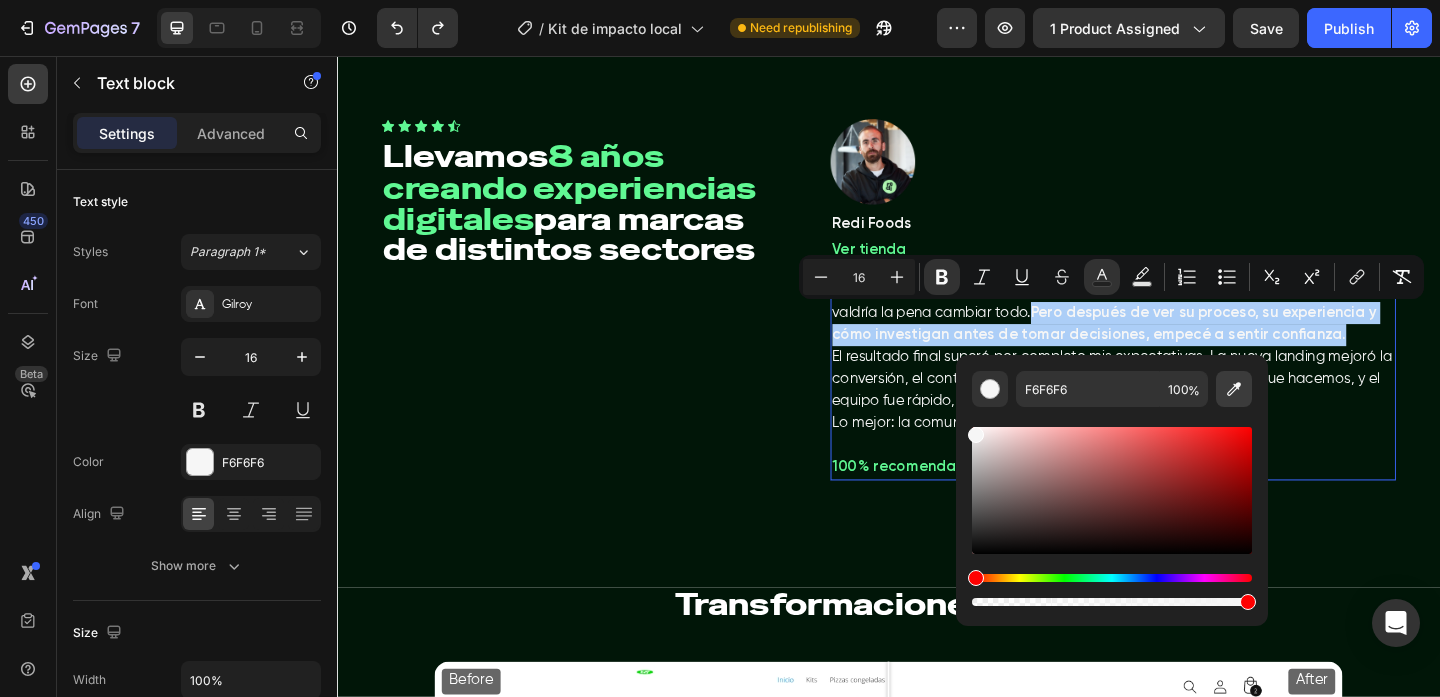 click 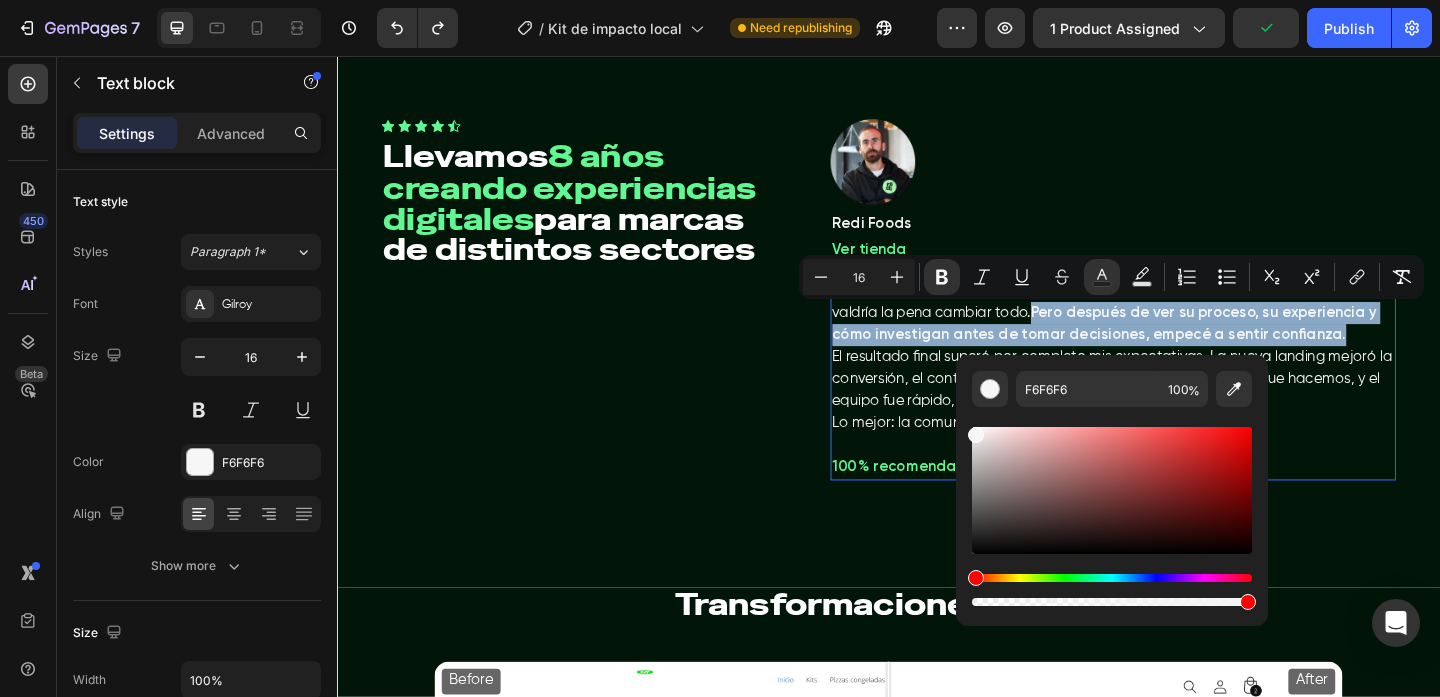 type on "60F893" 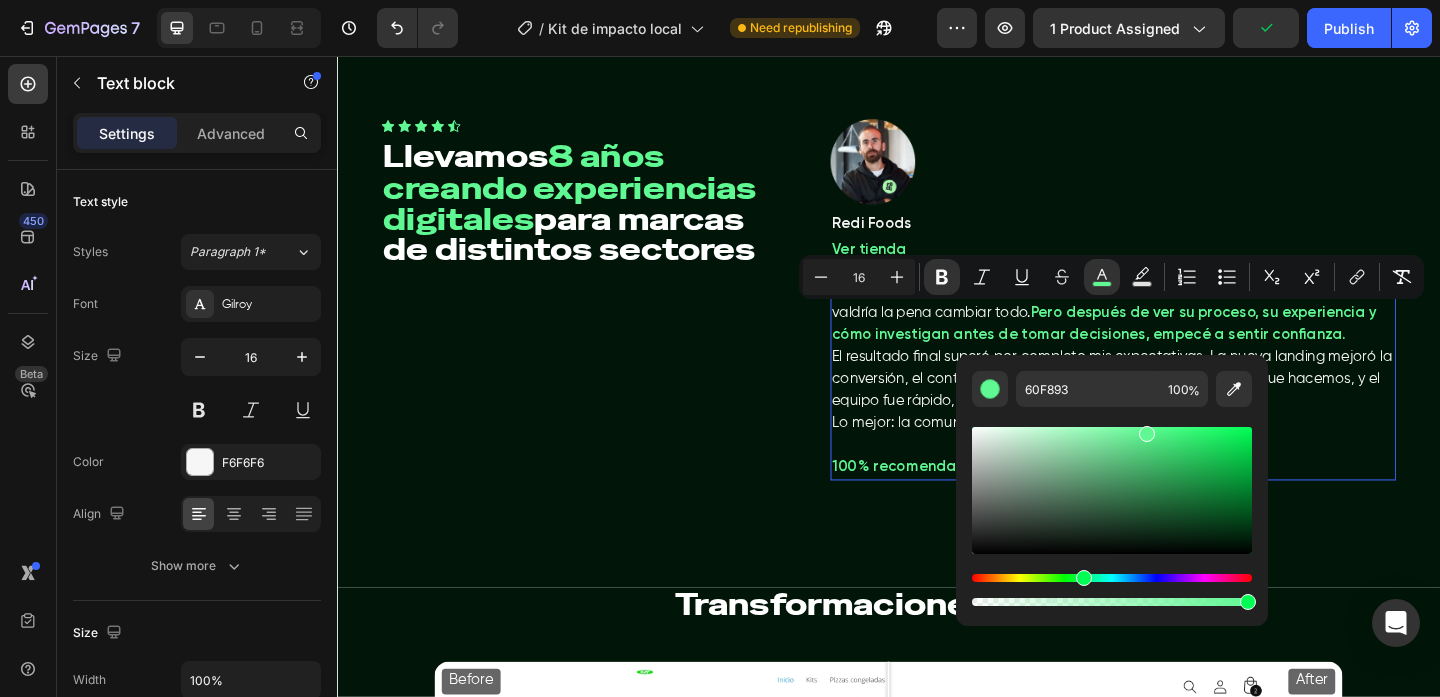 click on "Contraté a Flamel para rediseñar nuestra web. Al principio dudaba, no sabía si valdría la pena cambiar todo.  Pero después de ver su proceso, su experiencia y cómo investigan antes de tomar decisiones, empecé a sentir confianza." at bounding box center (1181, 336) 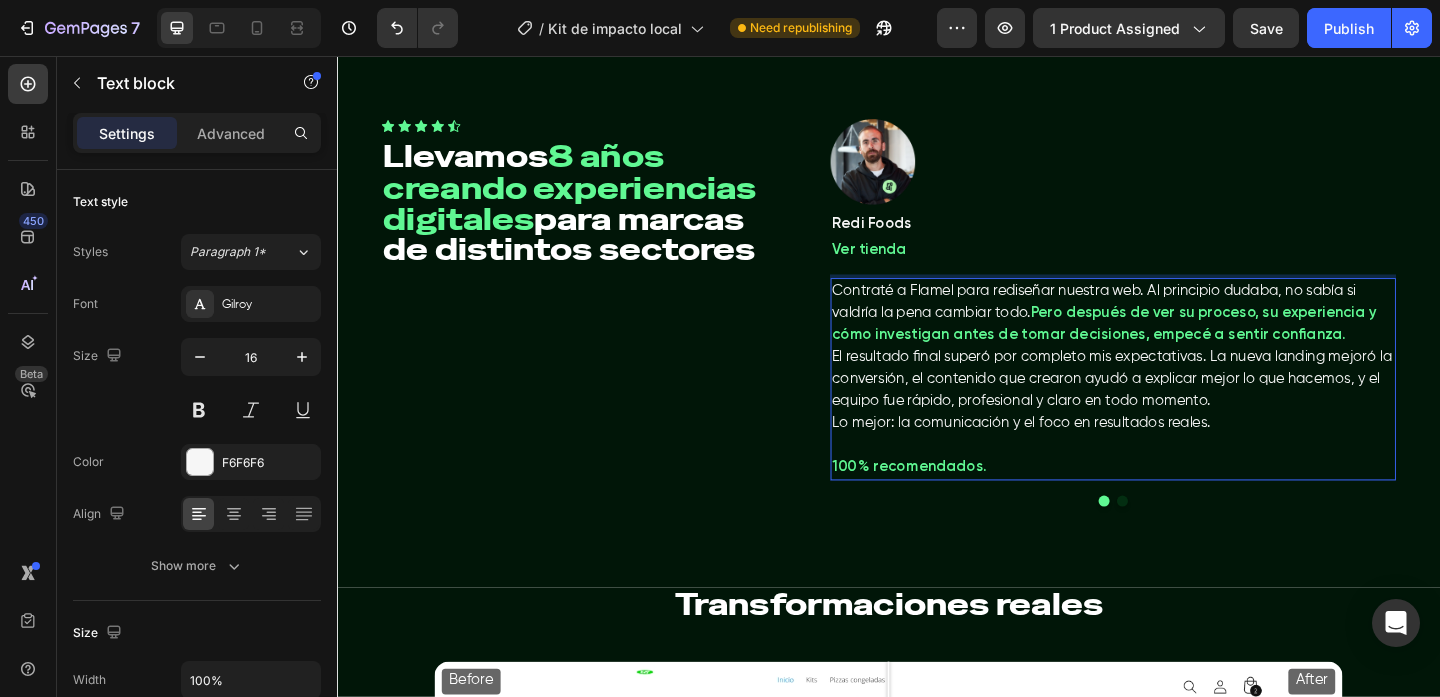 click on "El resultado final superó por completo mis expectativas. La nueva landing mejoró la conversión, el contenido que crearon ayudó a explicar mejor lo que hacemos, y el equipo fue rápido, profesional y claro en todo momento." at bounding box center (1181, 408) 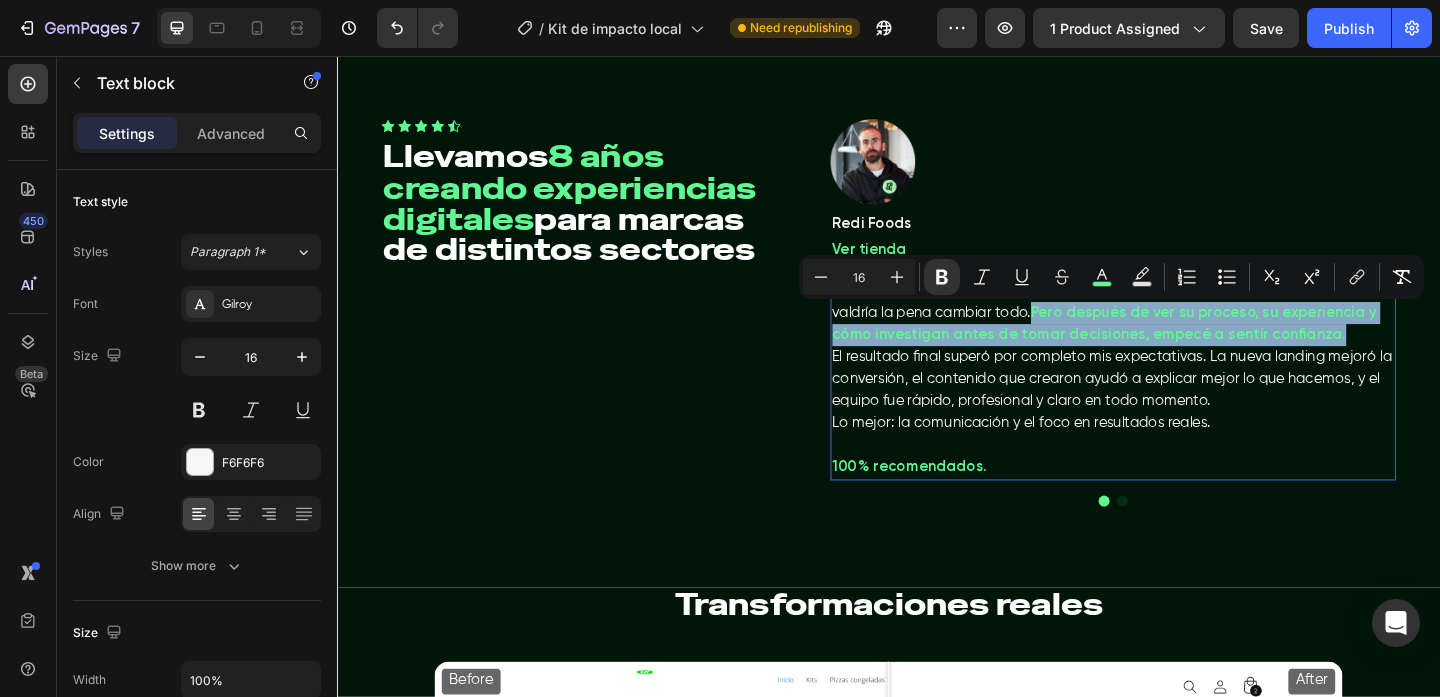 drag, startPoint x: 1408, startPoint y: 359, endPoint x: 1099, endPoint y: 341, distance: 309.52383 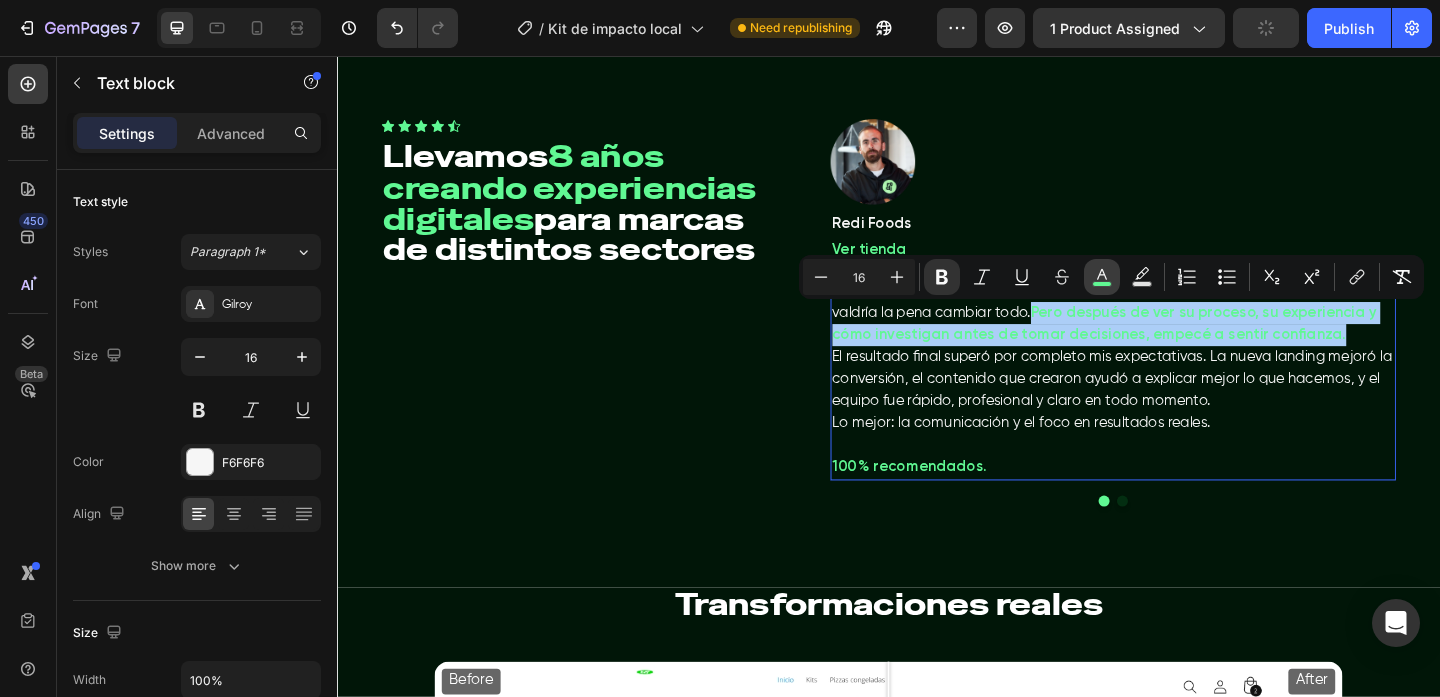 click 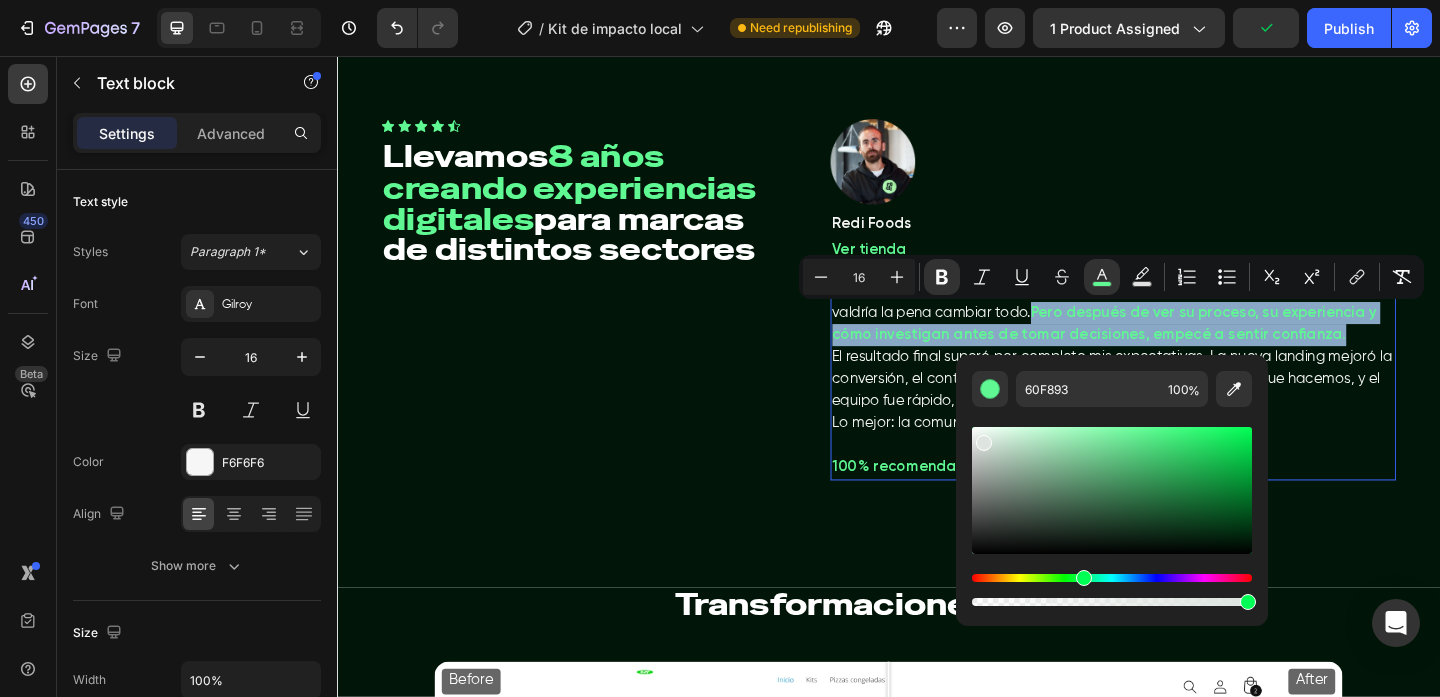 type on "EFEFEF" 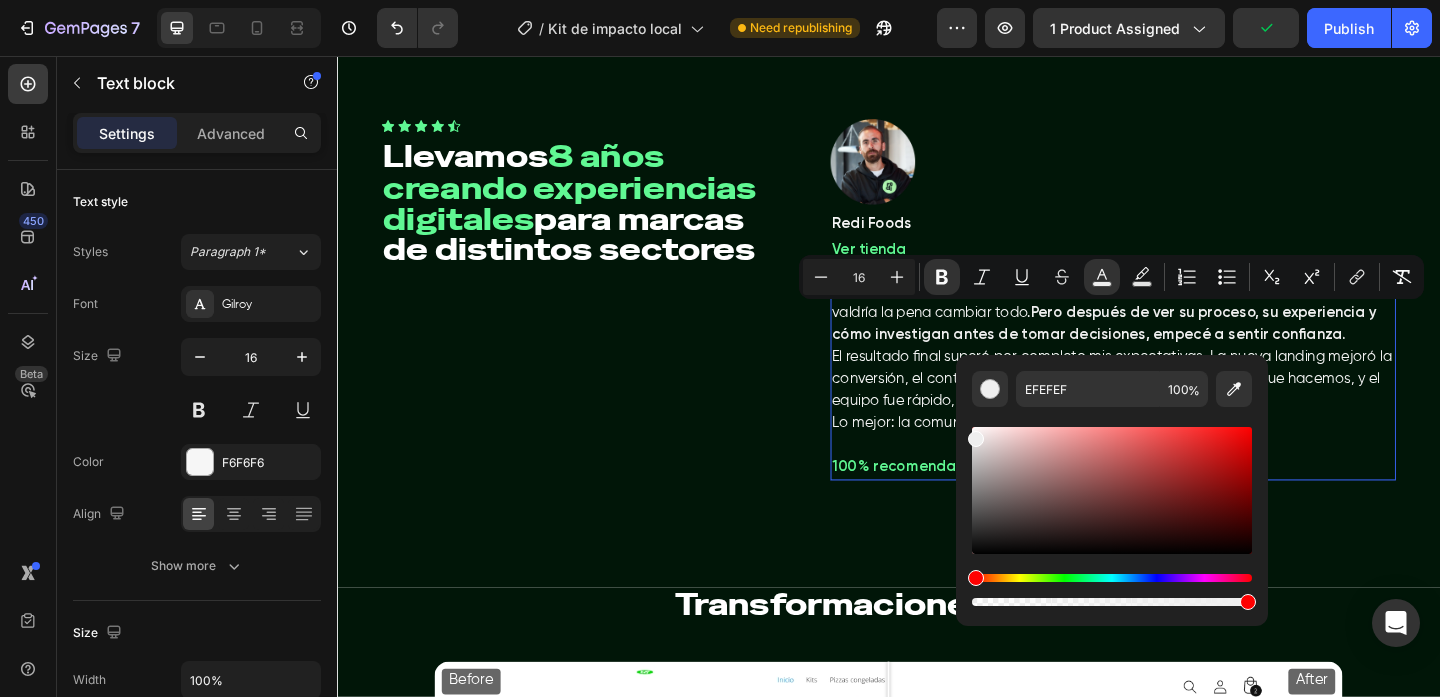 drag, startPoint x: 1331, startPoint y: 498, endPoint x: 936, endPoint y: 427, distance: 401.3303 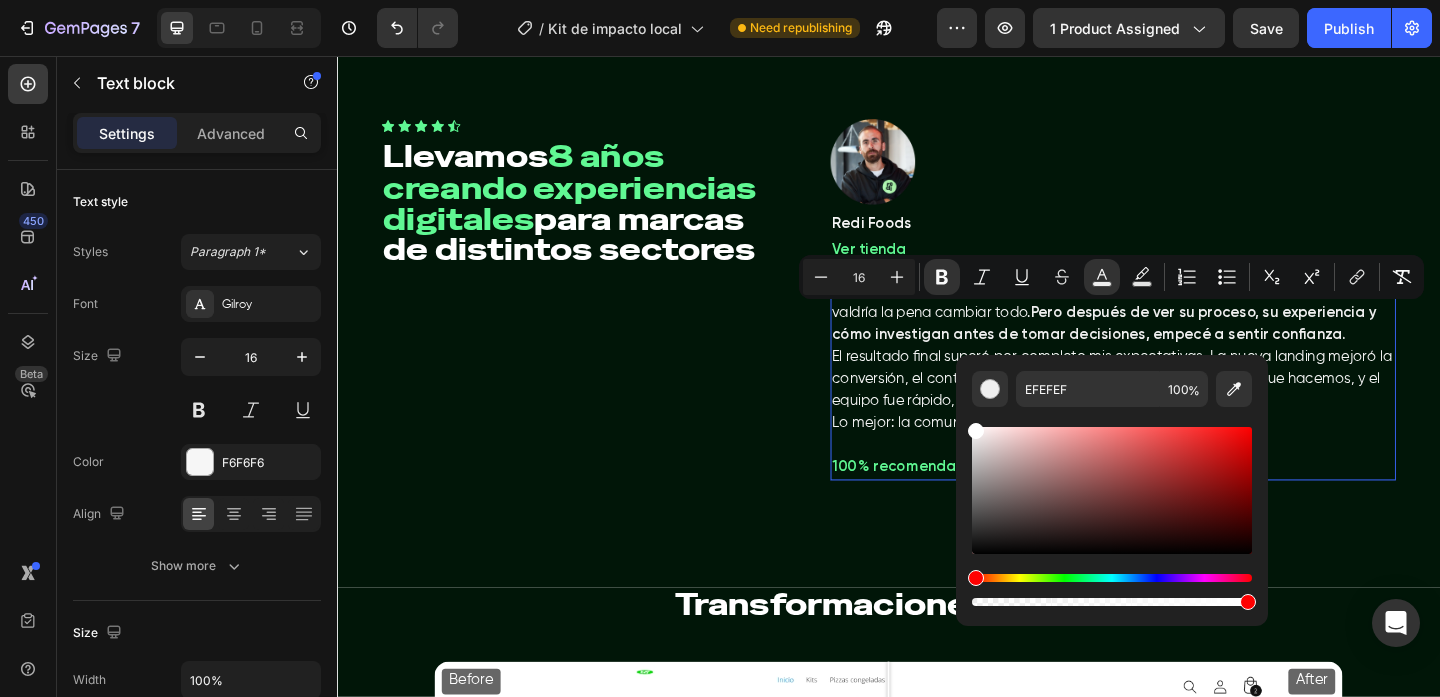 drag, startPoint x: 975, startPoint y: 436, endPoint x: 960, endPoint y: 384, distance: 54.120235 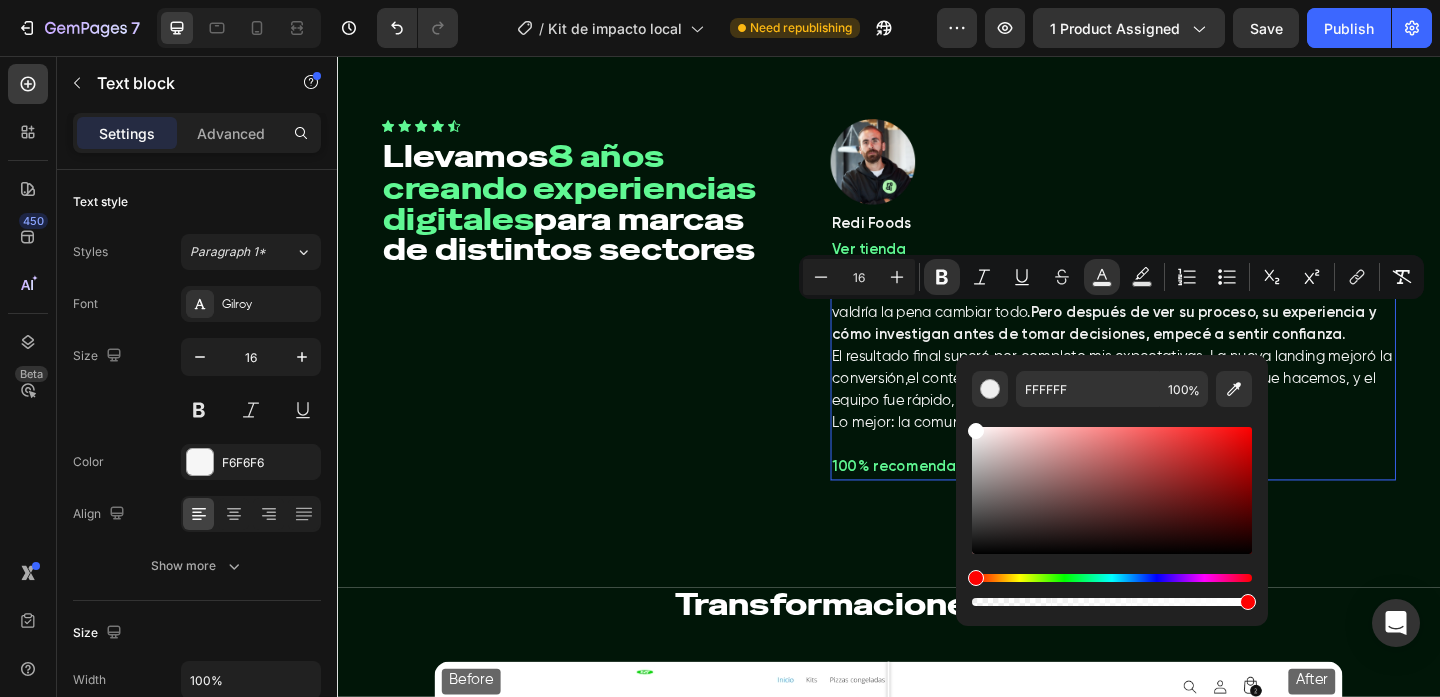 click on "El resultado final superó por completo mis expectativas. La nueva landing mejoró la conversión,  el contenido que crearon ayudó a explicar mejor lo que hacemos, y el equipo fue rápido, profesional y claro en todo momento." at bounding box center [1181, 408] 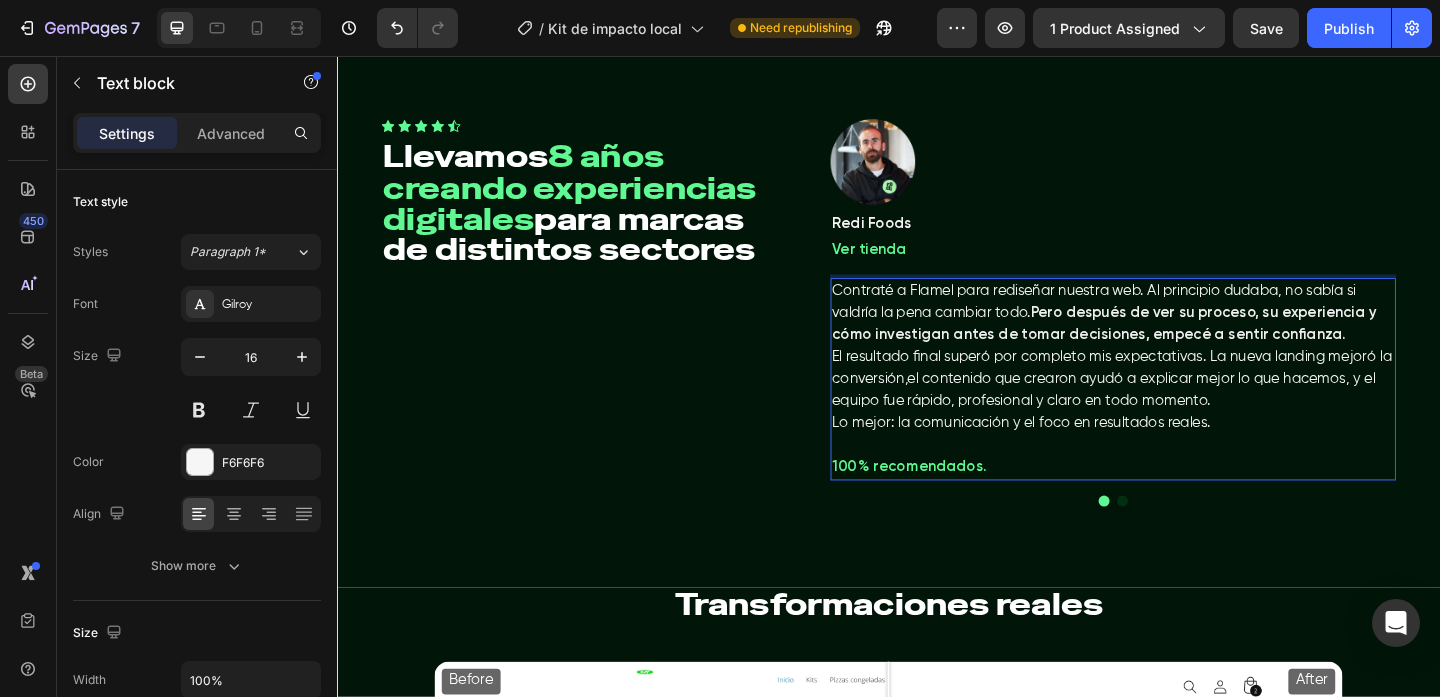 click on "El resultado final superó por completo mis expectativas. La nueva landing mejoró la conversión, ⁠⁠⁠⁠⁠⁠⁠  el contenido que crearon ayudó a explicar mejor lo que hacemos, y el equipo fue rápido, profesional y claro en todo momento." at bounding box center [1181, 408] 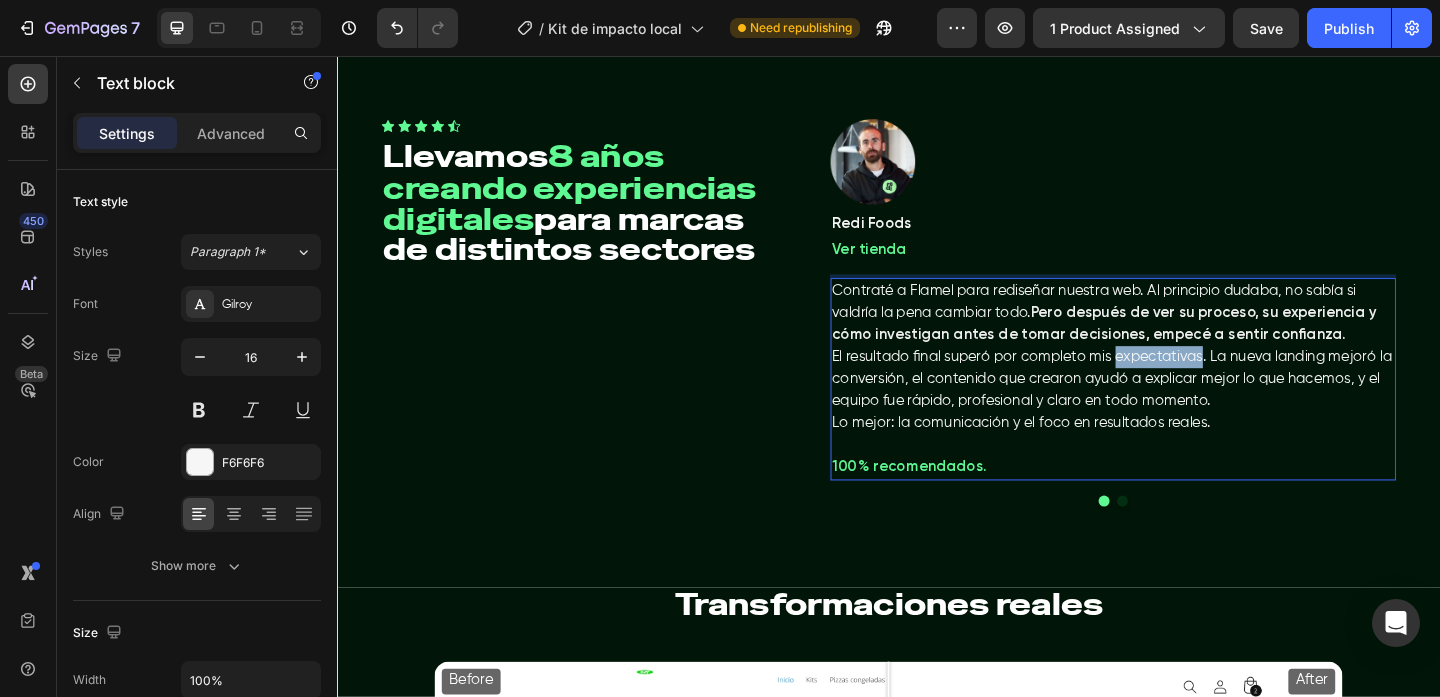 drag, startPoint x: 1238, startPoint y: 386, endPoint x: 1255, endPoint y: 387, distance: 17.029387 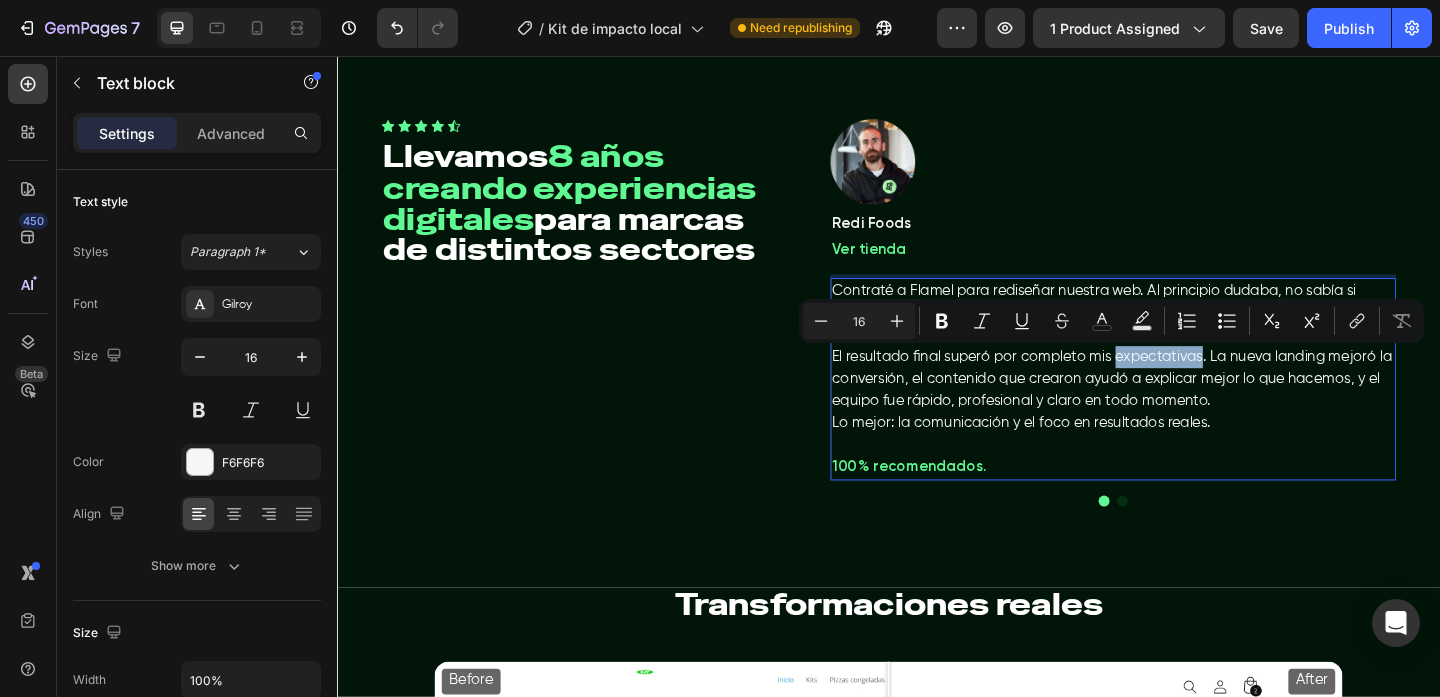 click on "El resultado final superó por completo mis expectativas. La nueva landing mejoró la conversión, el contenido que crearon ayudó a explicar mejor lo que hacemos, y el equipo fue rápido, profesional y claro en todo momento." at bounding box center (1181, 408) 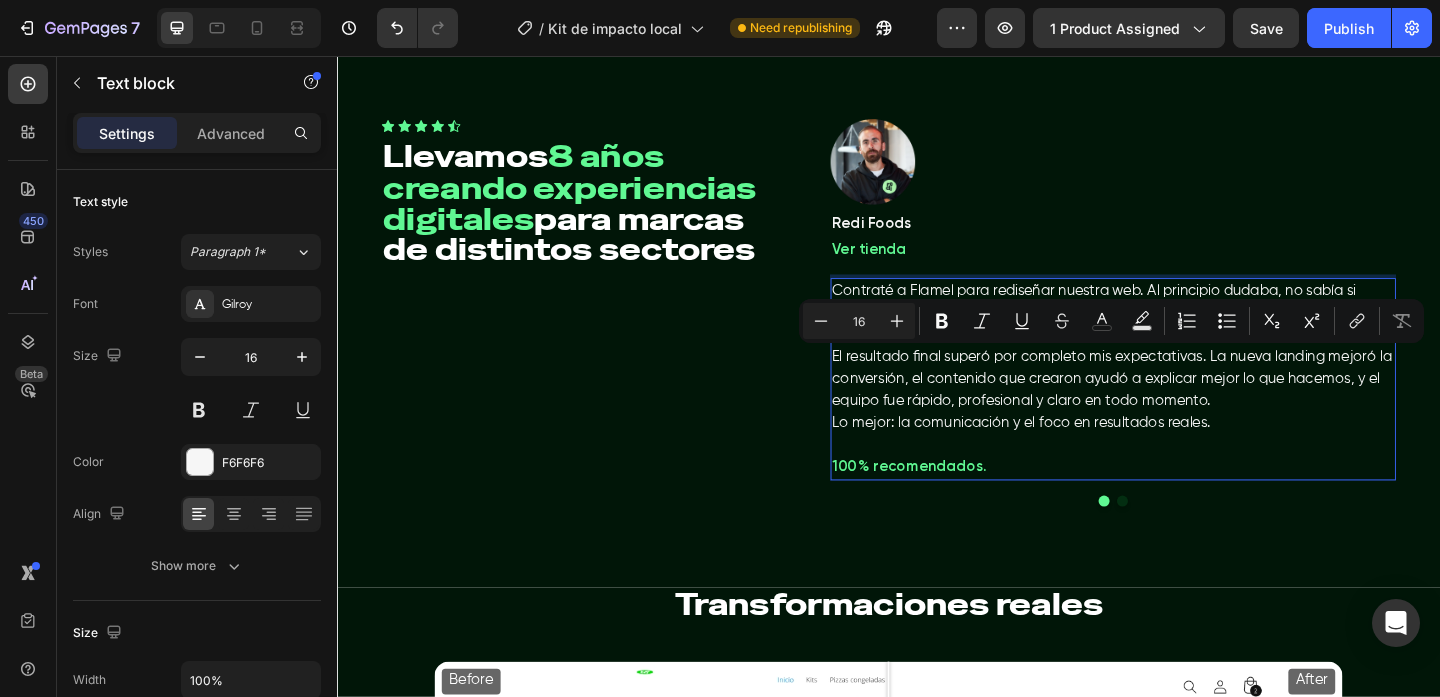 click on "El resultado final superó por completo mis expectativas. La nueva landing mejoró la conversión, el contenido que crearon ayudó a explicar mejor lo que hacemos, y el equipo fue rápido, profesional y claro en todo momento." at bounding box center (1181, 408) 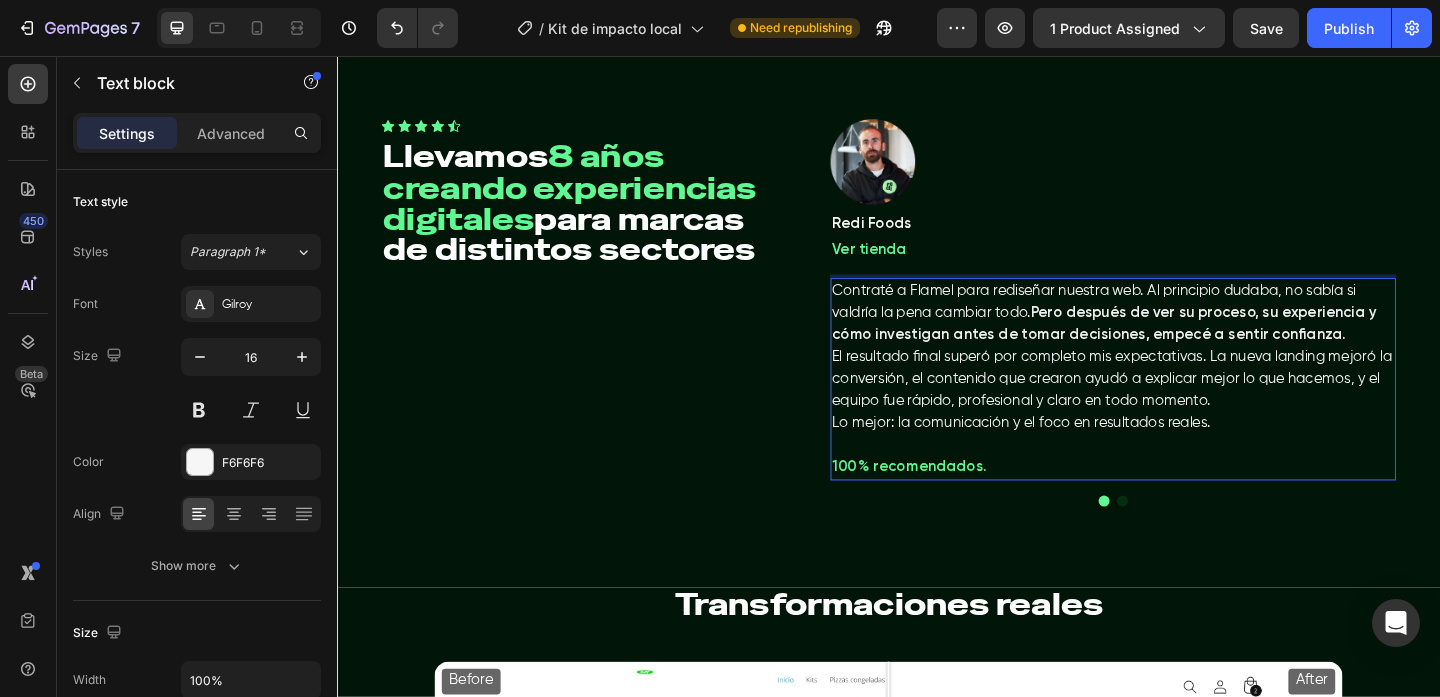 drag, startPoint x: 1275, startPoint y: 385, endPoint x: 1155, endPoint y: 384, distance: 120.004166 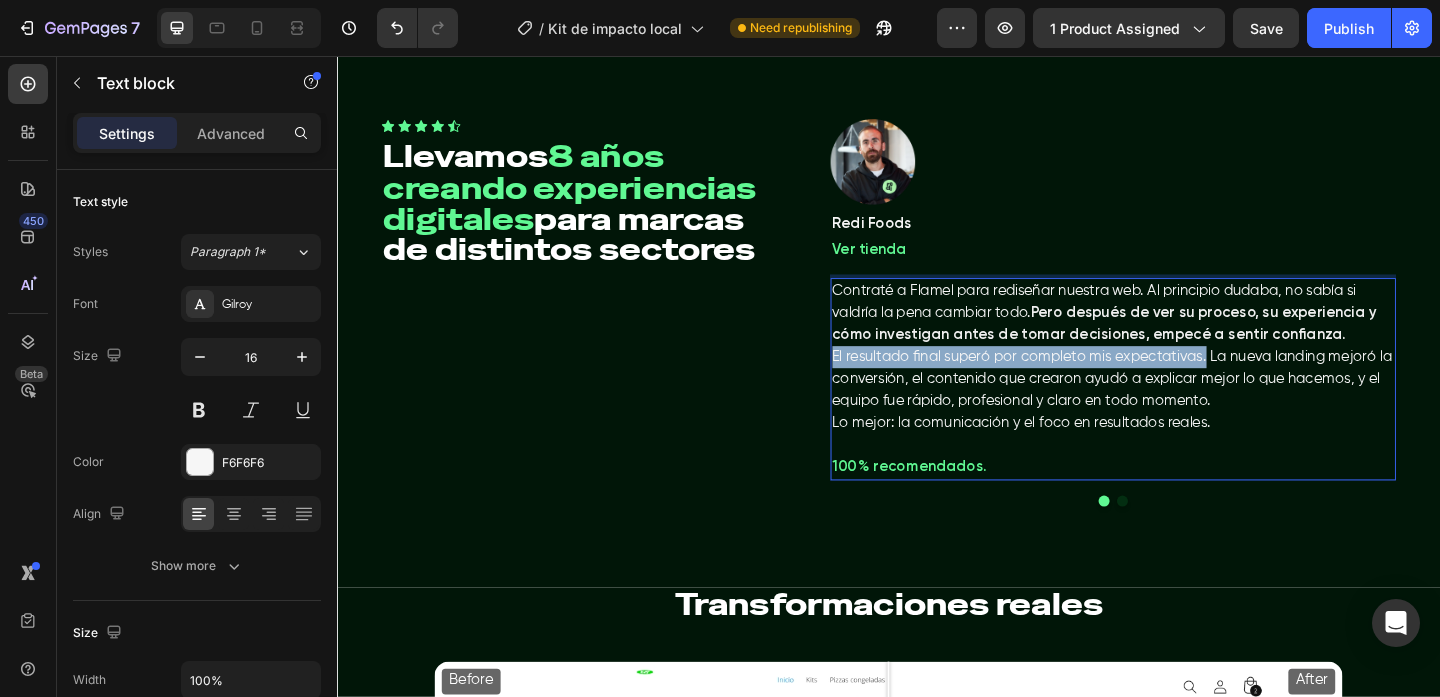 drag, startPoint x: 1283, startPoint y: 388, endPoint x: 874, endPoint y: 389, distance: 409.00122 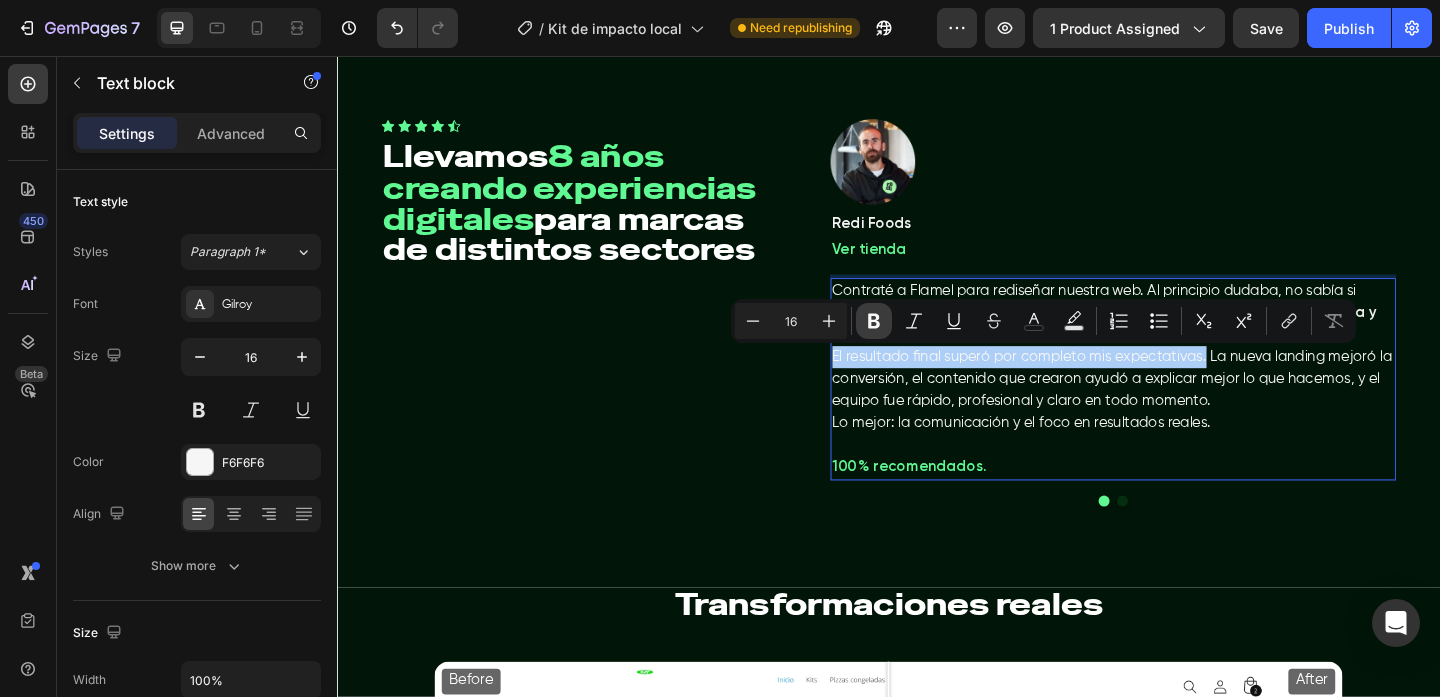 click 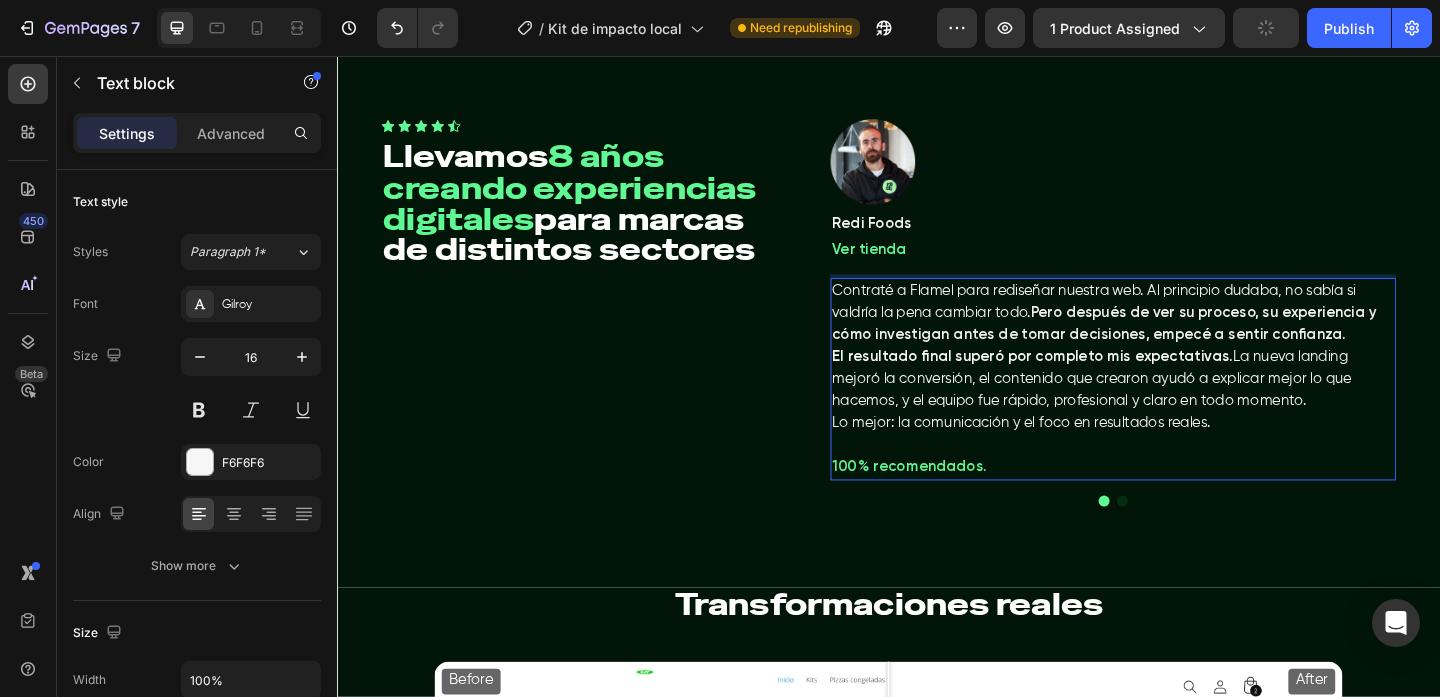 click on "El resultado final superó por completo mis expectativas." at bounding box center (1094, 384) 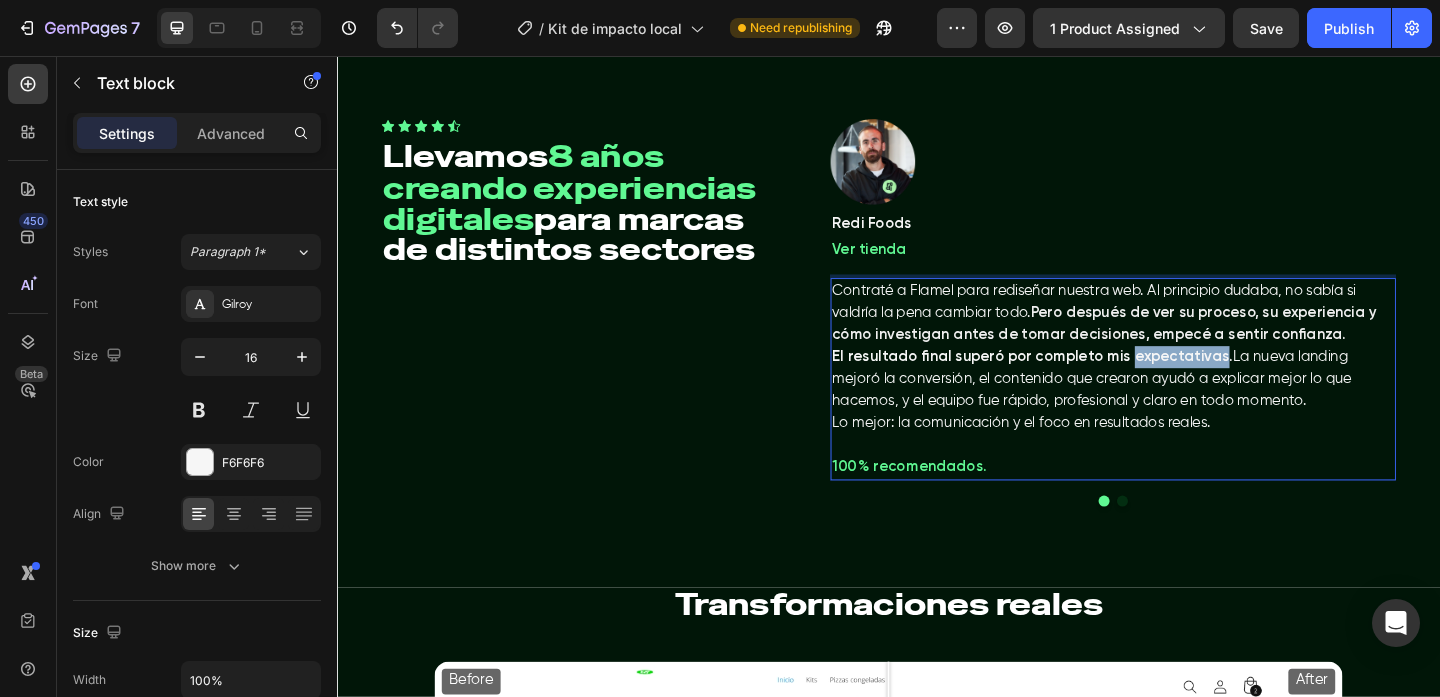 click on "El resultado final superó por completo mis expectativas." at bounding box center [1094, 384] 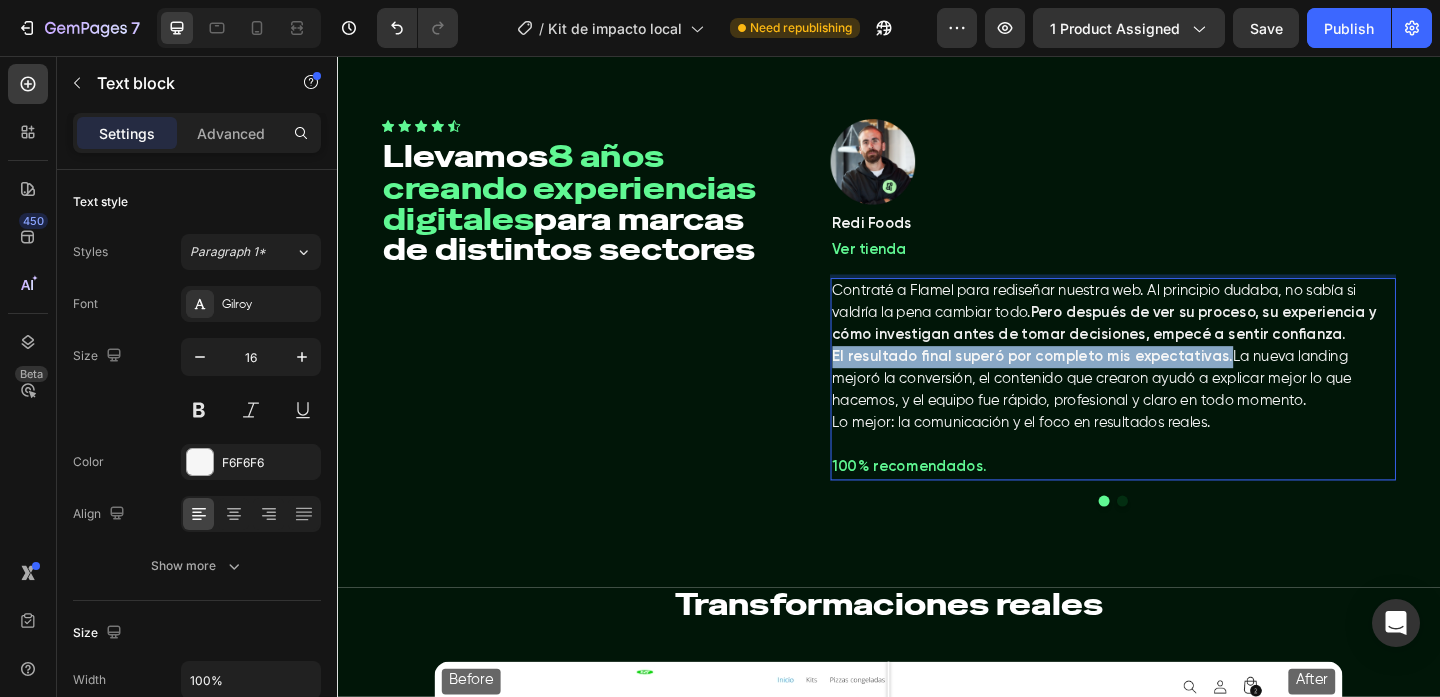 click on "El resultado final superó por completo mis expectativas." at bounding box center [1094, 384] 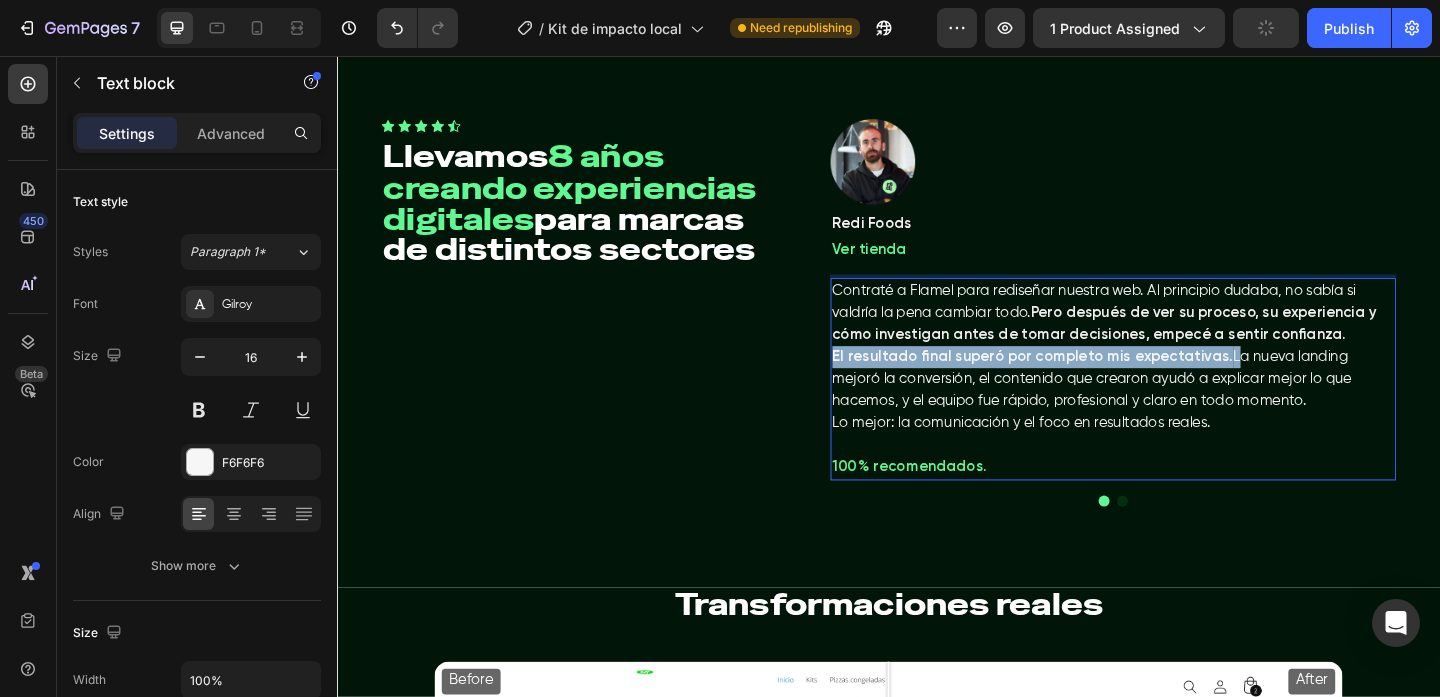 drag, startPoint x: 1280, startPoint y: 387, endPoint x: 878, endPoint y: 394, distance: 402.06094 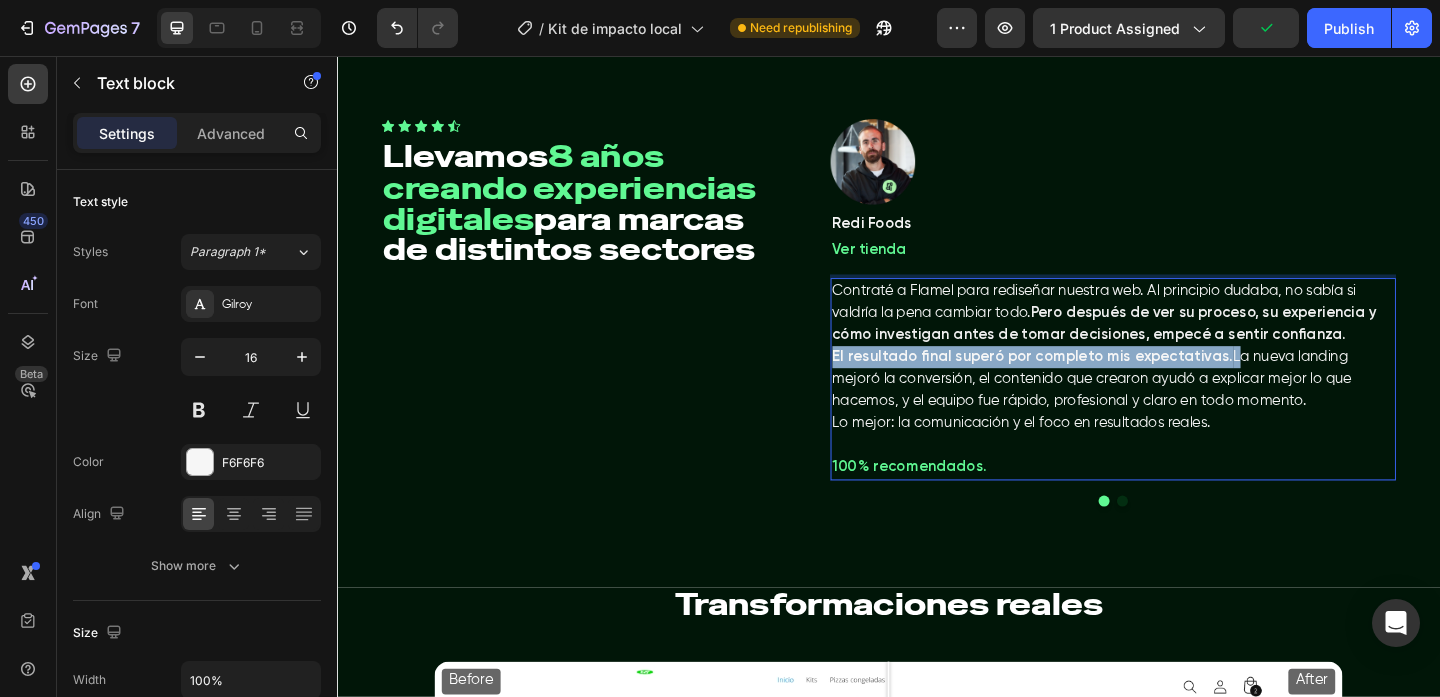 click on "El resultado final superó por completo mis expectativas." at bounding box center [1094, 384] 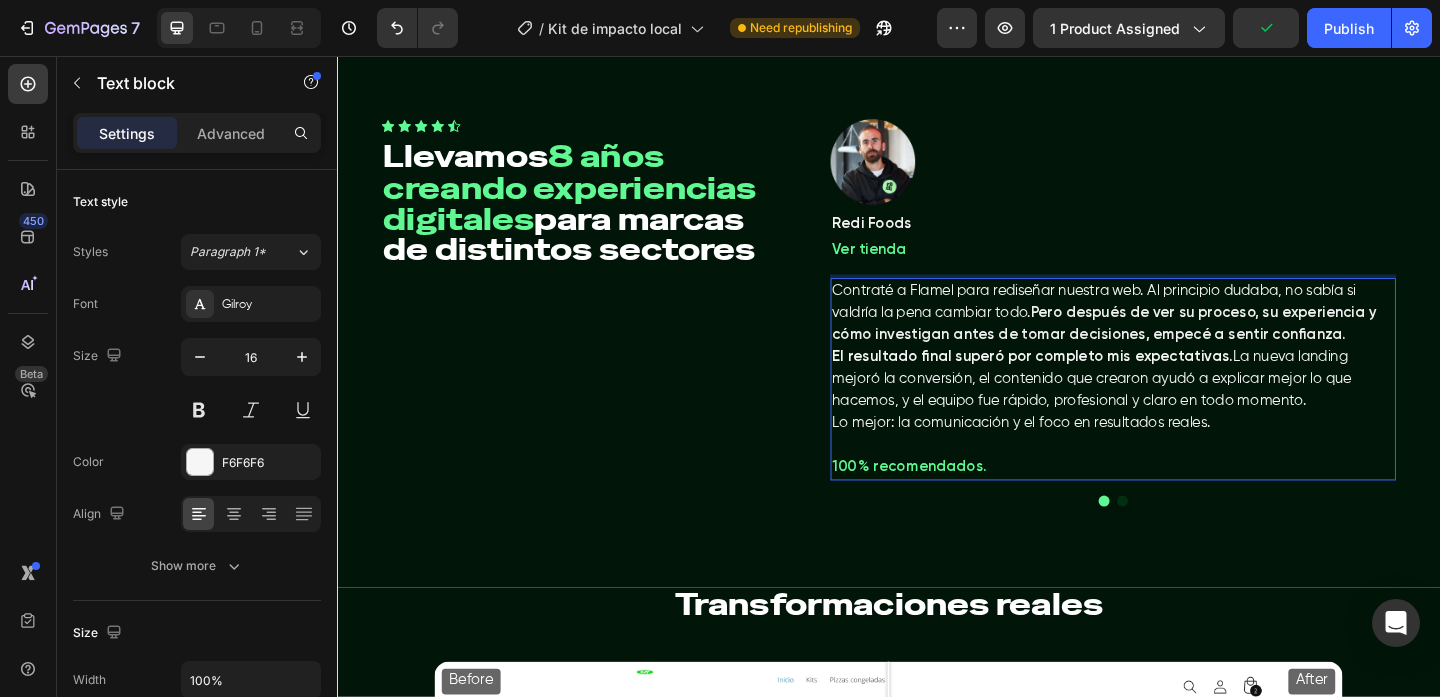 click on "Icon                Icon                Icon                Icon
Icon Icon List Hoz Llevamos  8 años creando experiencias digitales  para marcas de distintos sectores Heading" at bounding box center (613, 335) 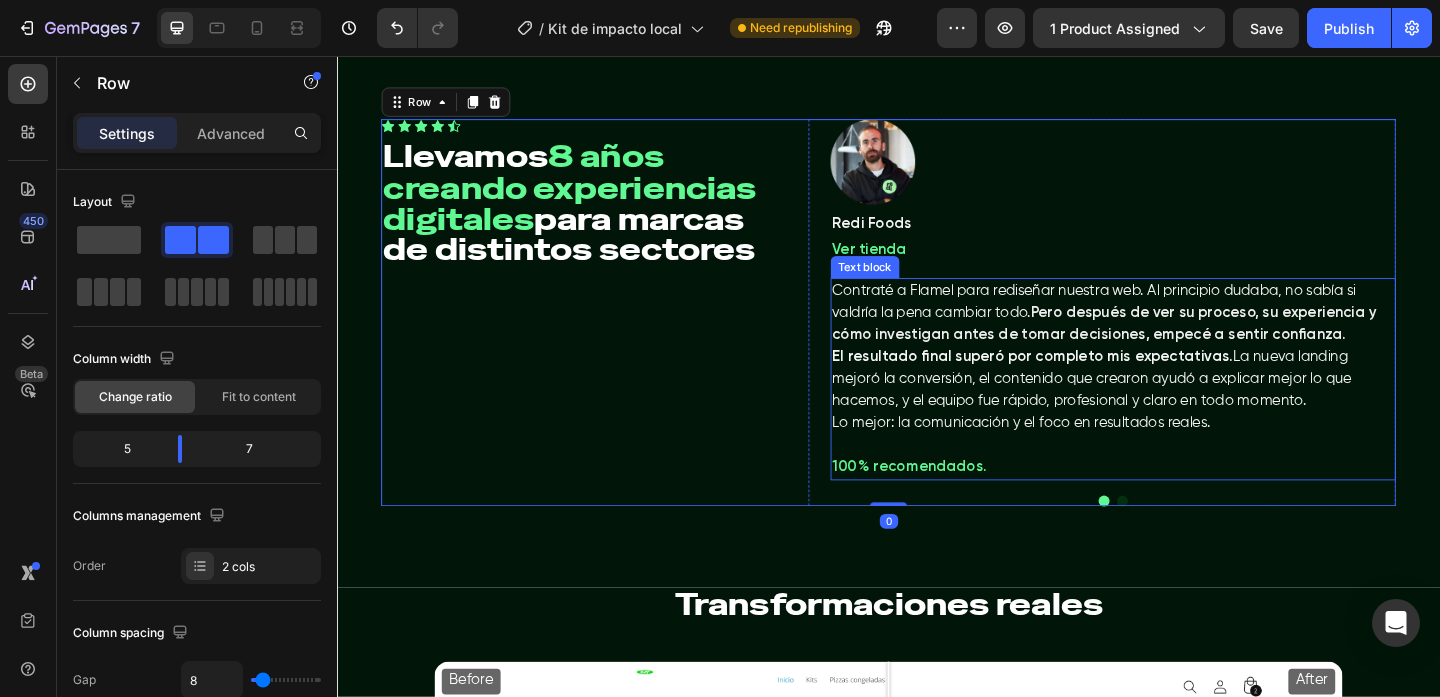 click on "El resultado final superó por completo mis expectativas.  La nueva landing mejoró la conversión, el contenido que crearon ayudó a explicar mejor lo que hacemos, y el equipo fue rápido, profesional y claro en todo momento." at bounding box center (1181, 408) 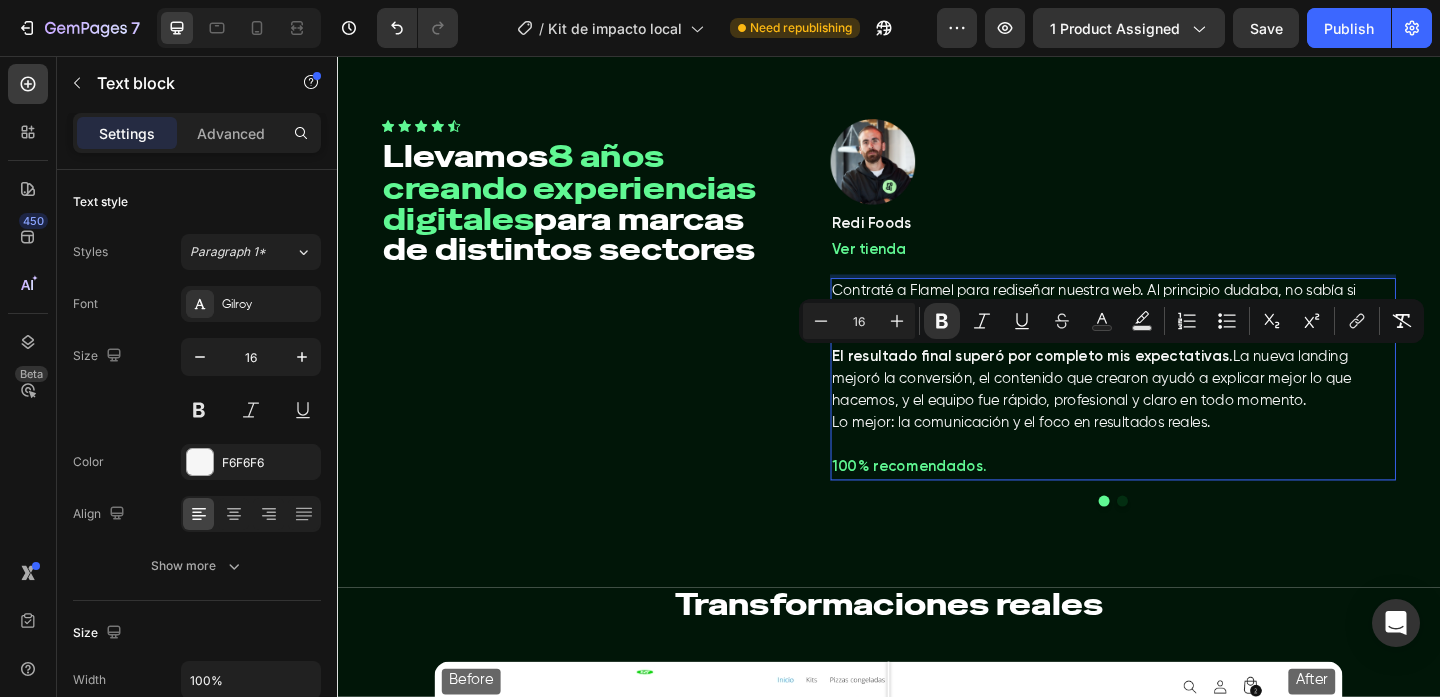 click on "El resultado final superó por completo mis expectativas." at bounding box center [1094, 384] 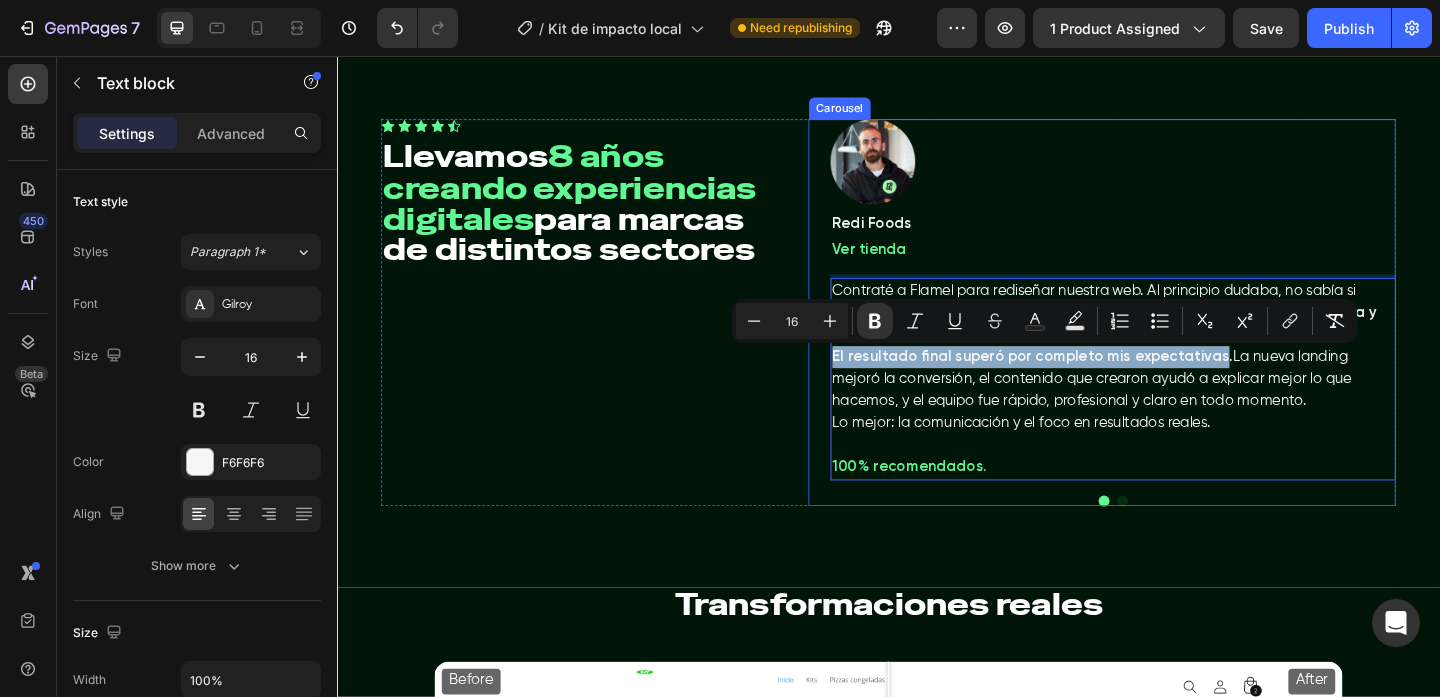 drag, startPoint x: 1278, startPoint y: 388, endPoint x: 865, endPoint y: 392, distance: 413.01938 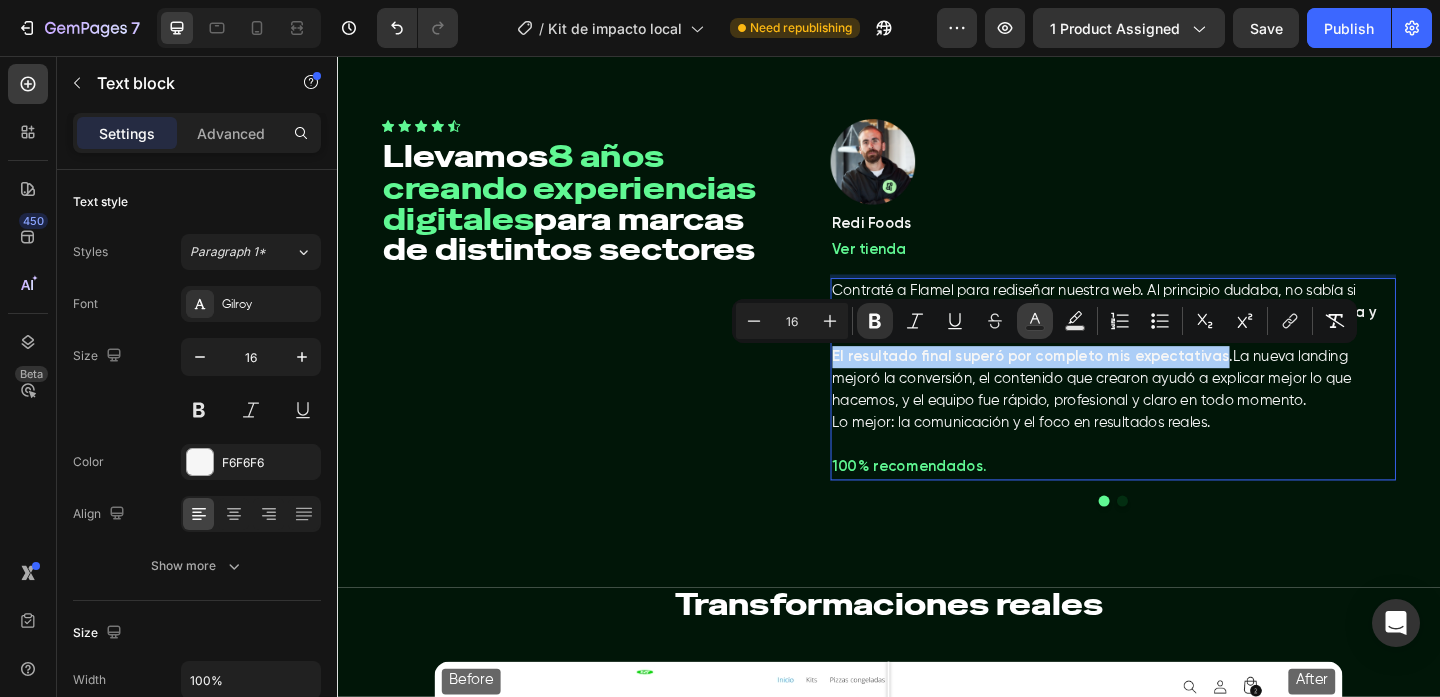 click 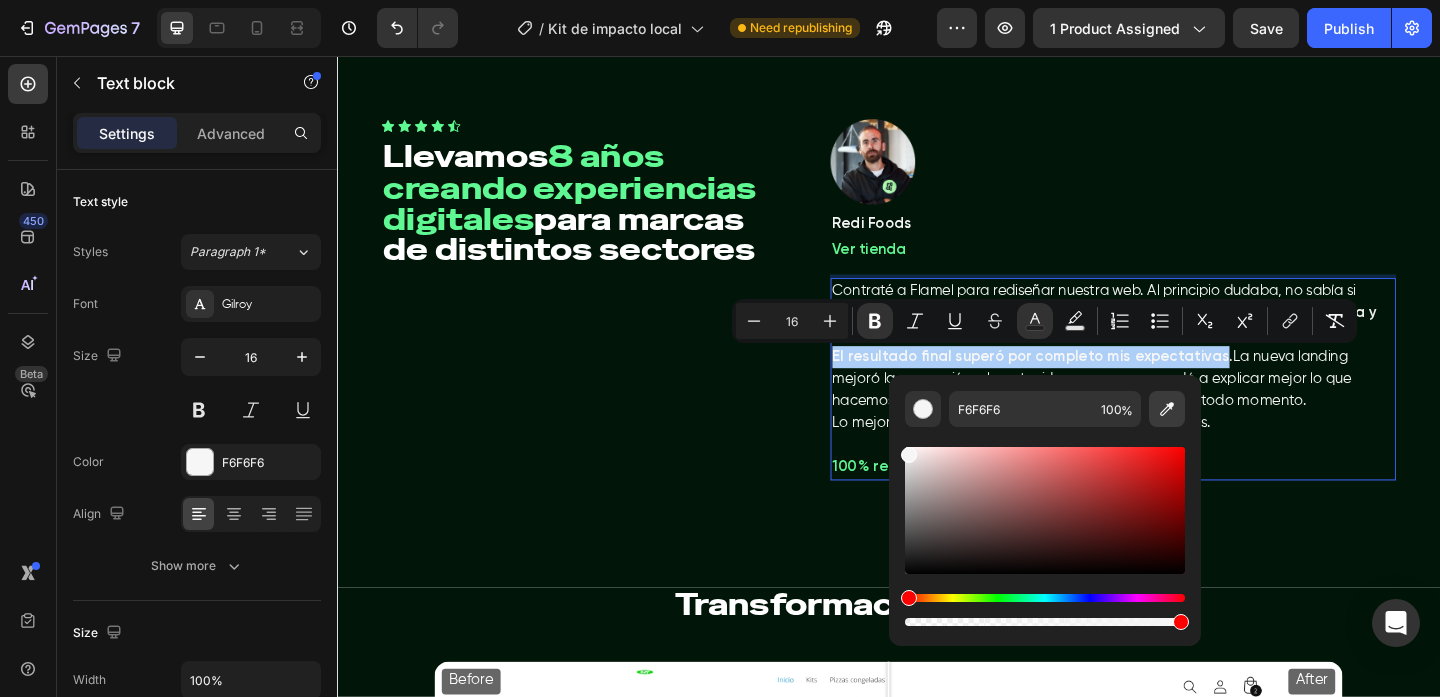 click 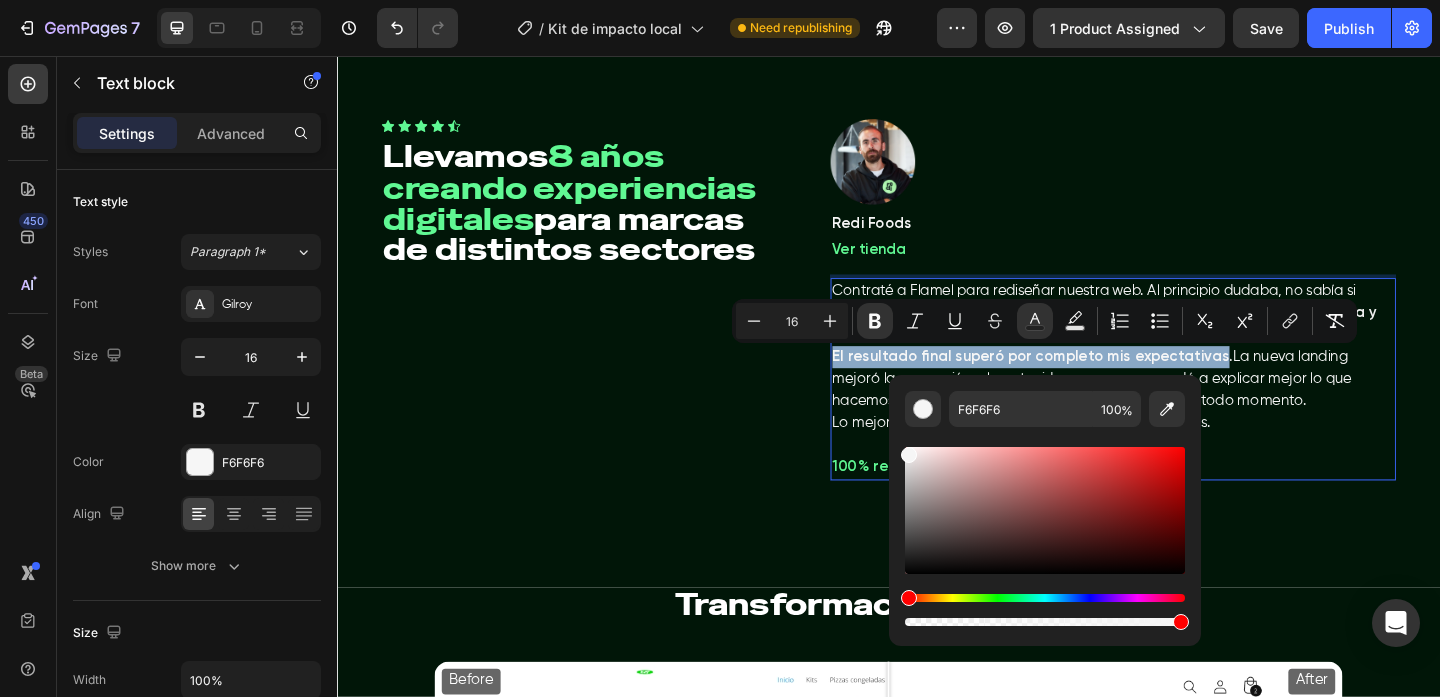 type on "60F893" 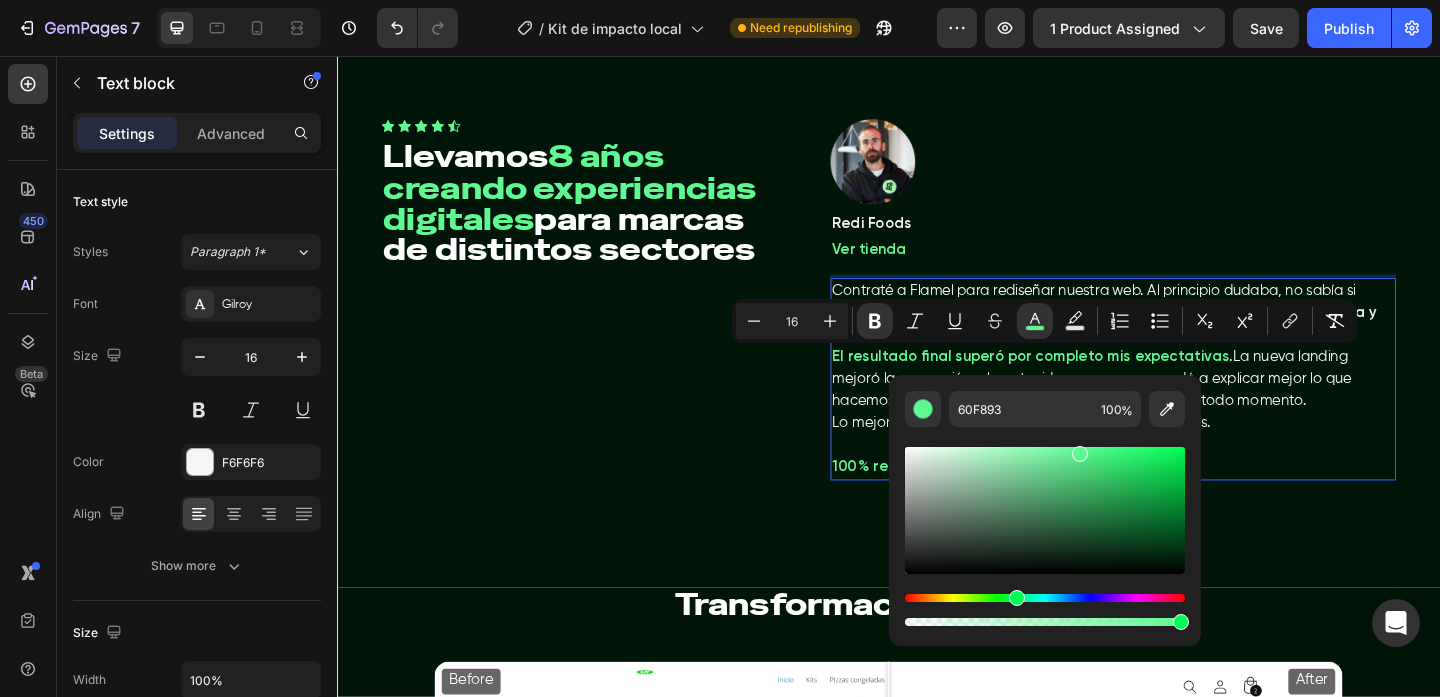 click on "El resultado final superó por completo mis expectativas .  La nueva landing mejoró la conversión, el contenido que crearon ayudó a explicar mejor lo que hacemos, y el equipo fue rápido, profesional y claro en todo momento." at bounding box center [1181, 408] 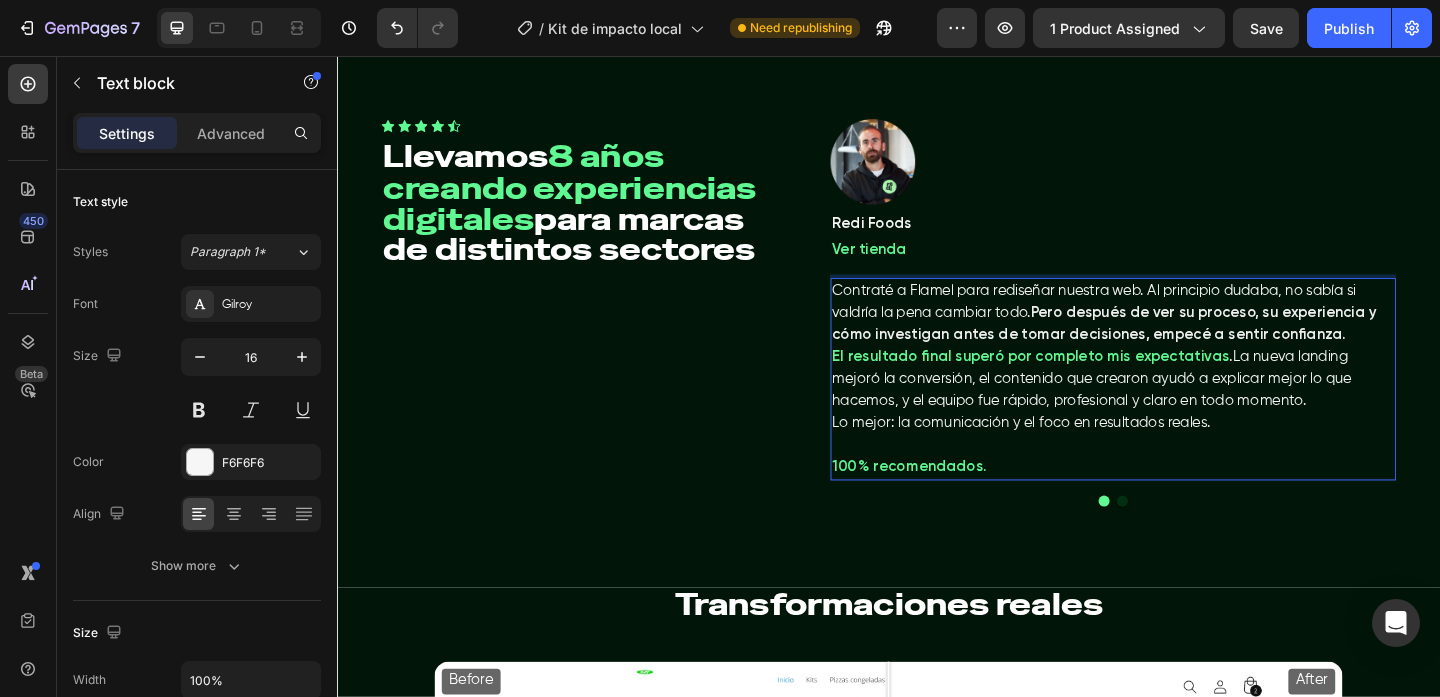 click on "El resultado final superó por completo mis expectativas" at bounding box center [1092, 384] 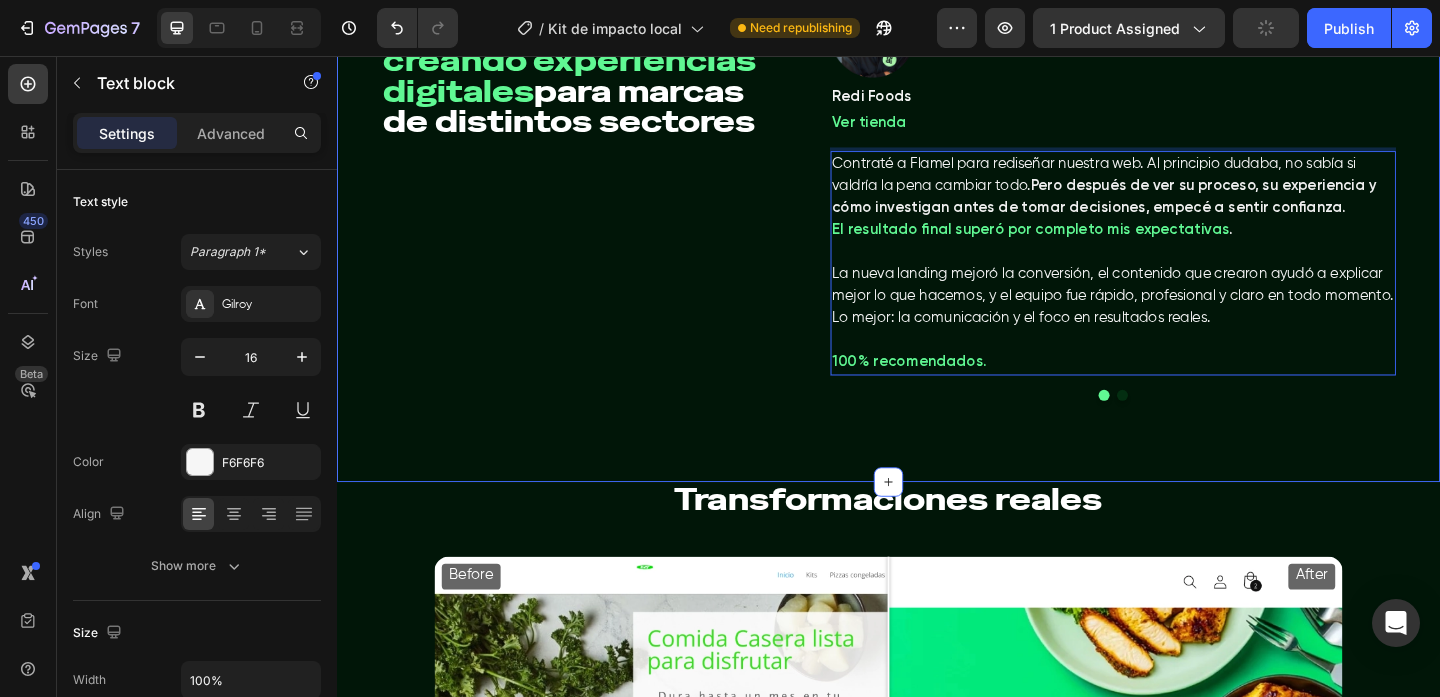 scroll, scrollTop: 4976, scrollLeft: 0, axis: vertical 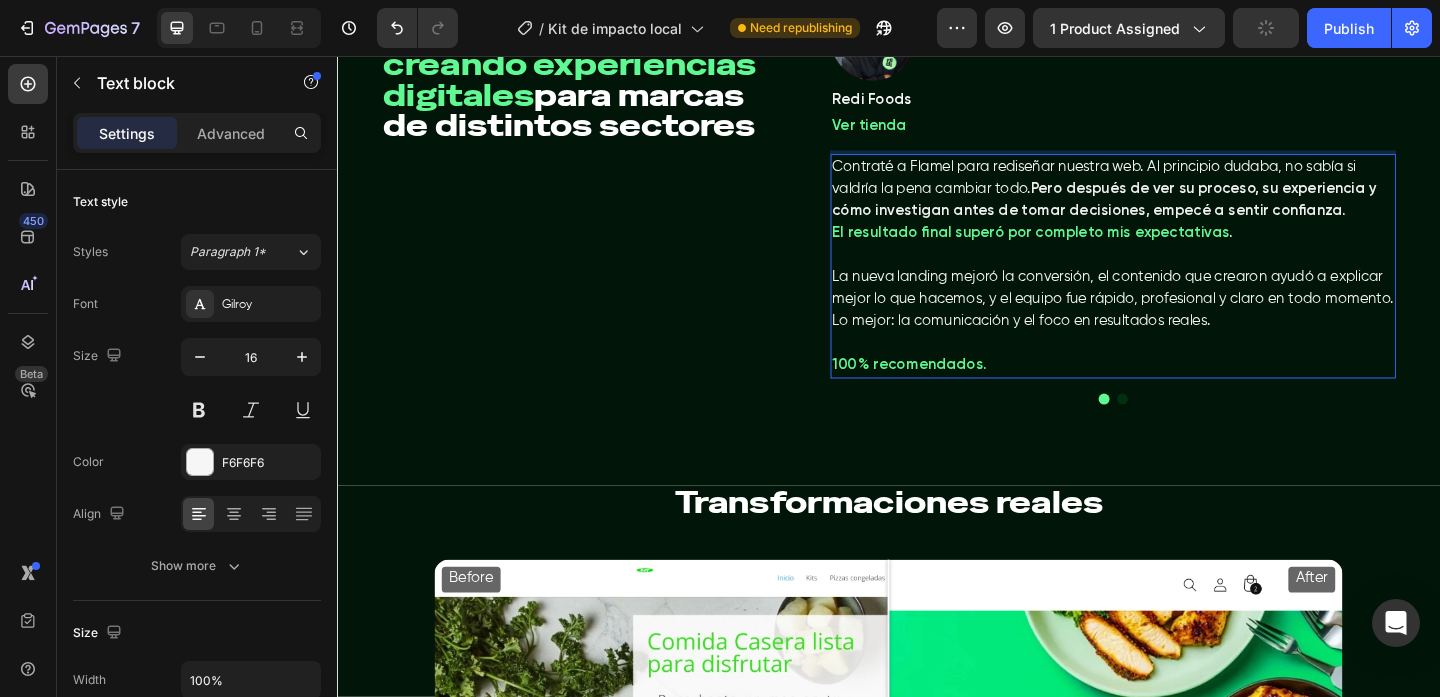 click on "100 % recomendados." at bounding box center [1181, 381] 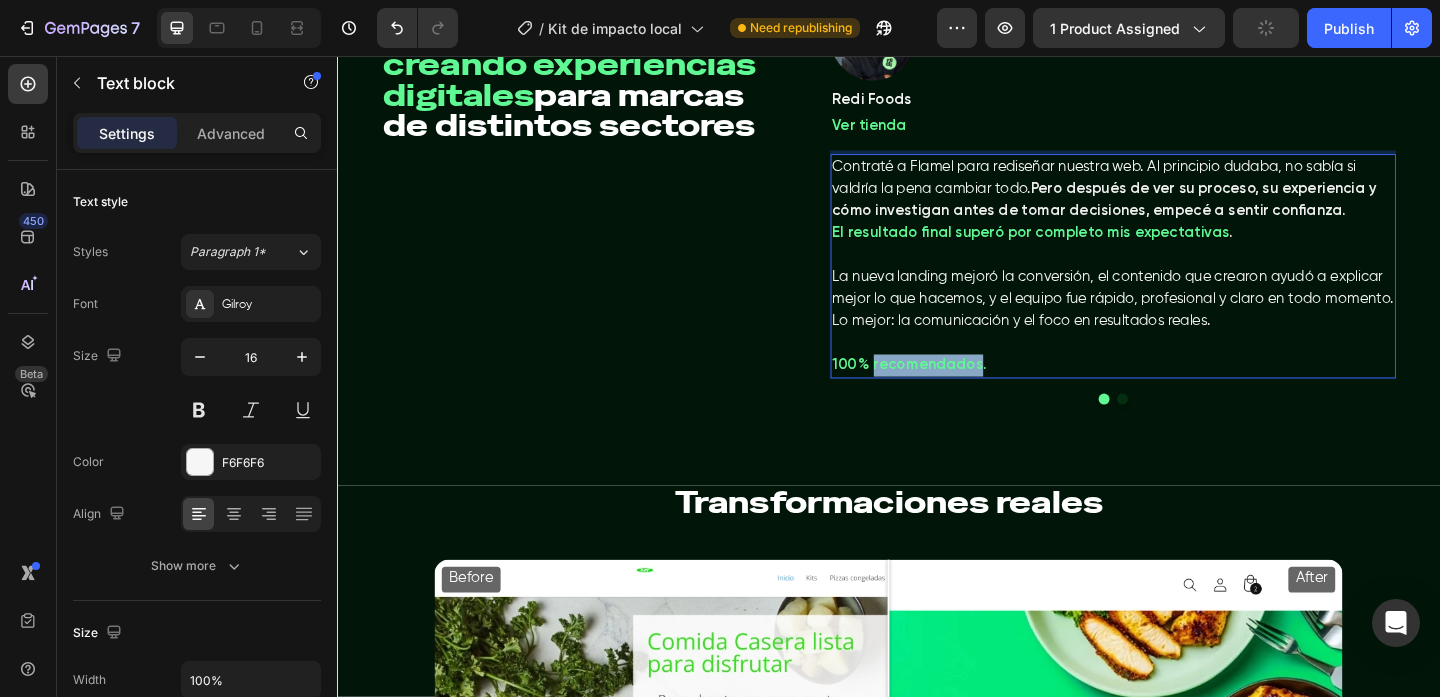 click on "100 % recomendados." at bounding box center [1181, 381] 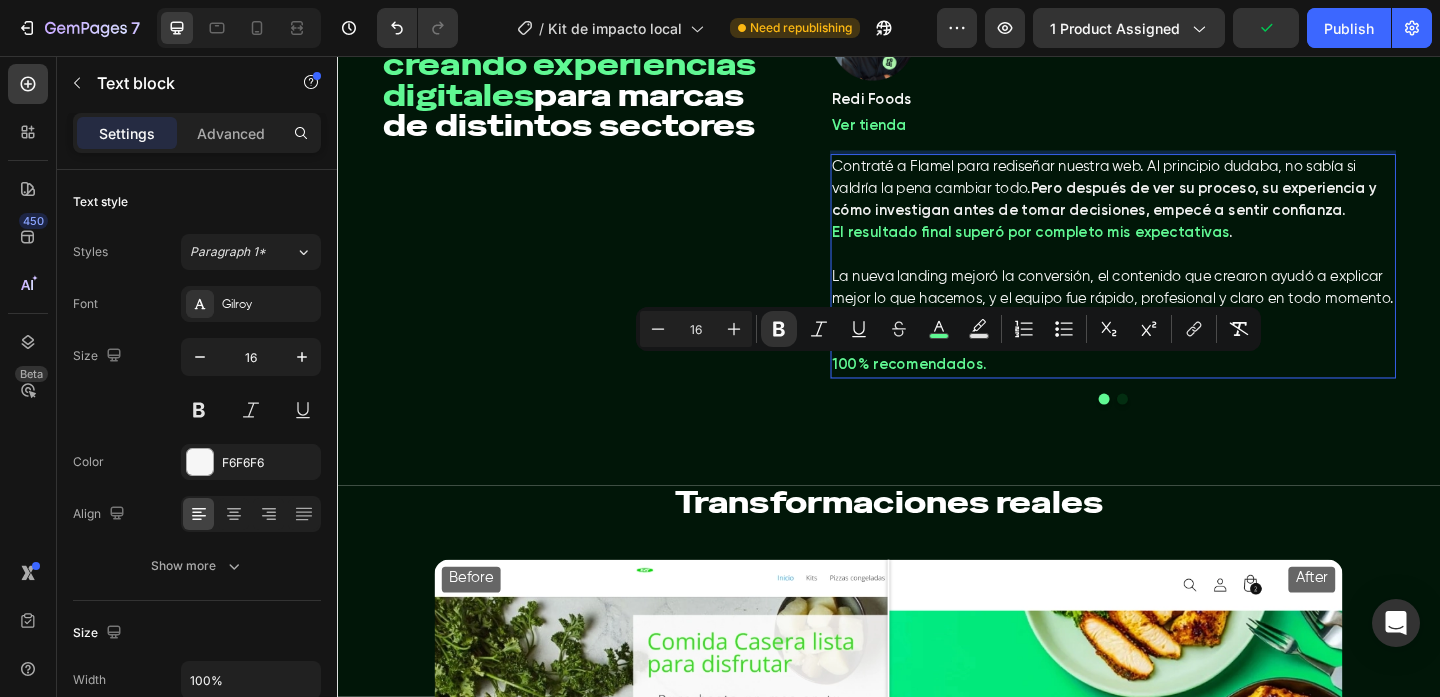 click on "100 % recomendados." at bounding box center [1181, 381] 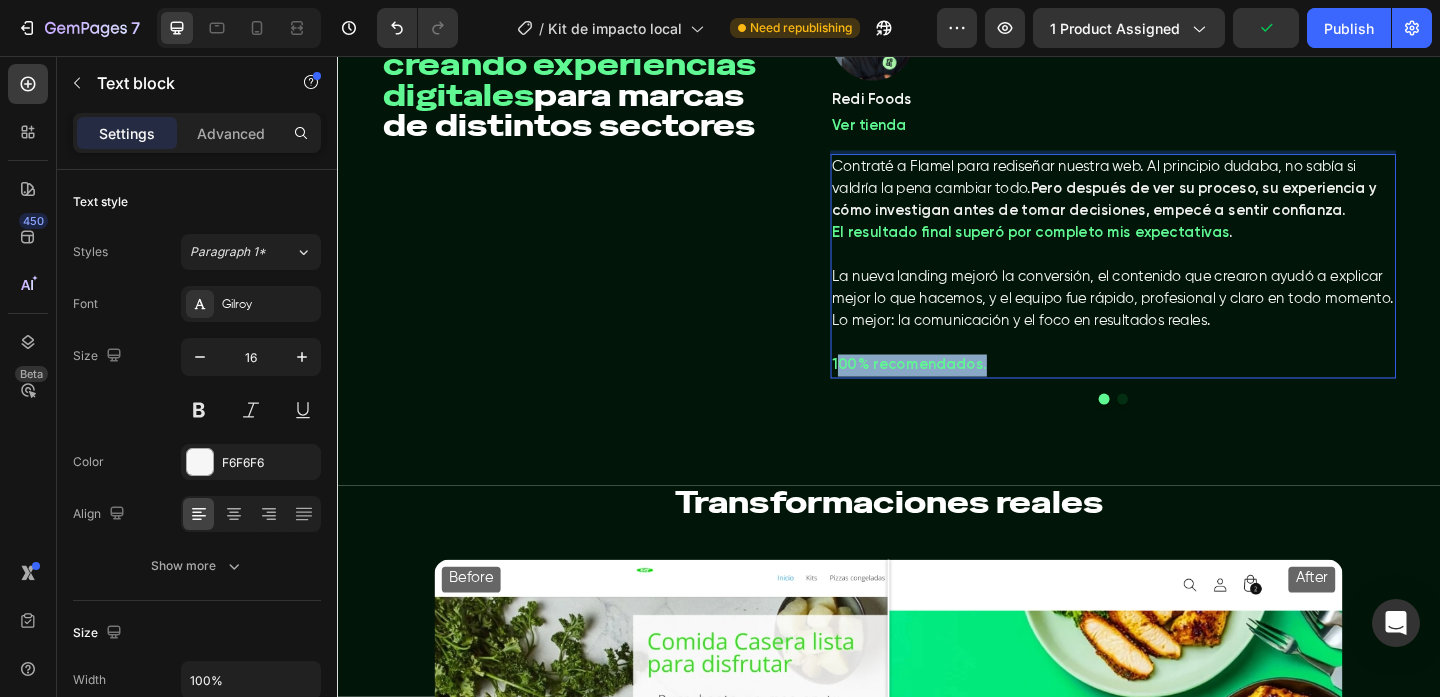 drag, startPoint x: 1054, startPoint y: 396, endPoint x: 880, endPoint y: 398, distance: 174.01149 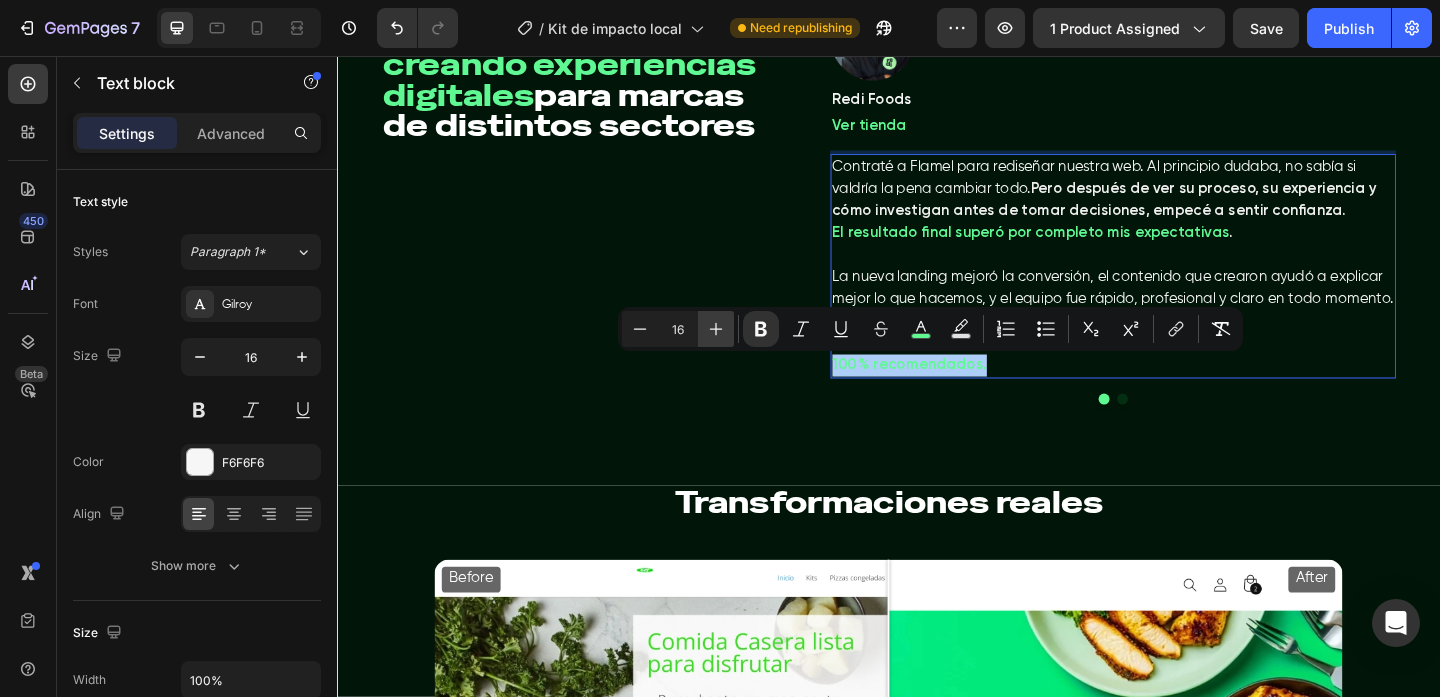 click 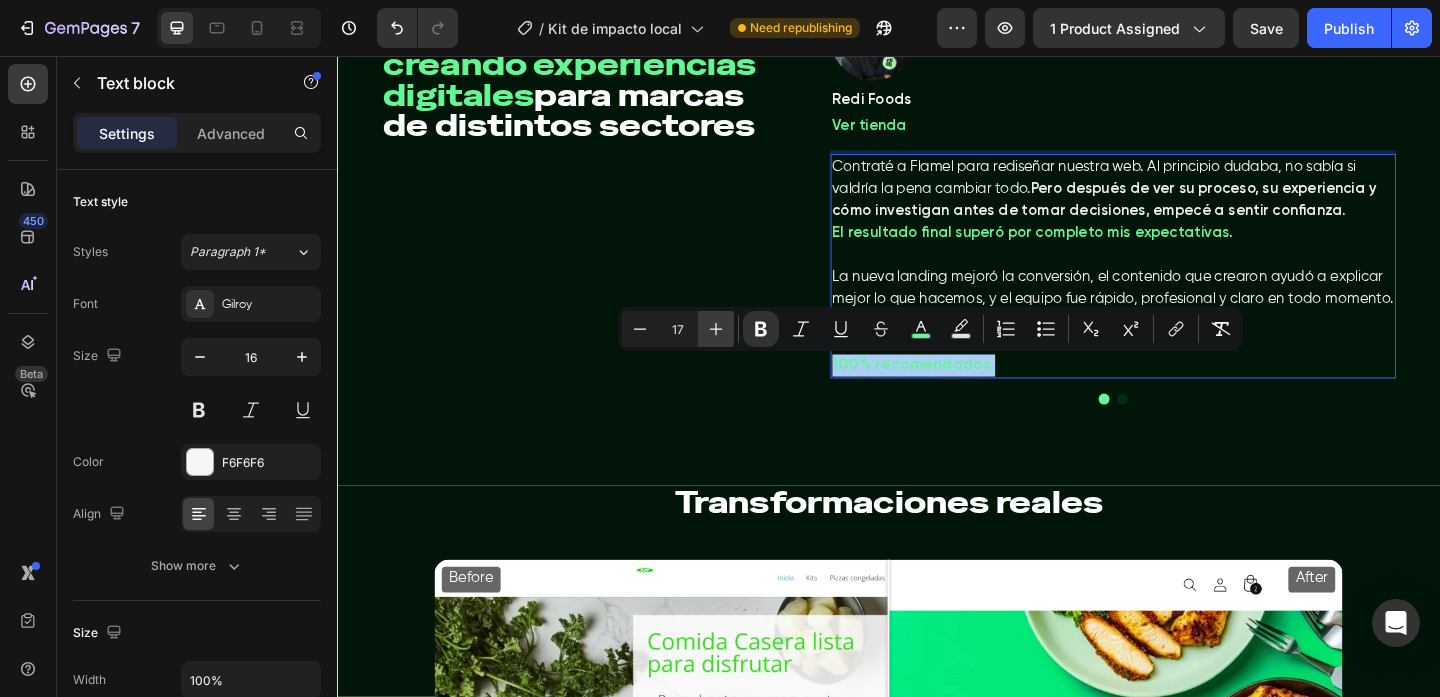 click 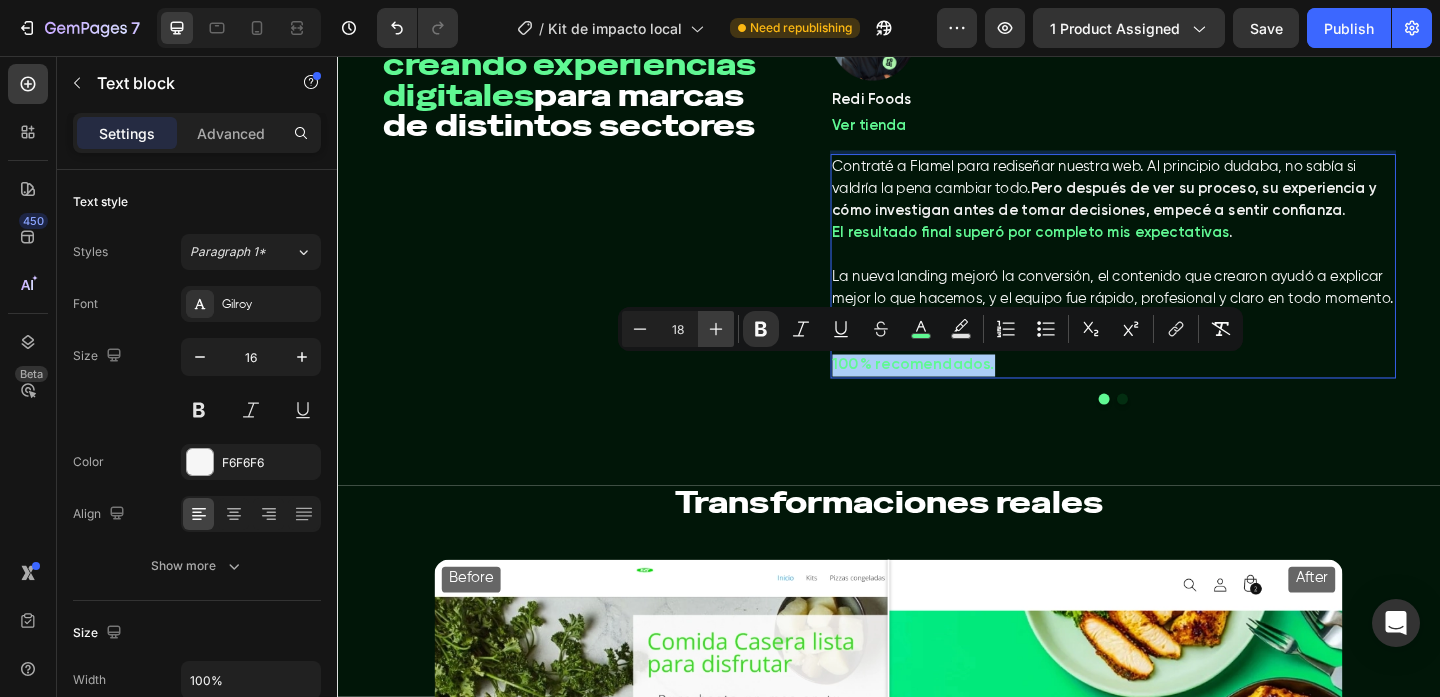 click 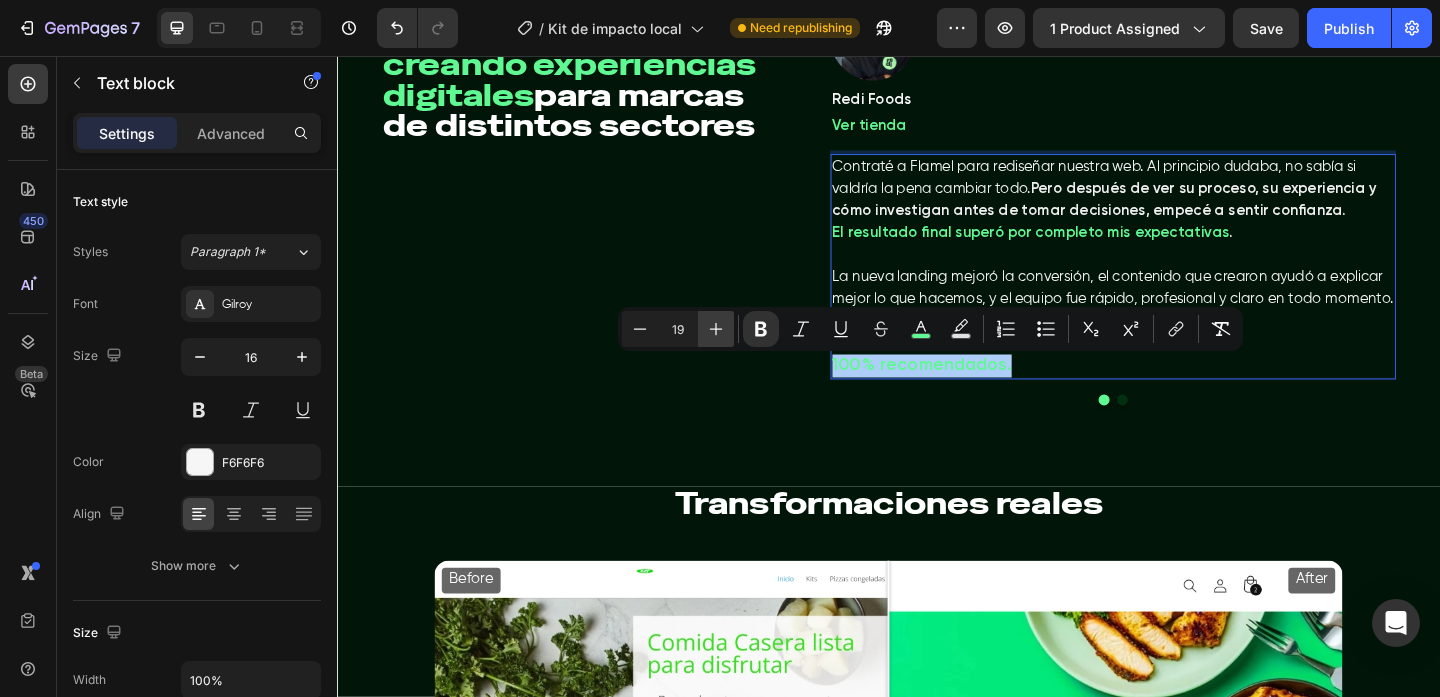 click 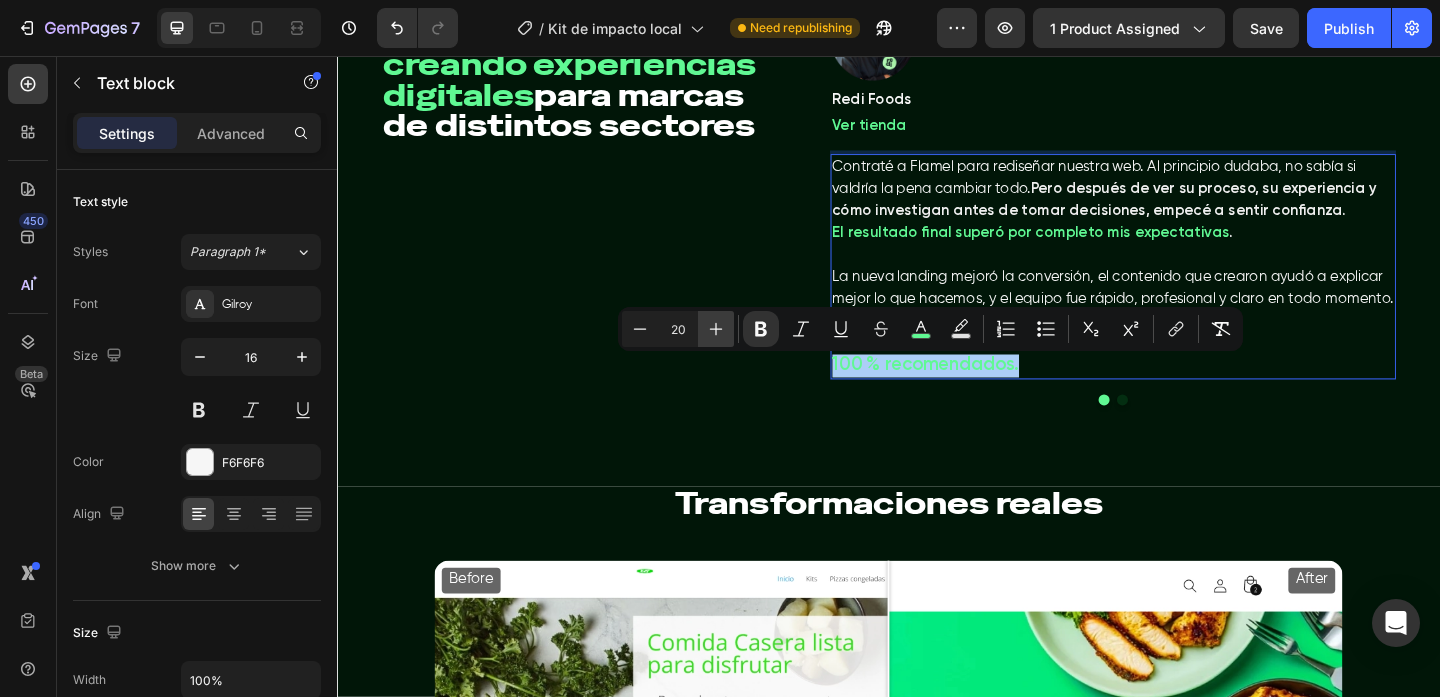 click 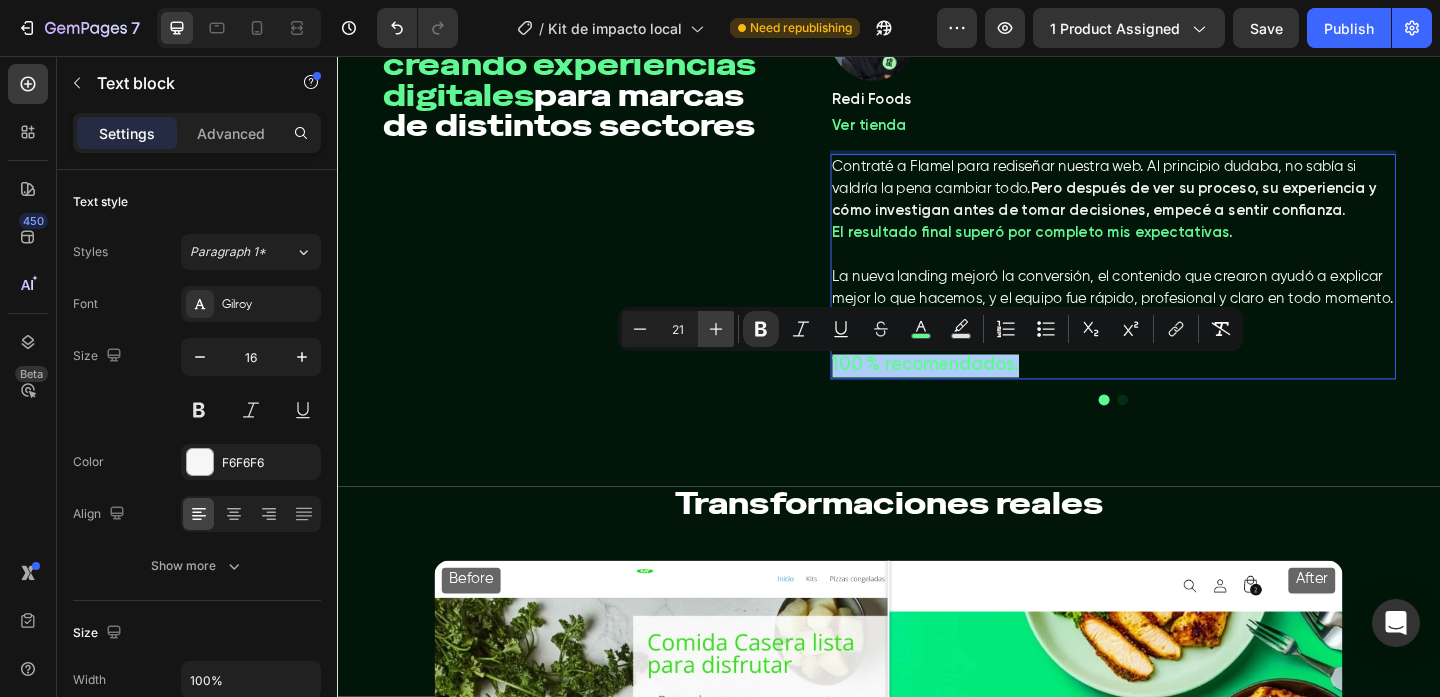click 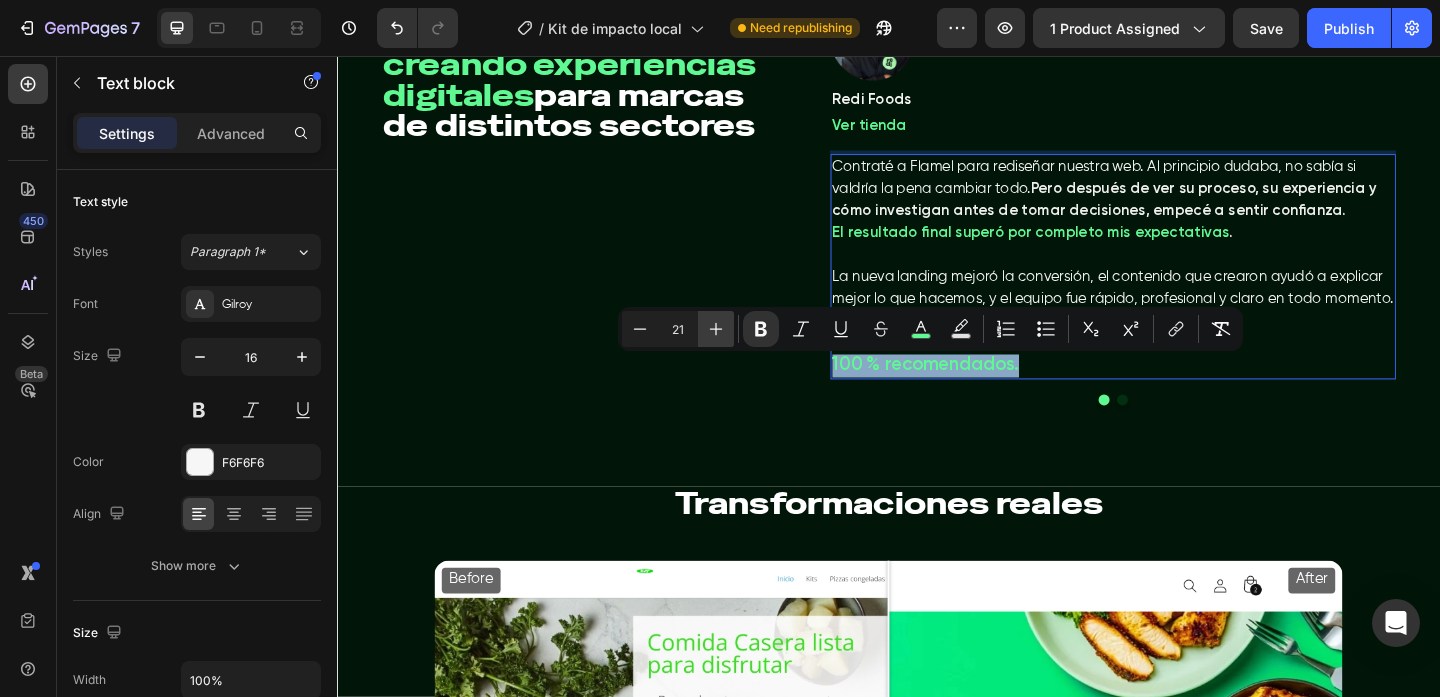 type on "22" 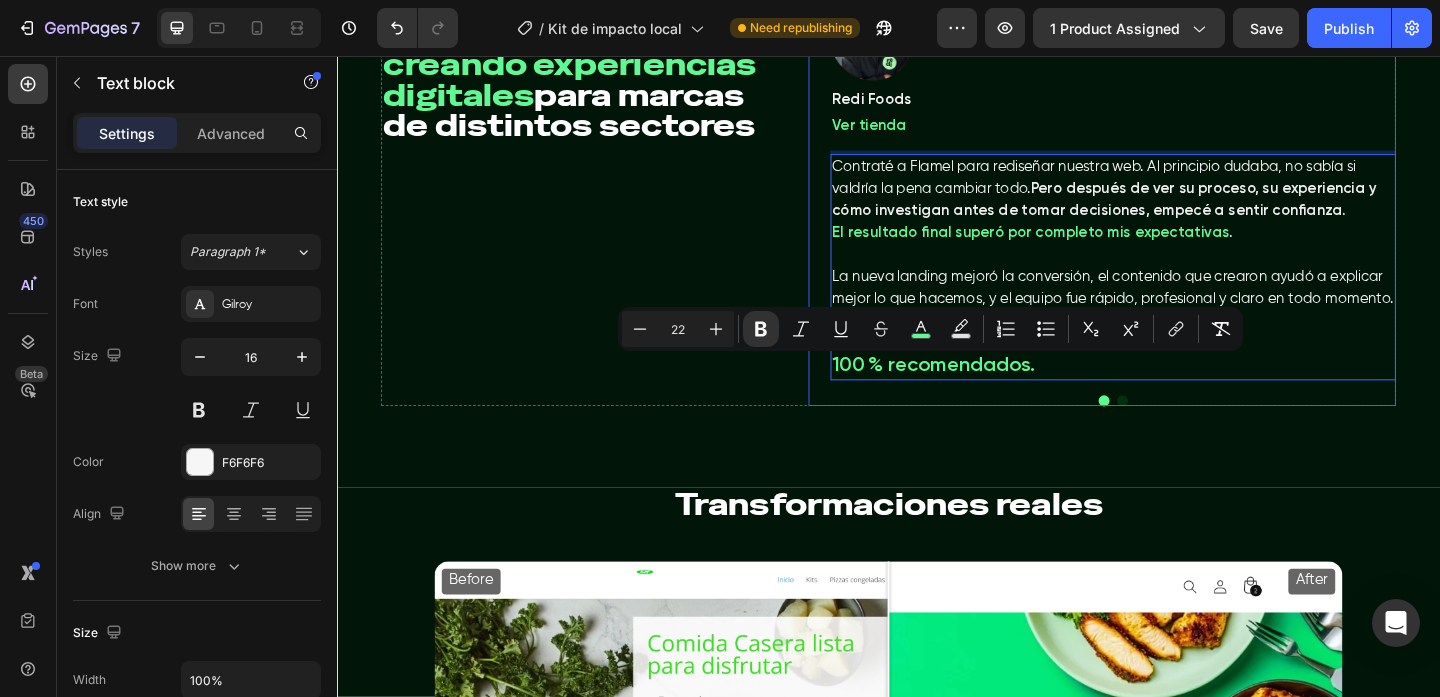 click at bounding box center (1191, 431) 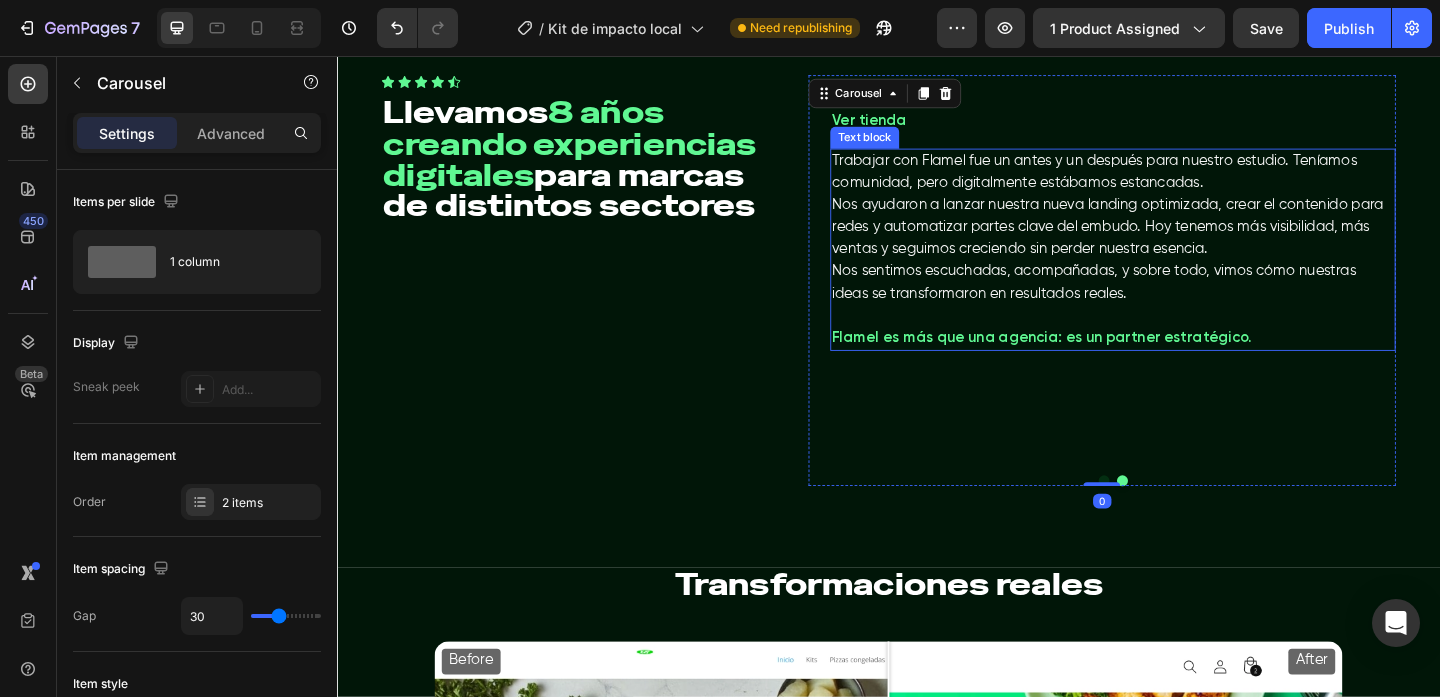 scroll, scrollTop: 4884, scrollLeft: 0, axis: vertical 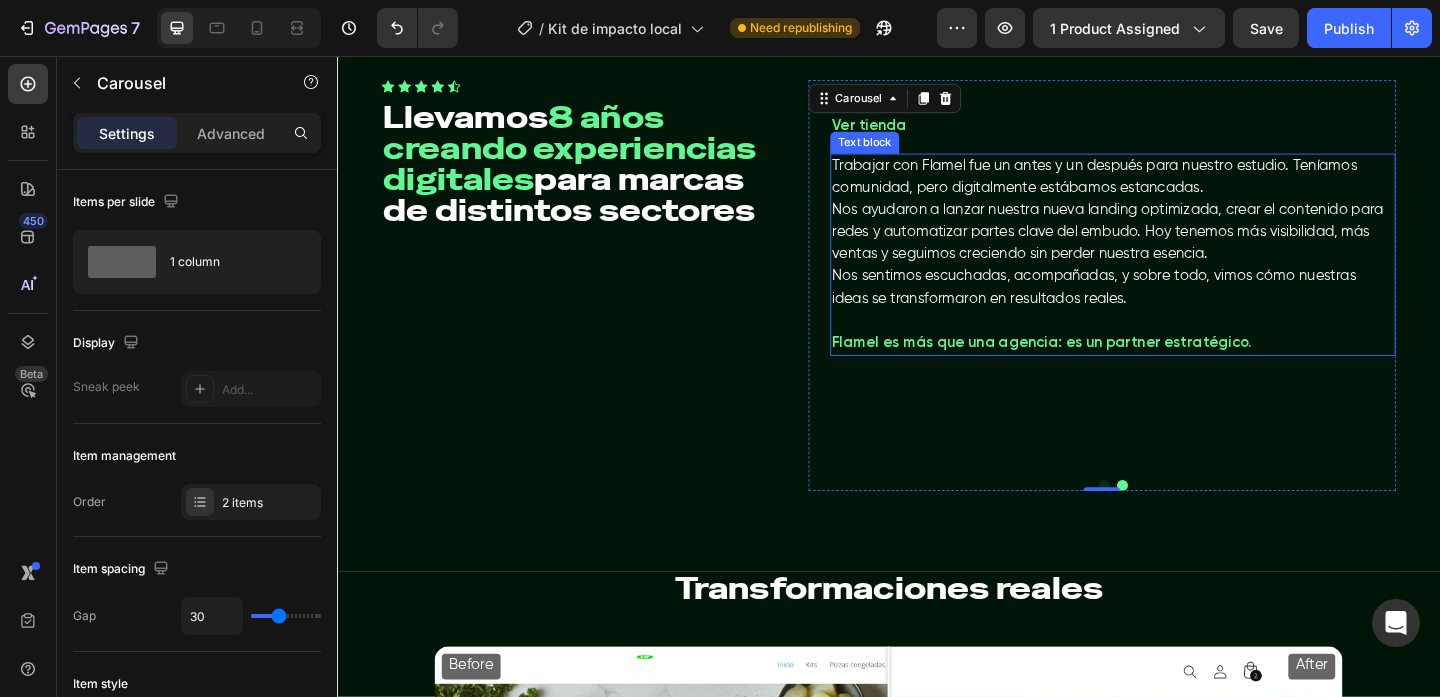 click on "Trabajar con Flamel fue un antes y un un después para nuestro estudio. Teníamos comunidad, pero digitalmente estábamos estancadas." at bounding box center [1181, 188] 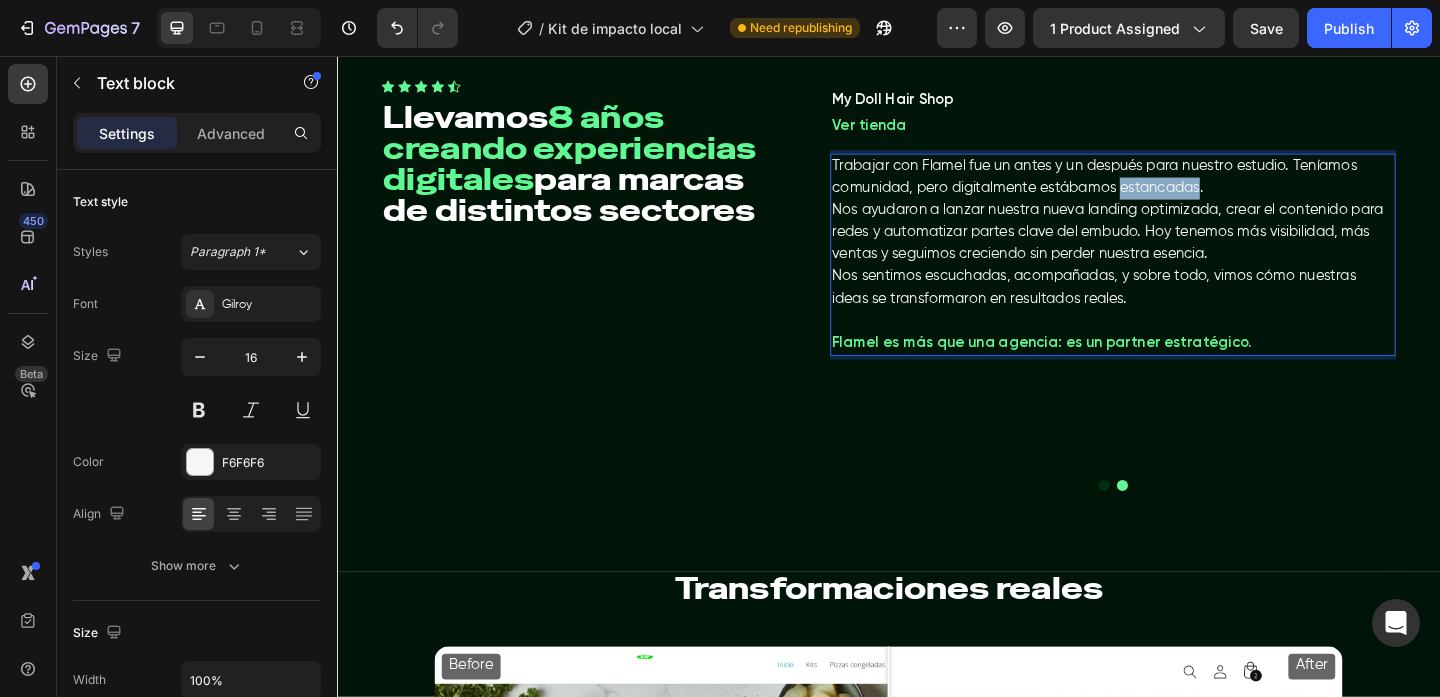 click on "Trabajar con Flamel fue un antes y un un después para nuestro estudio. Teníamos comunidad, pero digitalmente estábamos estancadas." at bounding box center [1181, 188] 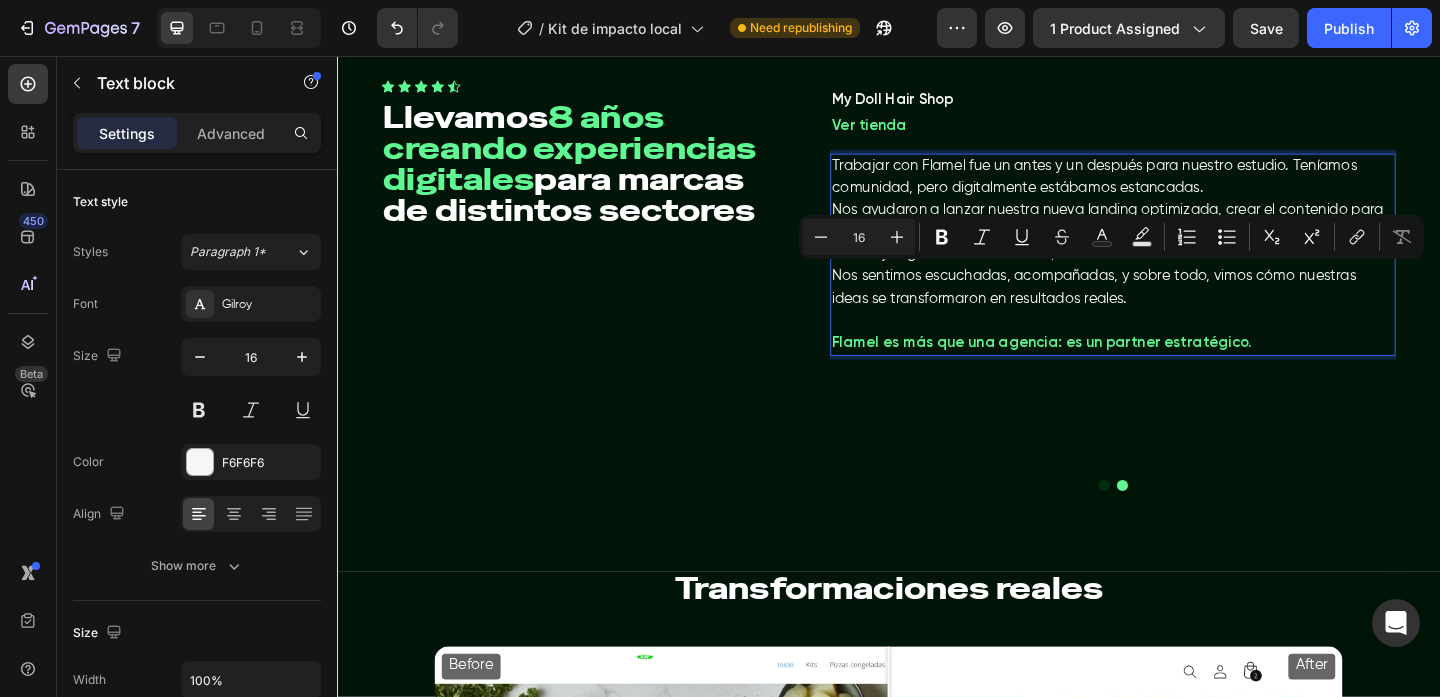 click on "Trabajar con Flamel fue un antes y un un después para nuestro estudio. Teníamos comunidad, pero digitalmente estábamos estancadas." at bounding box center [1181, 188] 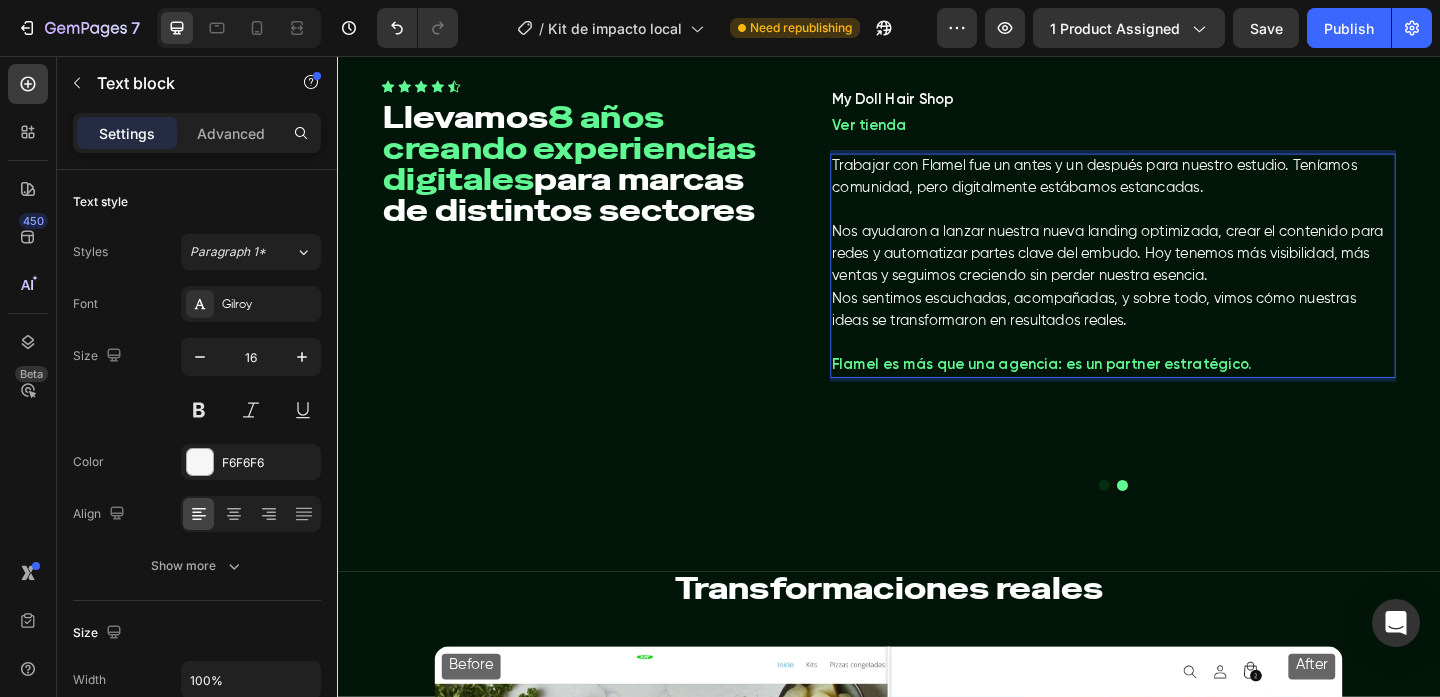 click on "Nos ayudaron a lanzar nuestra nueva landing optimizada, crear el contenido para redes y automatizar partes clave del embudo. Hoy tenemos más visibilidad, más ventas y seguimos creciendo sin perder nuestra esencia." at bounding box center (1181, 272) 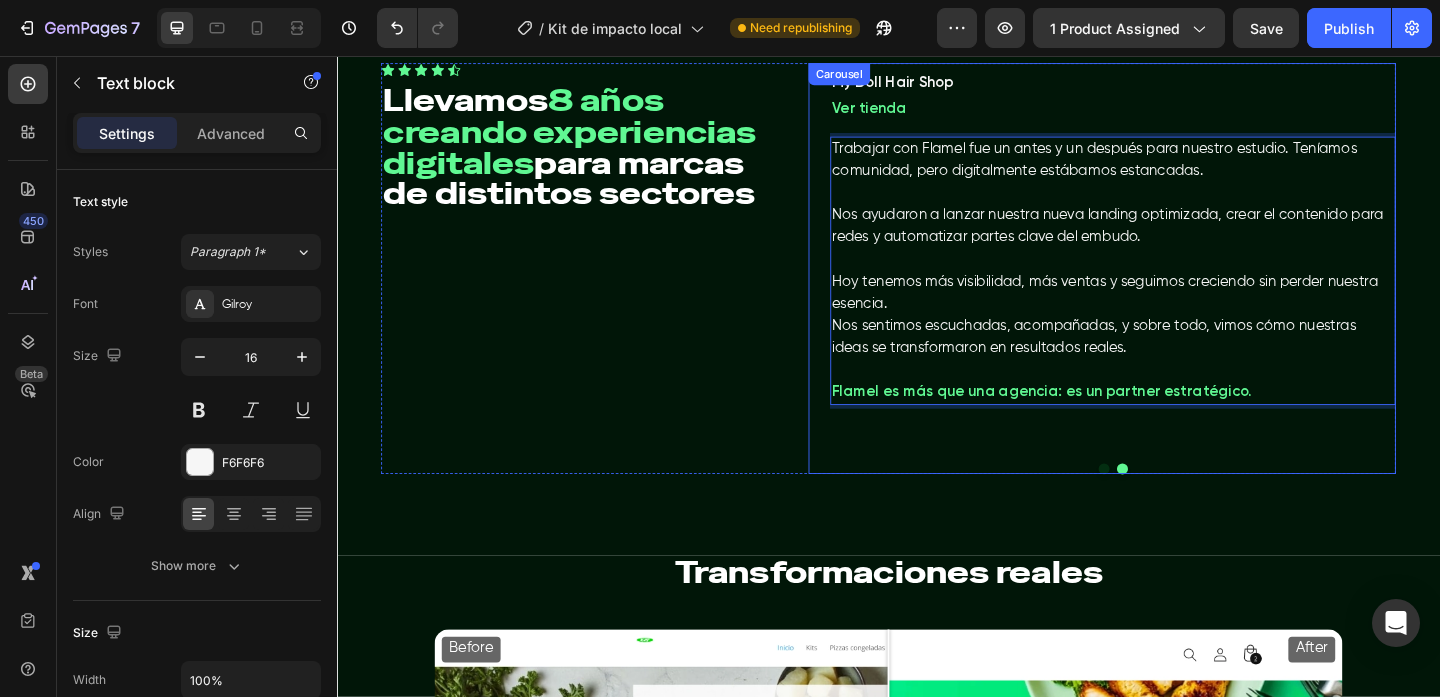 click at bounding box center [1171, 505] 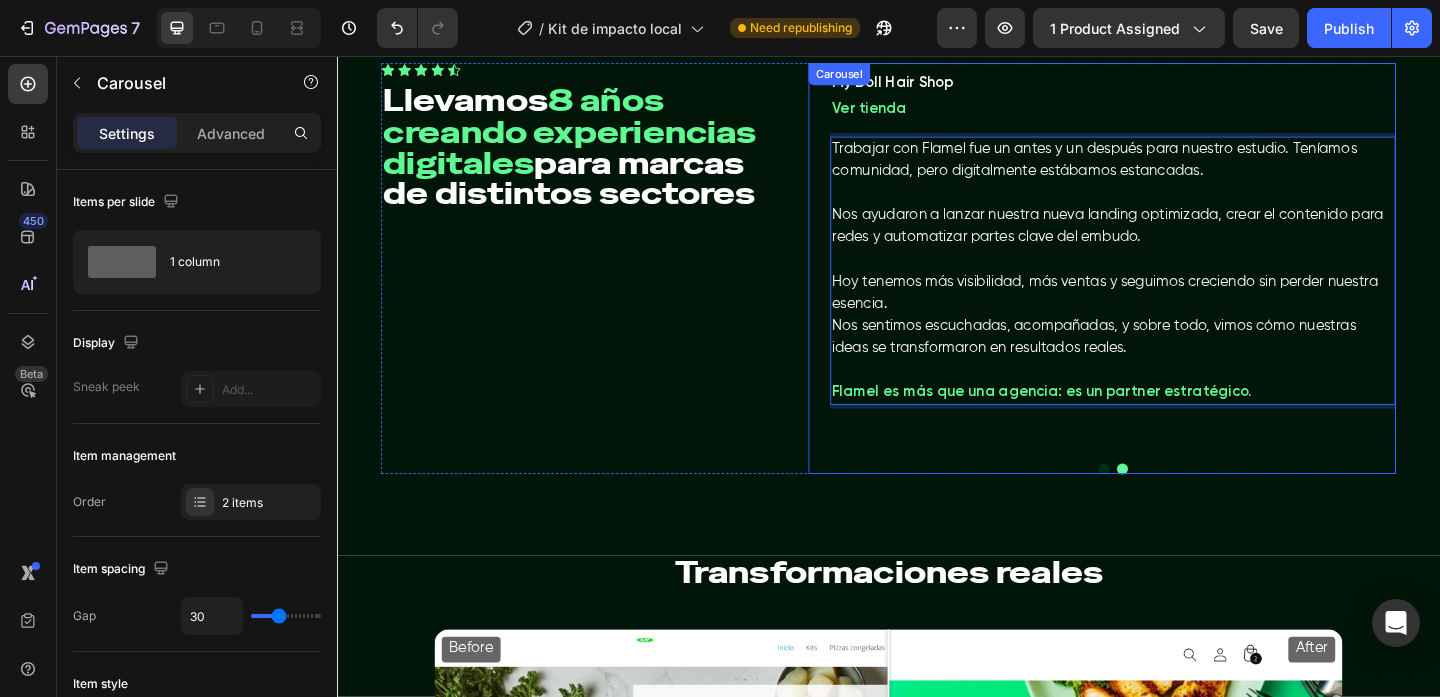 scroll, scrollTop: 4901, scrollLeft: 0, axis: vertical 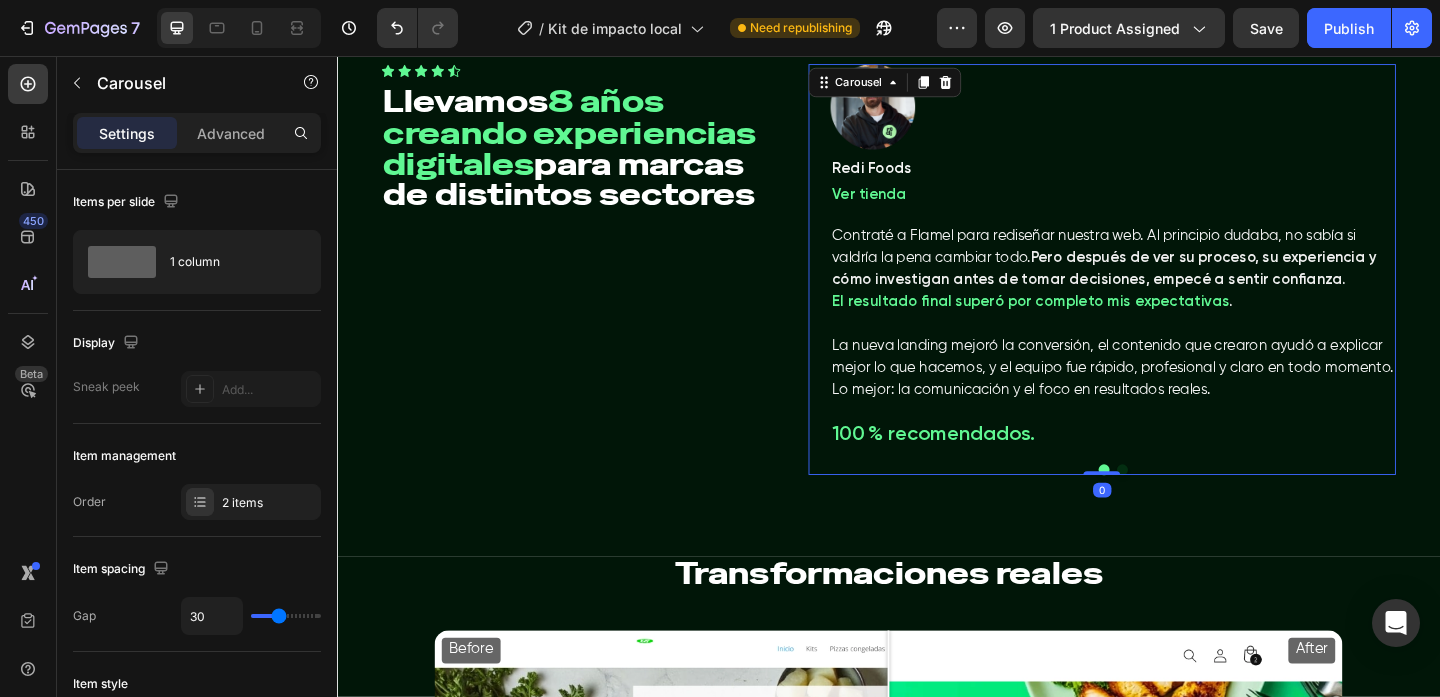 click at bounding box center (1191, 506) 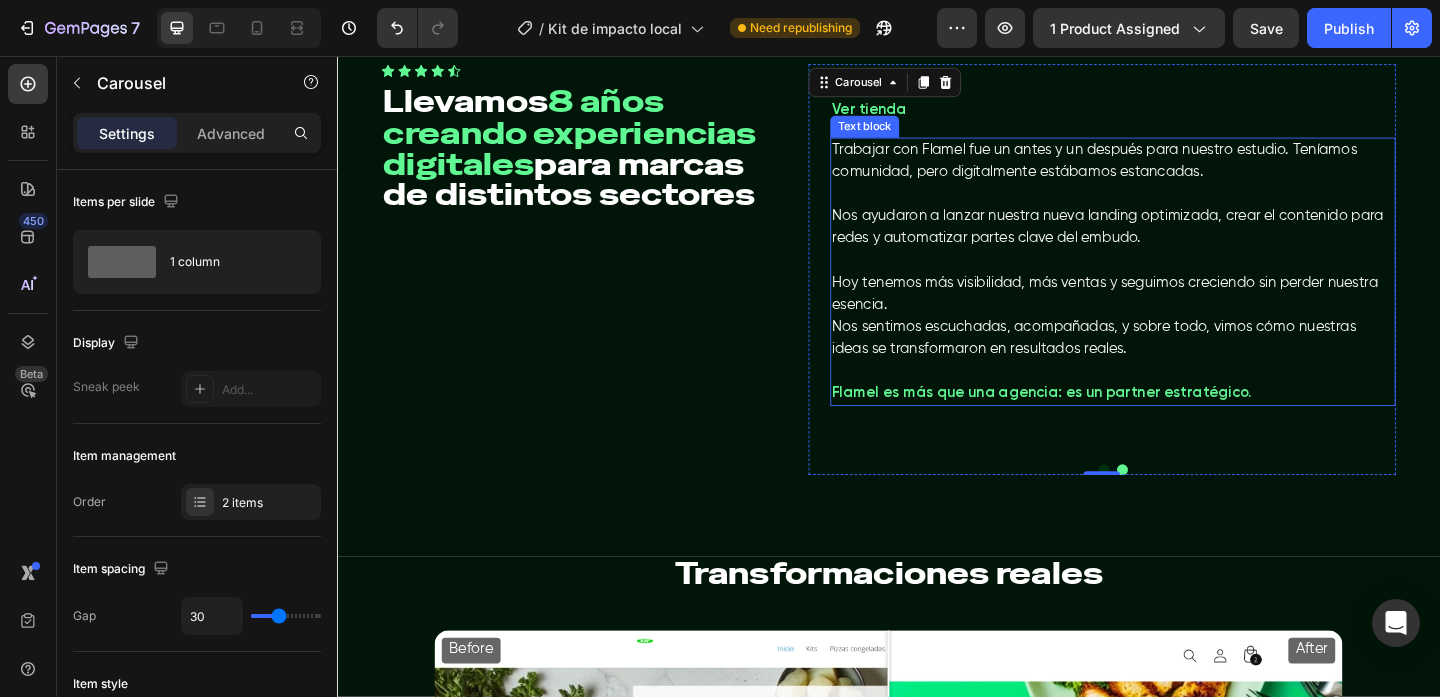 click on "Hoy tenemos más visibilidad, más ventas y seguimos creciendo sin perder nuestra esencia." at bounding box center (1181, 315) 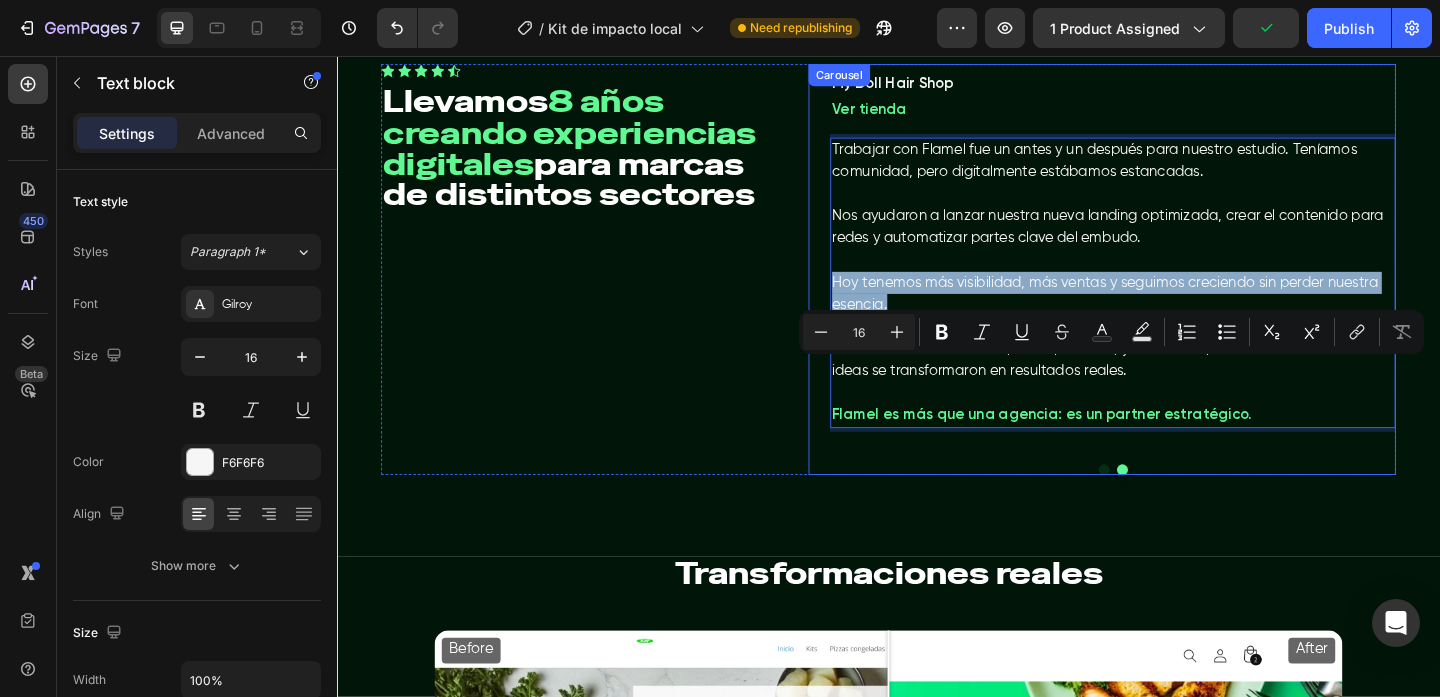 drag, startPoint x: 958, startPoint y: 422, endPoint x: 862, endPoint y: 401, distance: 98.270035 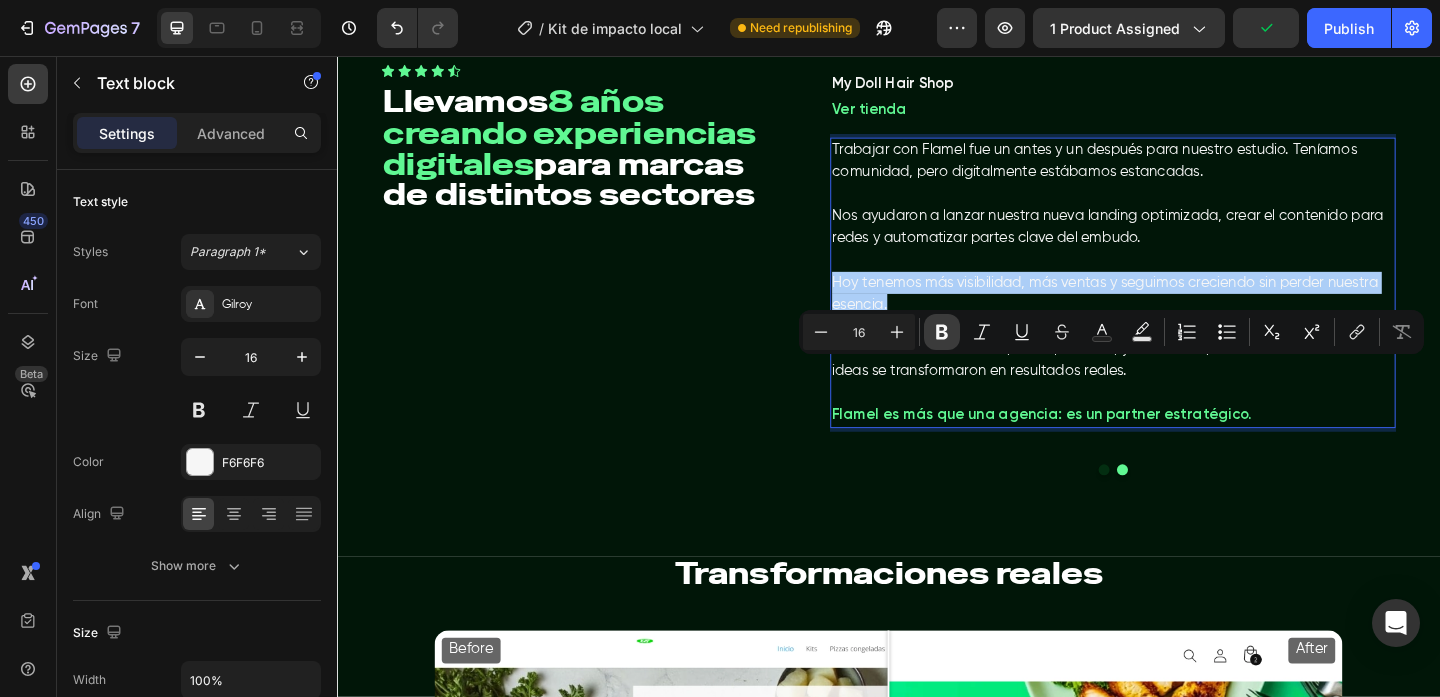 click 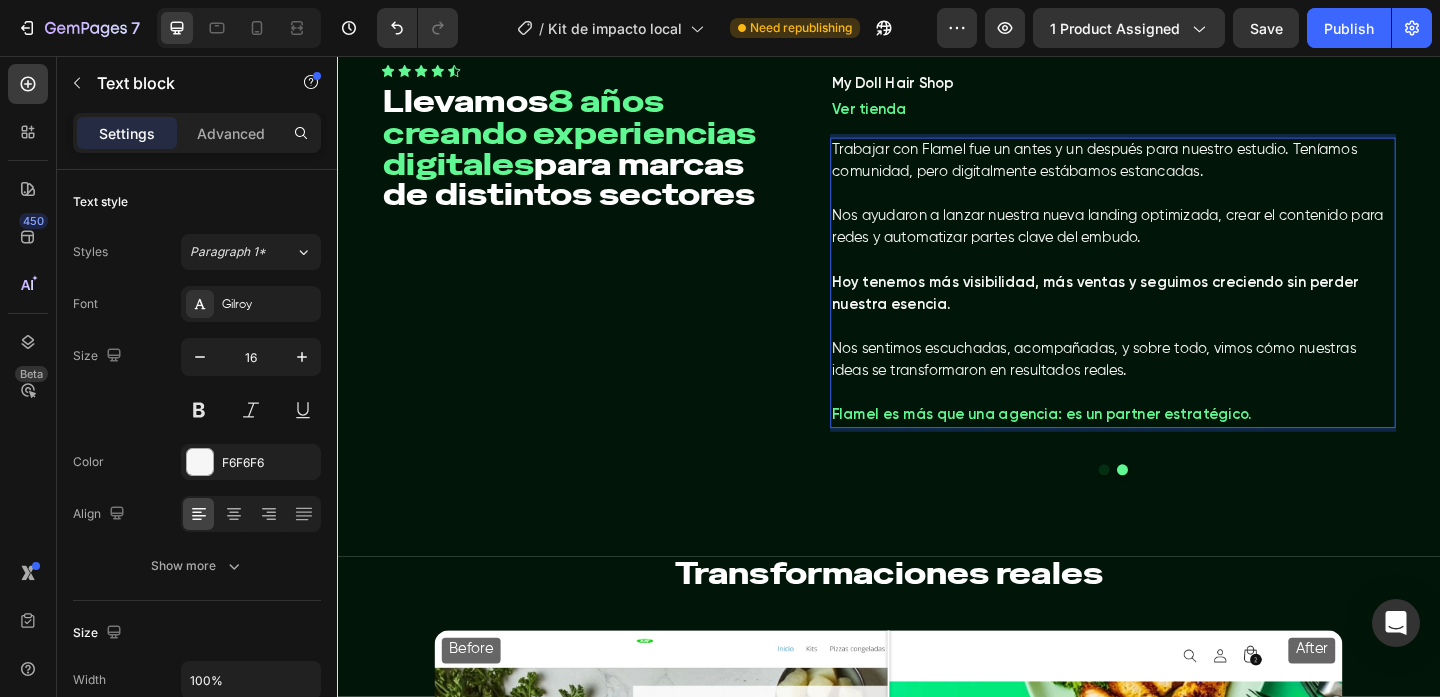 click on "Hoy tenemos más visibilidad, más ventas y seguimos creciendo sin perder nuestra esencia." at bounding box center (1162, 315) 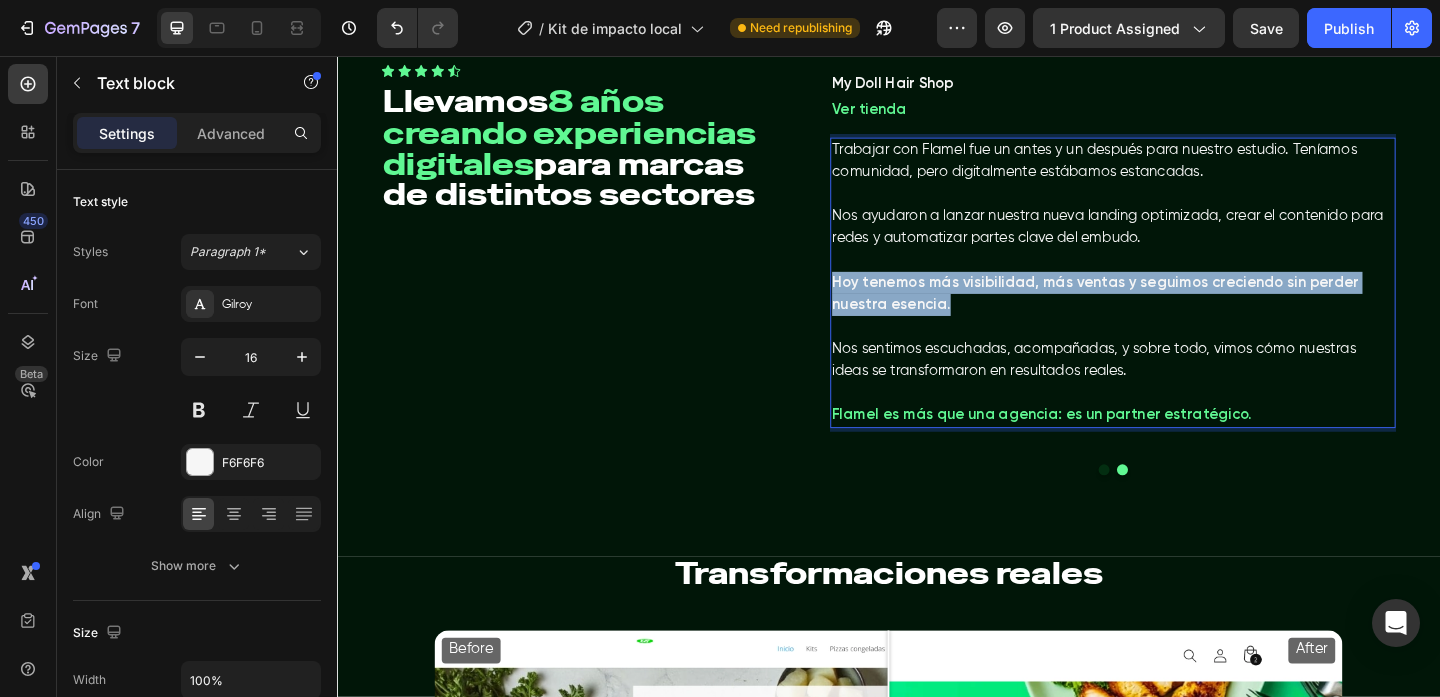 drag, startPoint x: 941, startPoint y: 419, endPoint x: 878, endPoint y: 397, distance: 66.730804 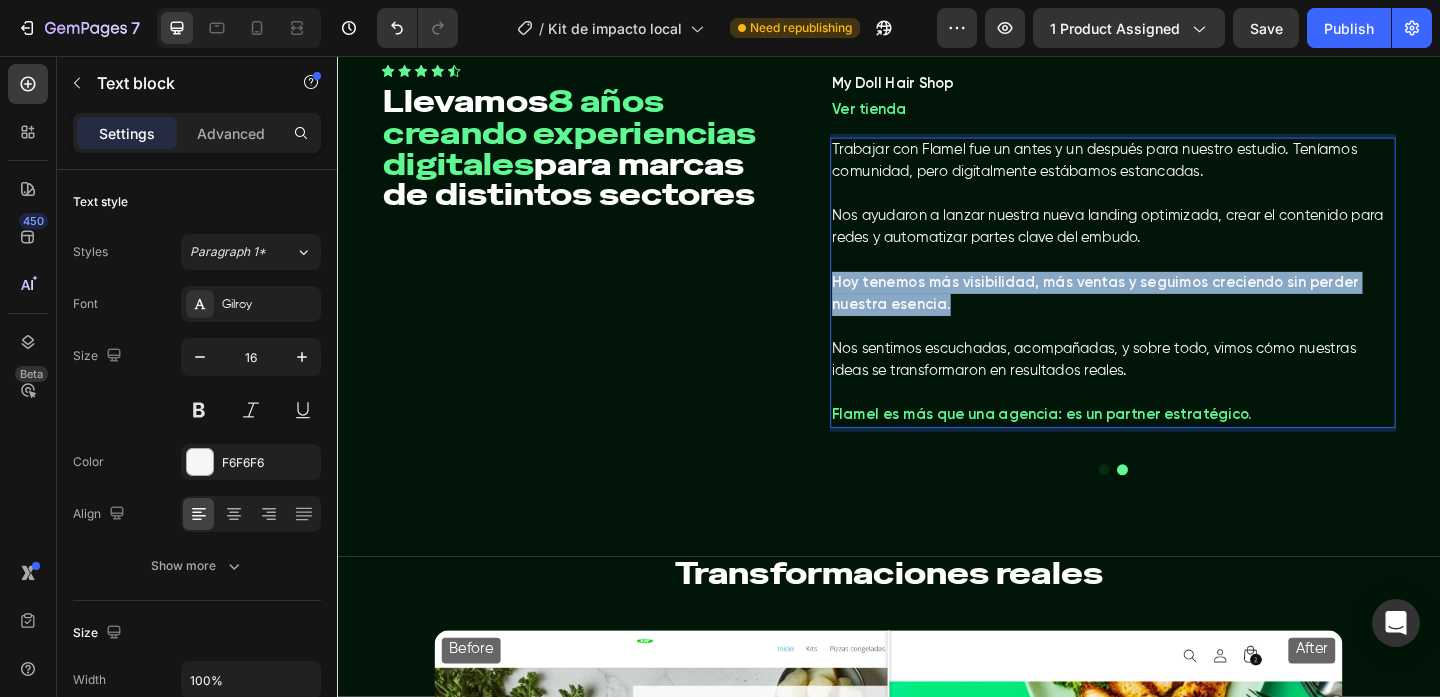 drag, startPoint x: 918, startPoint y: 418, endPoint x: 877, endPoint y: 399, distance: 45.188496 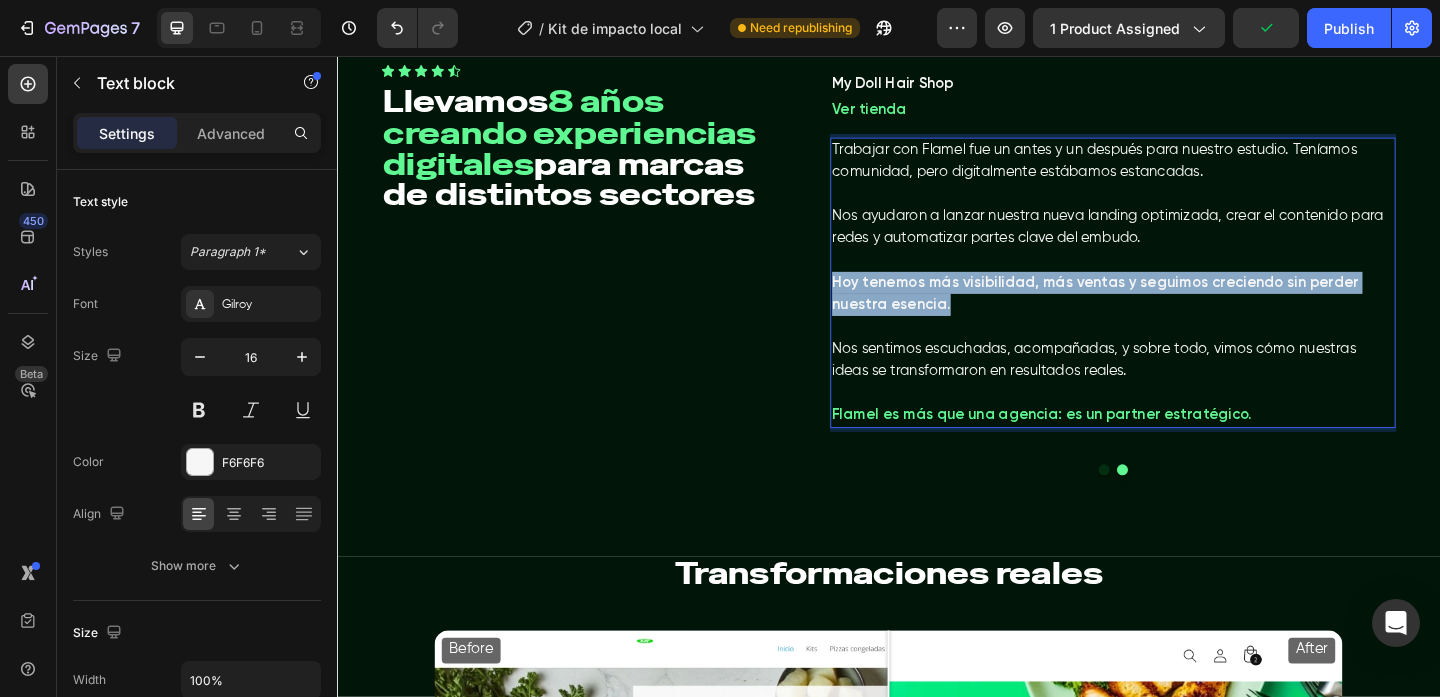 click on "Icon                Icon                Icon                Icon
Icon Icon List Hoz Llevamos  8 años creando experiencias digitales  para marcas de distintos sectores Heading" at bounding box center [613, 288] 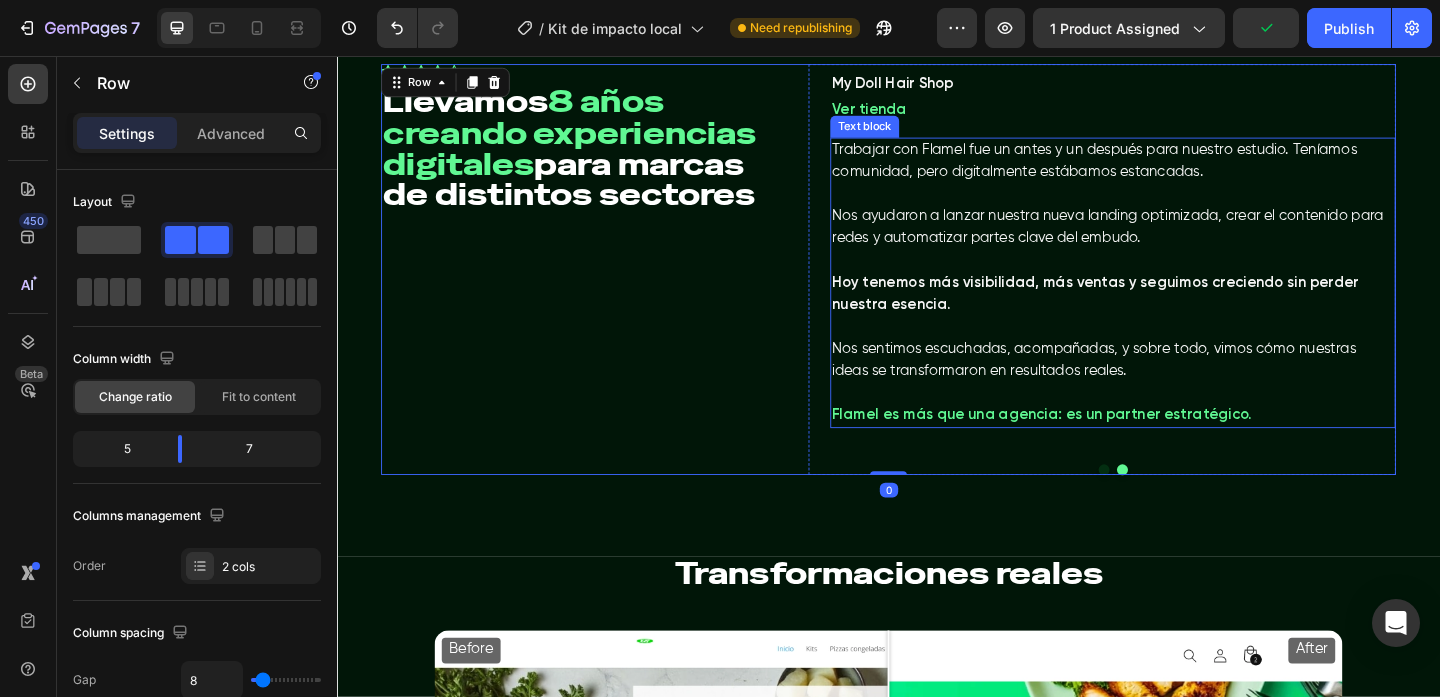 click on "Hoy tenemos más visibilidad, más ventas y seguimos creciendo sin perder nuestra esencia." at bounding box center (1162, 315) 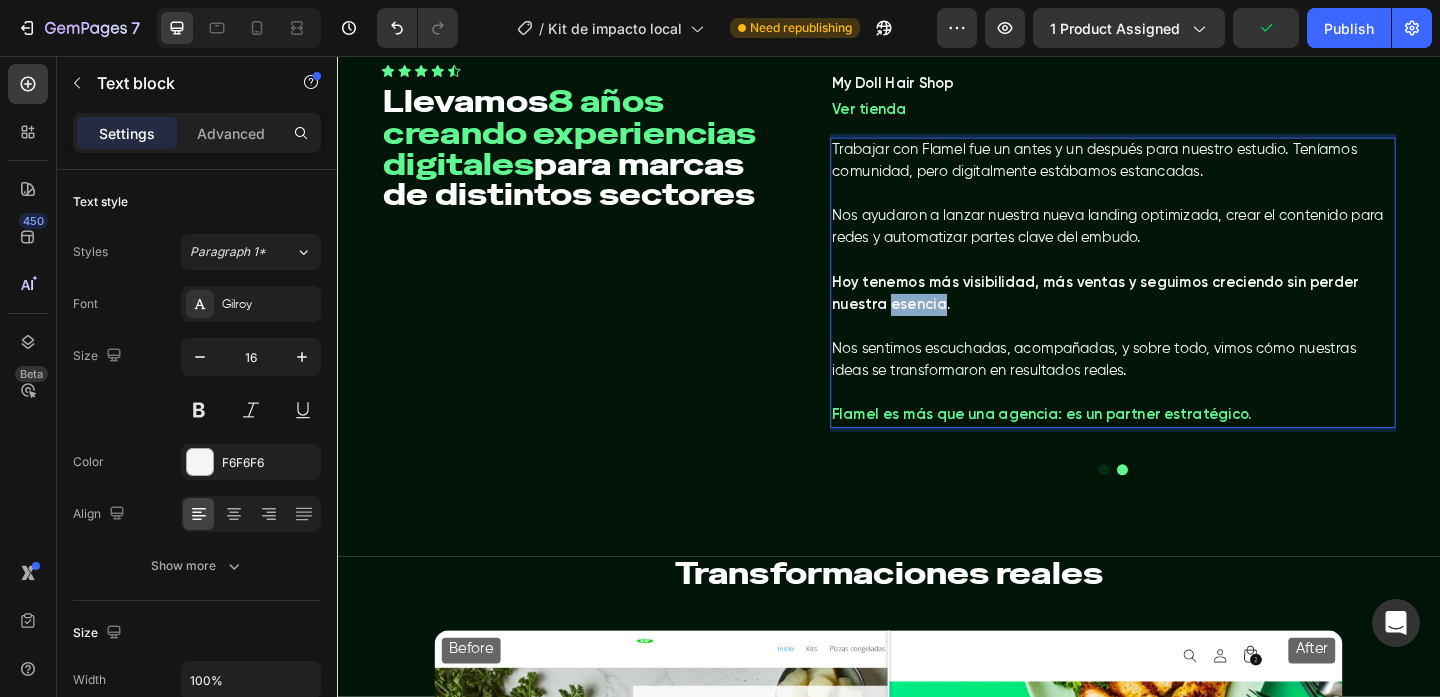 click on "Hoy tenemos más visibilidad, más ventas y seguimos creciendo sin perder nuestra esencia." at bounding box center (1162, 315) 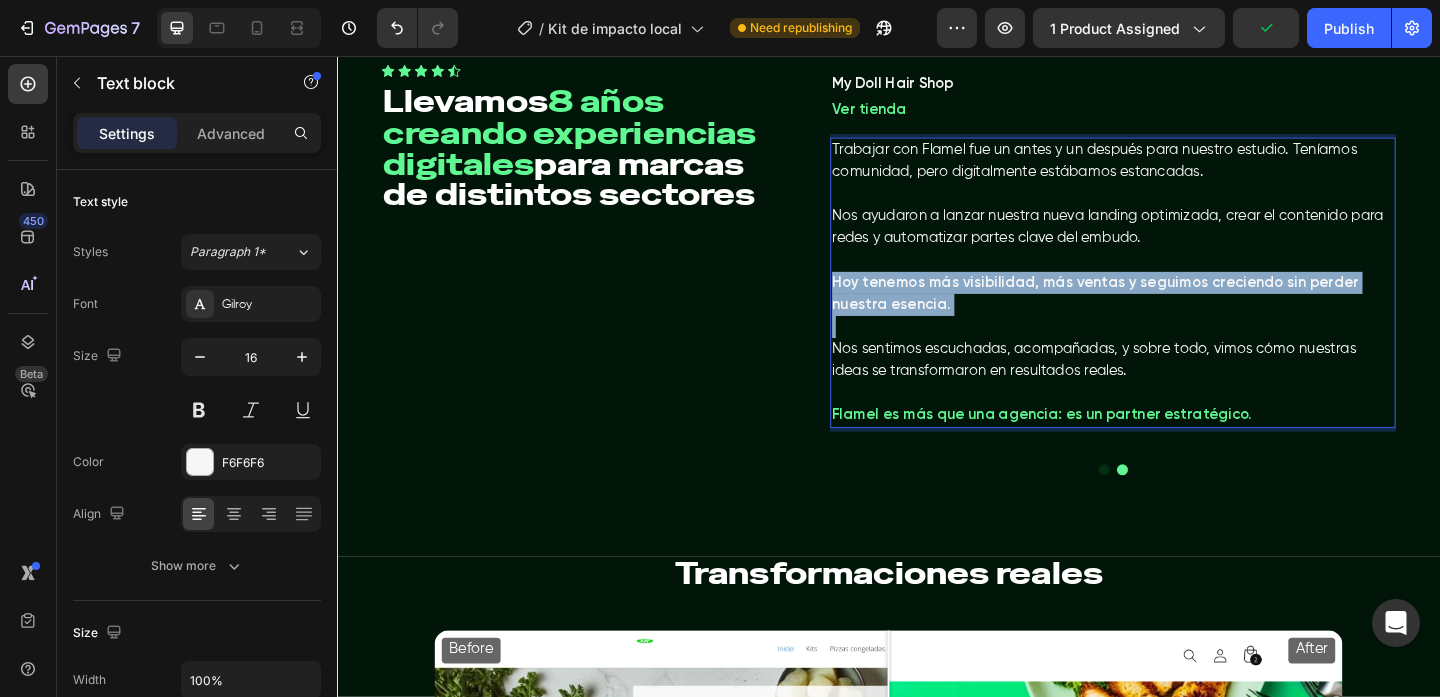 click on "Hoy tenemos más visibilidad, más ventas y seguimos creciendo sin perder nuestra esencia." at bounding box center (1162, 315) 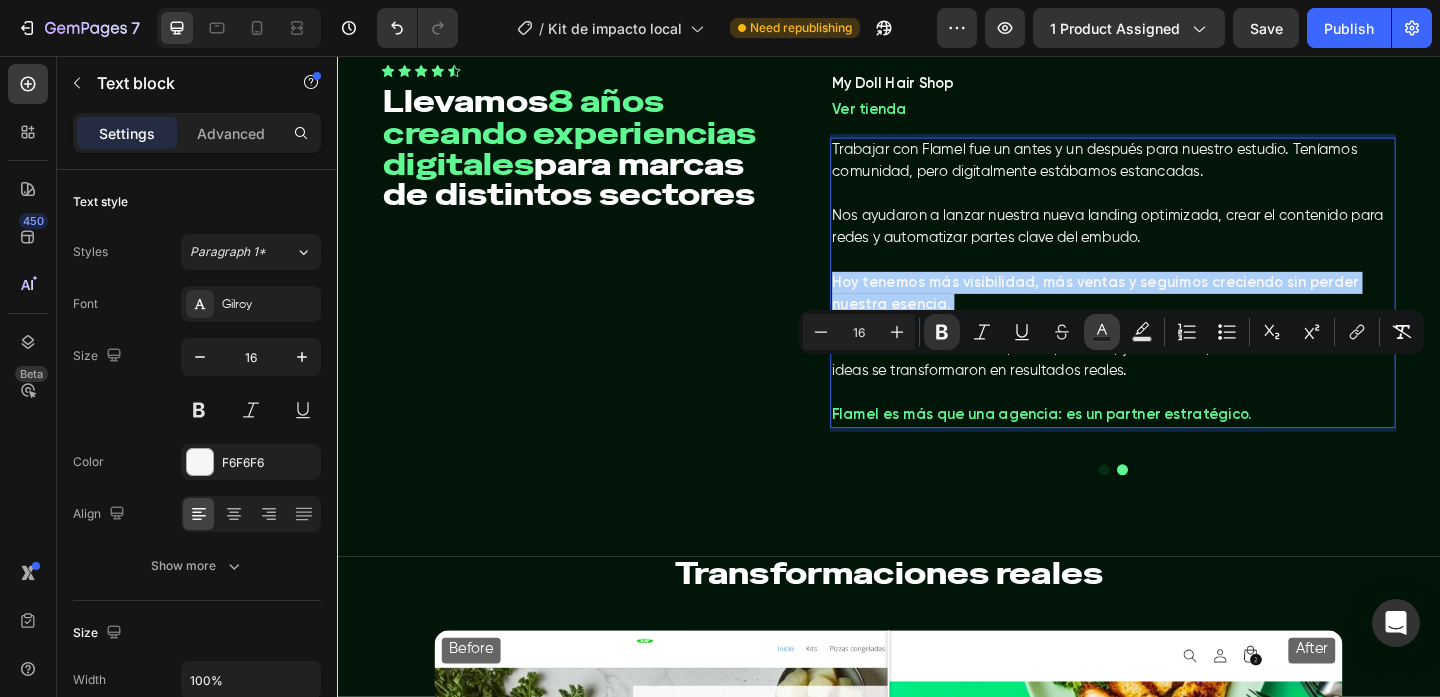 click 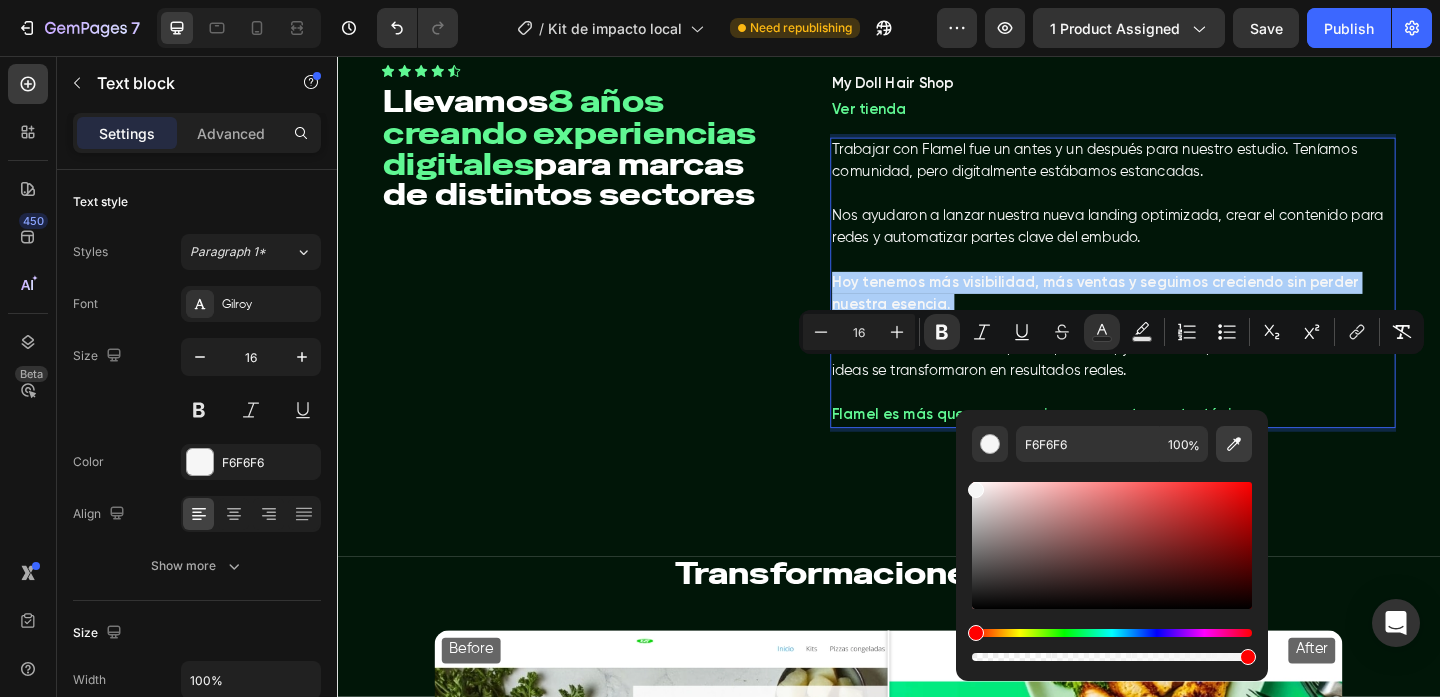 click 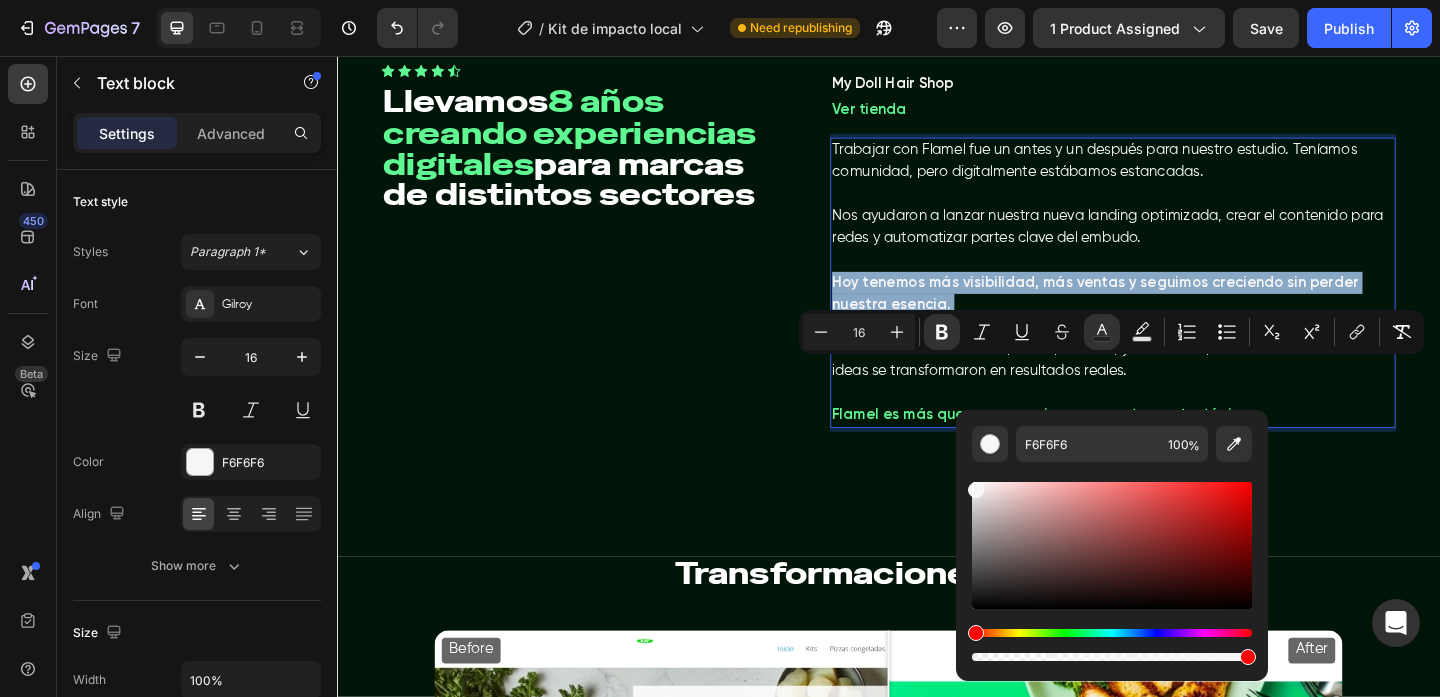 type on "60F893" 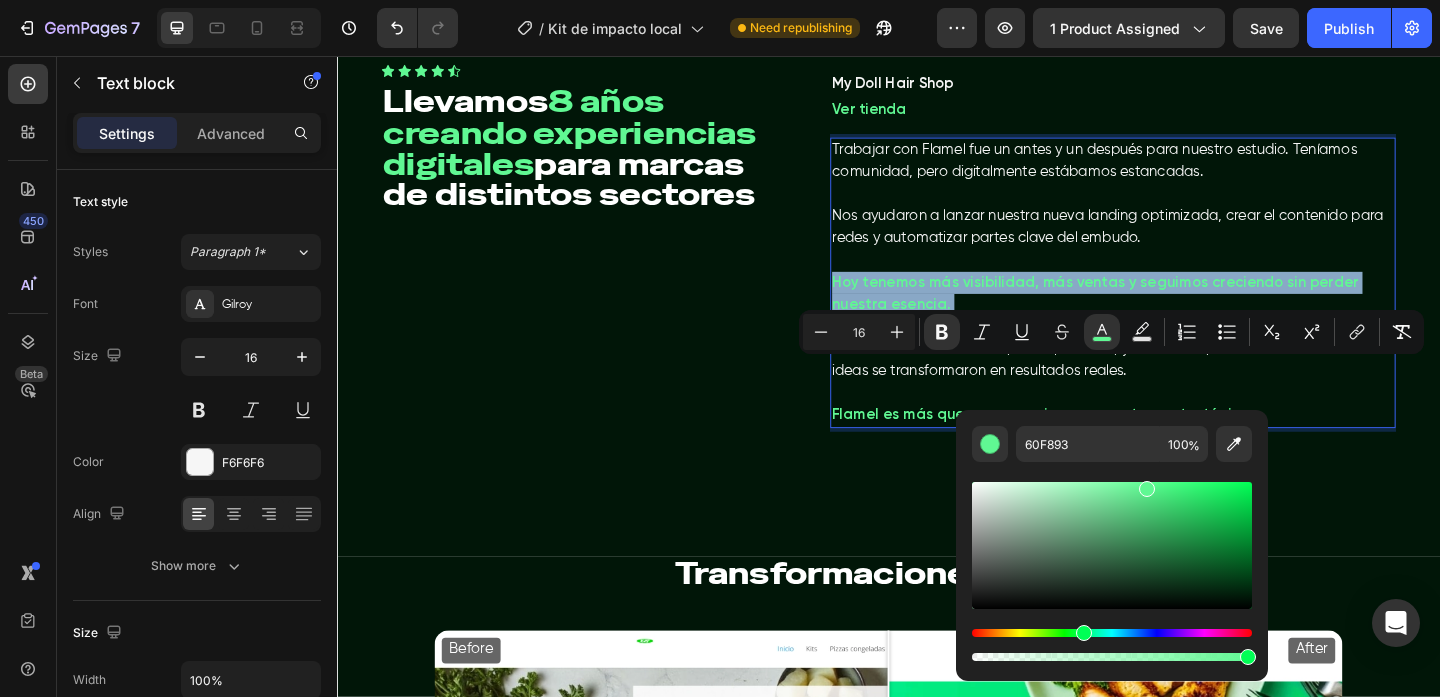 drag, startPoint x: 959, startPoint y: 427, endPoint x: 946, endPoint y: 410, distance: 21.400934 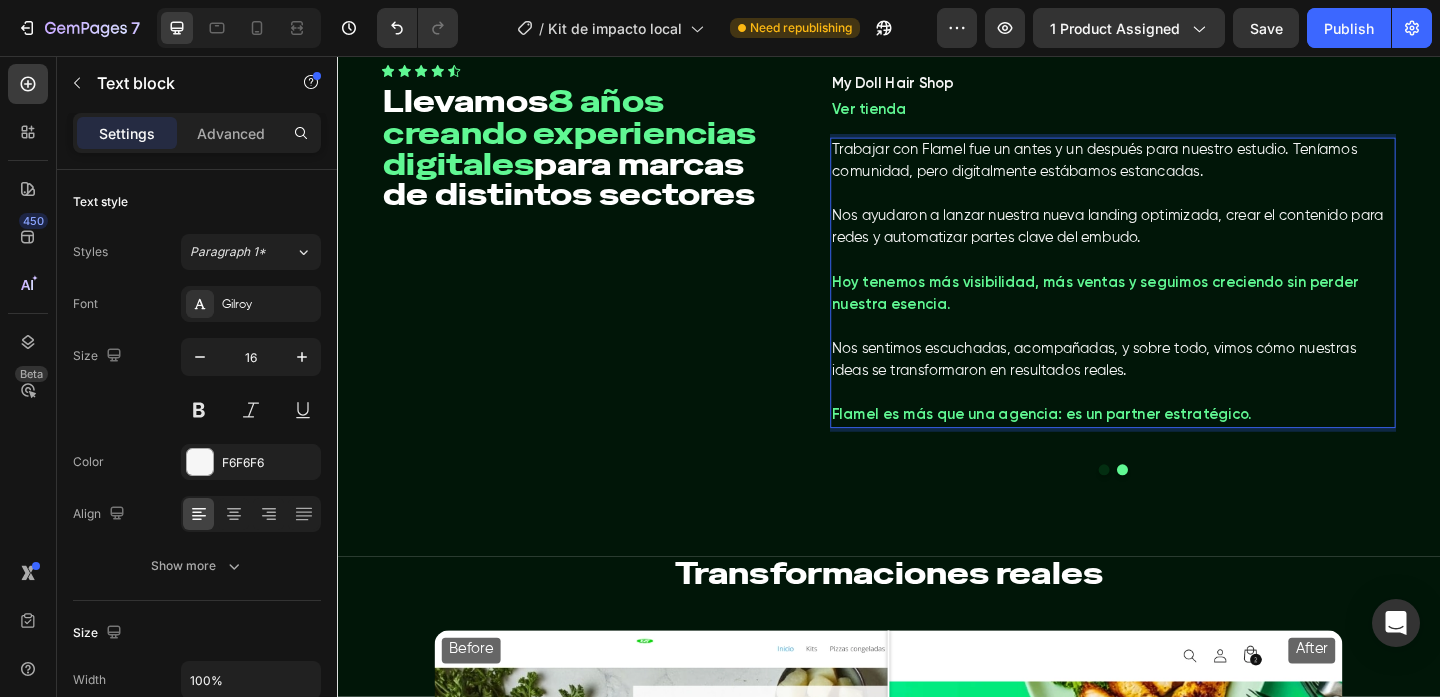 click on "Flamel es más que una agencia: es un partner estratégico." at bounding box center (1104, 447) 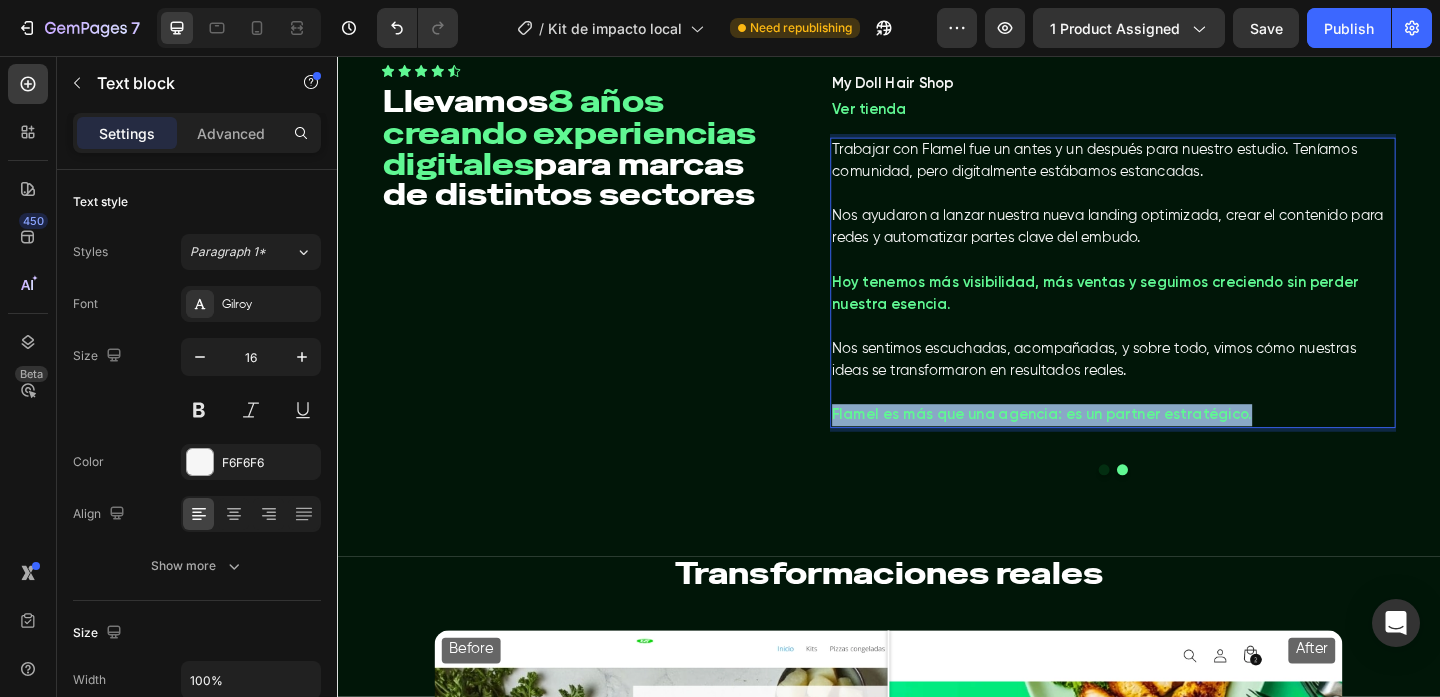 drag, startPoint x: 1341, startPoint y: 548, endPoint x: 876, endPoint y: 543, distance: 465.0269 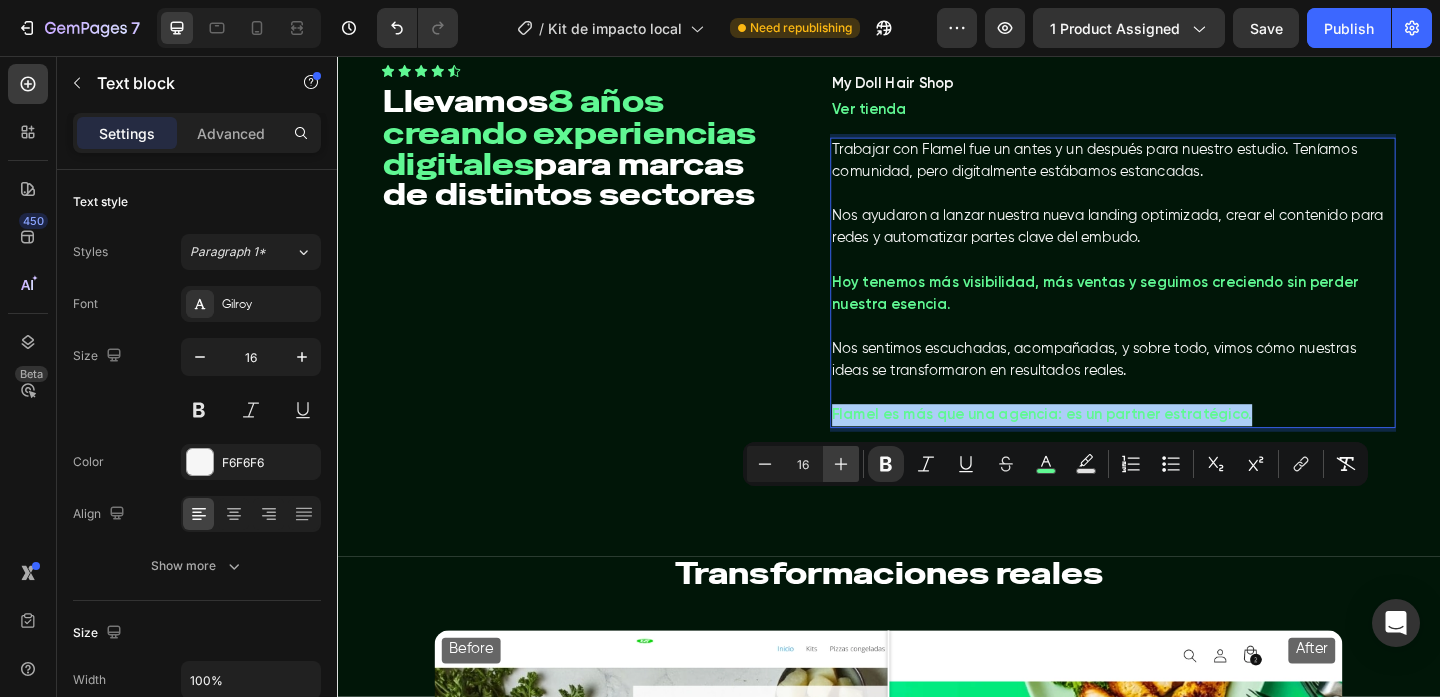 click 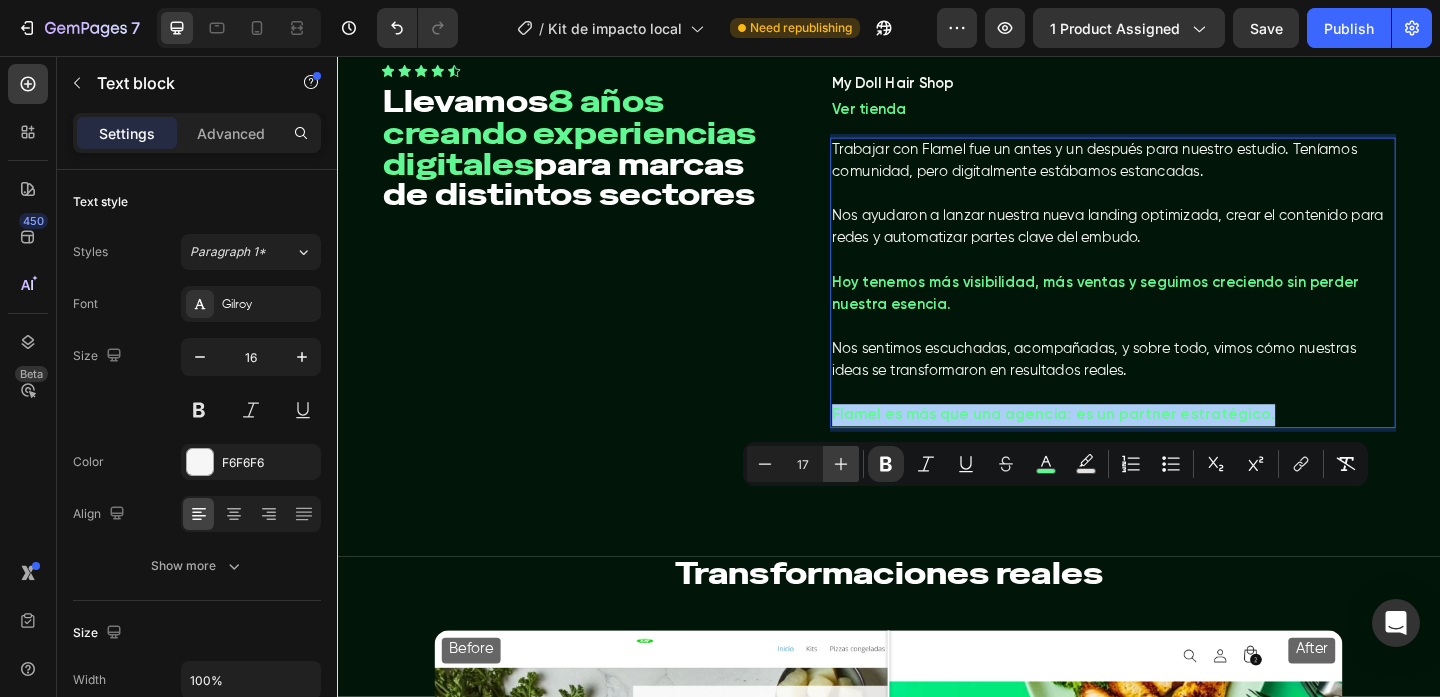 click 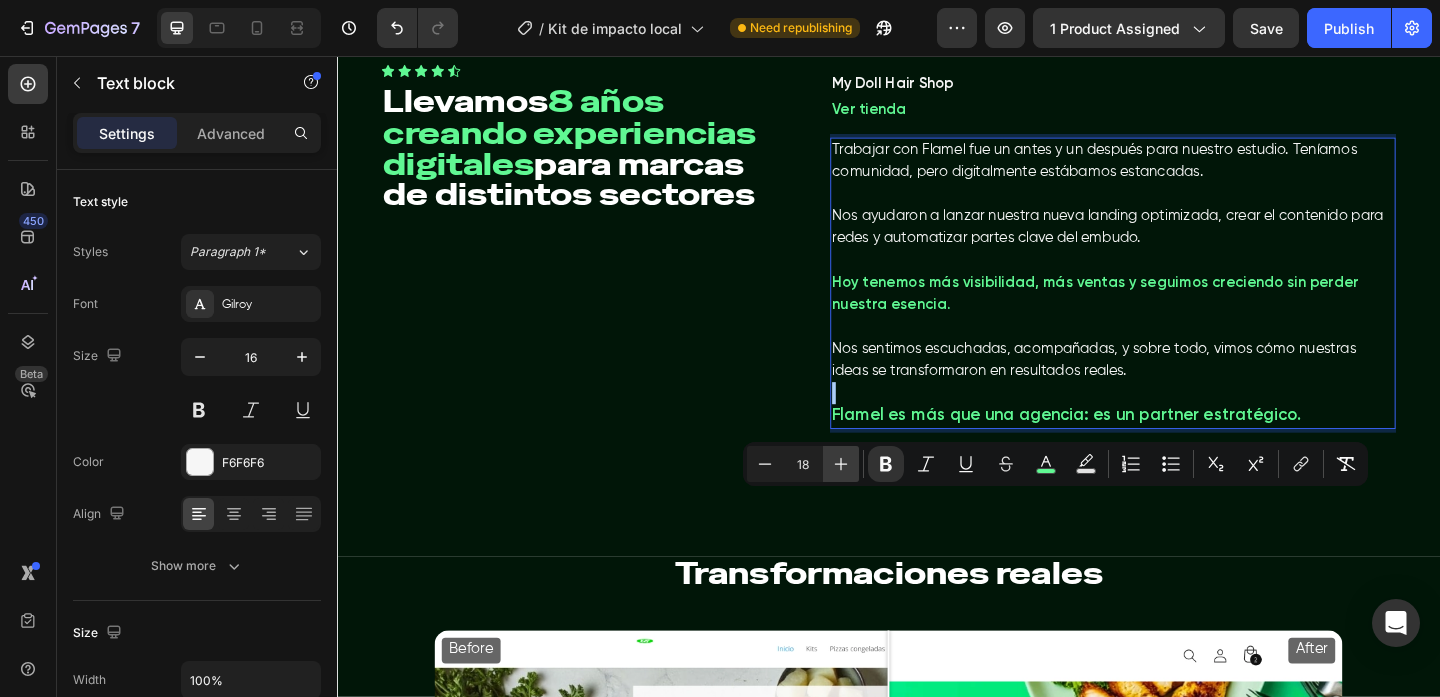 click 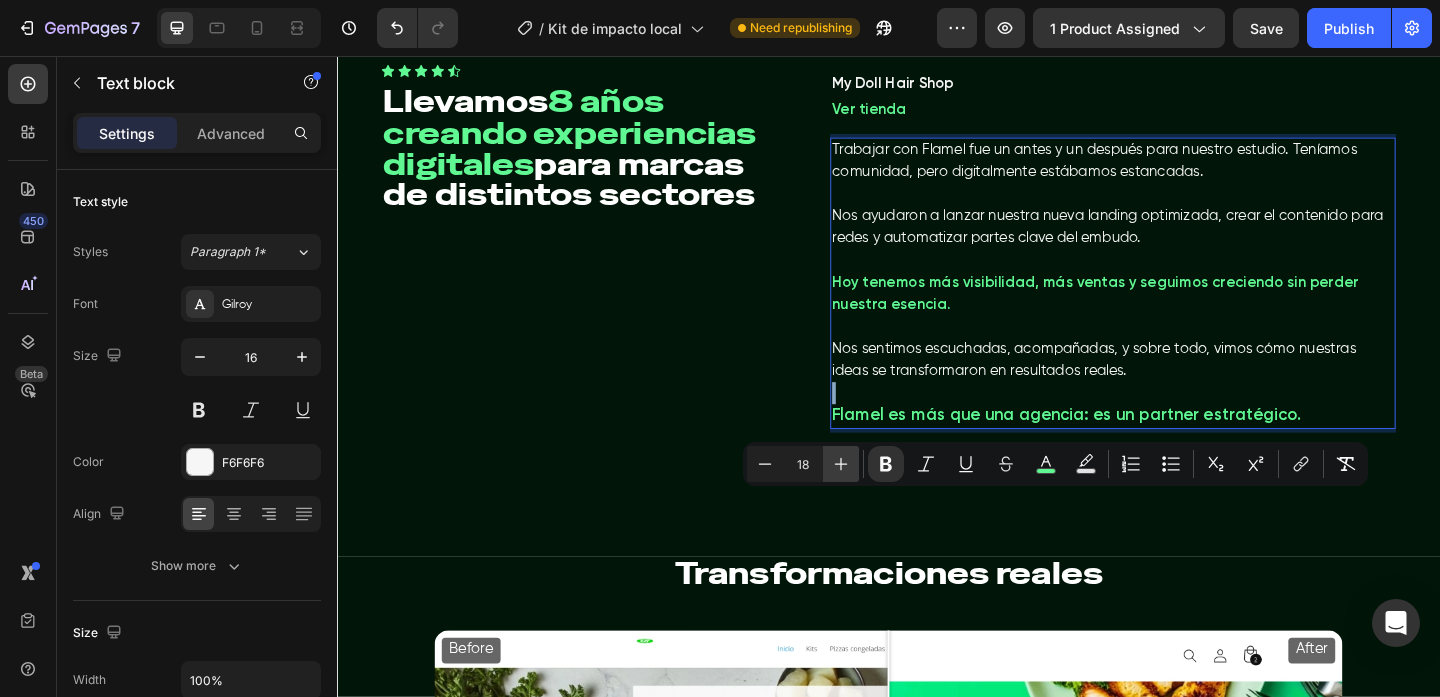 type on "19" 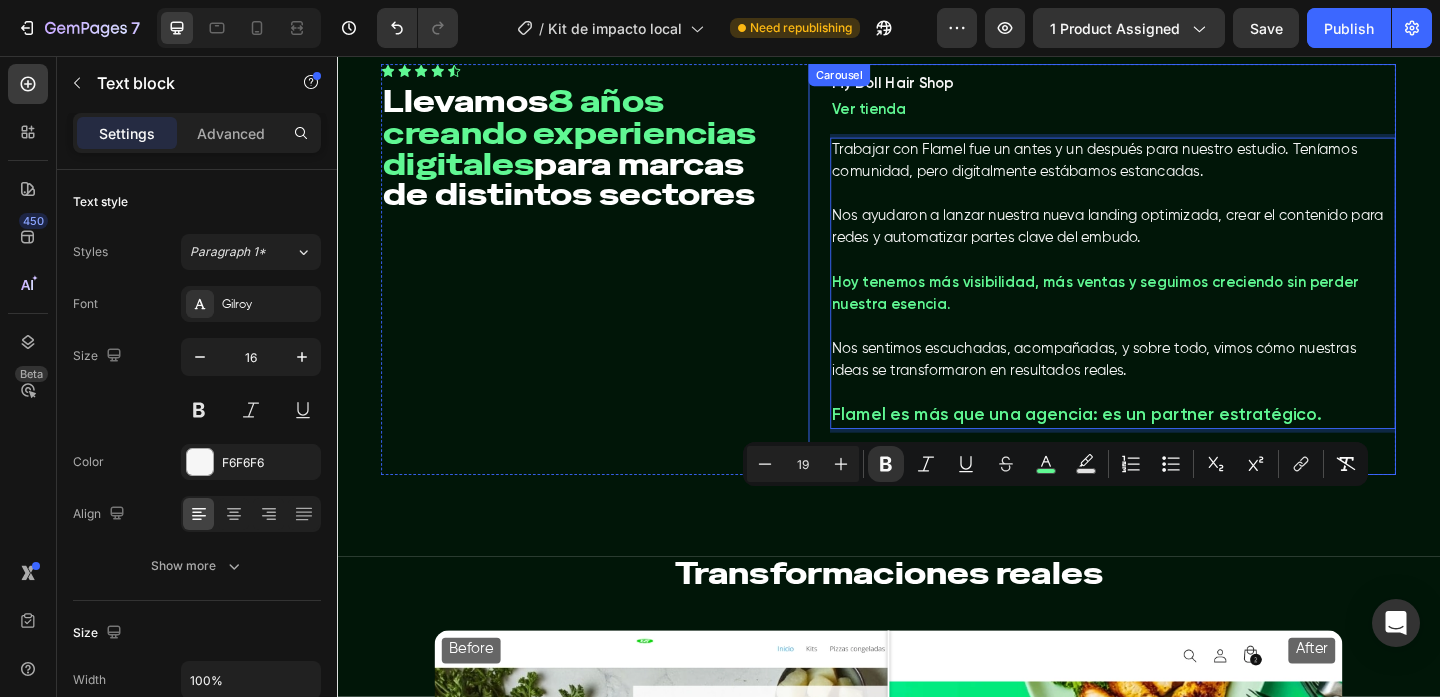 click at bounding box center (1171, 506) 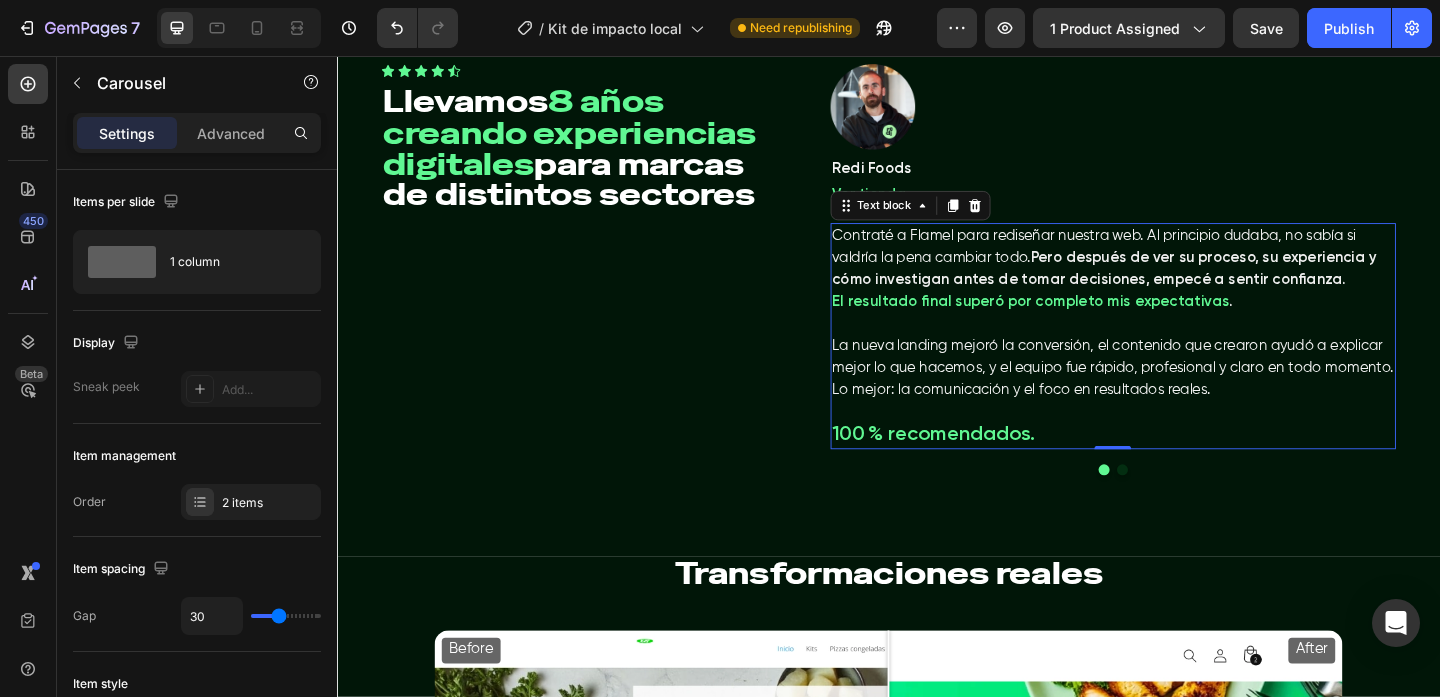 click on "100 % recomendados." at bounding box center [986, 468] 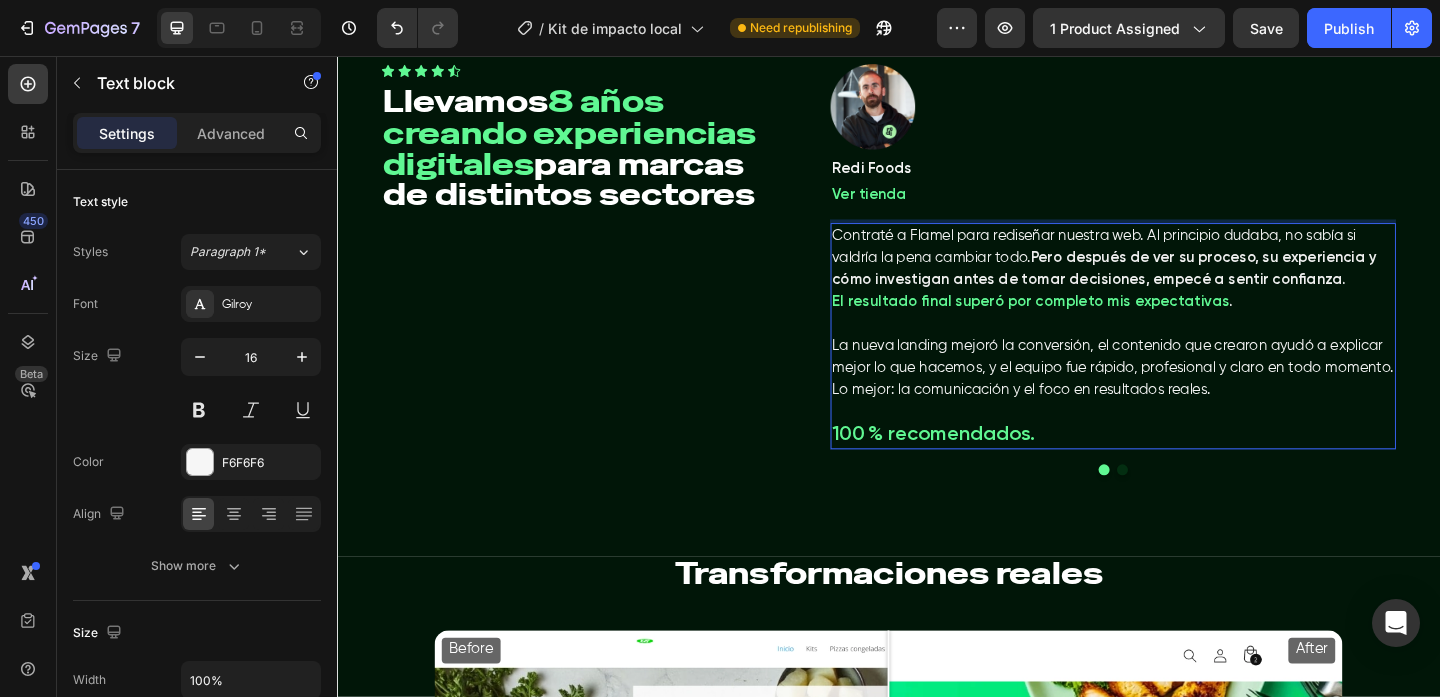 click on "100 % recomendados." at bounding box center (986, 468) 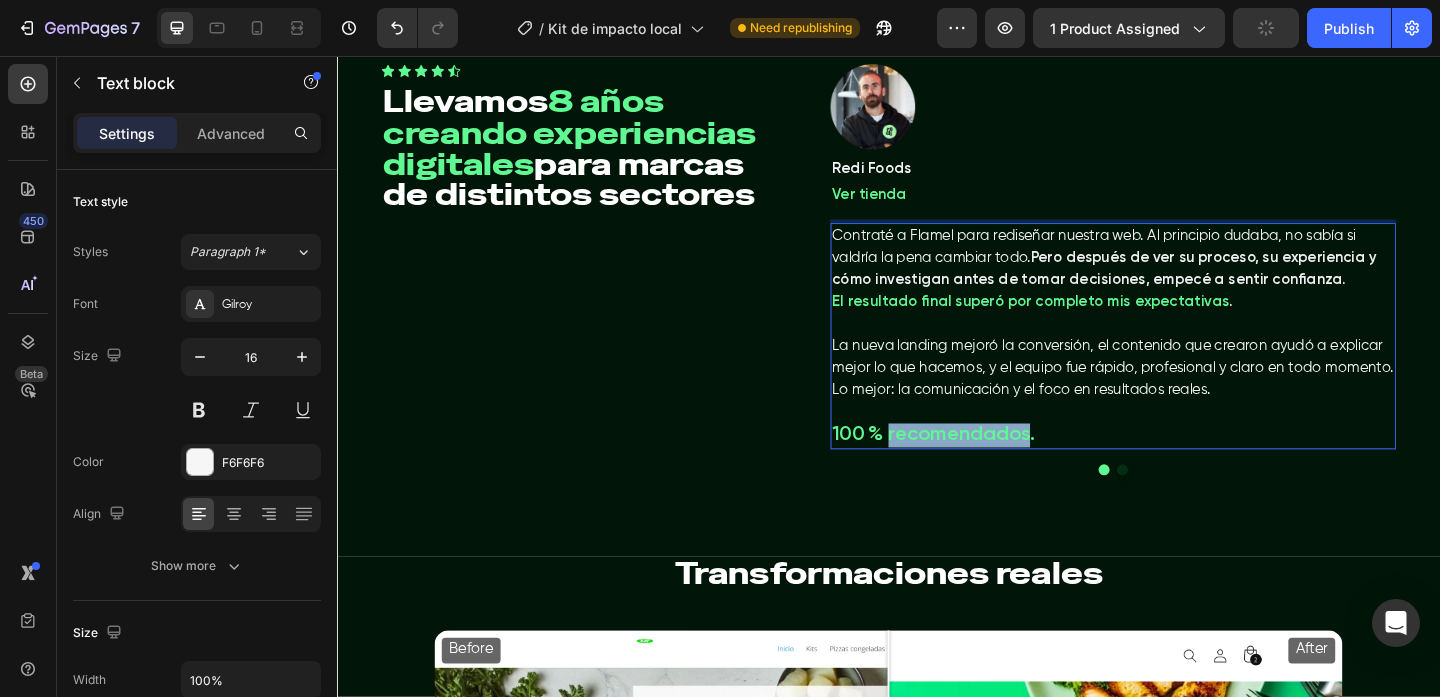 click on "100 % recomendados." at bounding box center [986, 468] 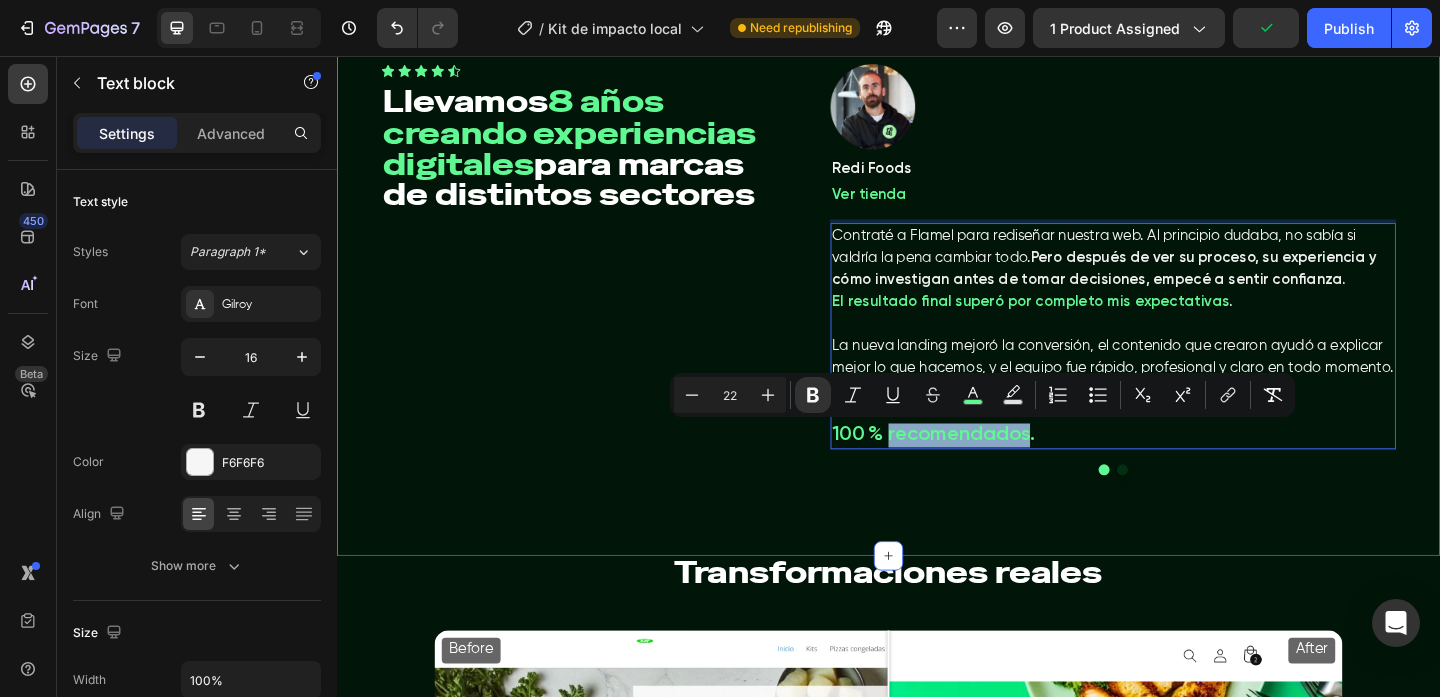 click at bounding box center [1191, 506] 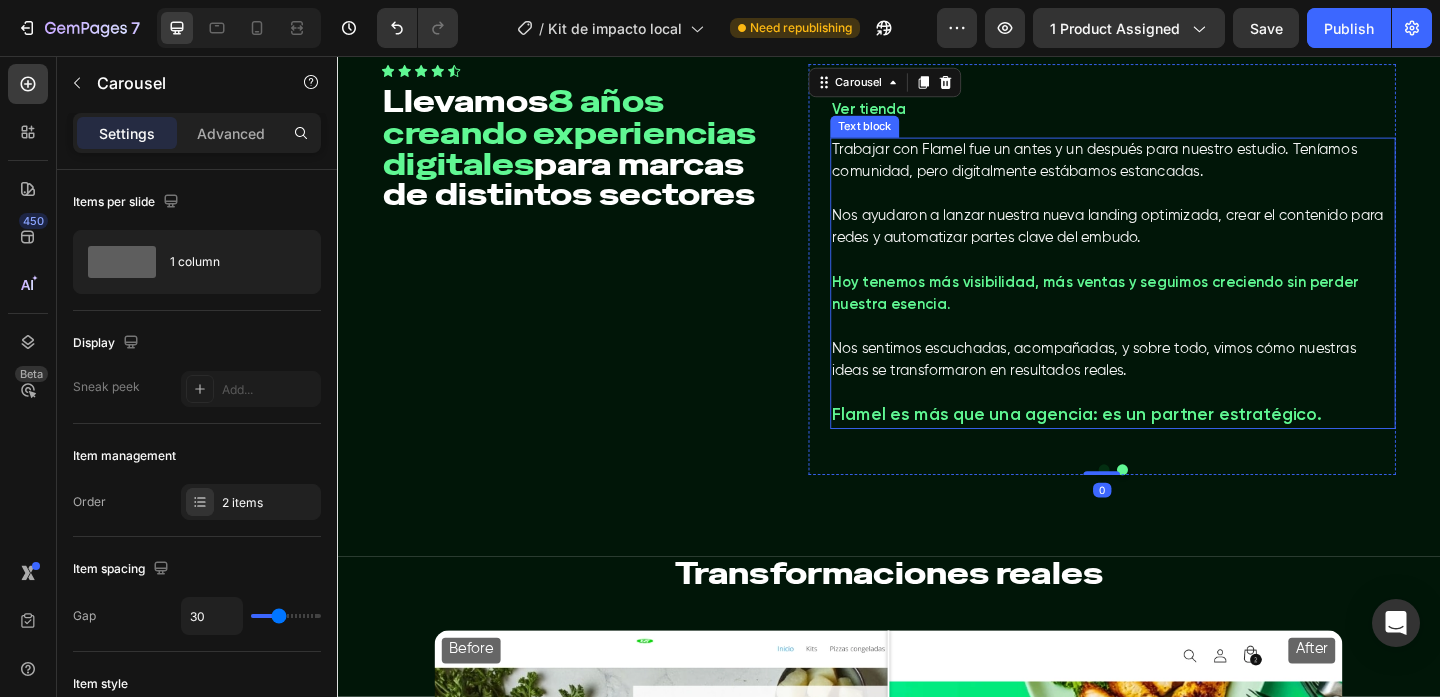 click on "Flamel es más que una agencia: es un partner estratégico." at bounding box center [1142, 446] 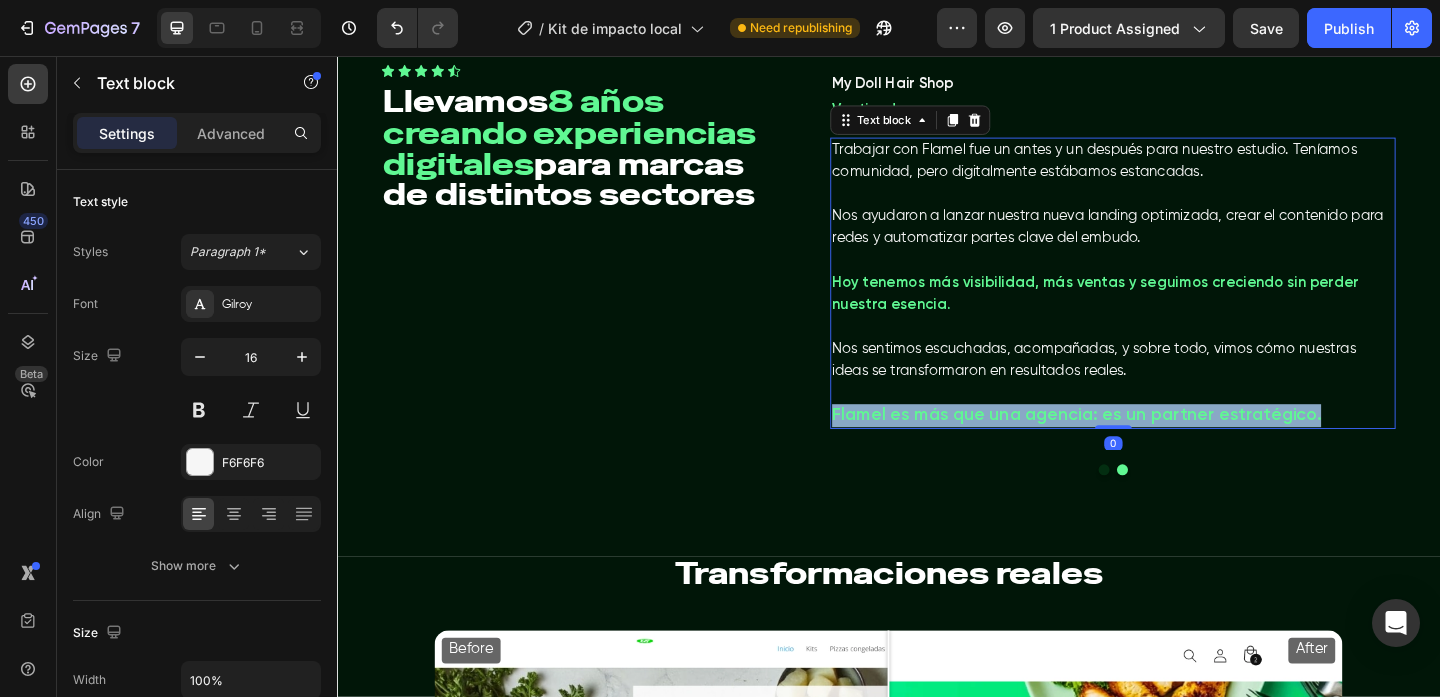click on "Flamel es más que una agencia: es un partner estratégico." at bounding box center [1142, 446] 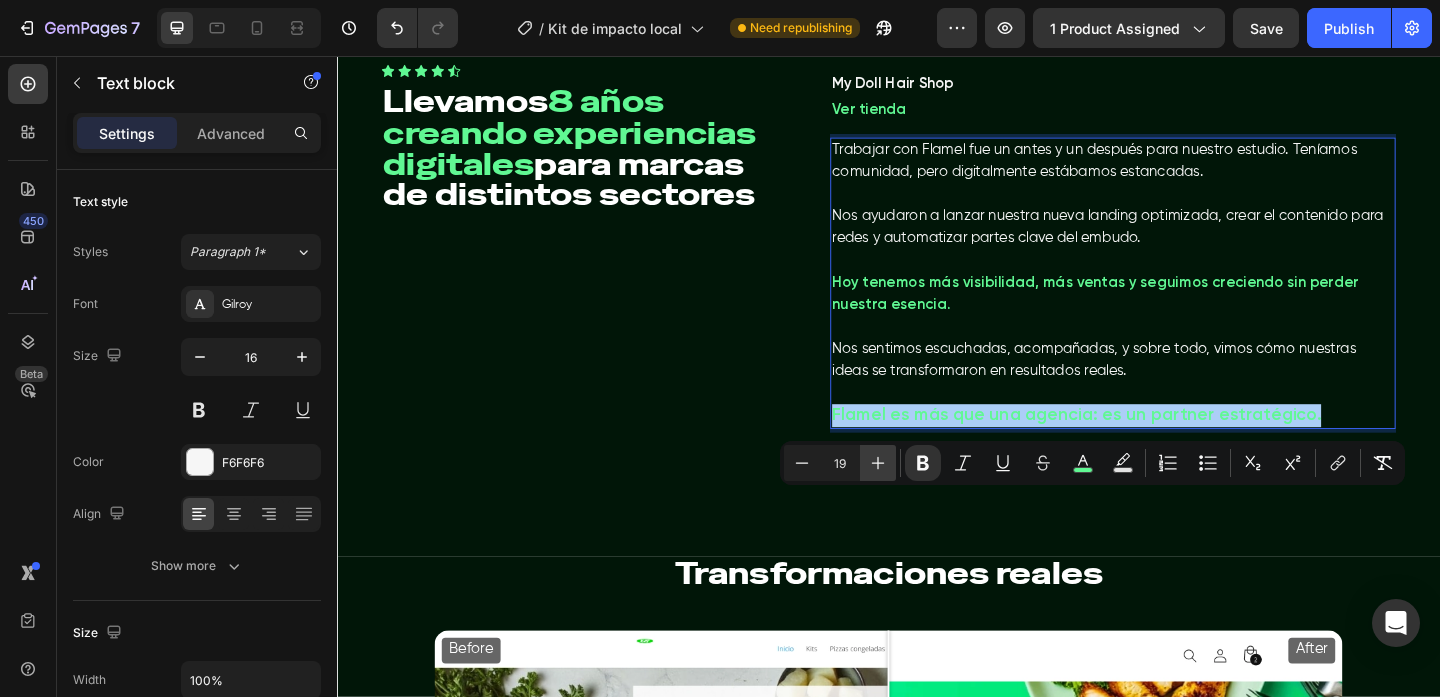 click 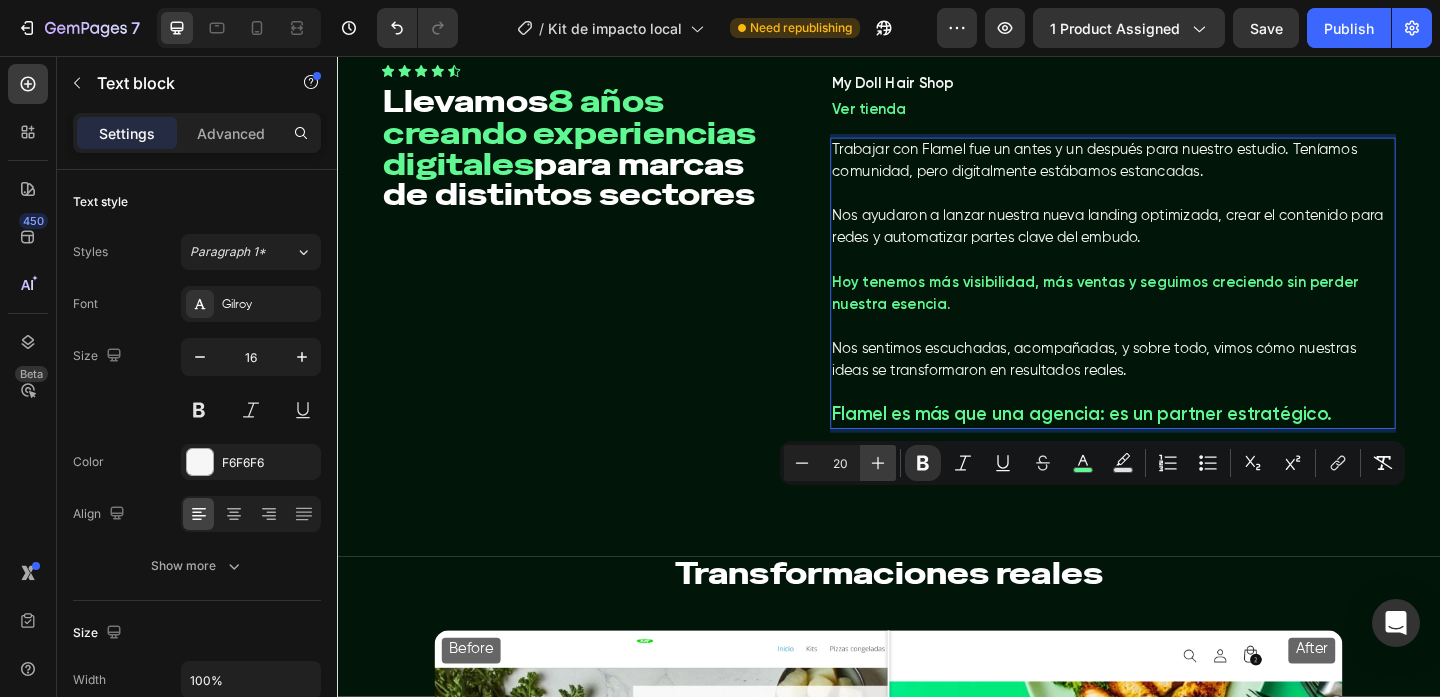 click 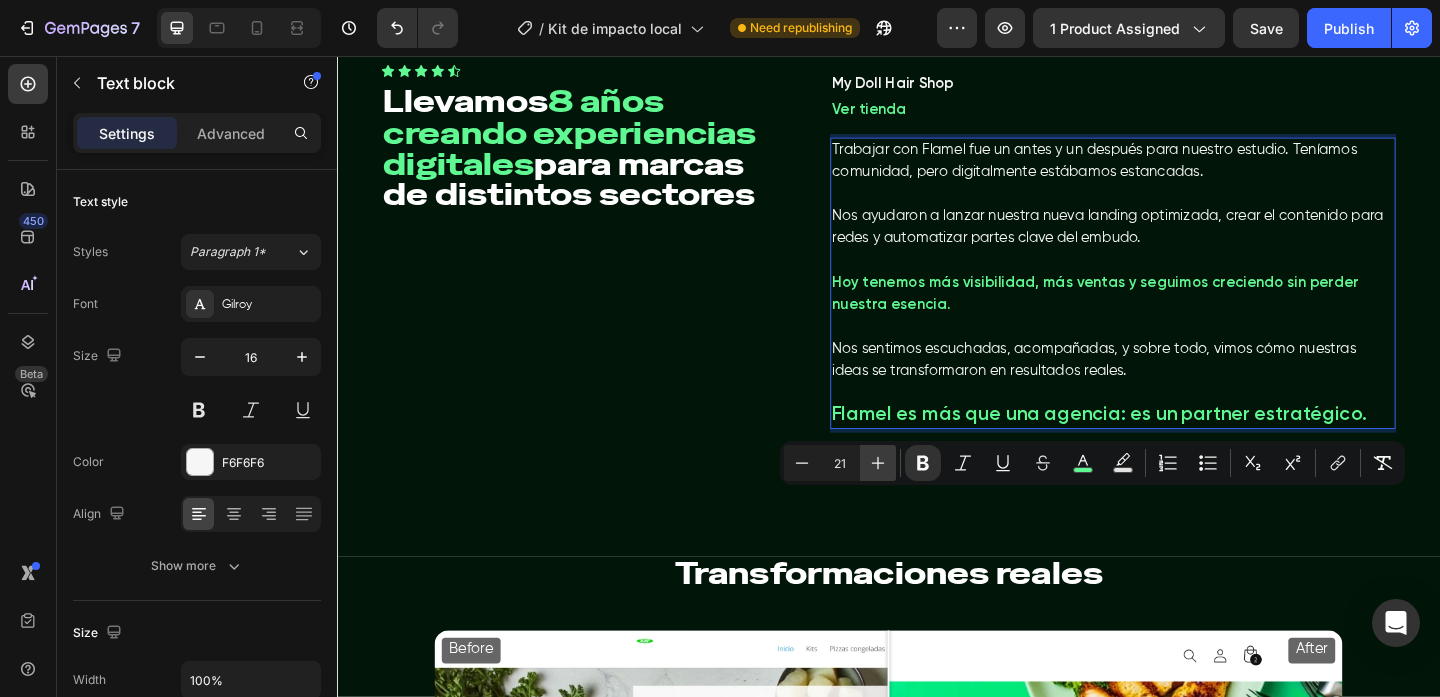 click 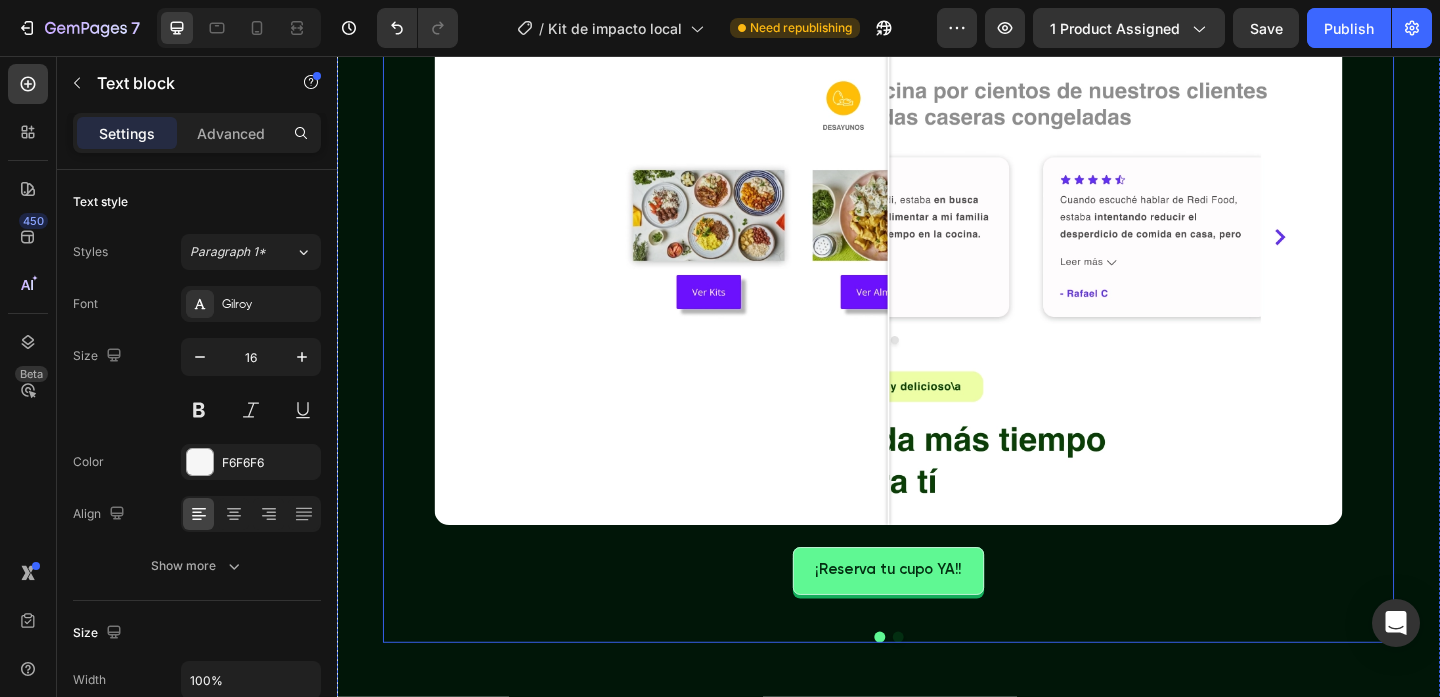 scroll, scrollTop: 7592, scrollLeft: 0, axis: vertical 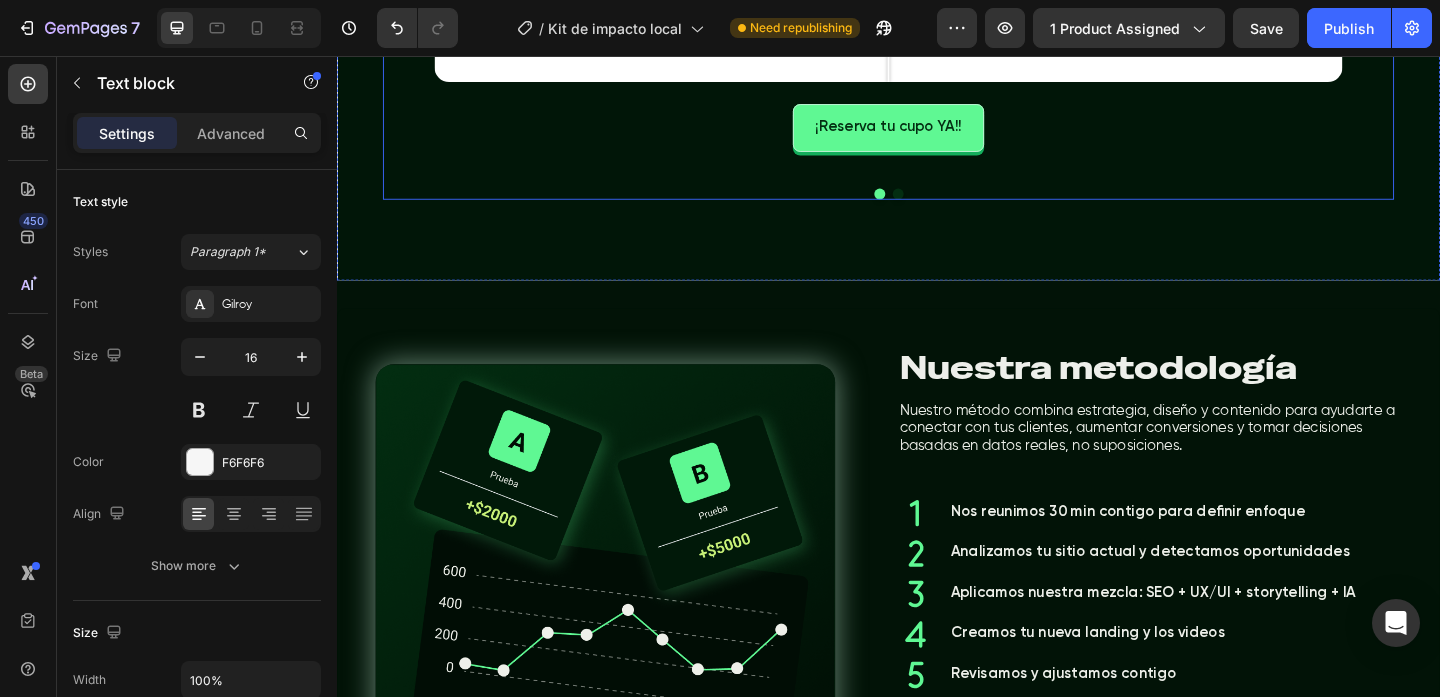 click at bounding box center (937, 206) 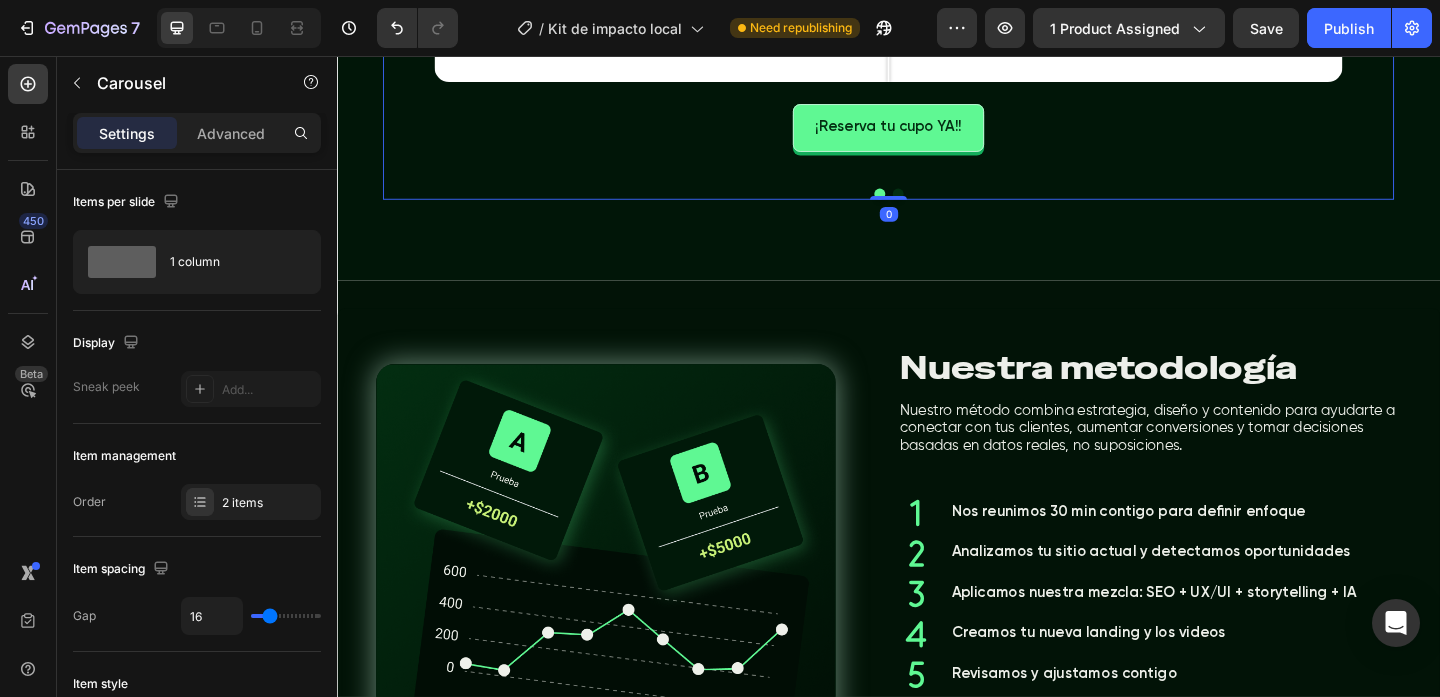 click at bounding box center (947, 206) 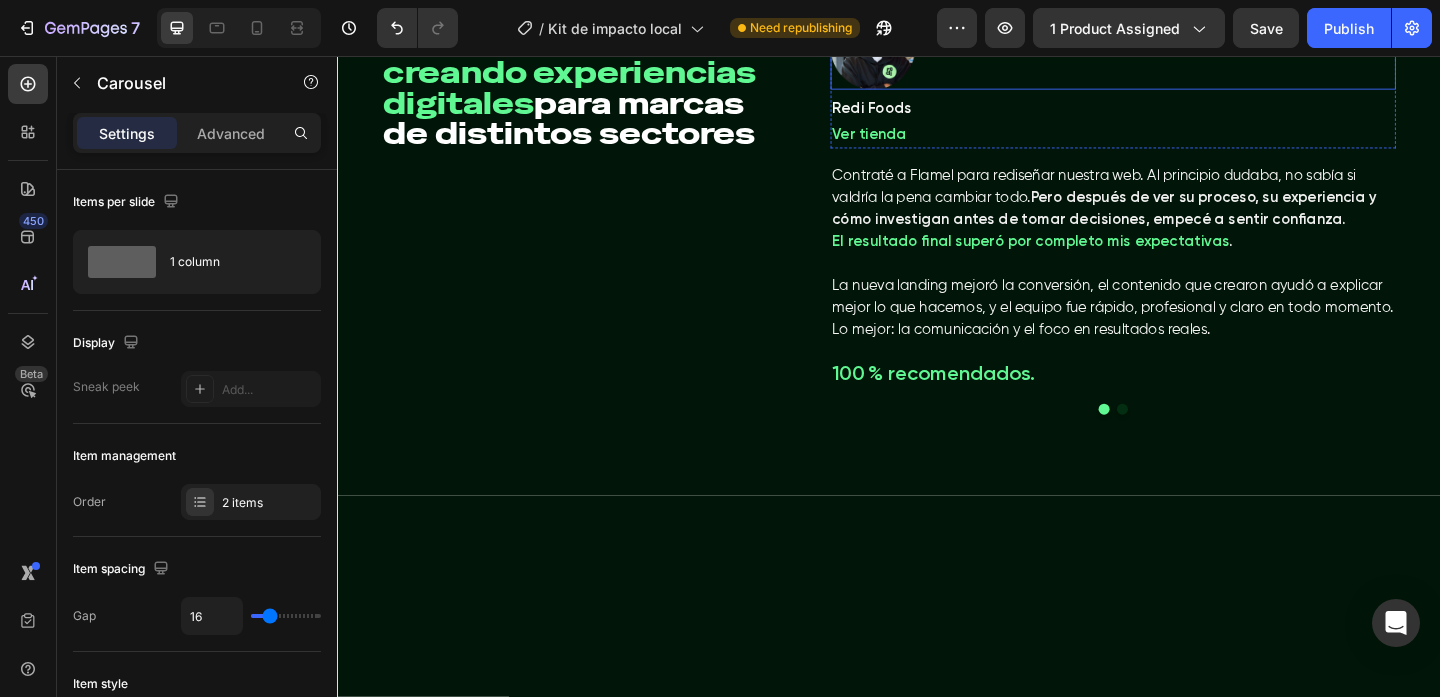 scroll, scrollTop: 4626, scrollLeft: 0, axis: vertical 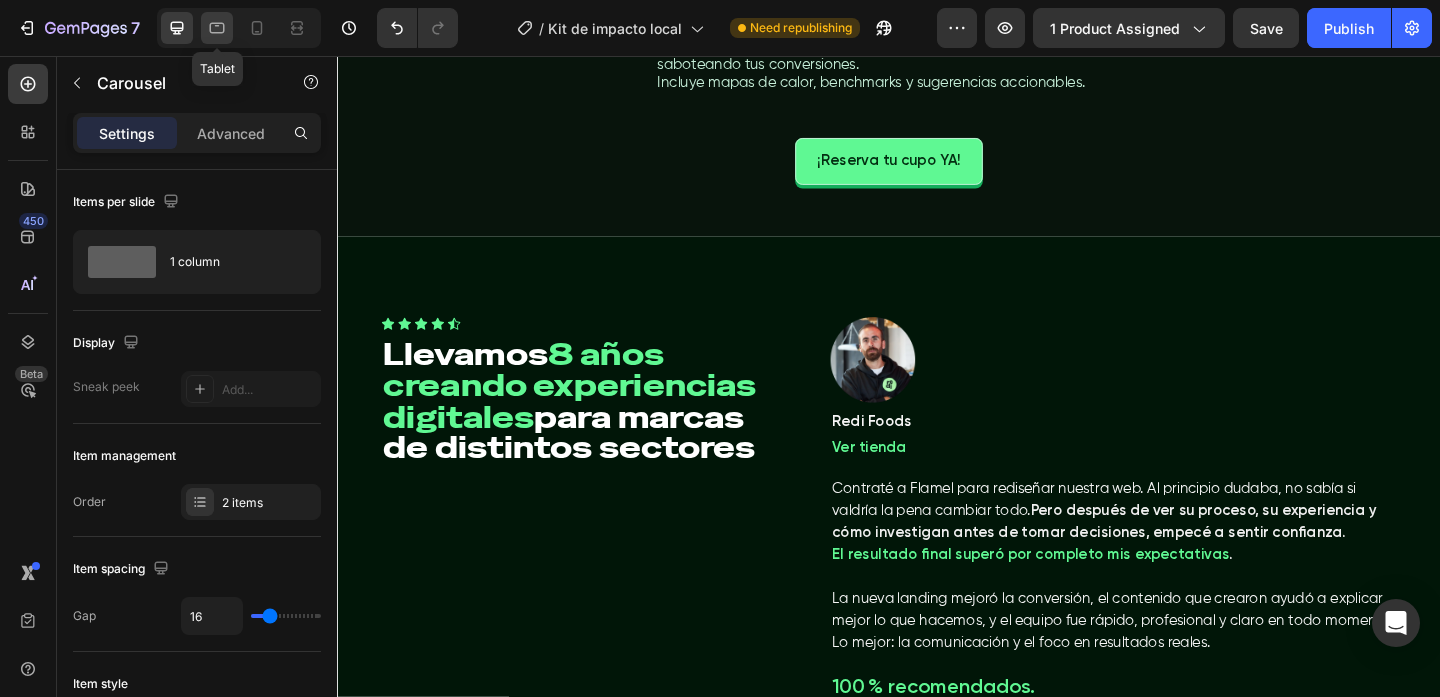 click 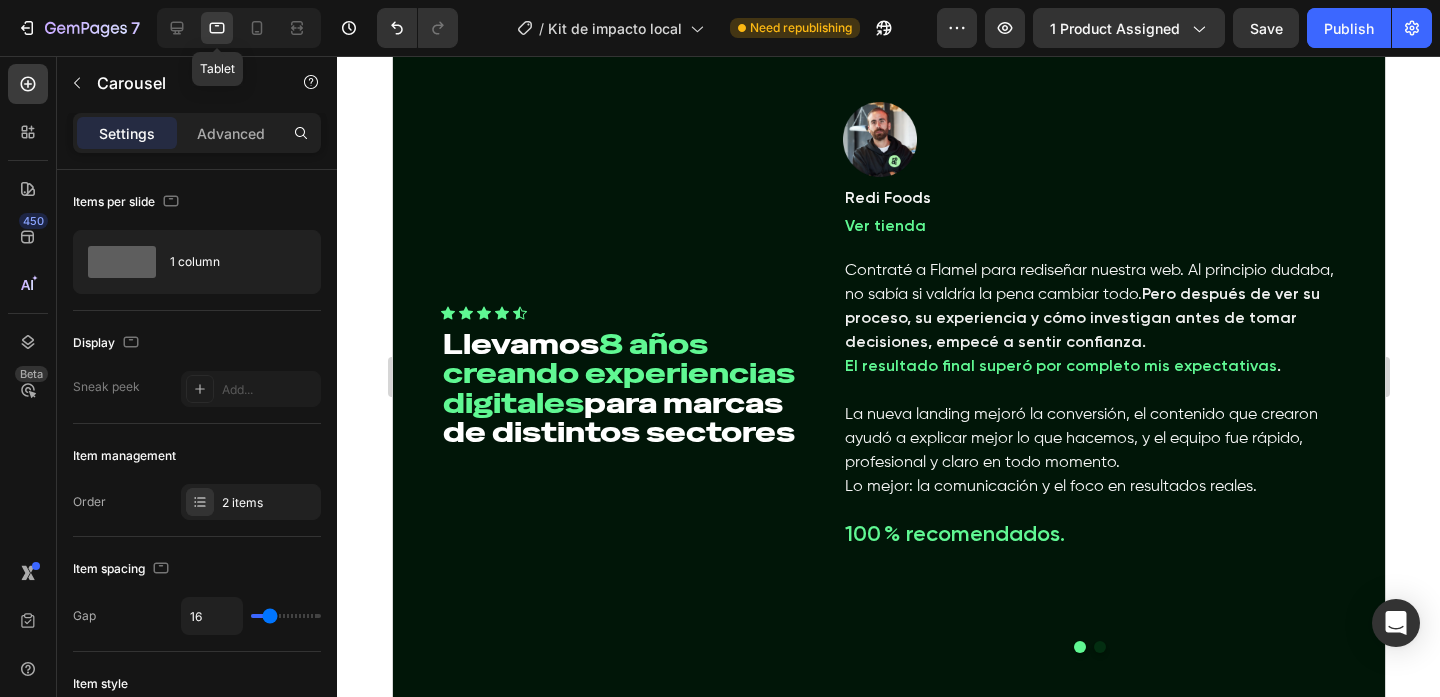 scroll, scrollTop: 4777, scrollLeft: 0, axis: vertical 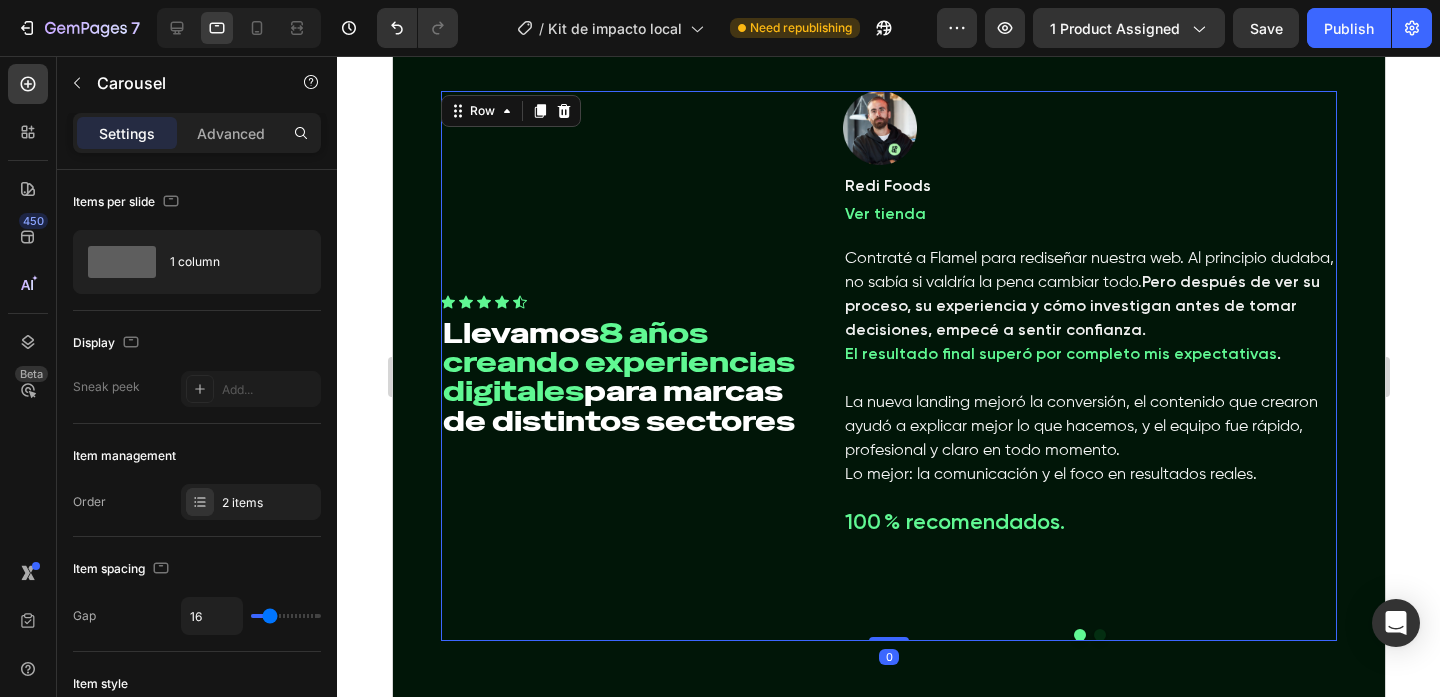 click on "Icon                Icon                Icon                Icon
Icon Icon List Hoz Llevamos  8 años creando experiencias digitales  para marcas de distintos sectores Heading" at bounding box center [625, 366] 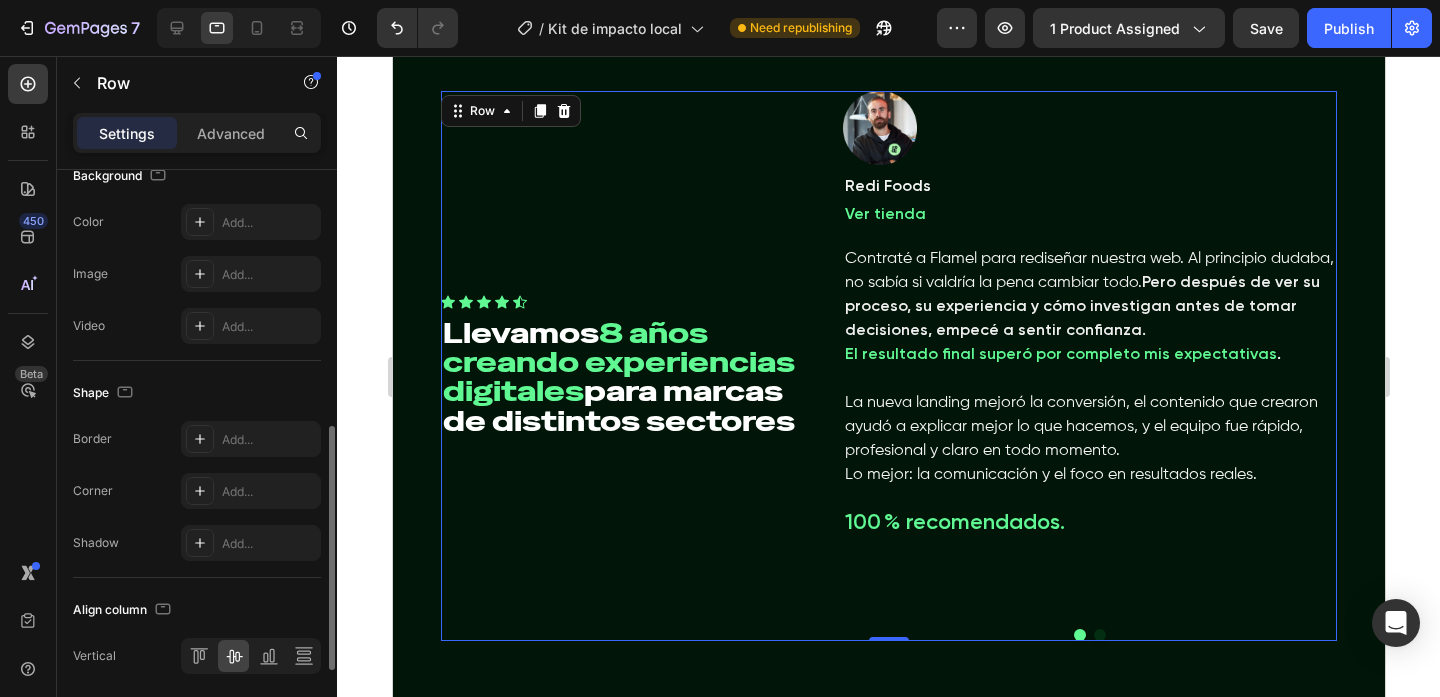 scroll, scrollTop: 812, scrollLeft: 0, axis: vertical 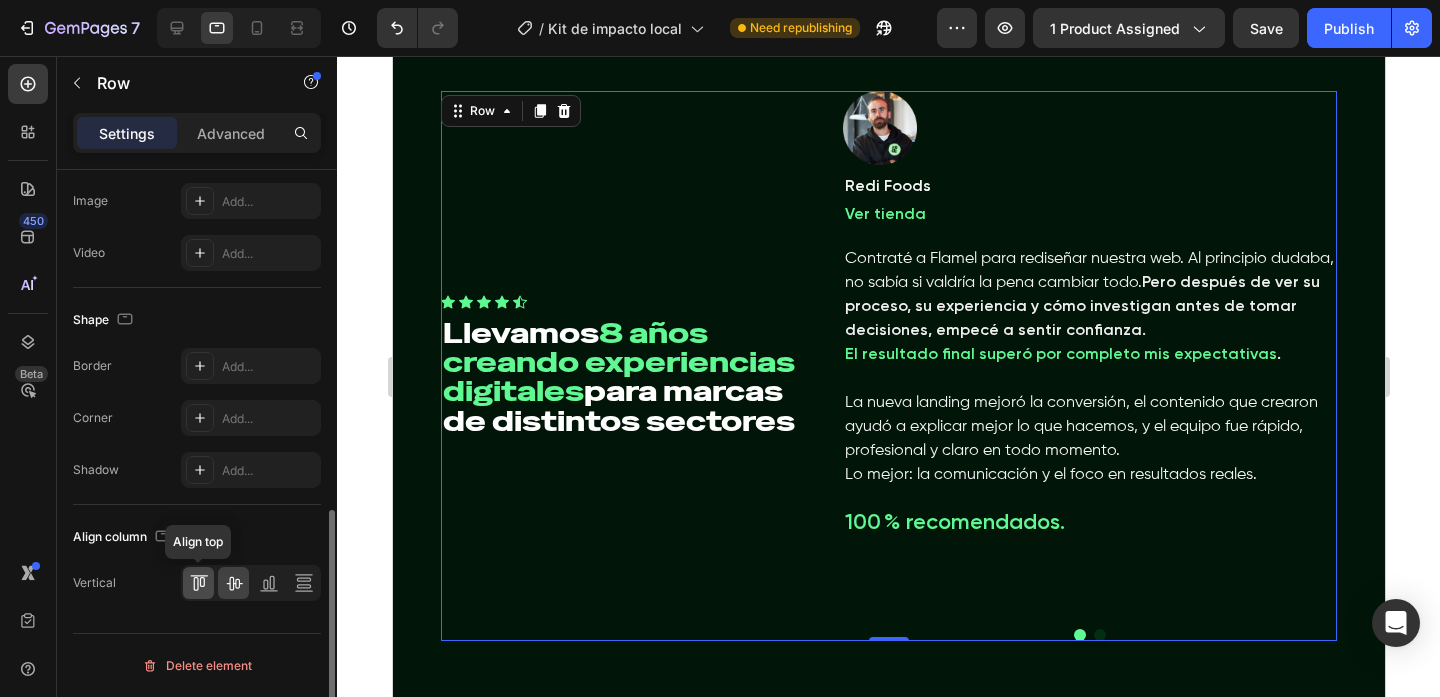 click 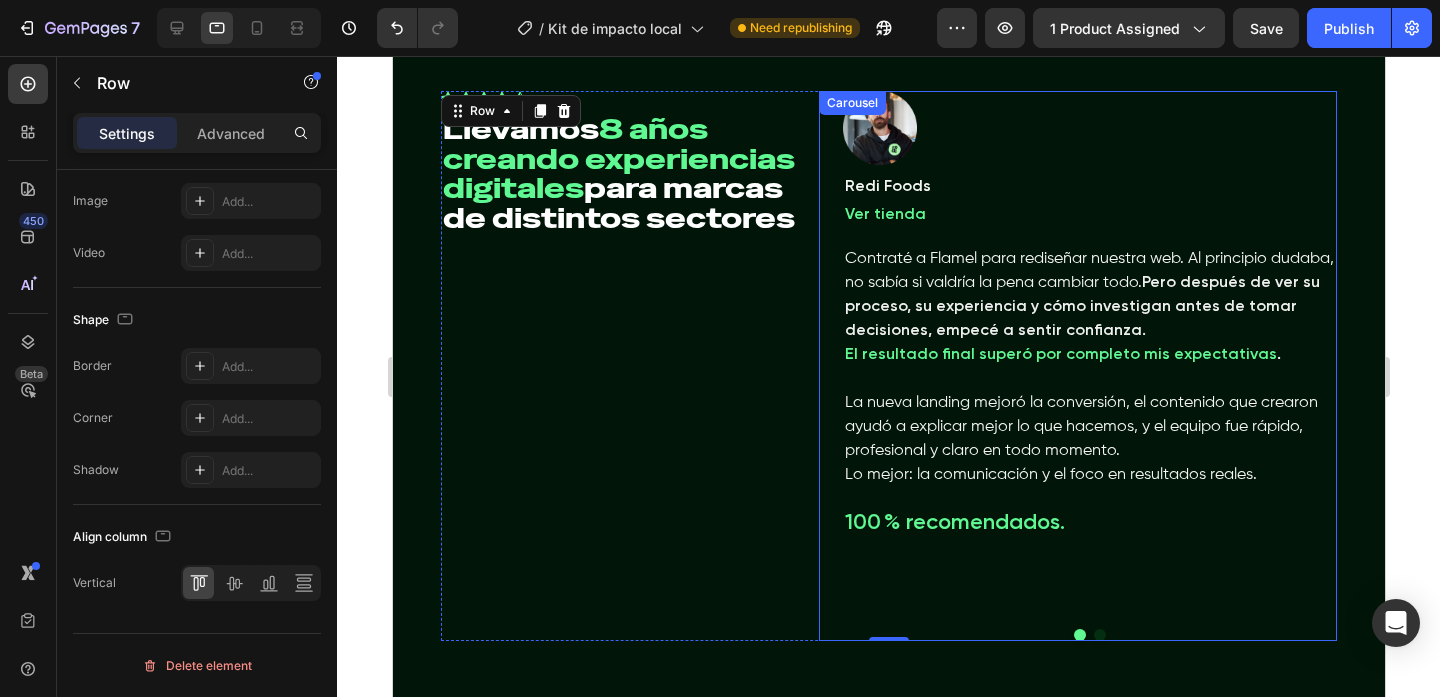 click at bounding box center (1099, 635) 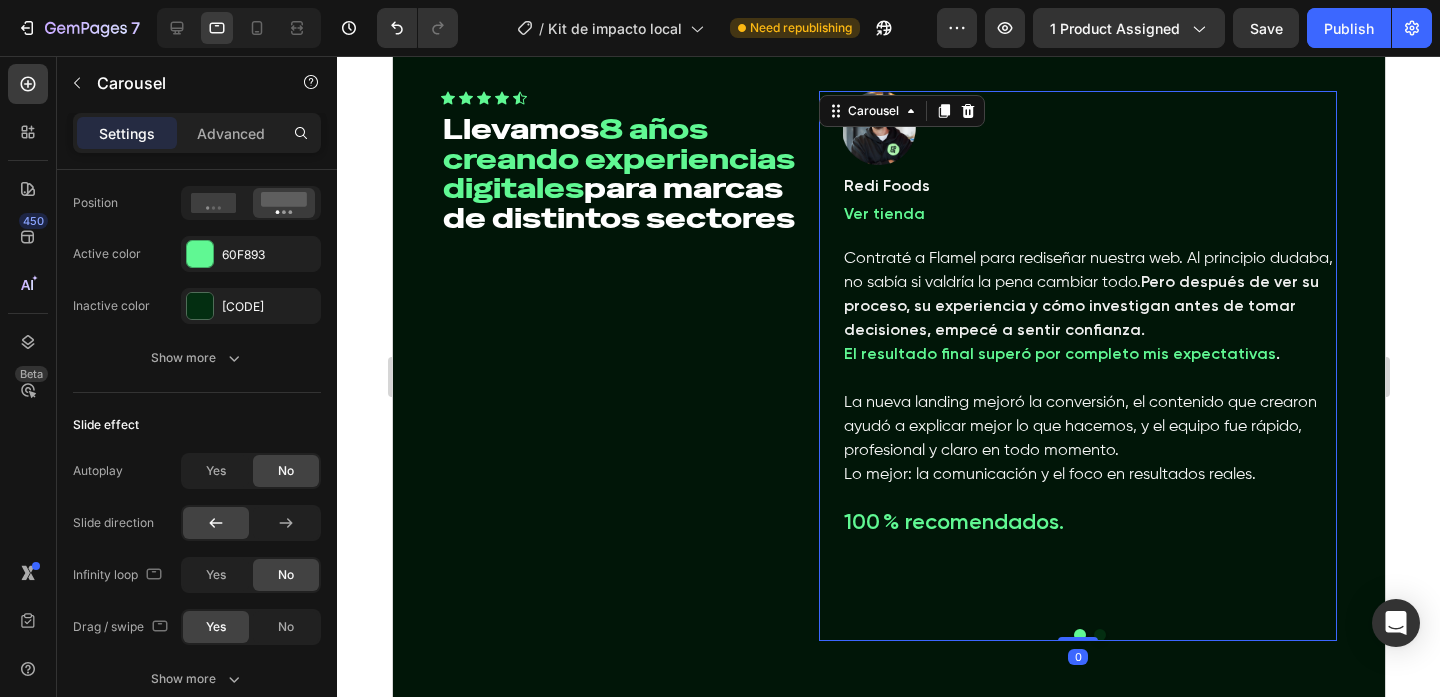 scroll, scrollTop: 0, scrollLeft: 0, axis: both 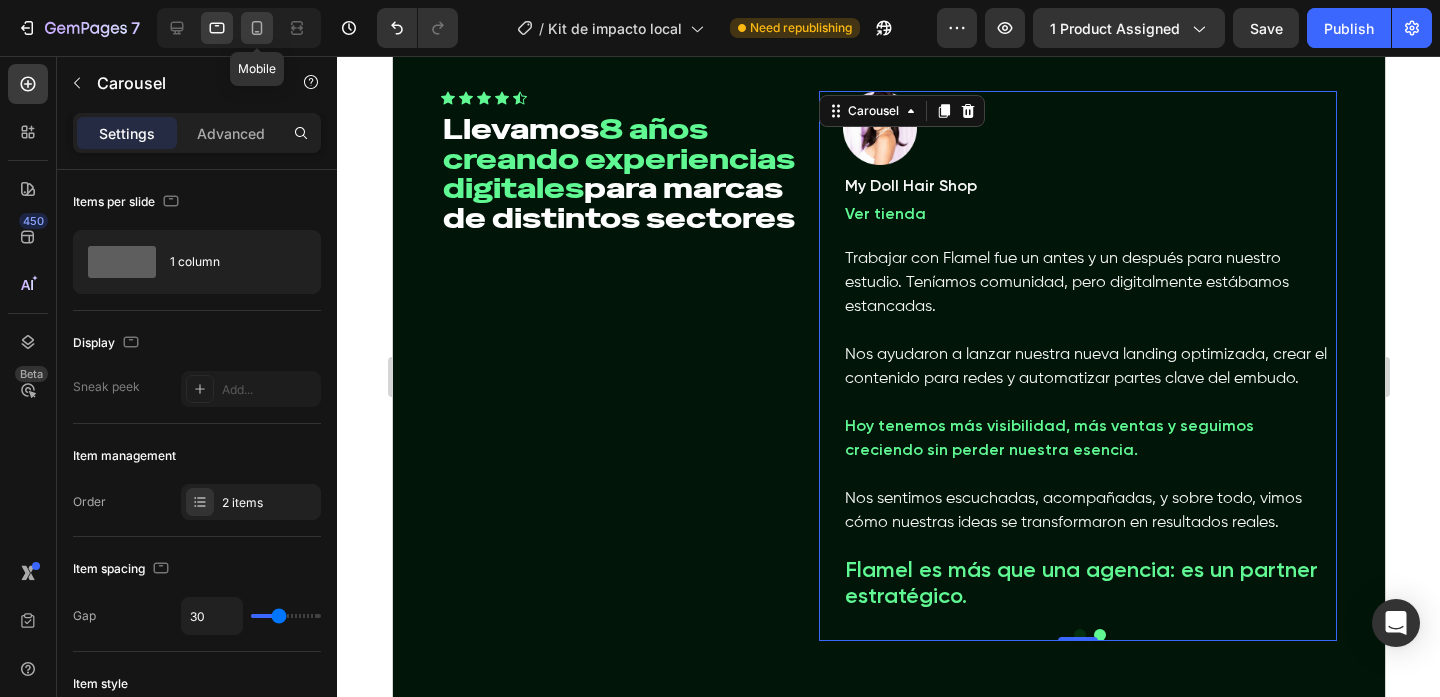 click 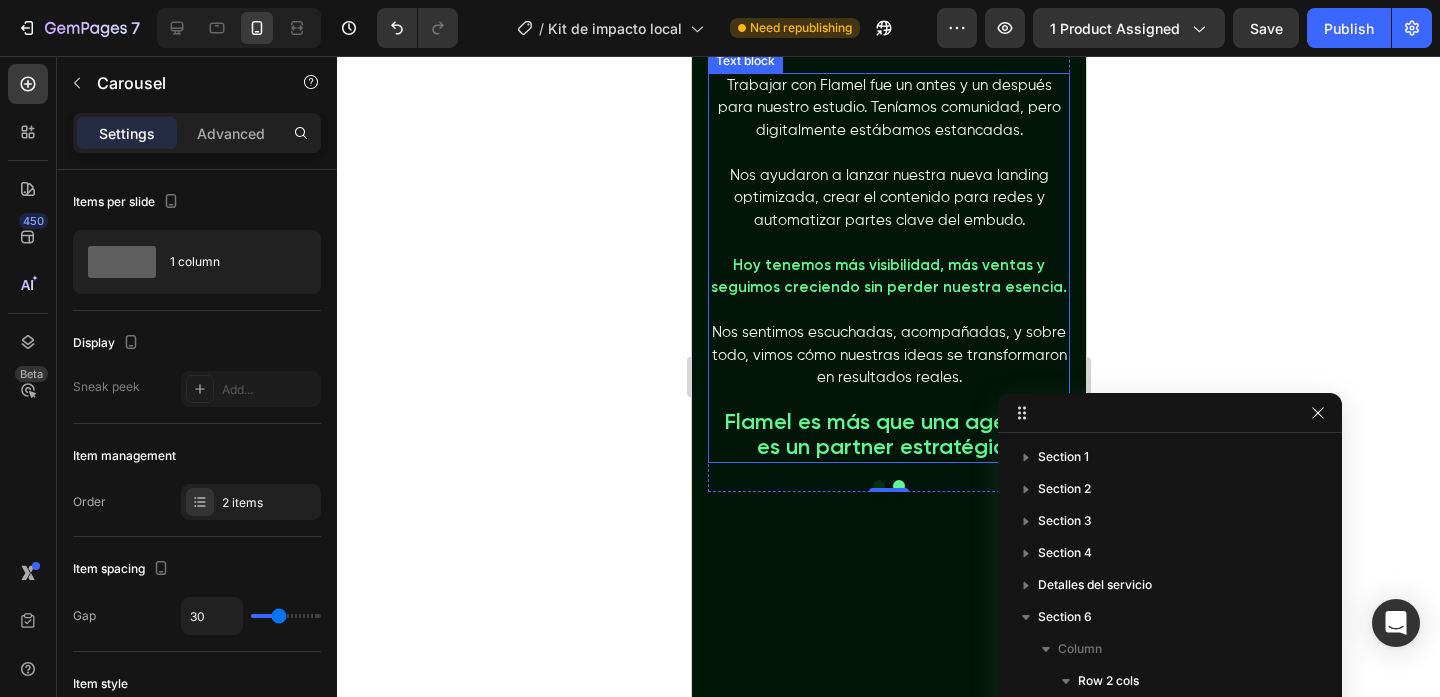 scroll, scrollTop: 5305, scrollLeft: 0, axis: vertical 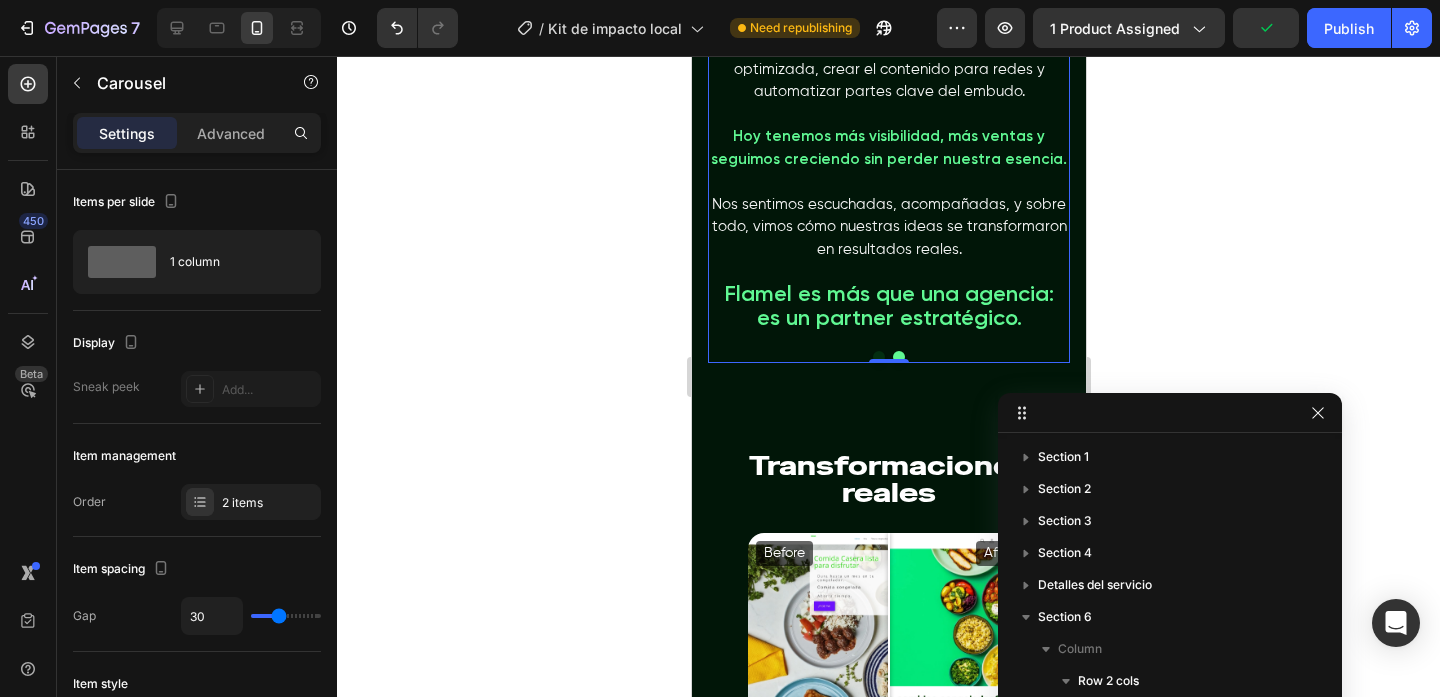 click on "7  Version history  /  Kit de impacto local Need republishing Preview 1 product assigned  Publish" 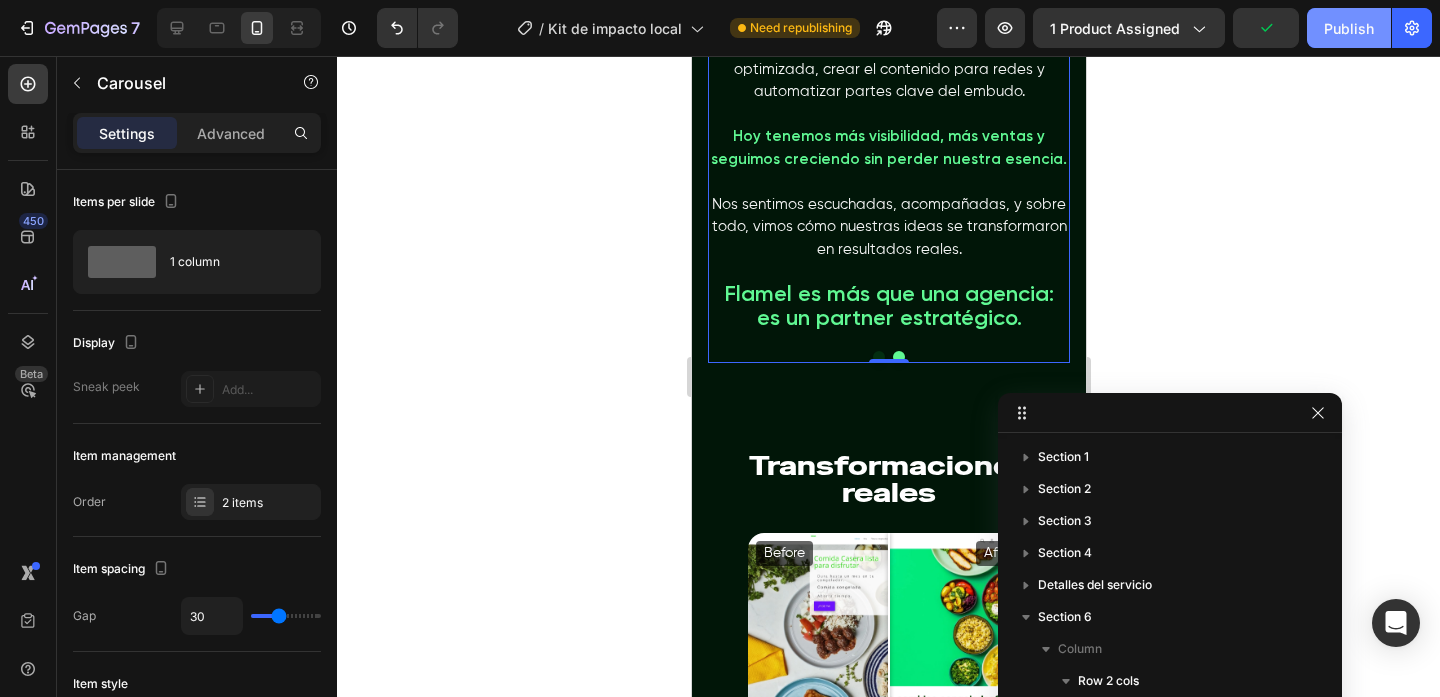 click on "Publish" at bounding box center (1349, 28) 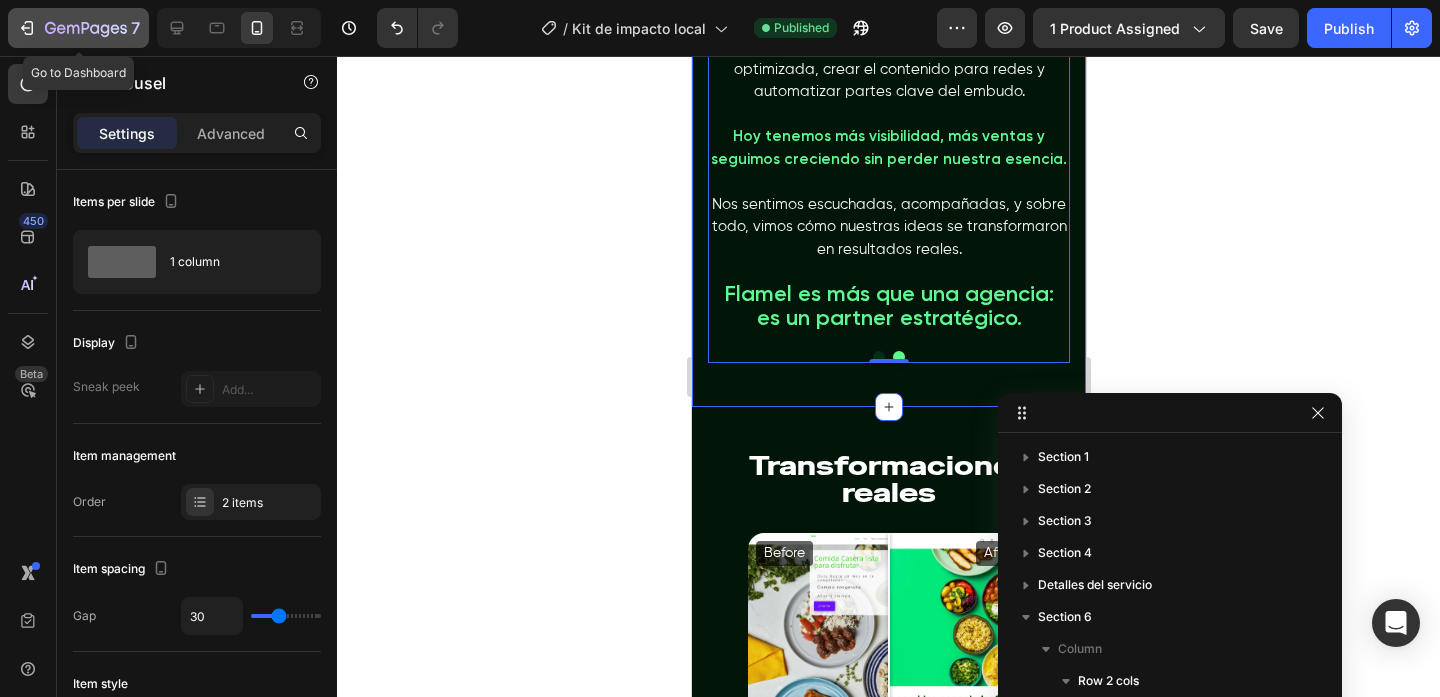 click 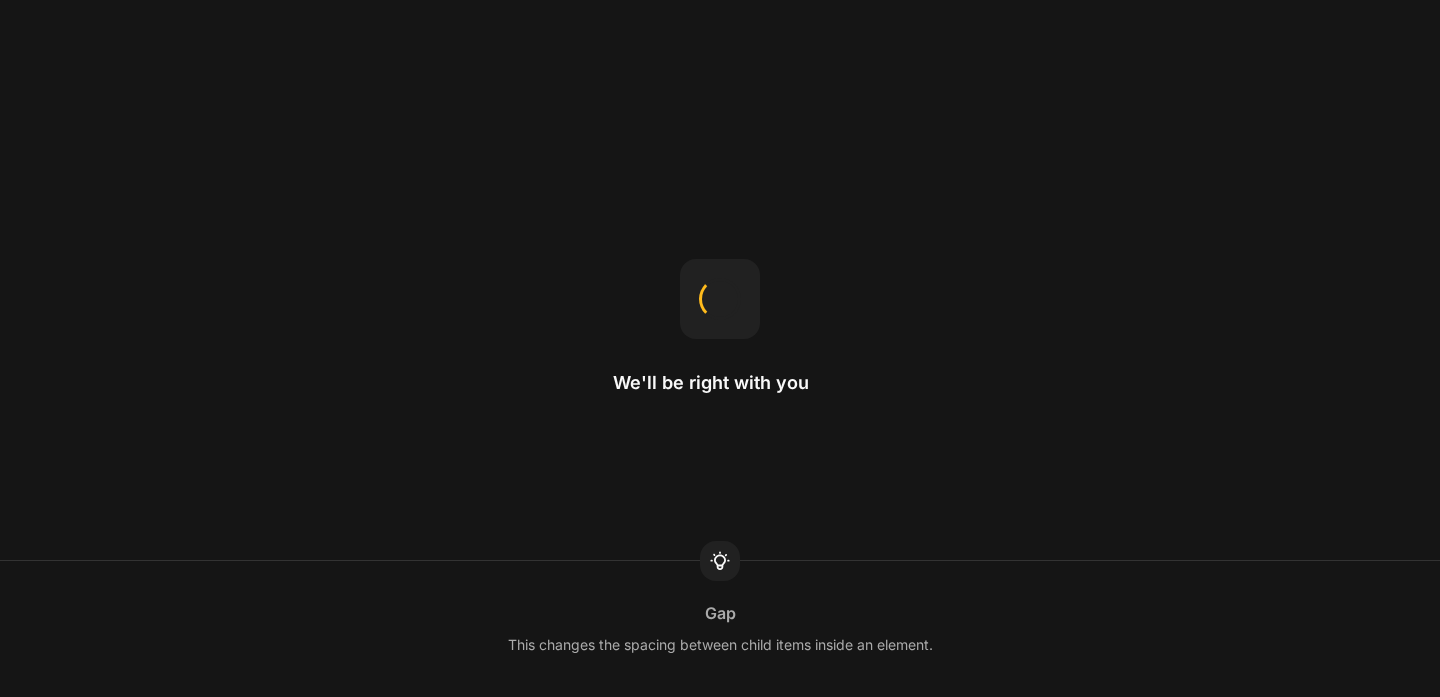 scroll, scrollTop: 0, scrollLeft: 0, axis: both 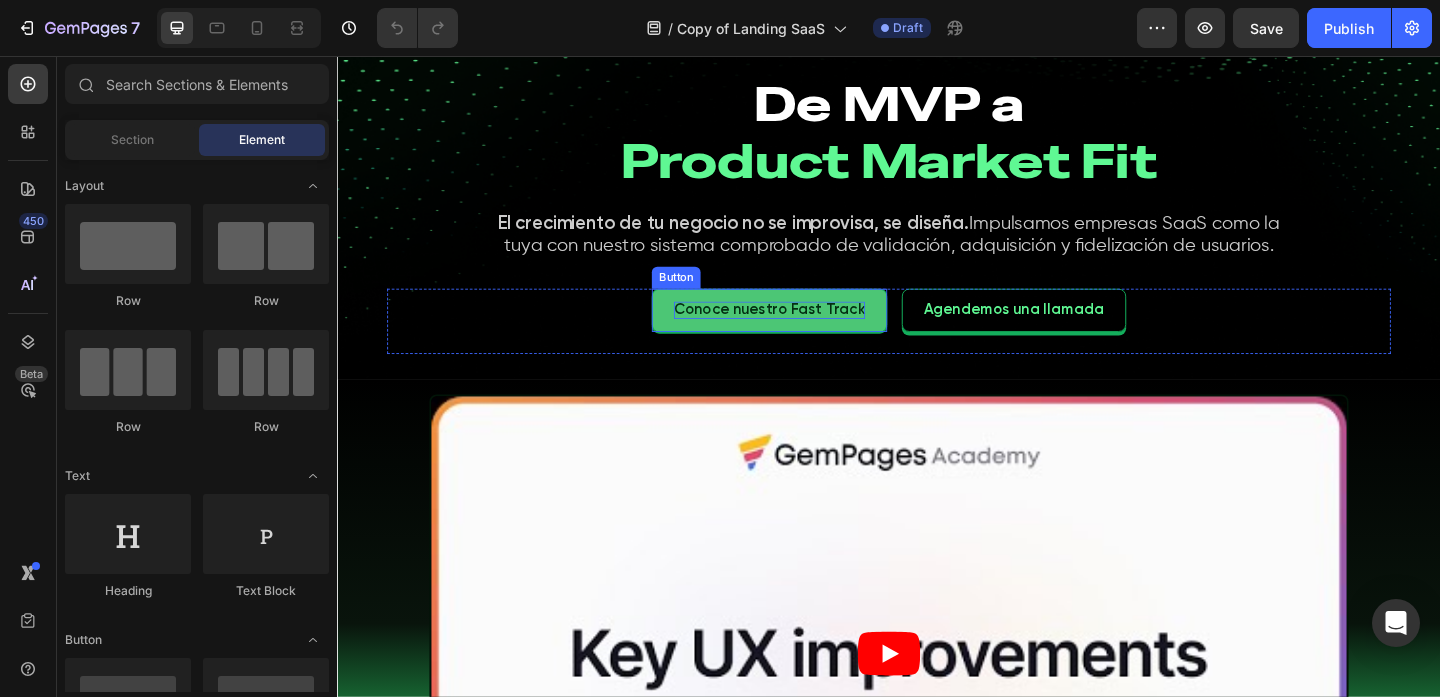 click on "Conoce nuestro Fast Track" at bounding box center (807, 332) 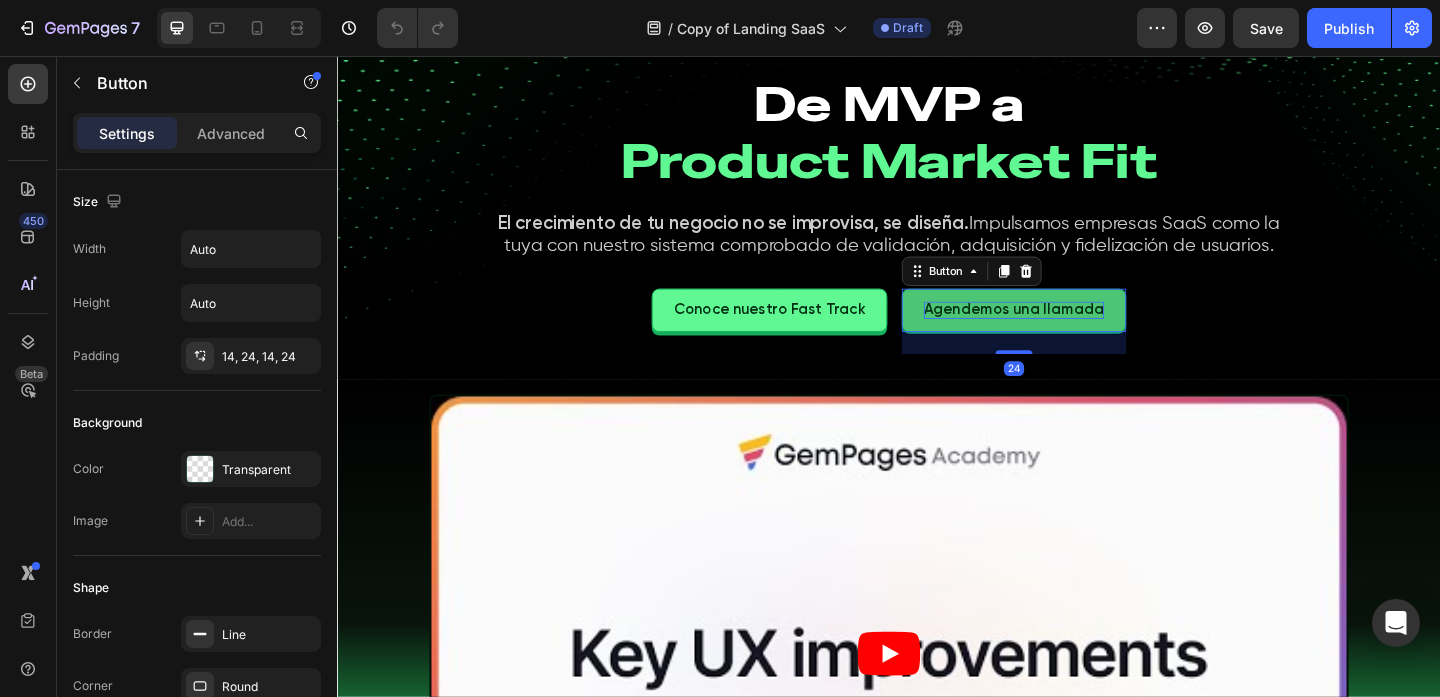 click on "Agendemos una llamada" at bounding box center [1073, 332] 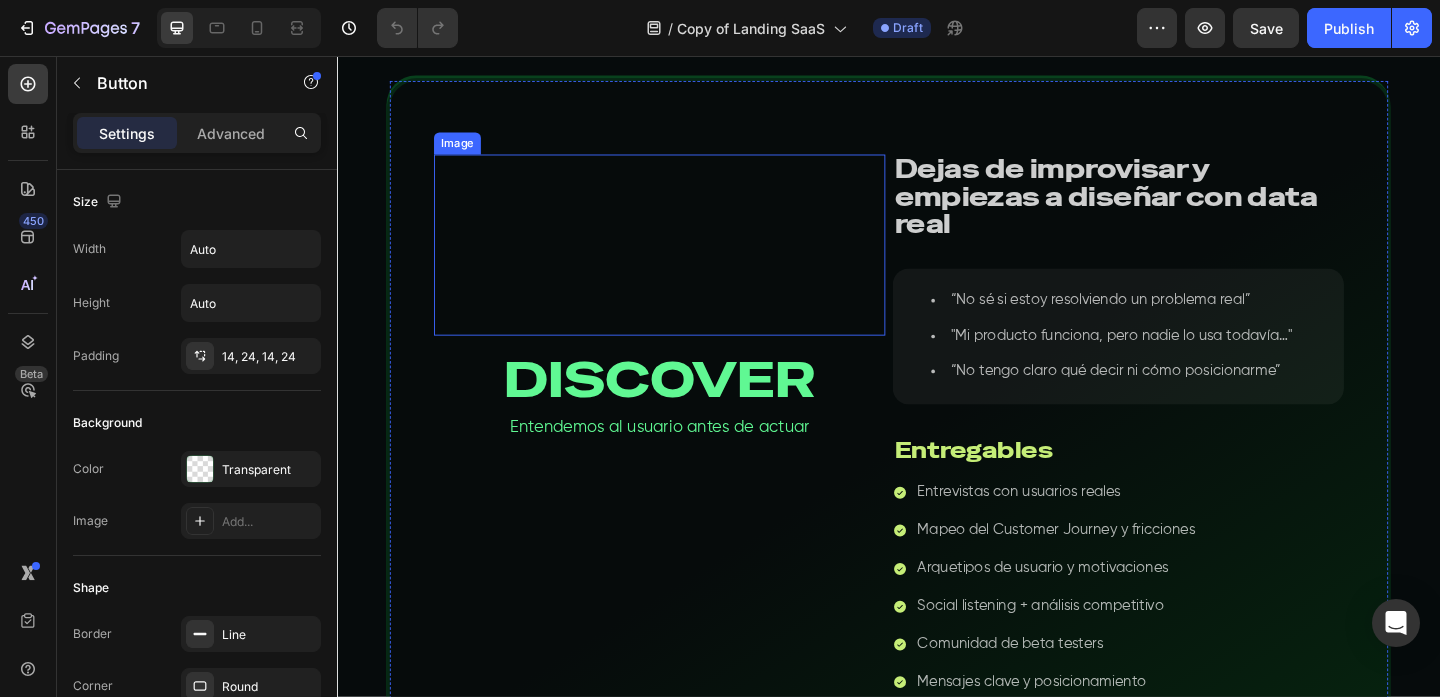 scroll, scrollTop: 3017, scrollLeft: 0, axis: vertical 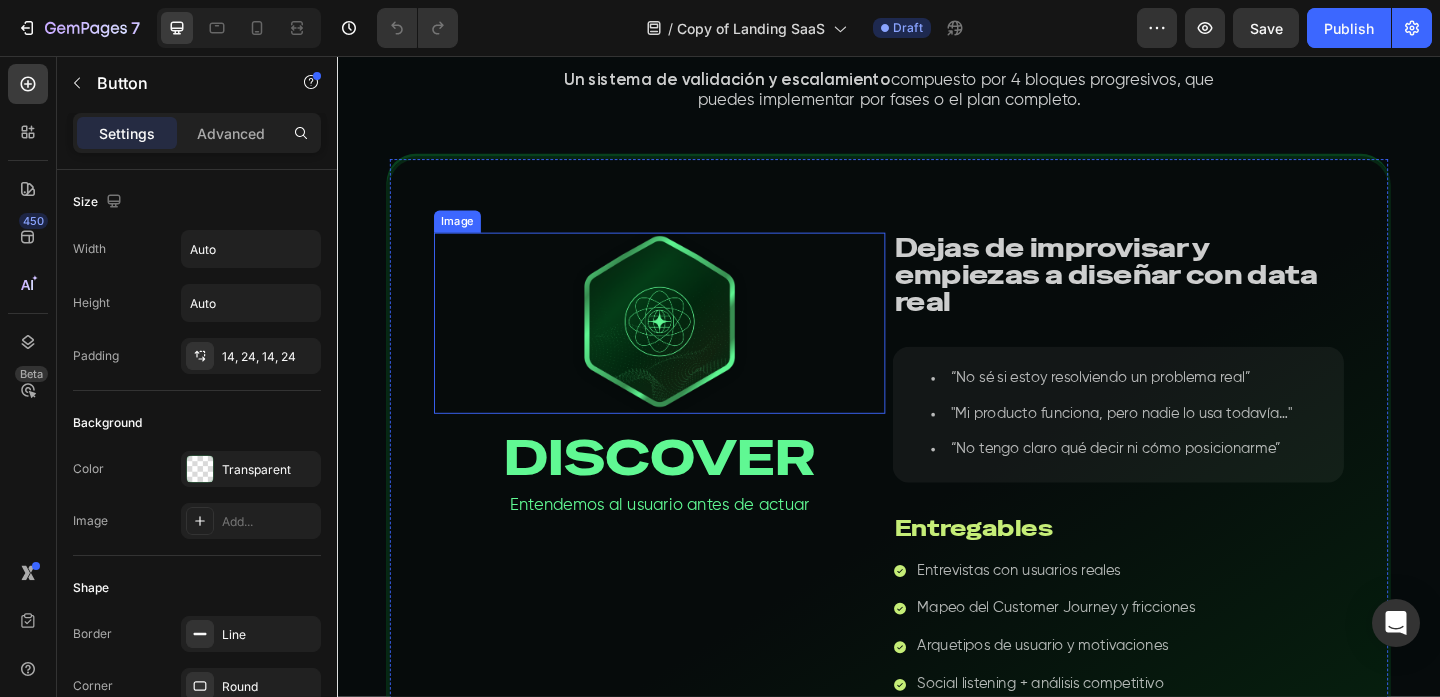 click at bounding box center [687, 346] 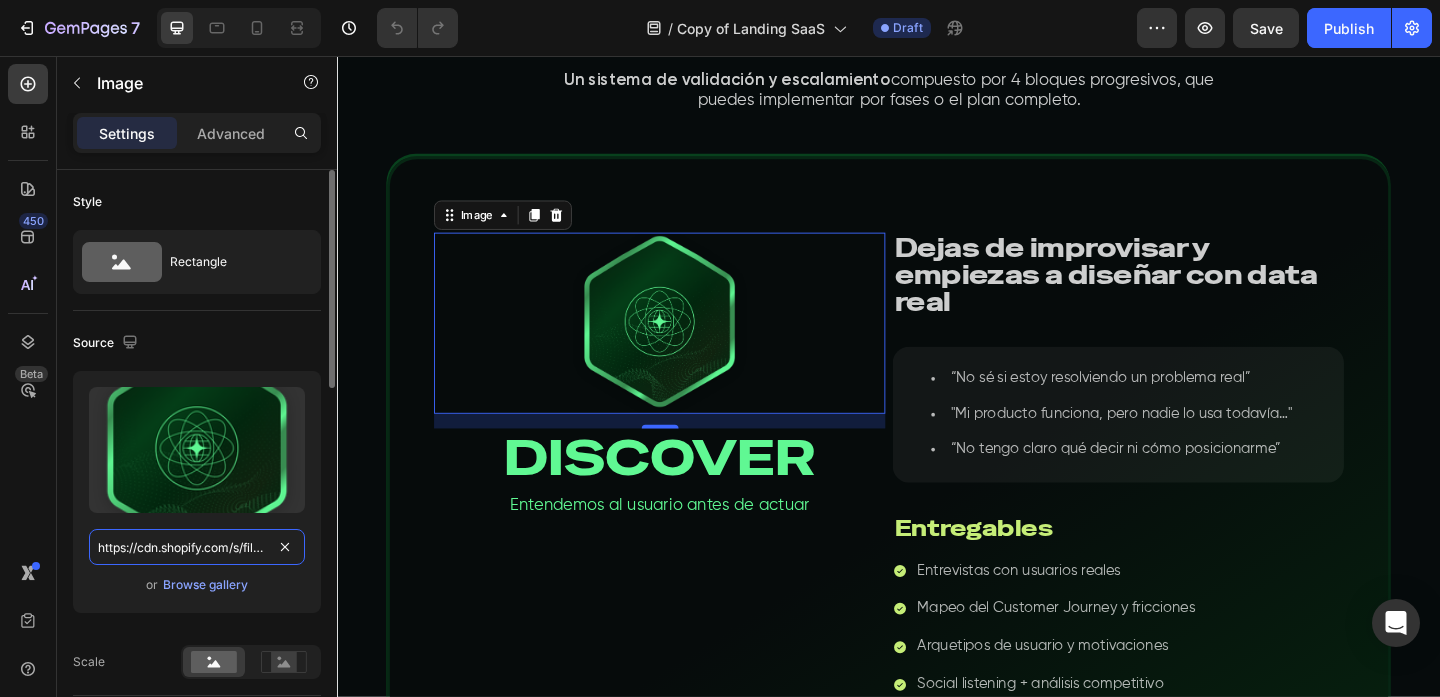 click on "https://cdn.shopify.com/s/files/1/0652/6844/9463/files/gempages_523111934556374104-4f441a6c-79db-4850-86c7-57e0da493f50.png" at bounding box center (197, 547) 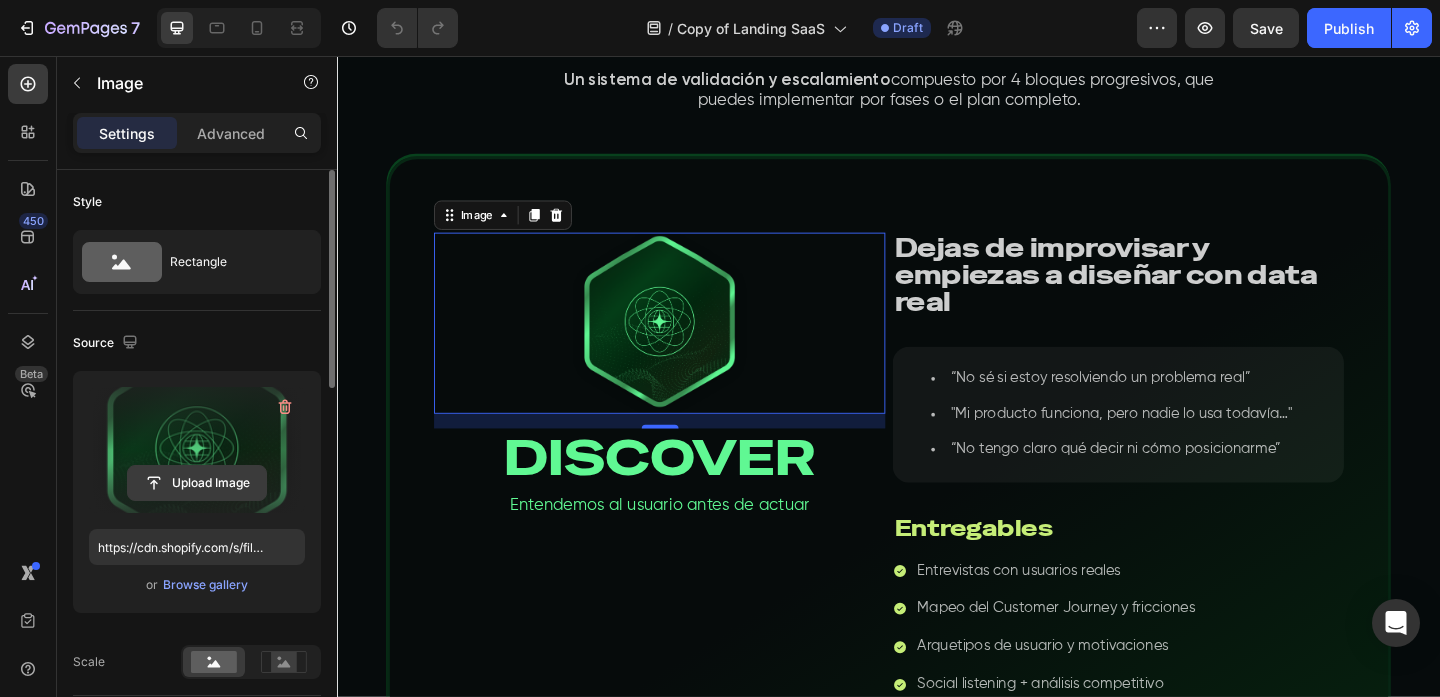 click 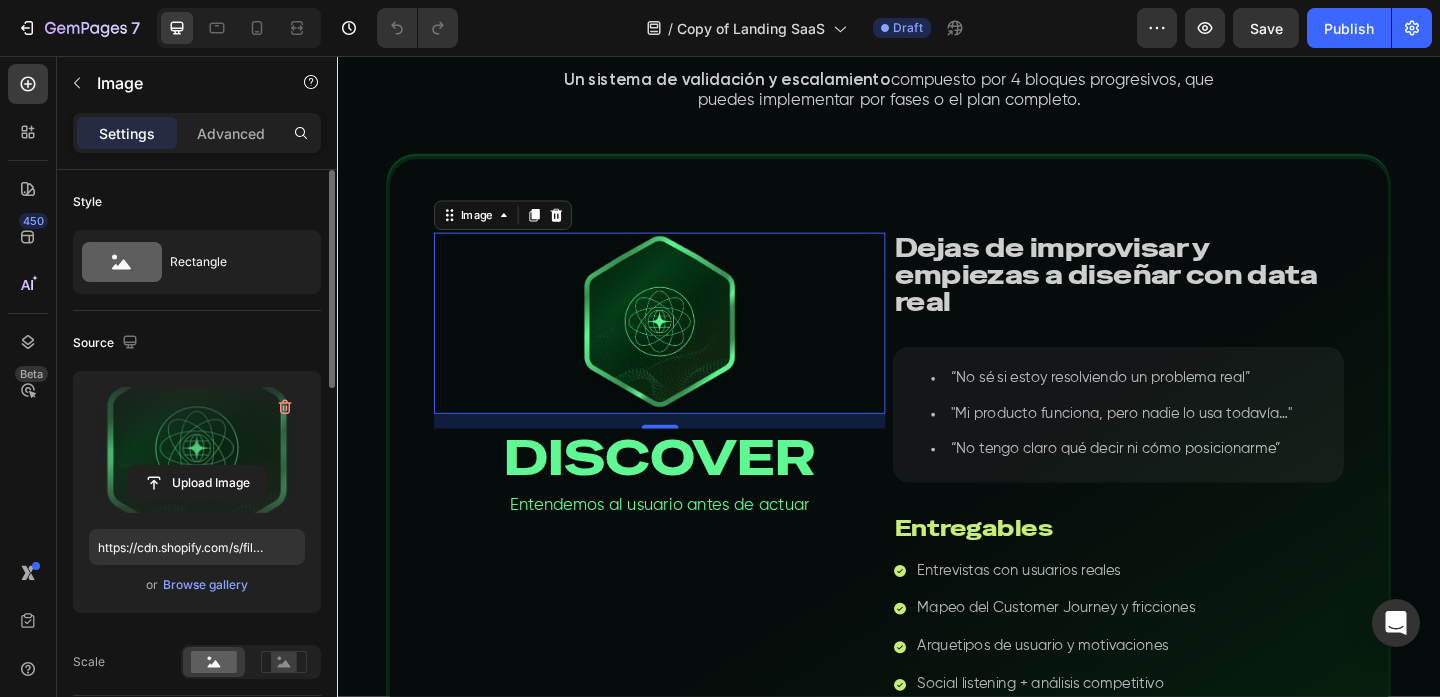 click at bounding box center (197, 450) 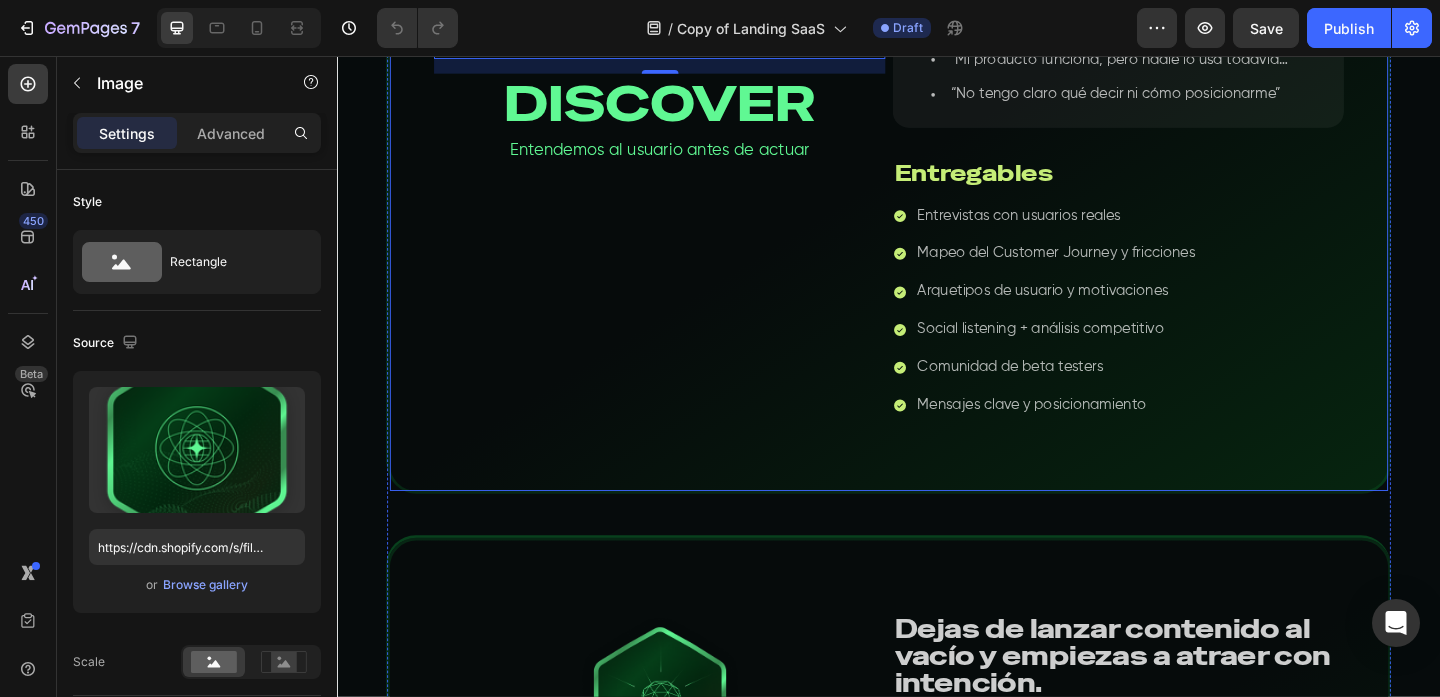 scroll, scrollTop: 3228, scrollLeft: 0, axis: vertical 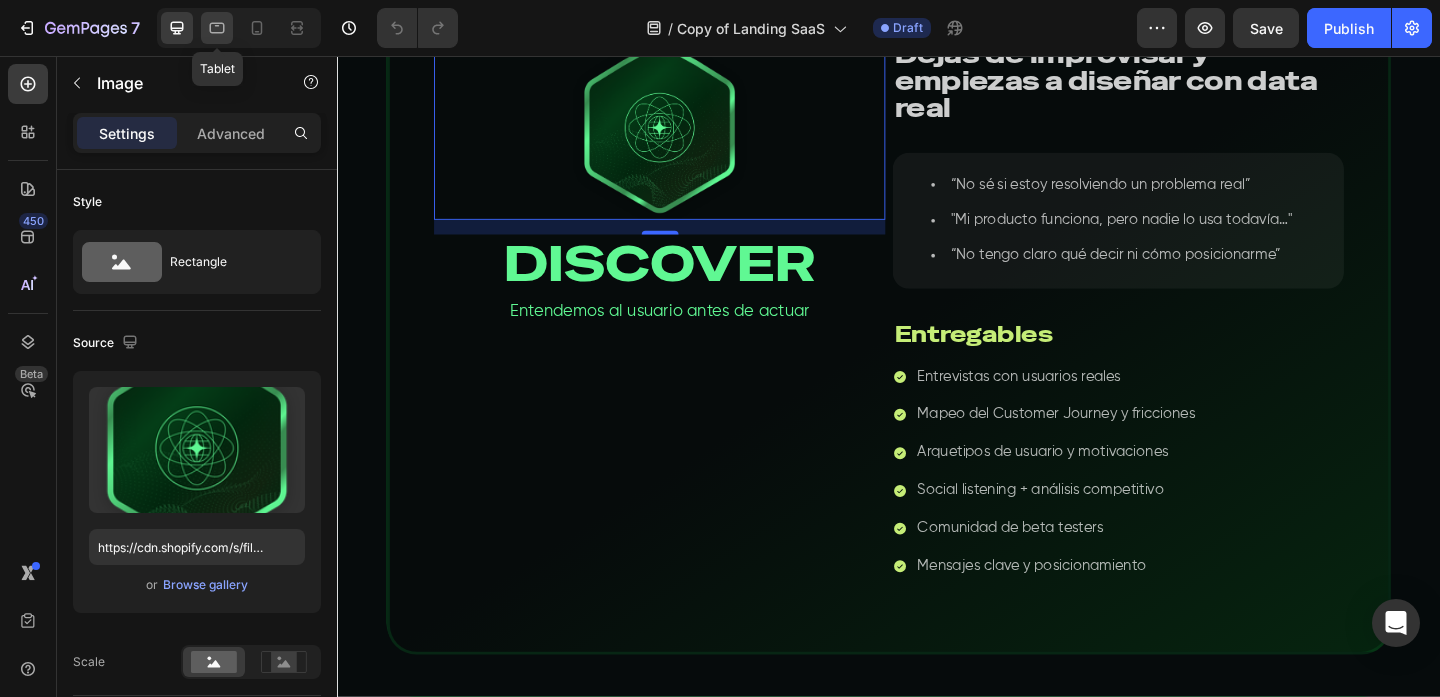 click 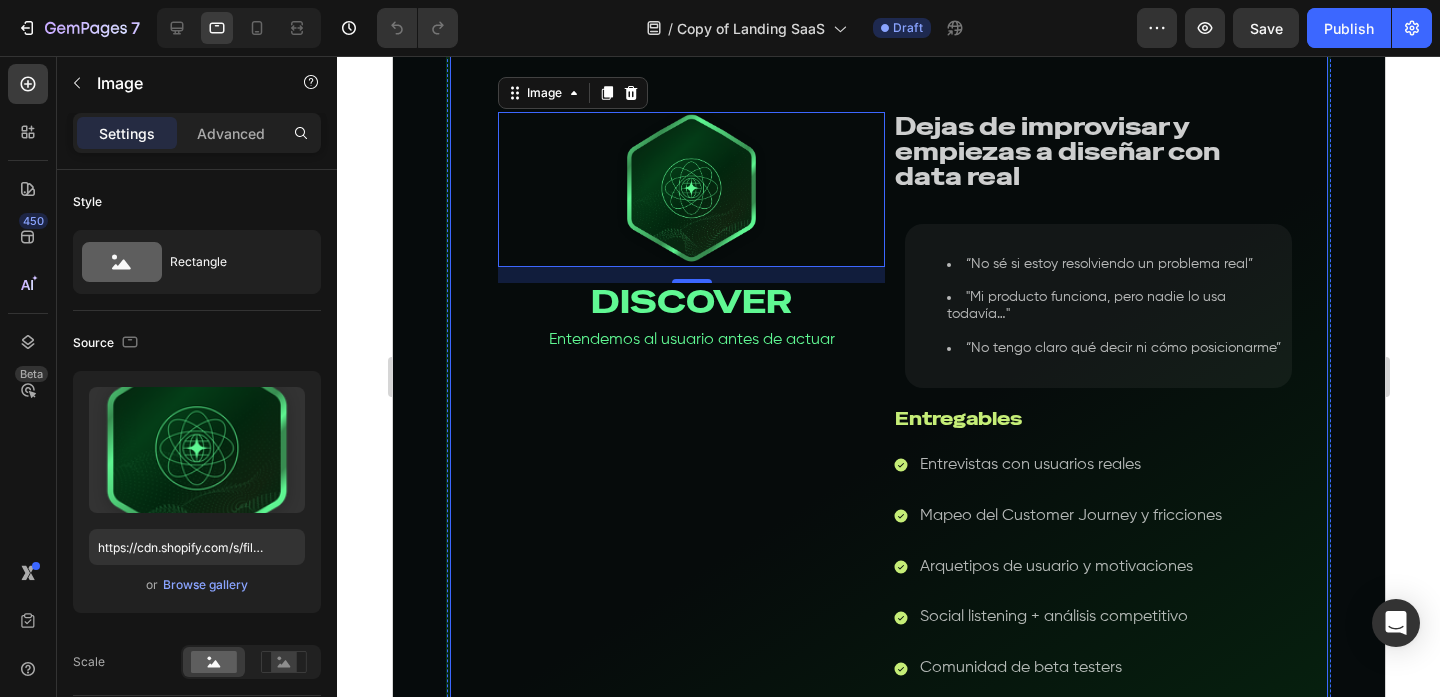 scroll, scrollTop: 2841, scrollLeft: 0, axis: vertical 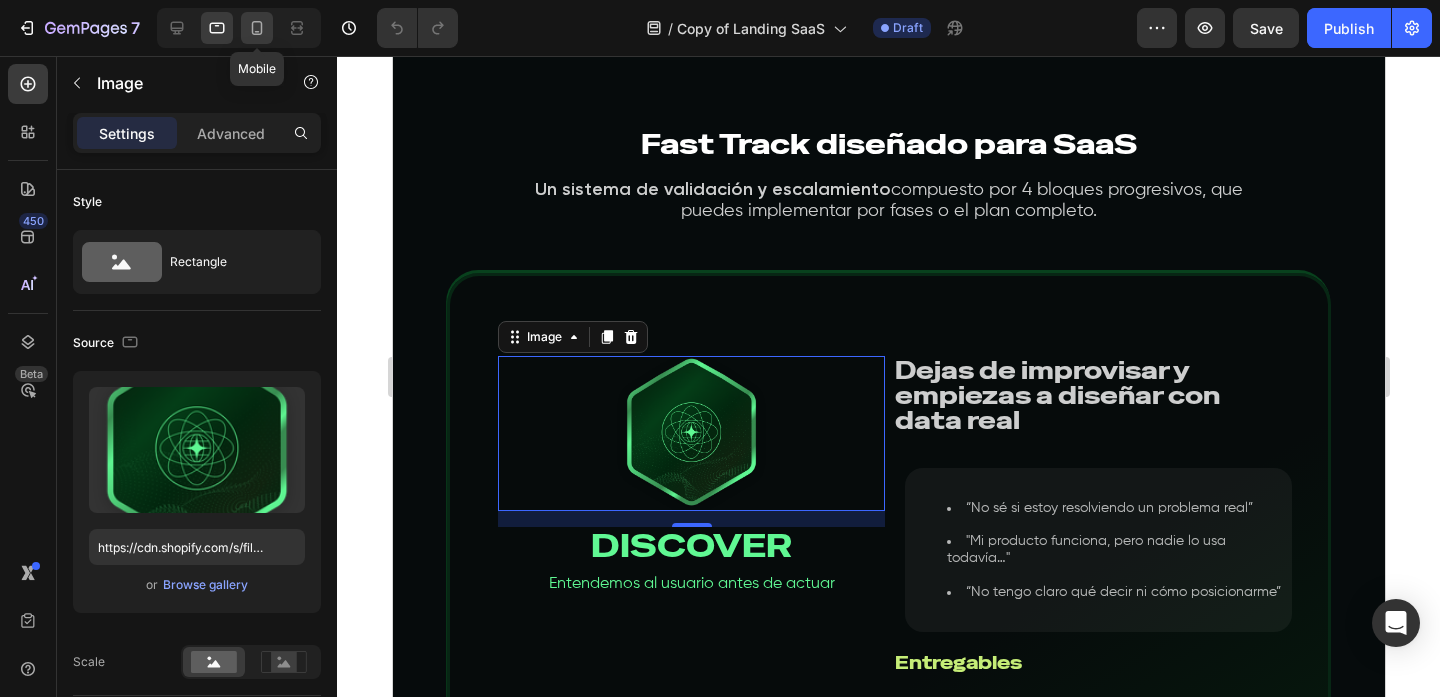 click 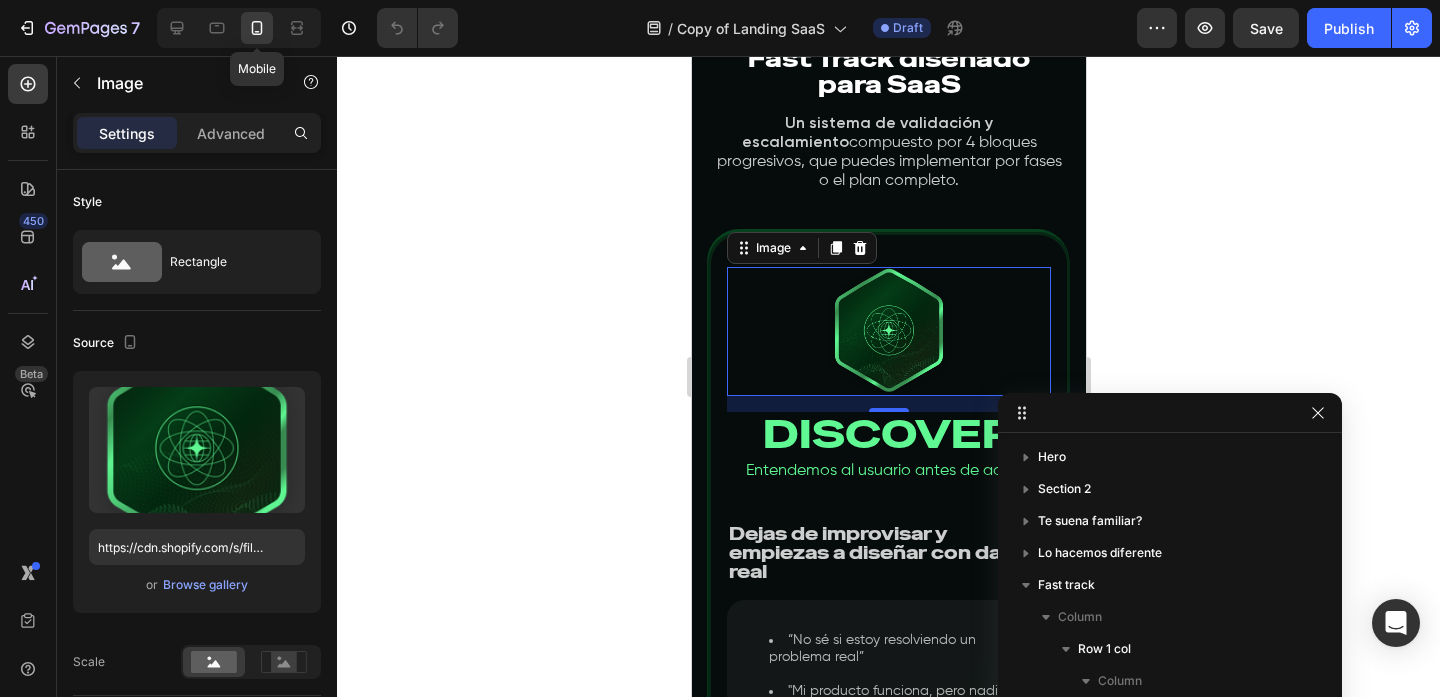 scroll, scrollTop: 251, scrollLeft: 0, axis: vertical 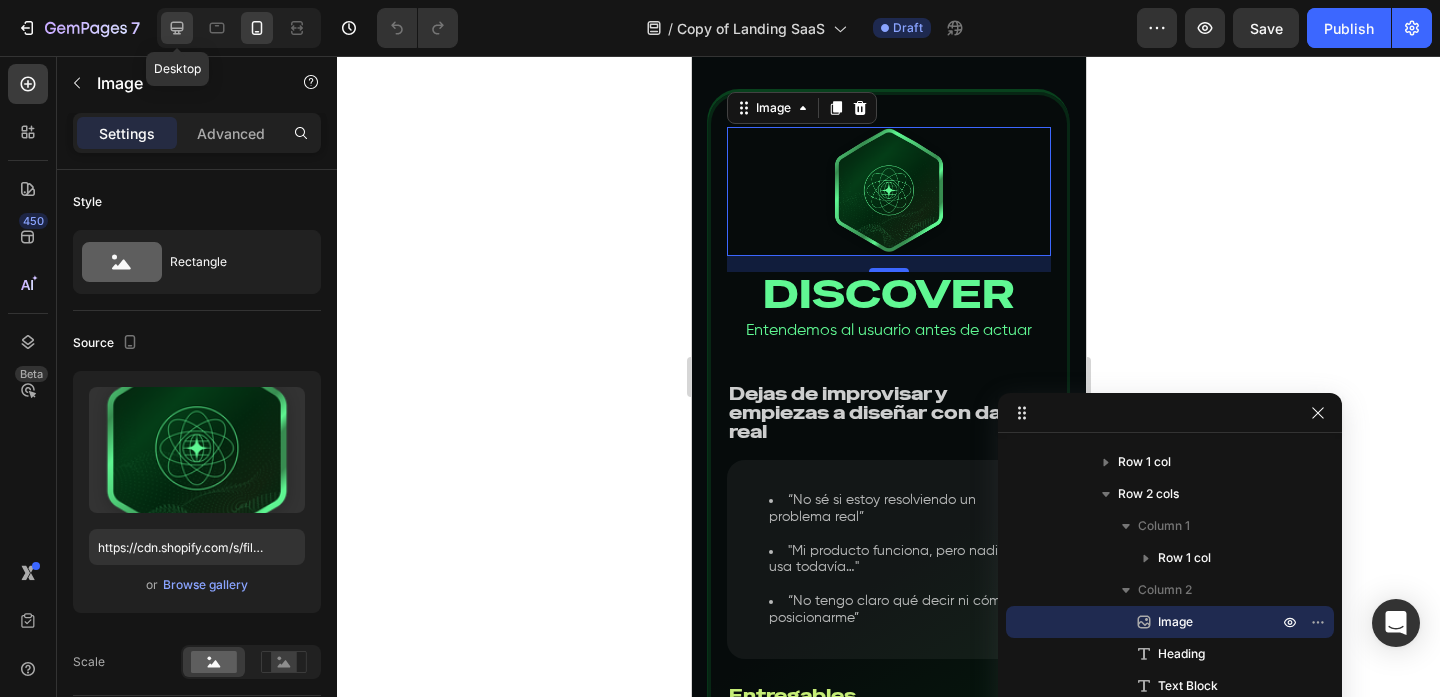 click 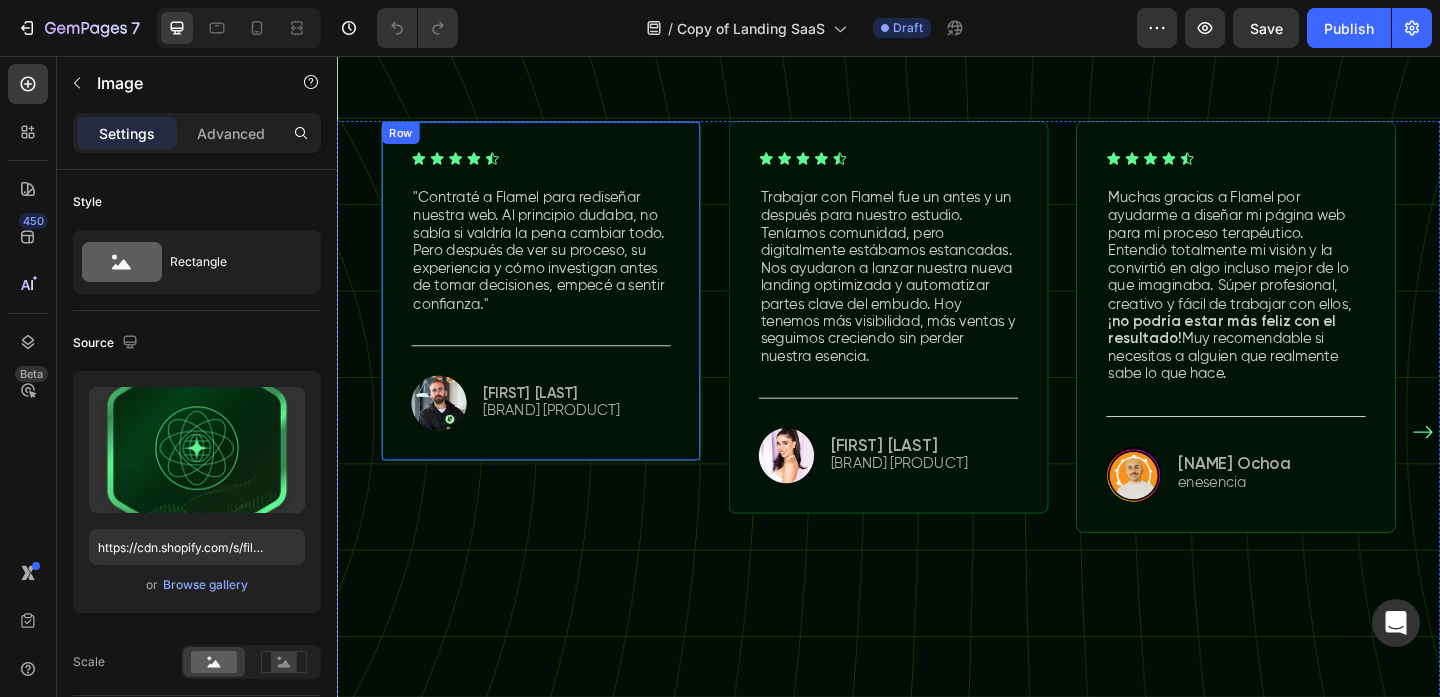 scroll, scrollTop: 7115, scrollLeft: 0, axis: vertical 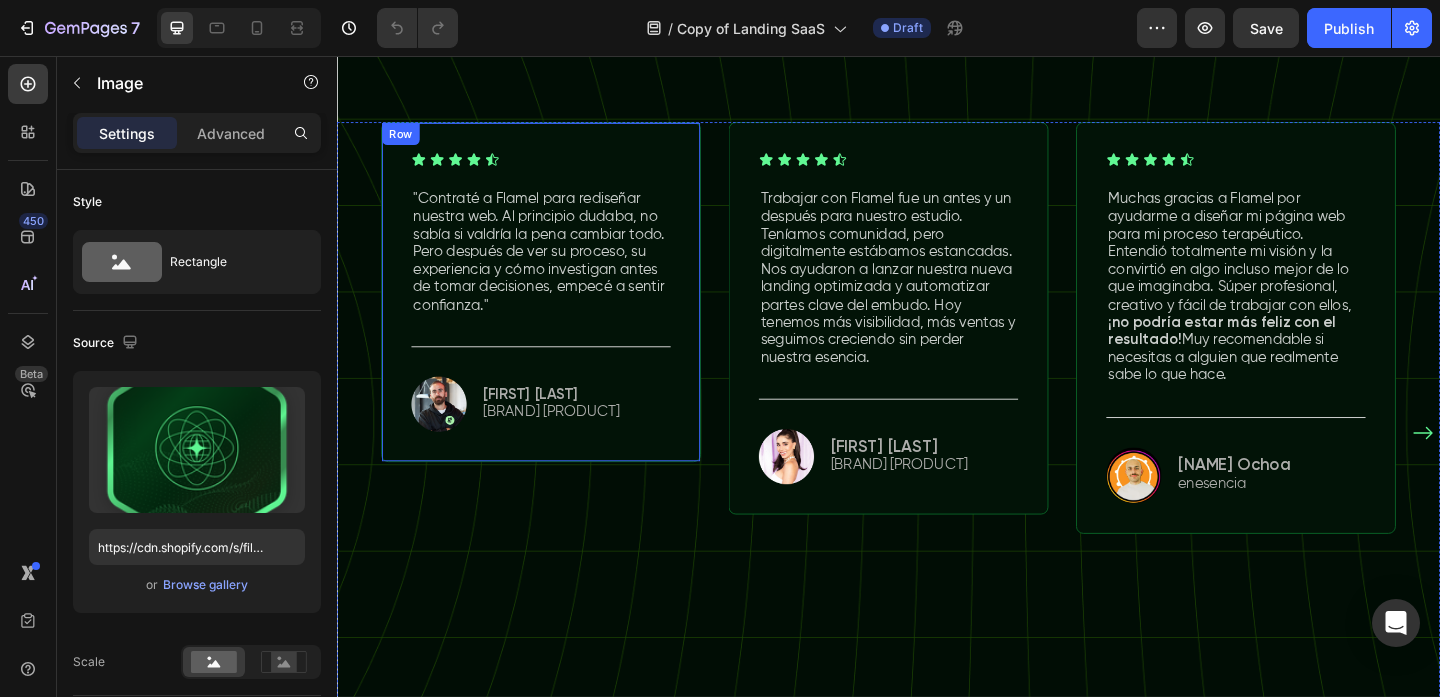 click on "Row" at bounding box center (406, 141) 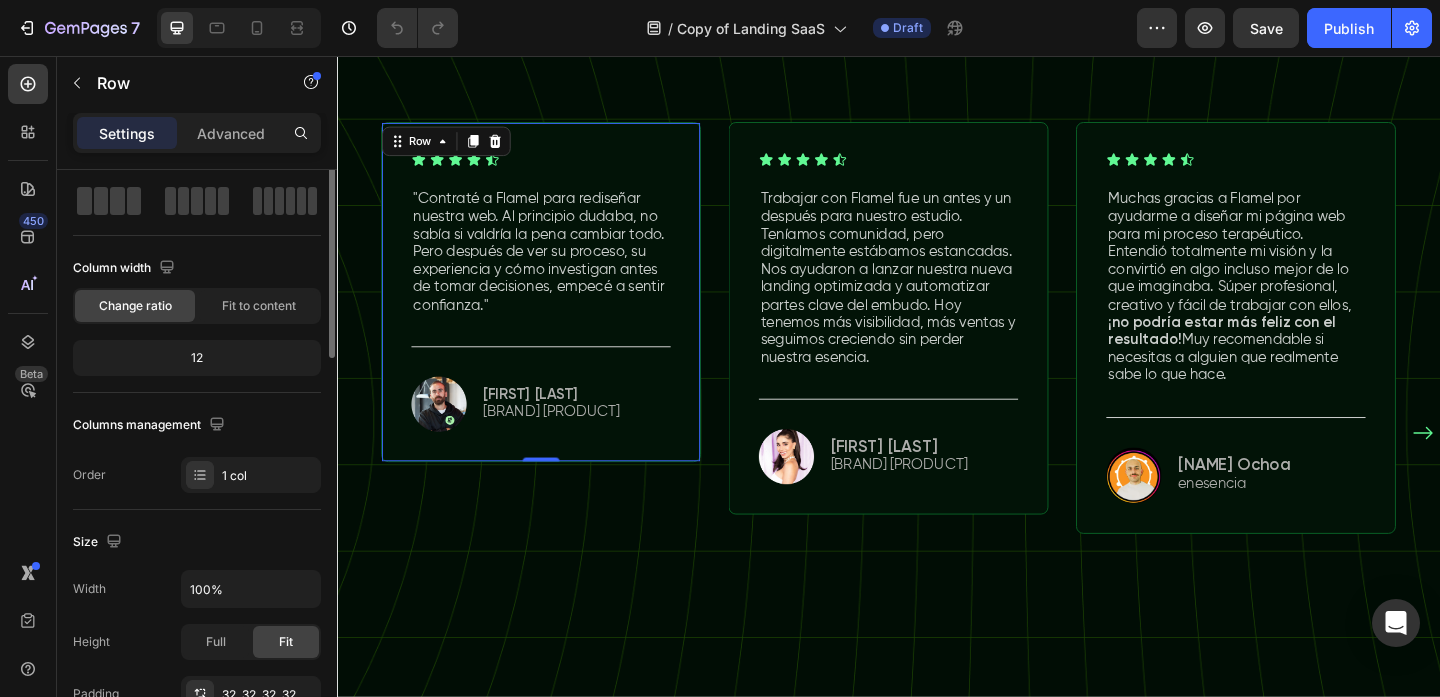scroll, scrollTop: 0, scrollLeft: 0, axis: both 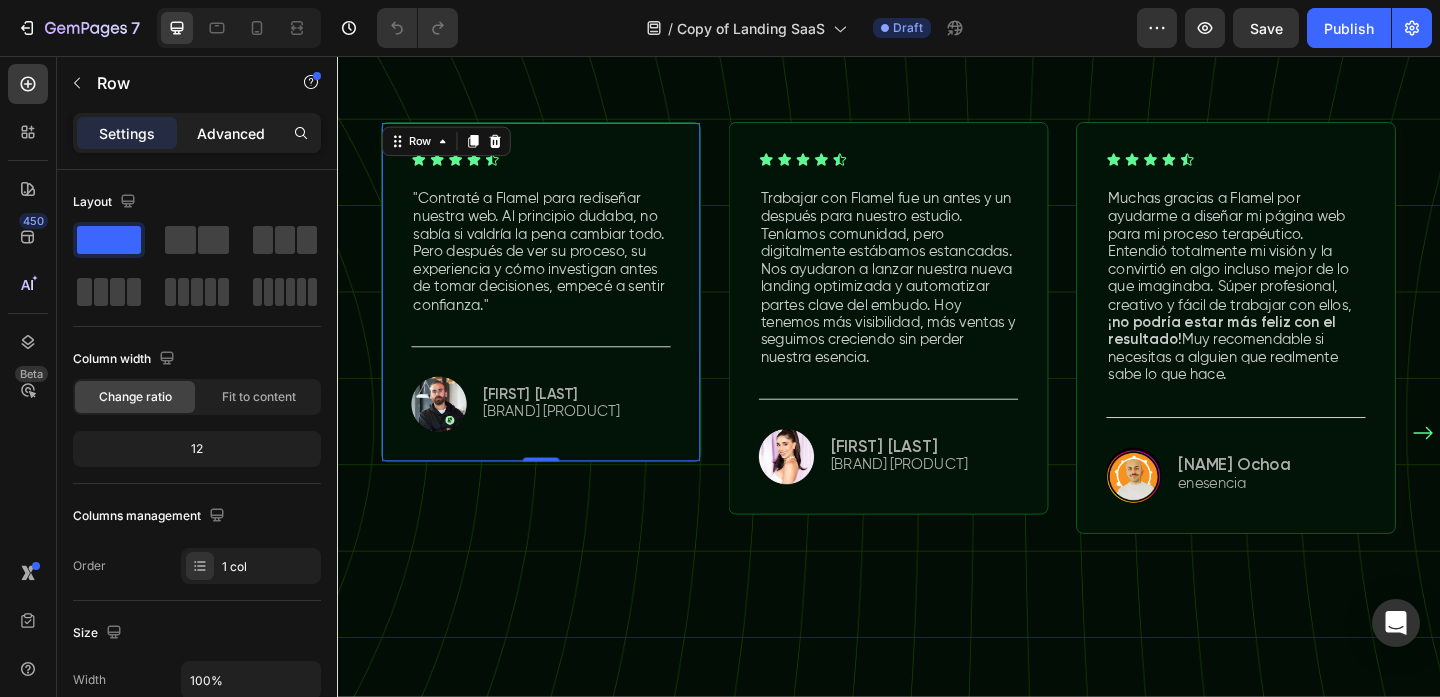 click on "Advanced" 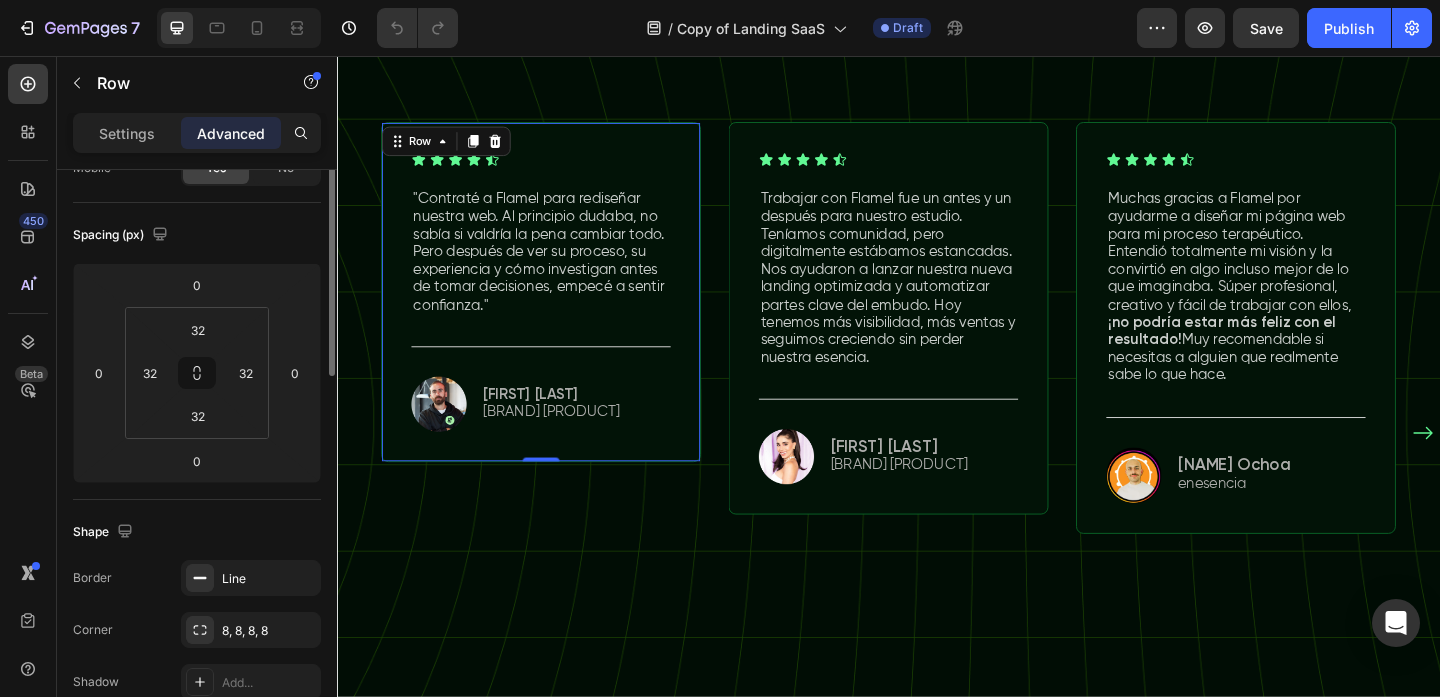 scroll, scrollTop: 0, scrollLeft: 0, axis: both 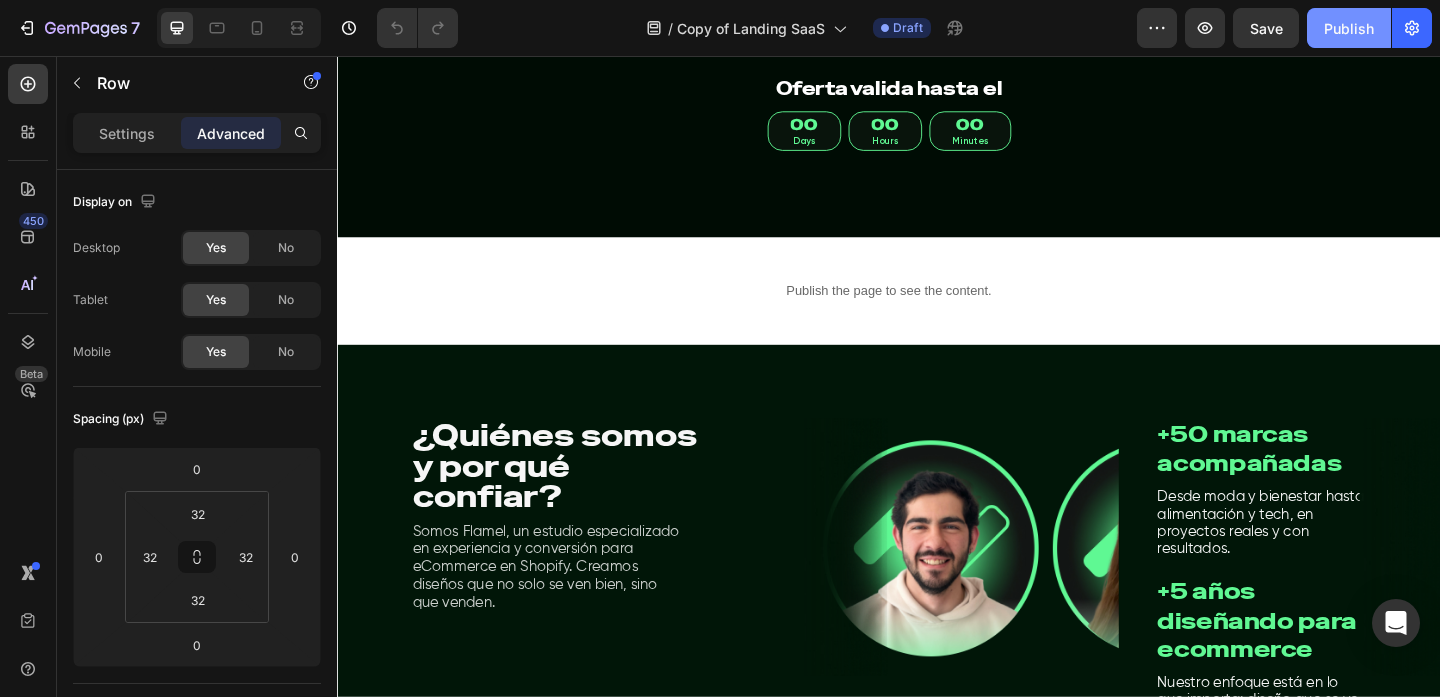 click on "Publish" at bounding box center (1349, 28) 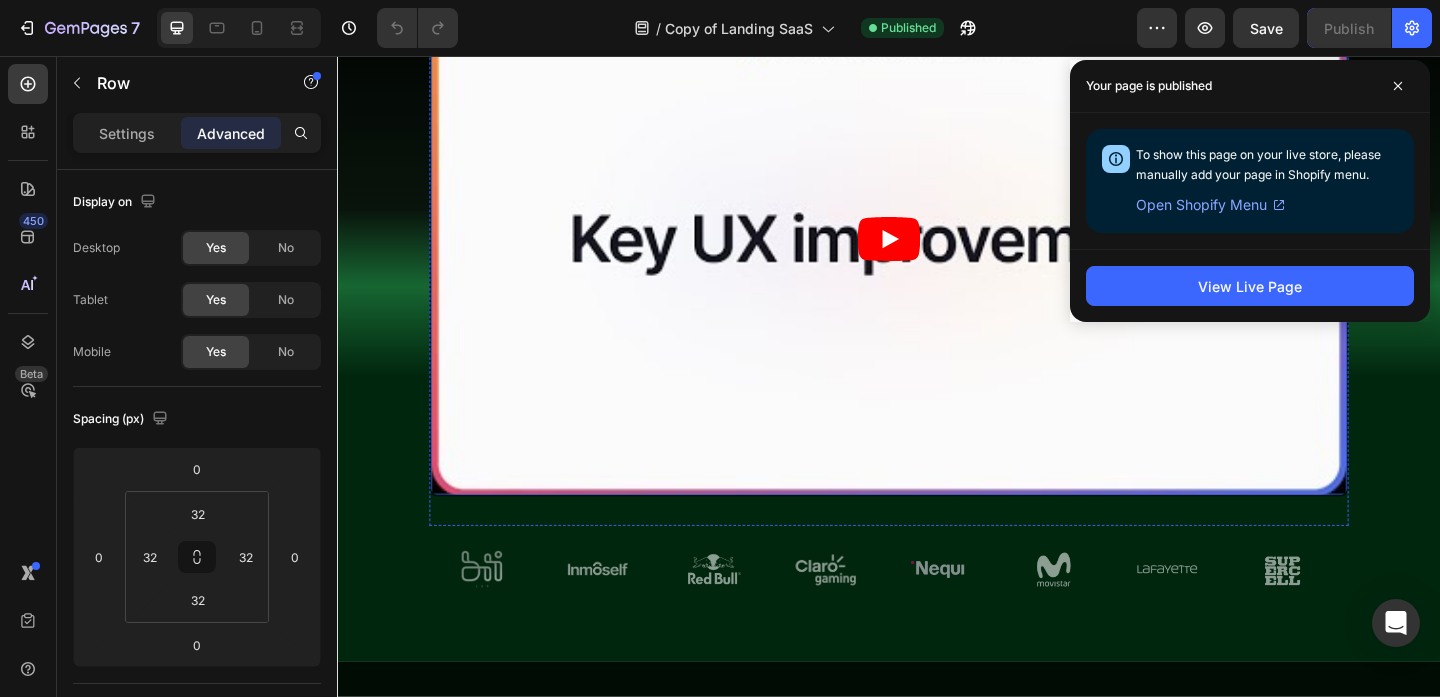 scroll, scrollTop: 0, scrollLeft: 0, axis: both 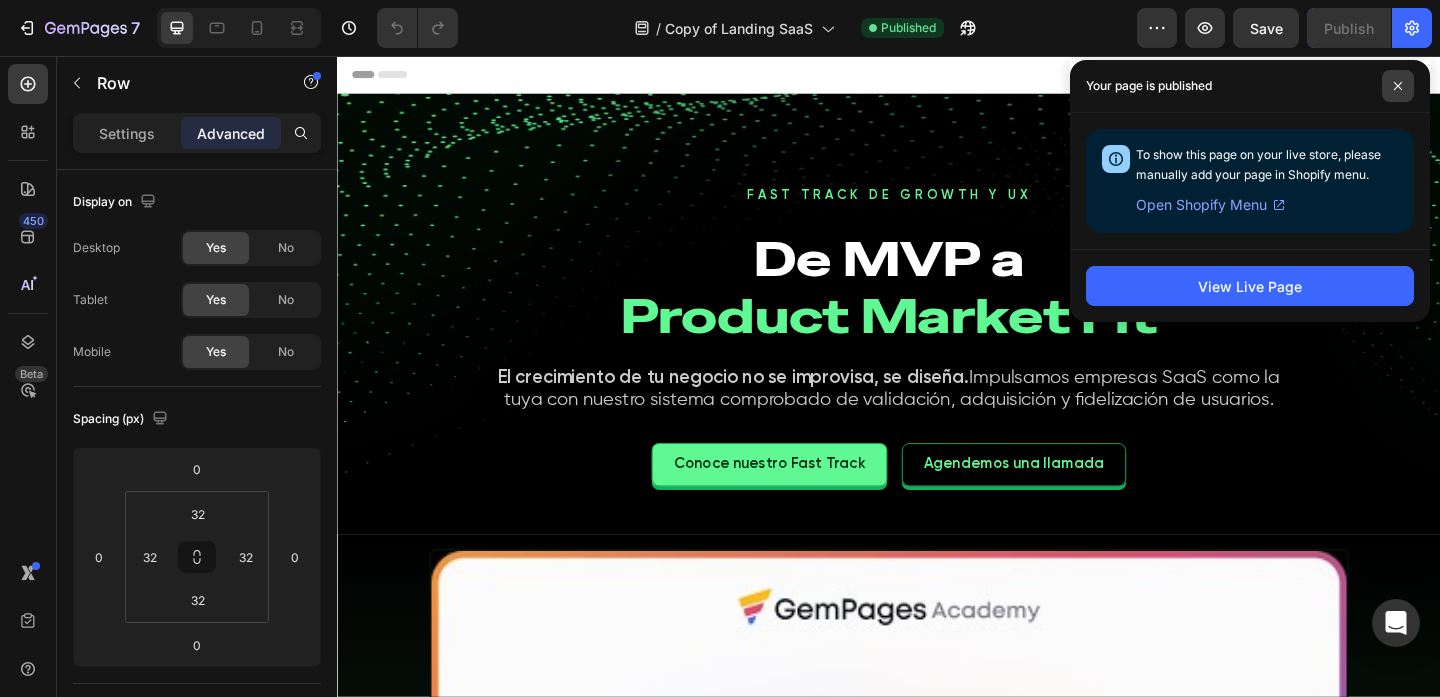 click 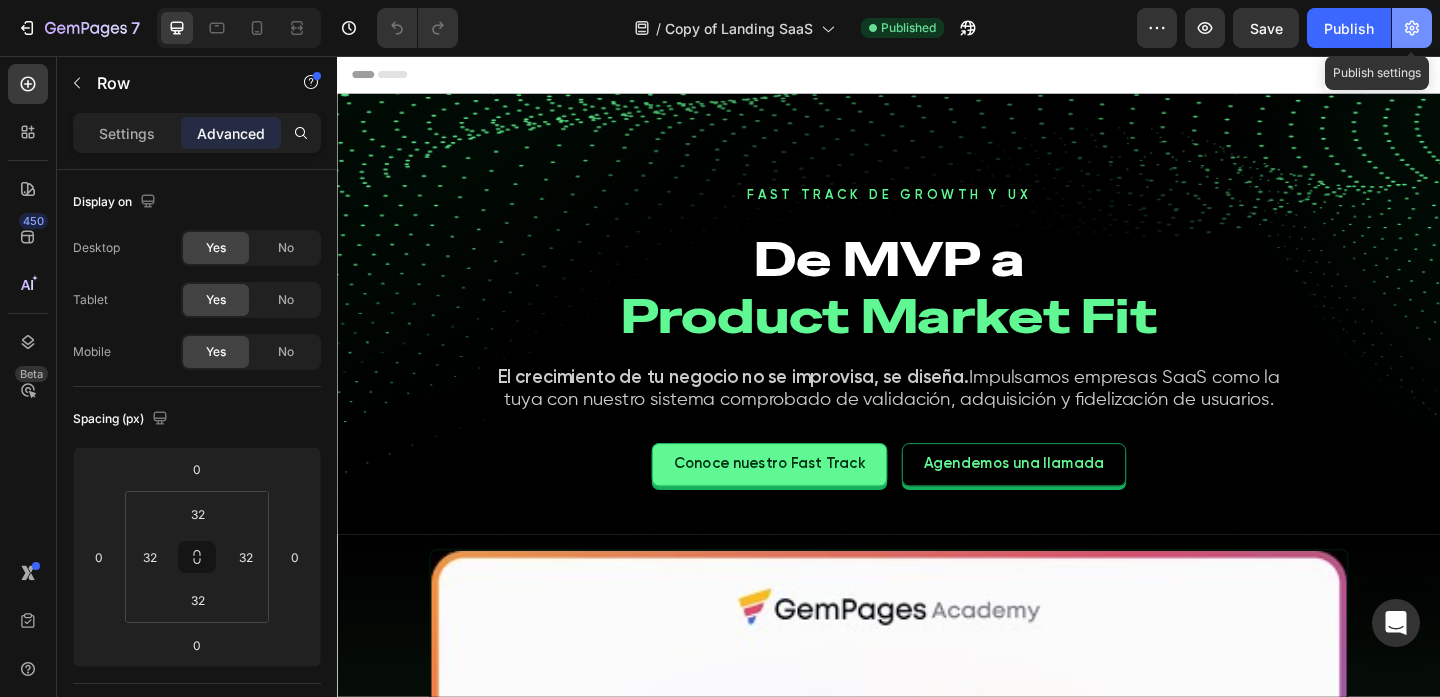 click 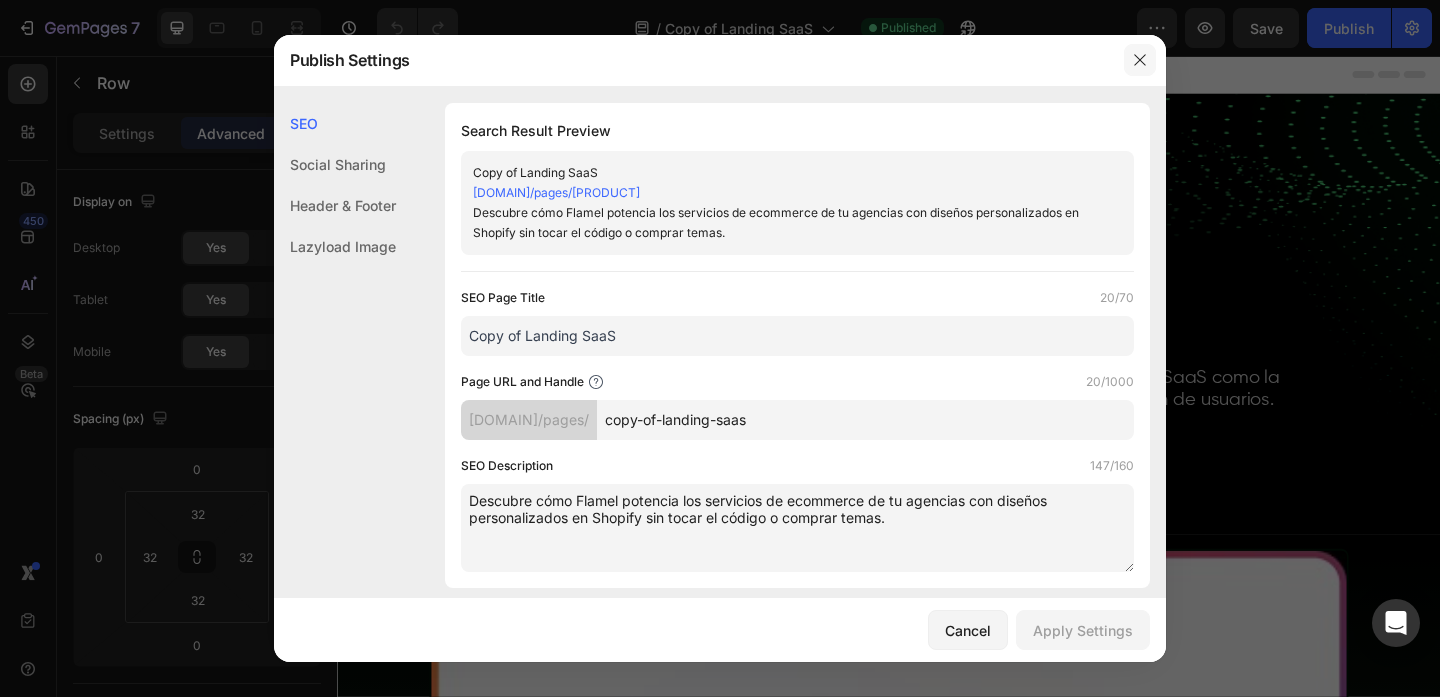 click 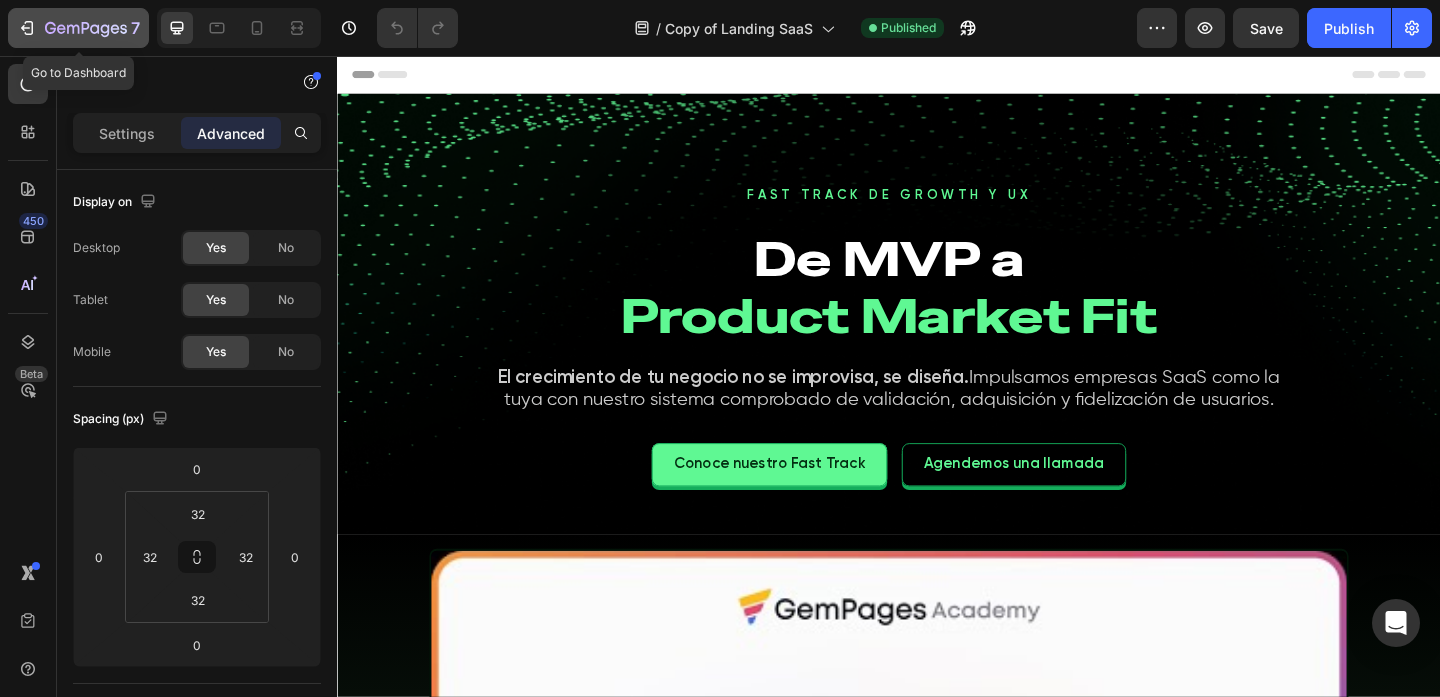 click 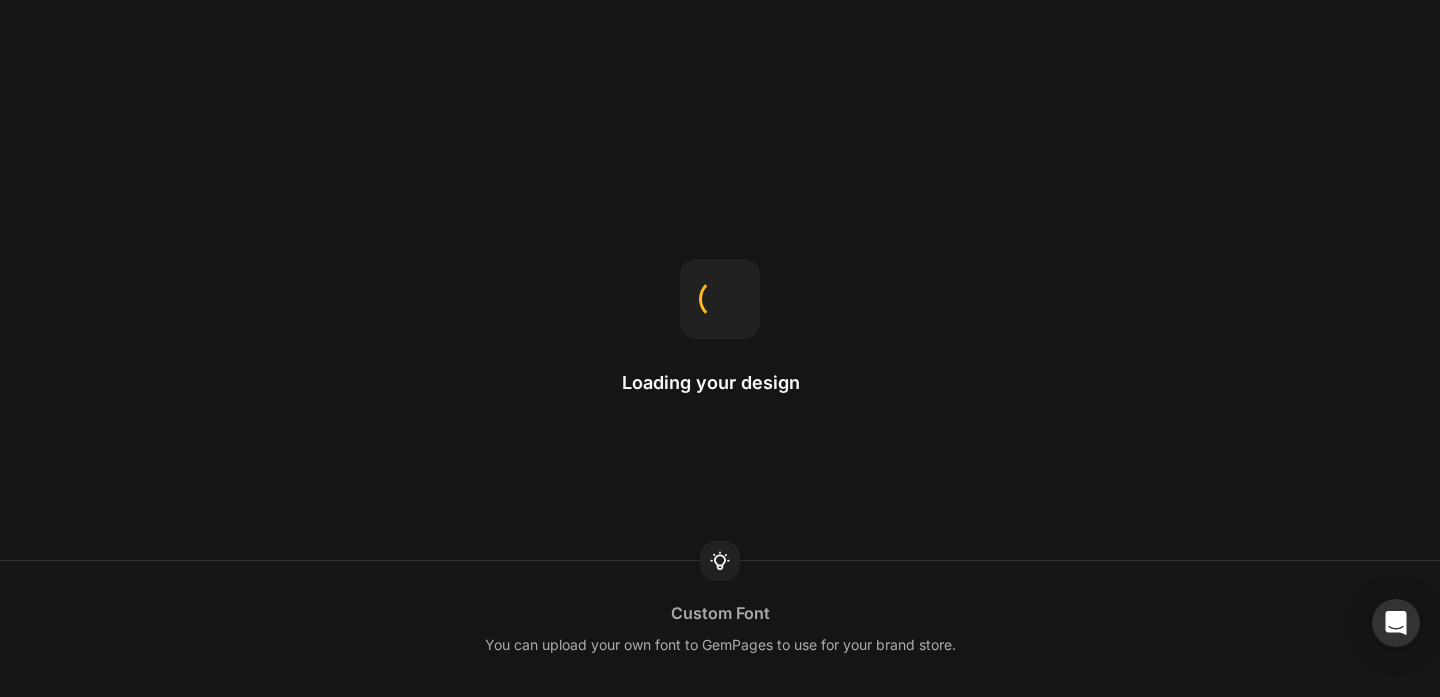 scroll, scrollTop: 0, scrollLeft: 0, axis: both 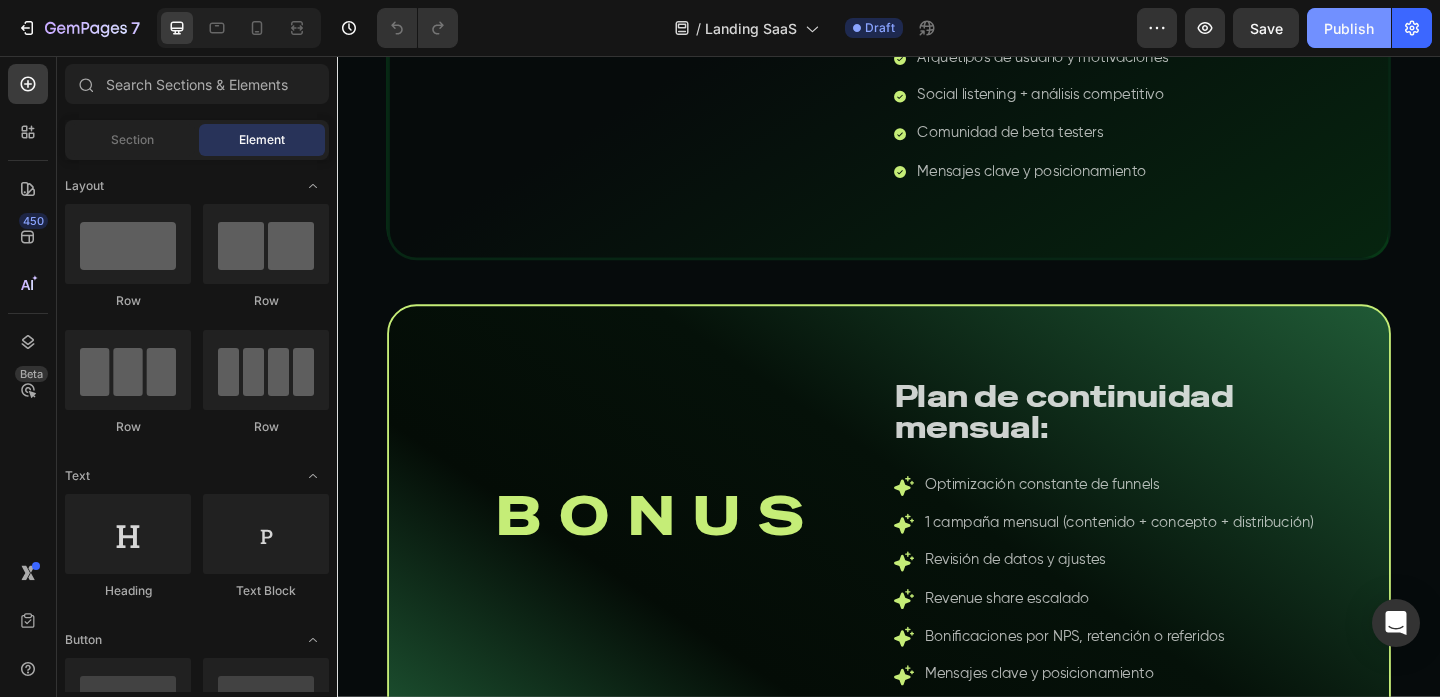 click on "Publish" at bounding box center (1349, 28) 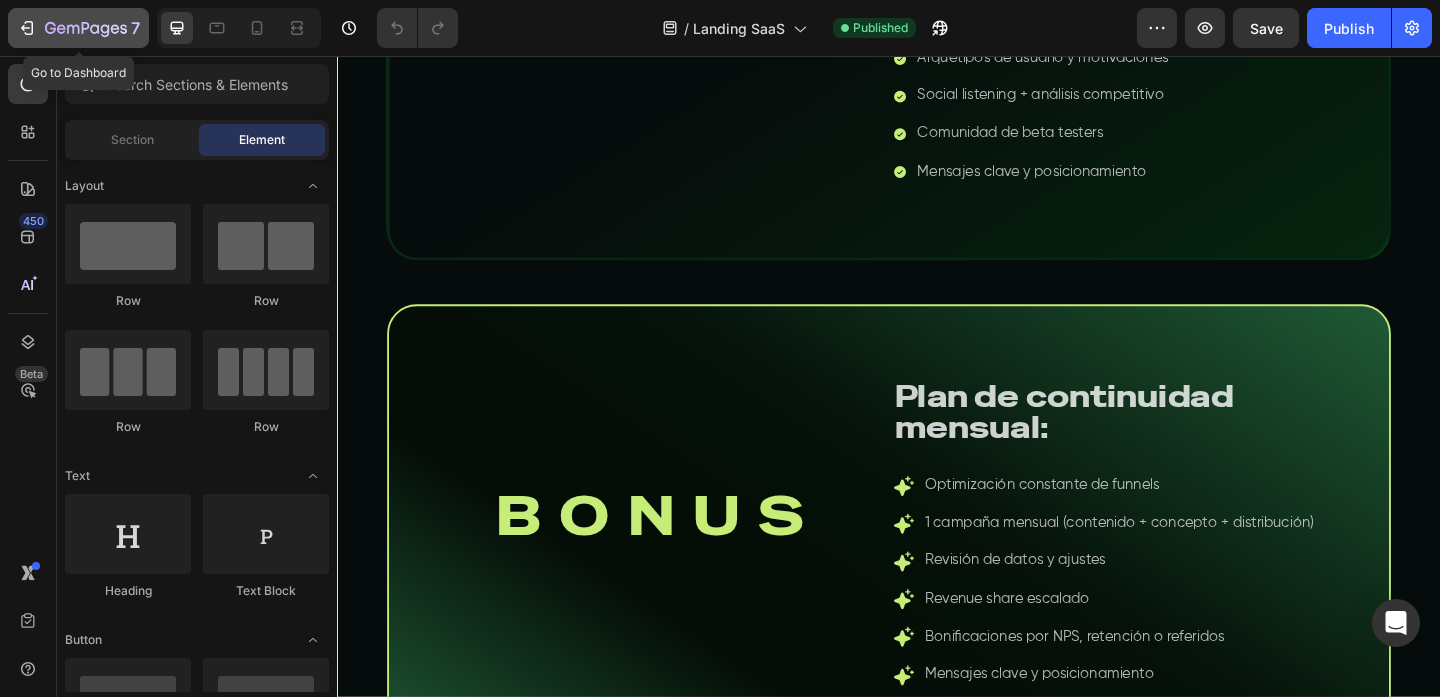 click 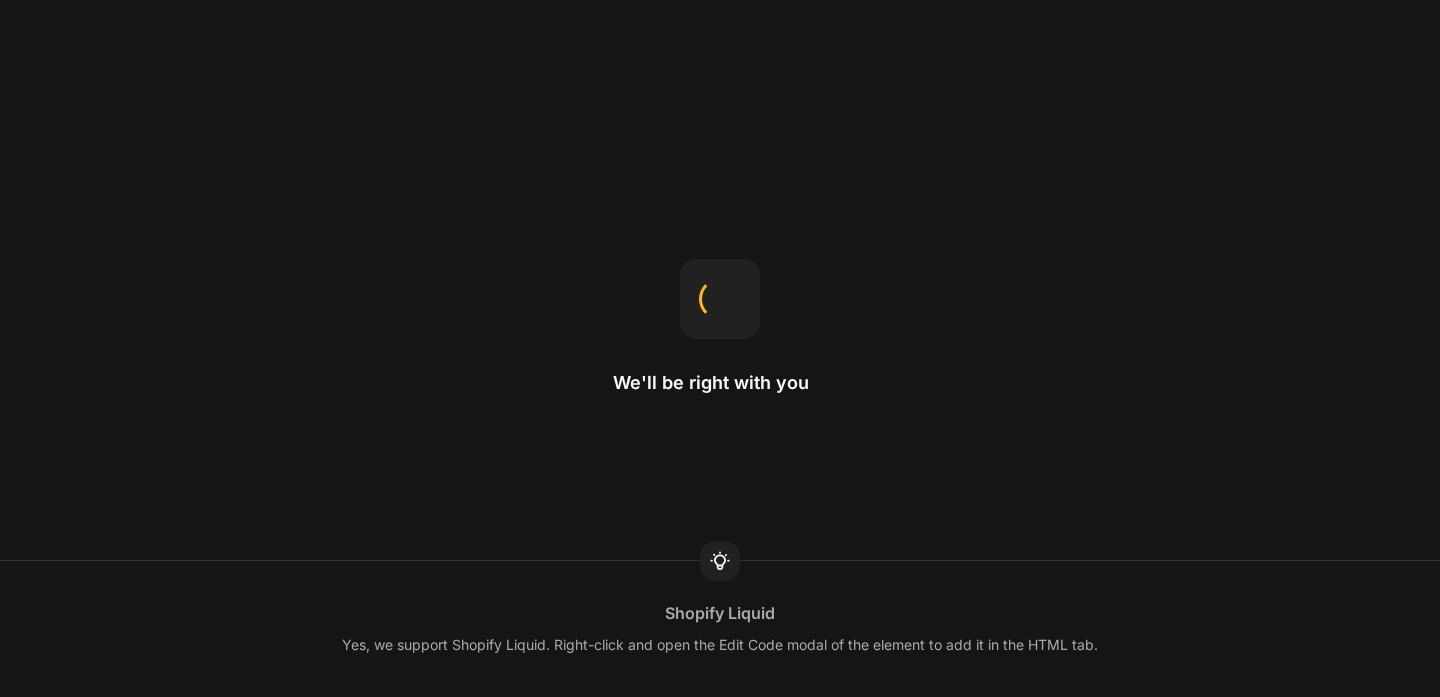 scroll, scrollTop: 0, scrollLeft: 0, axis: both 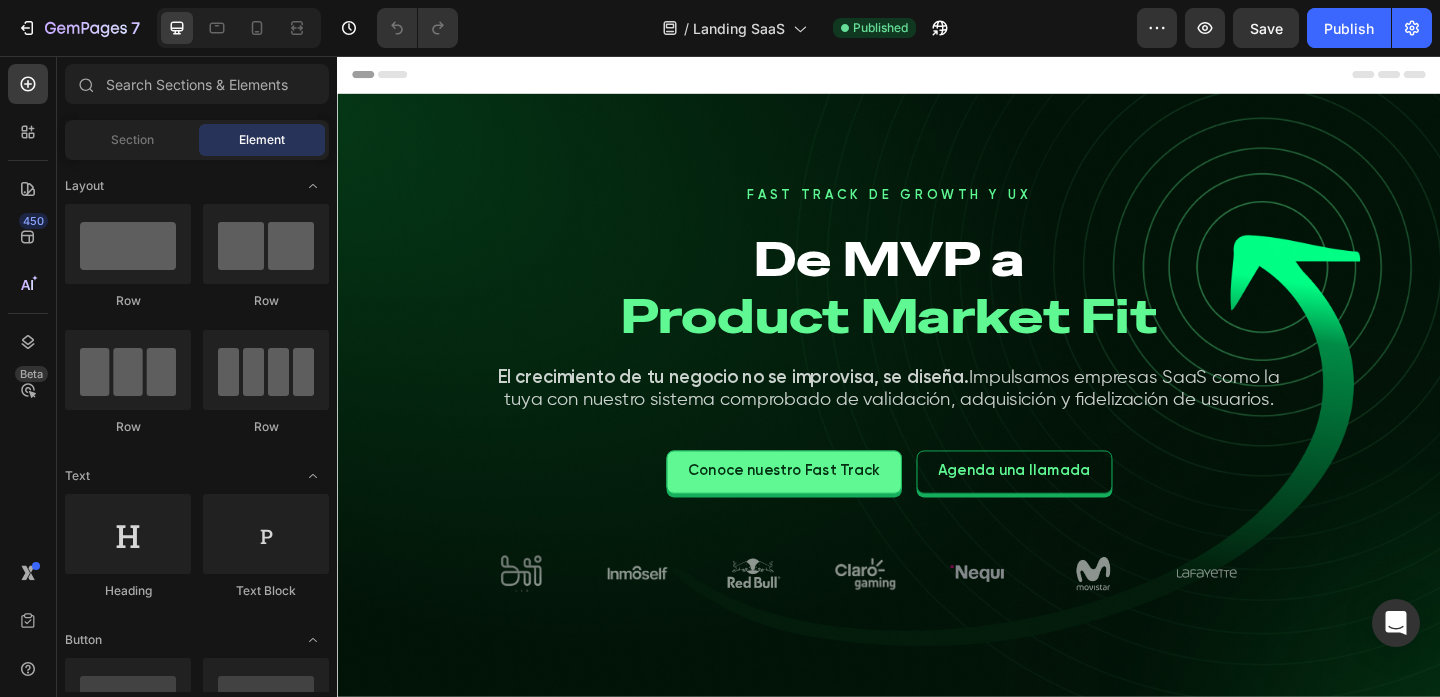 drag, startPoint x: 0, startPoint y: 0, endPoint x: 1032, endPoint y: 27, distance: 1032.3531 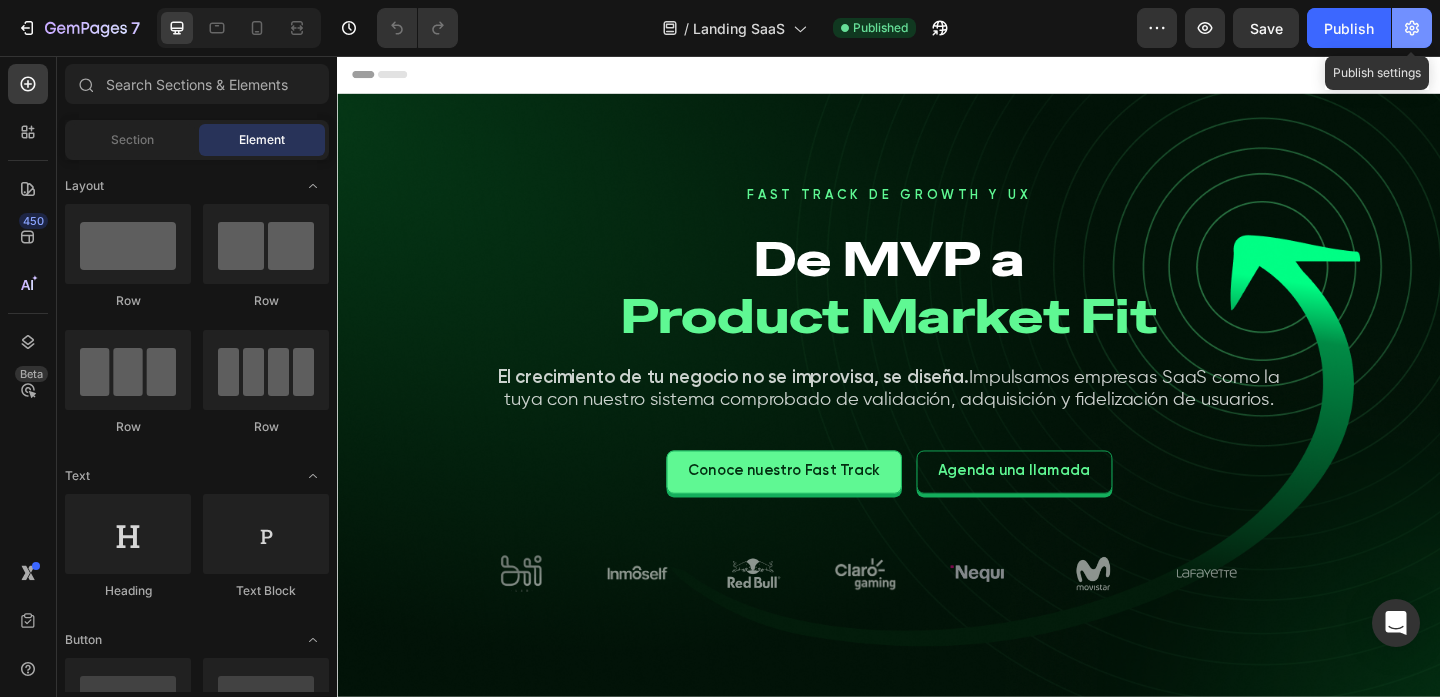 click 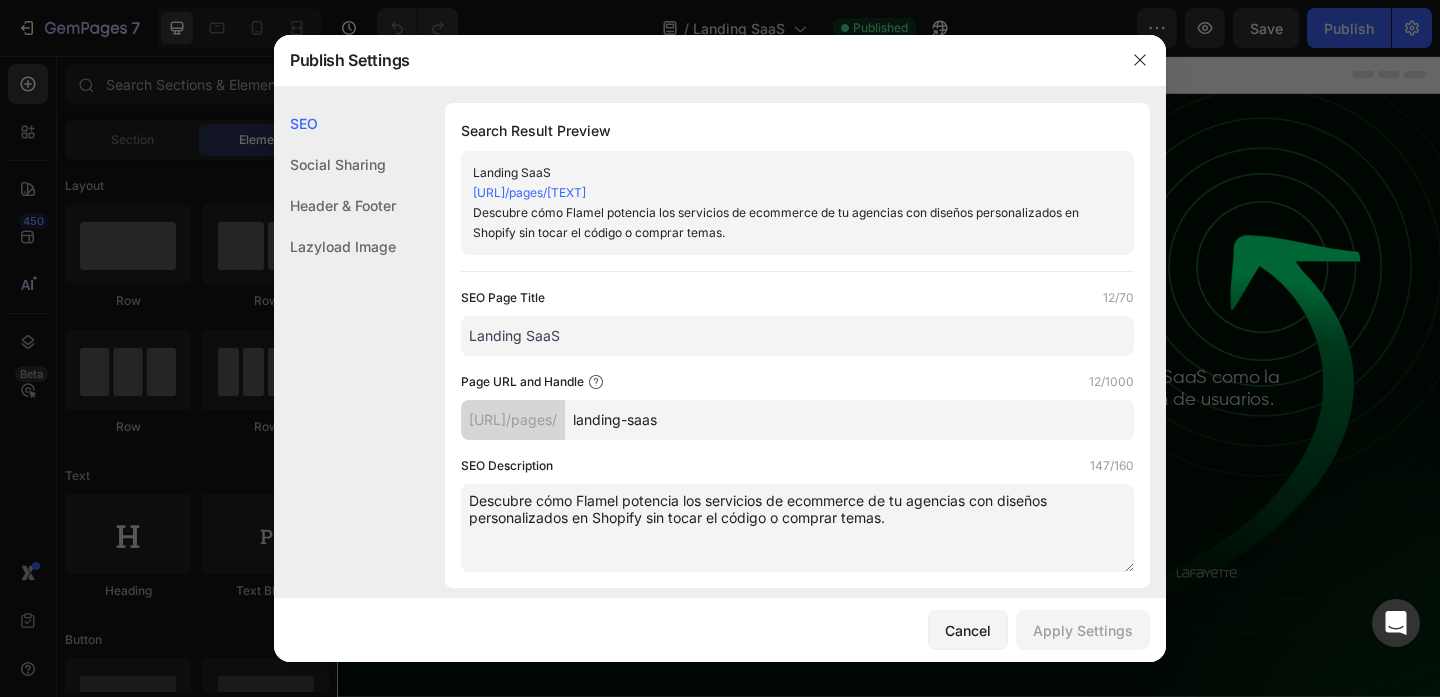 click on "Landing SaaS" at bounding box center (797, 336) 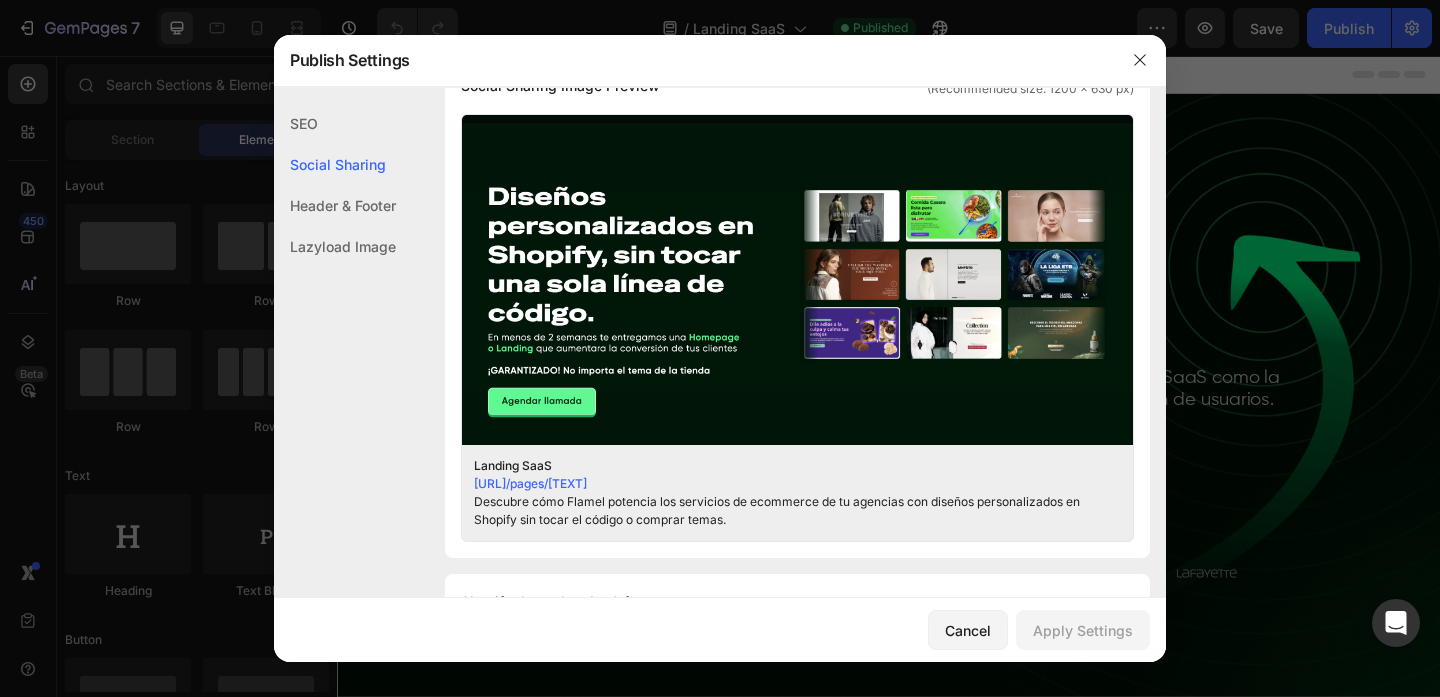 scroll, scrollTop: 529, scrollLeft: 0, axis: vertical 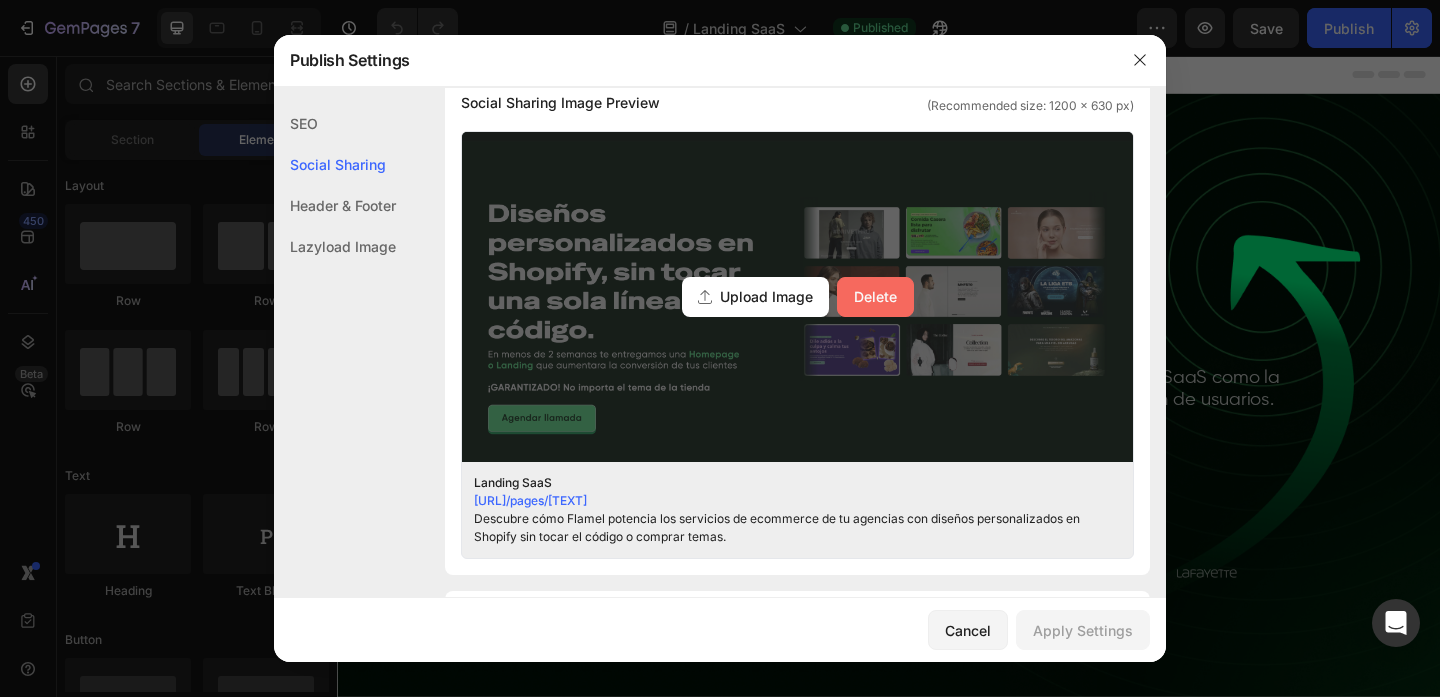 click on "Delete" at bounding box center [875, 296] 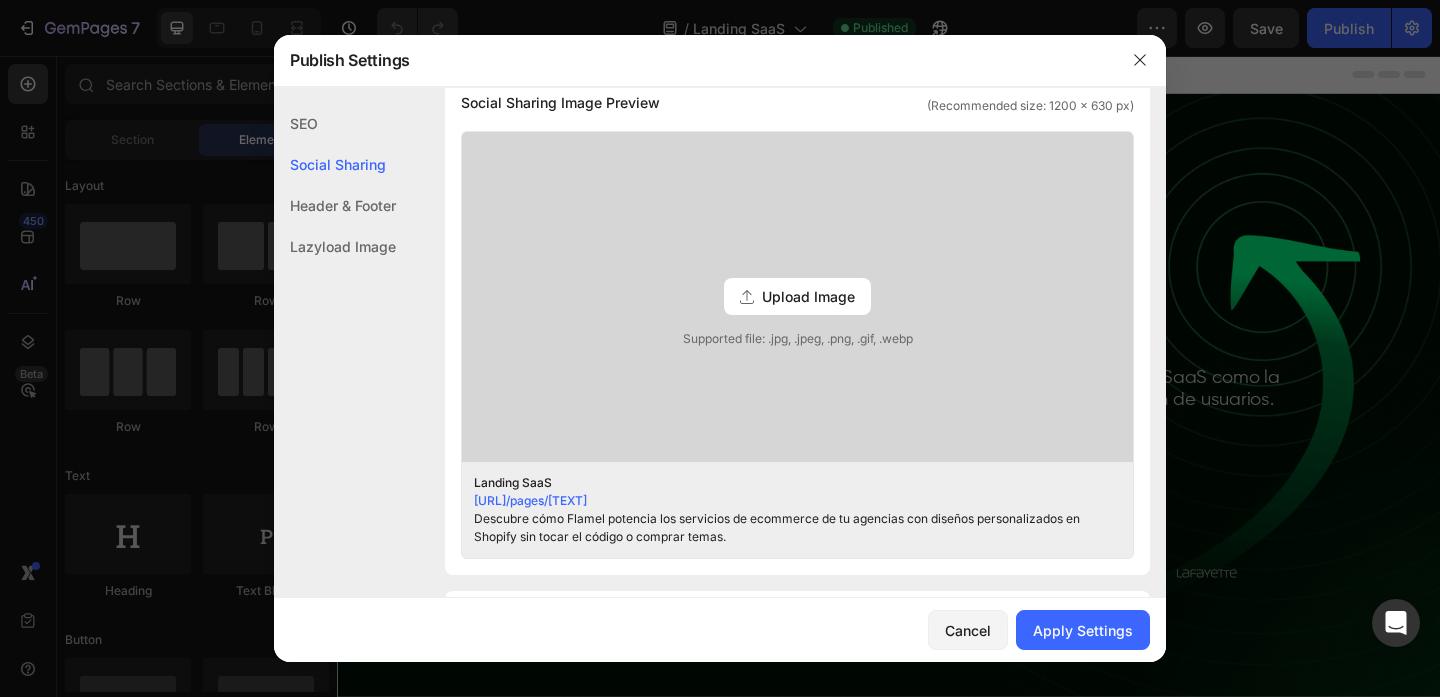 click on "Upload Image" at bounding box center (808, 296) 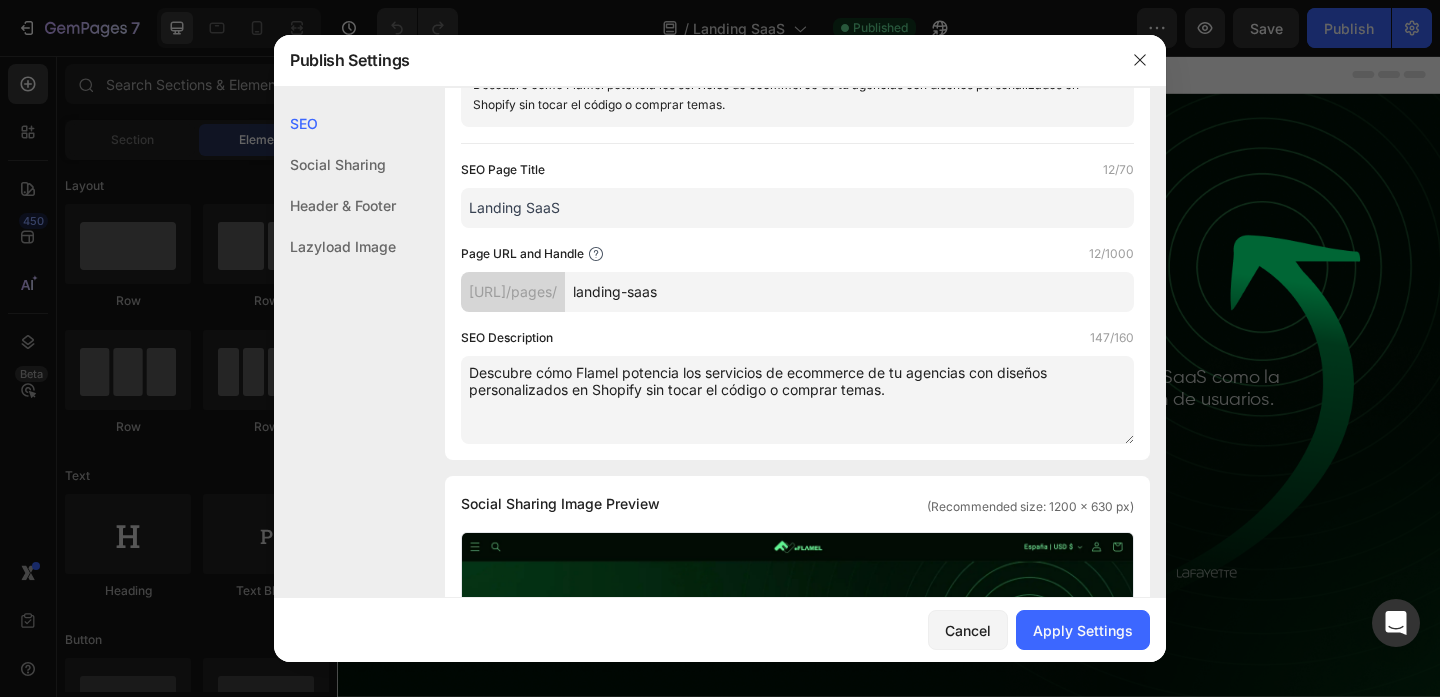 scroll, scrollTop: 0, scrollLeft: 0, axis: both 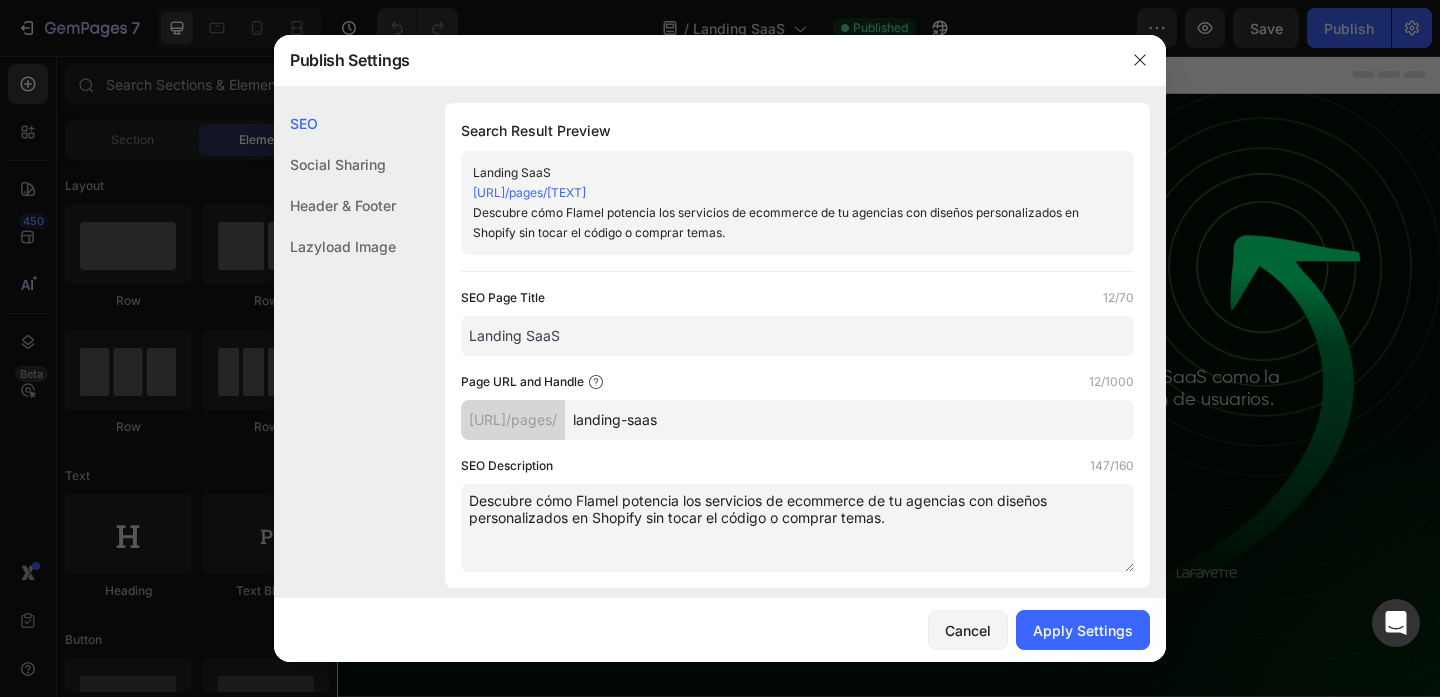 click 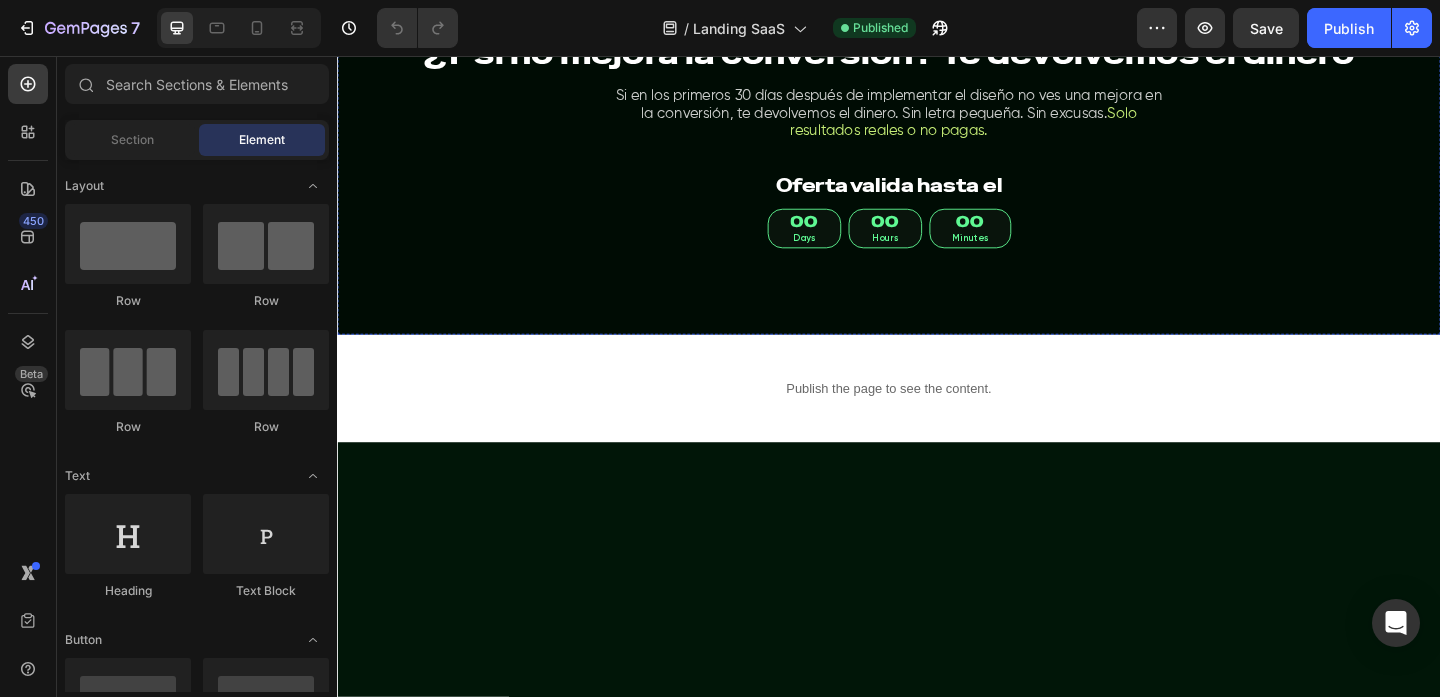 scroll, scrollTop: 7319, scrollLeft: 0, axis: vertical 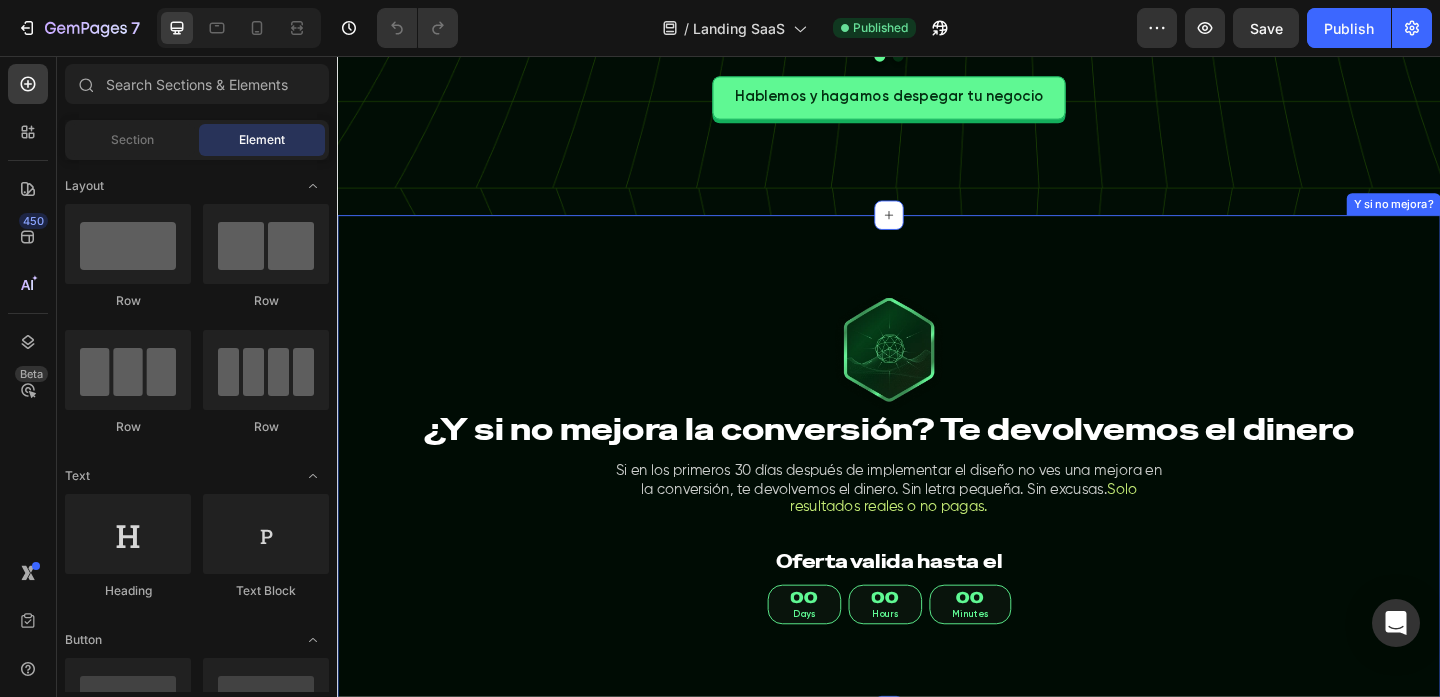 click on "Image ¿Y si no mejora la conversión?  Te devolvemos el dinero Heading Si en los primeros 30 días después de implementar el diseño no ves una mejora en la conversión, te devolvemos el dinero. Sin letra pequeña. Sin excusas.  Solo resultados reales o no pagas. Text Block Oferta valida hasta el Heading 00 Days 00 Hours 00 Minutes Countdown Timer Y si no mejora?" at bounding box center [937, 498] 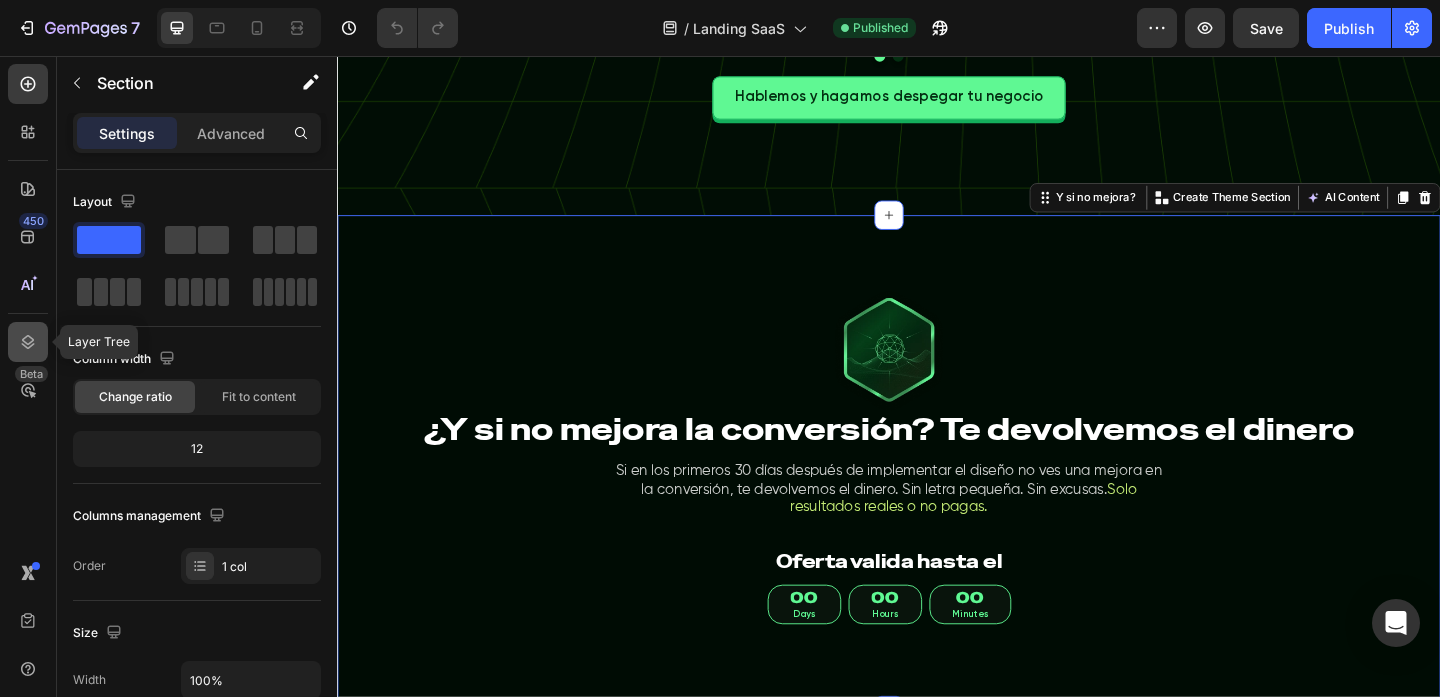 click 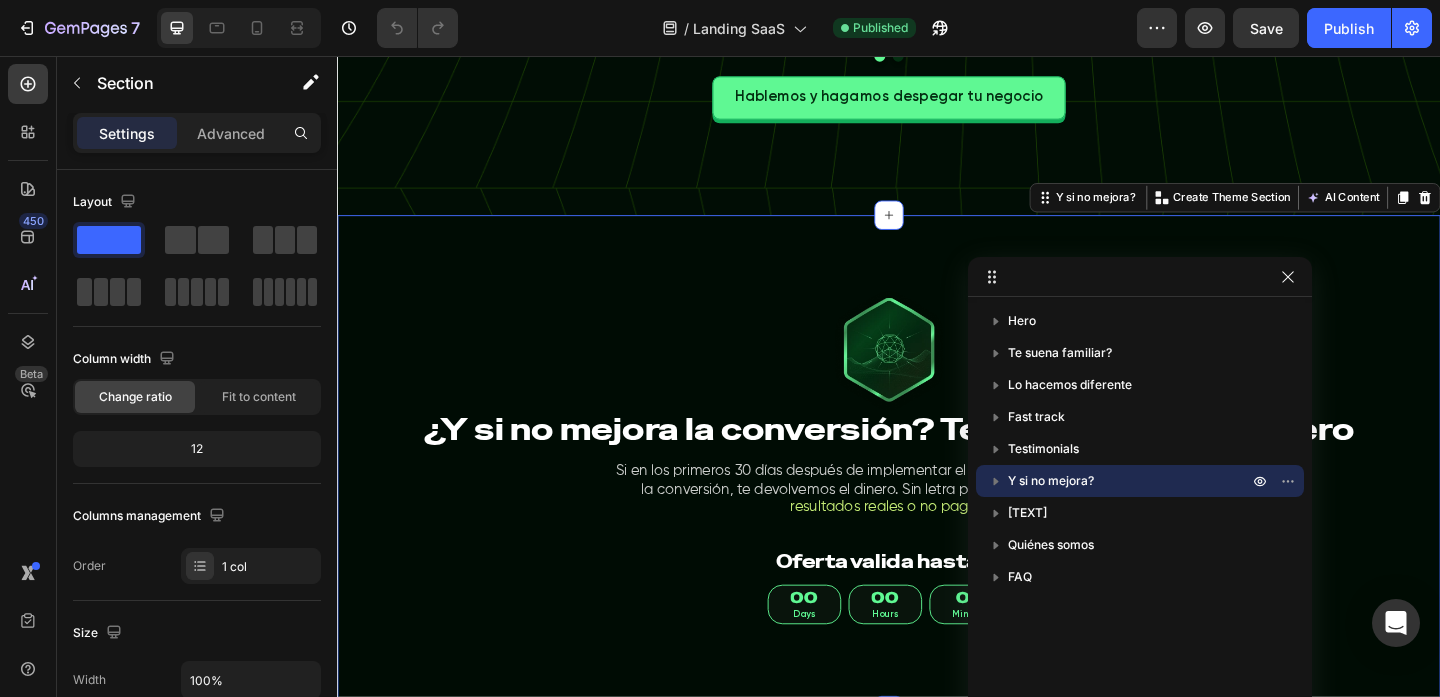 drag, startPoint x: 1159, startPoint y: 421, endPoint x: 1129, endPoint y: 285, distance: 139.26952 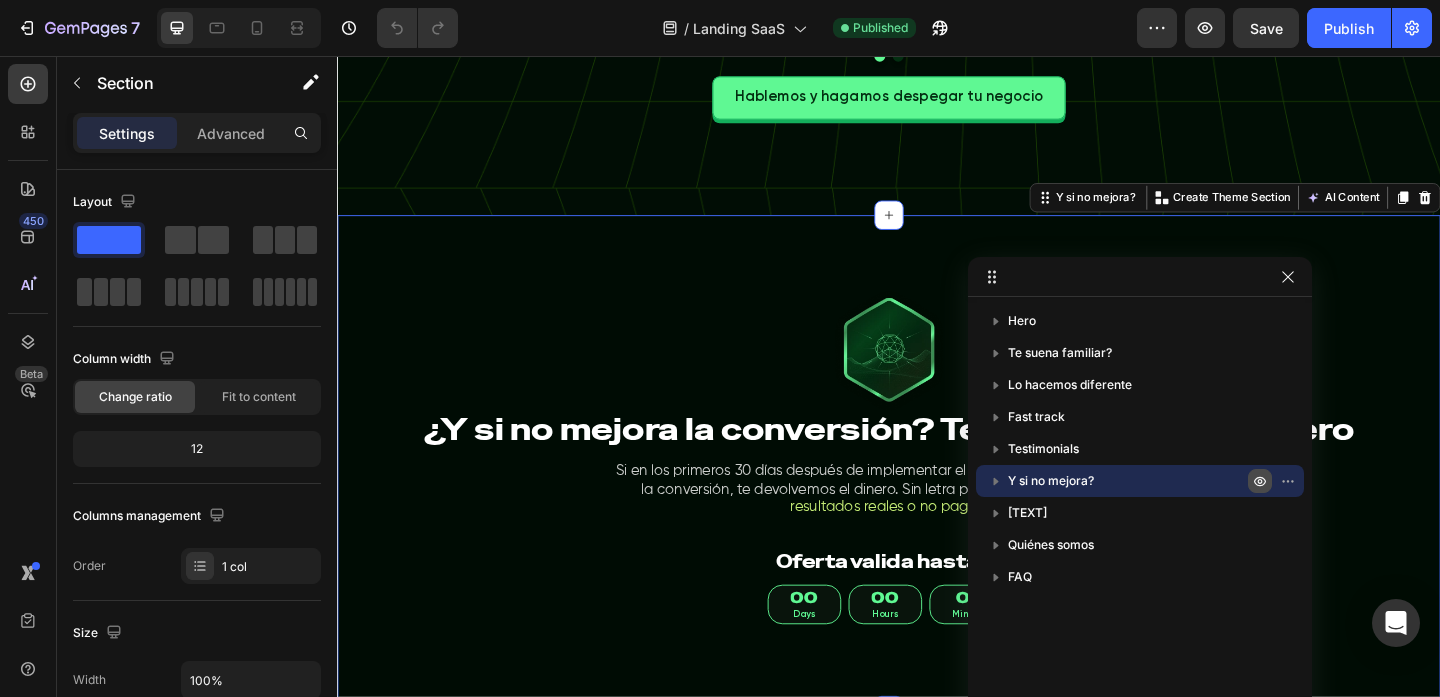 click 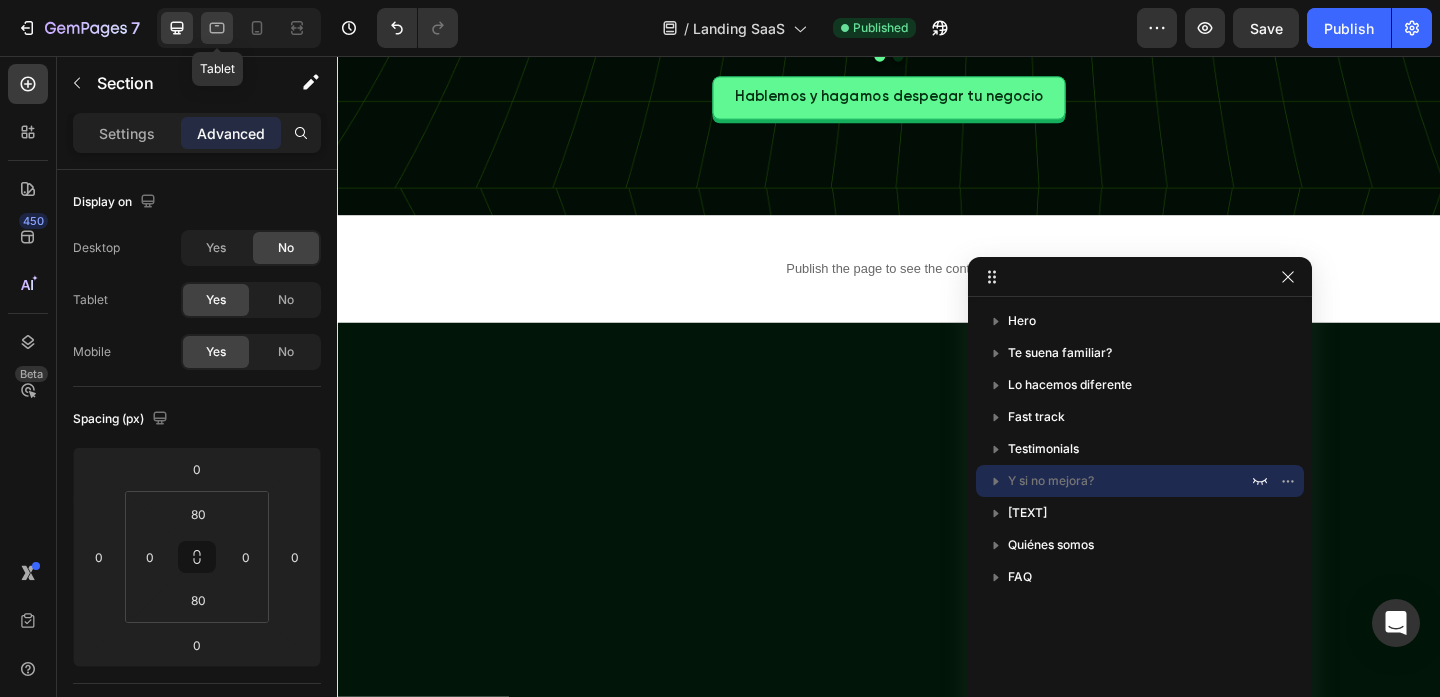 click 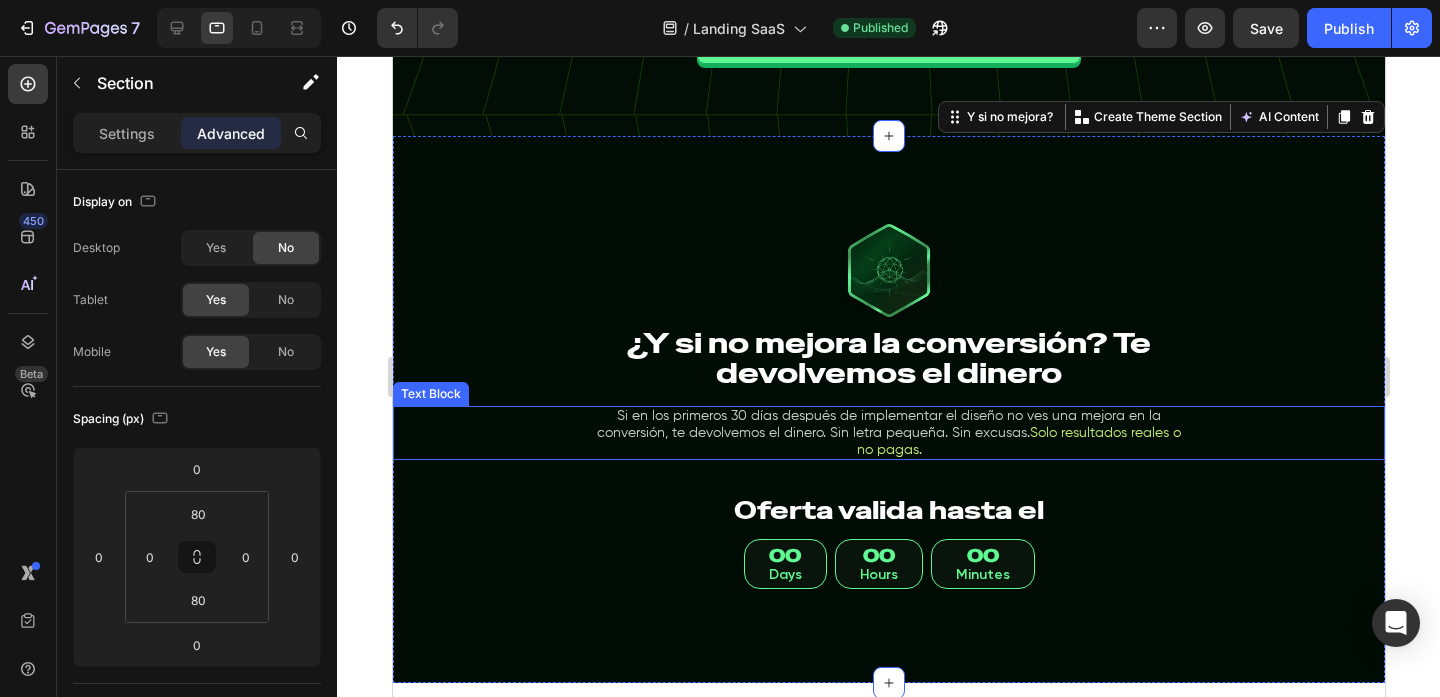 scroll, scrollTop: 7369, scrollLeft: 0, axis: vertical 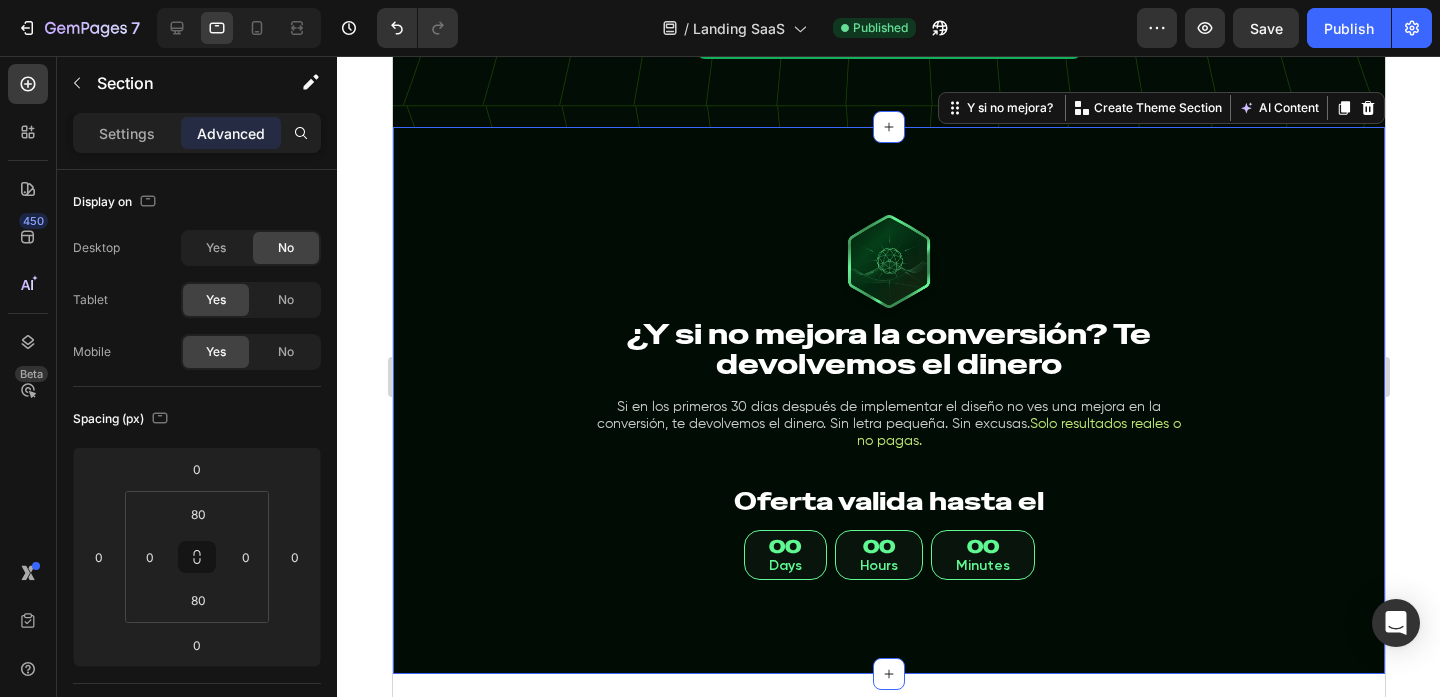 click on "Image ¿Y si no mejora la conversión? Te devolvemos el dinero Heading Si en los primeros 30 días después de implementar el diseño no ves una mejora en la conversión, te devolvemos el dinero. Sin letra pequeña. Sin excusas.  Solo resultados reales o no pagas. Text Block Oferta valida hasta el Heading 00 Days 00 Hours 00 Minutes Countdown Timer Y si no mejora?   Create Theme Section AI Content Write with GemAI What would you like to describe here? Tone and Voice Persuasive Product Kit de Impacto Local Show more Generate" at bounding box center (888, 400) 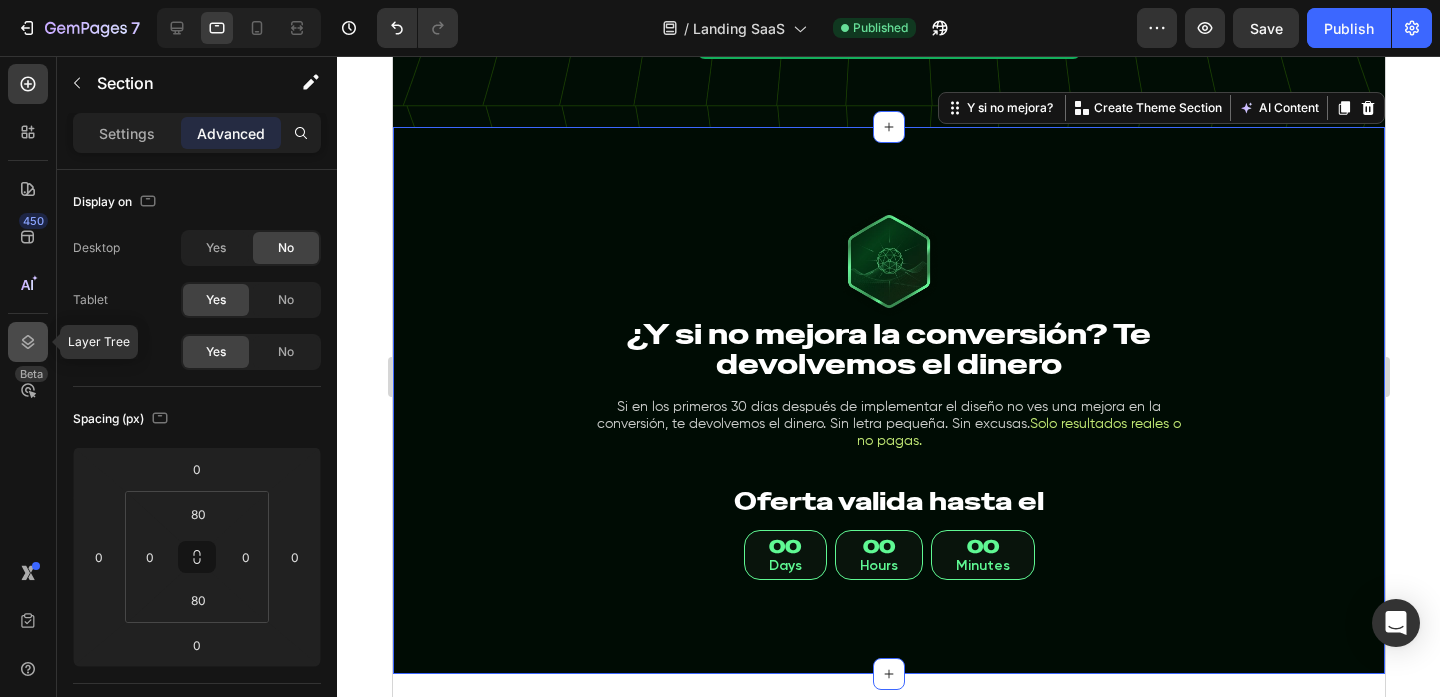 click 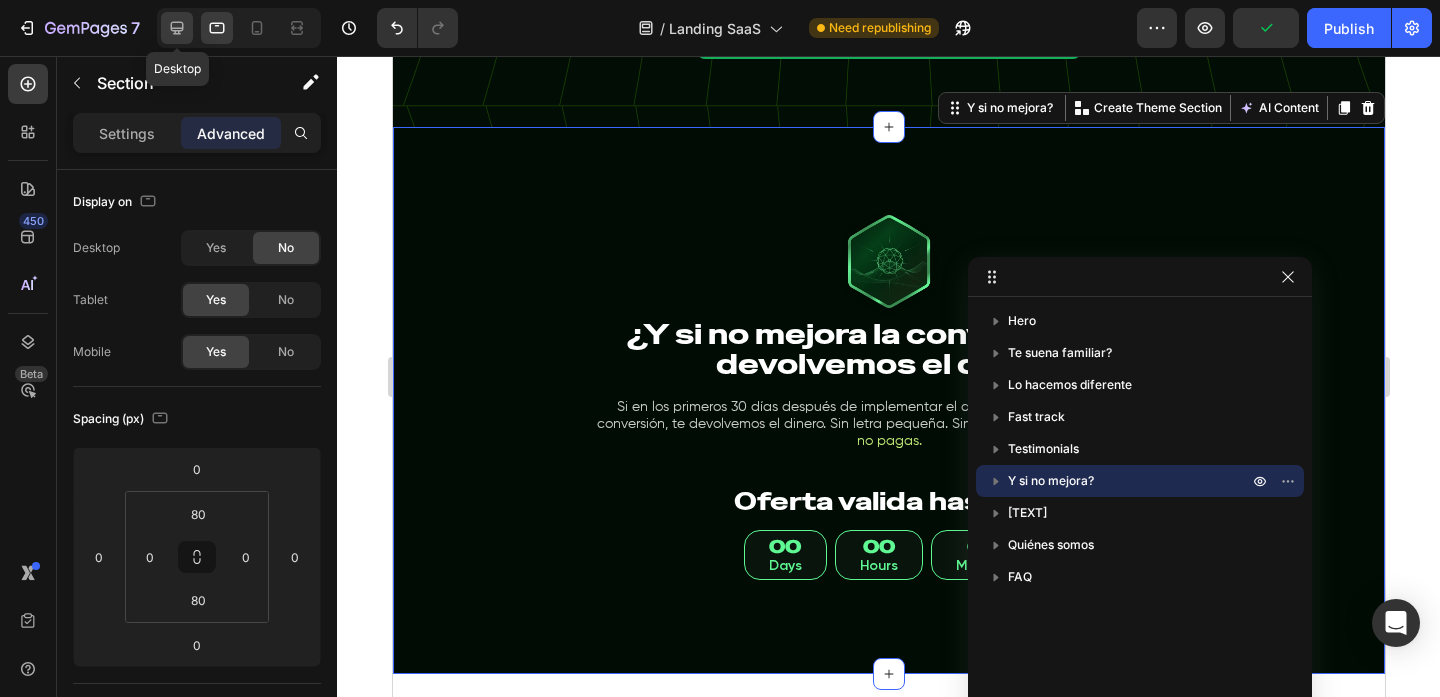 click 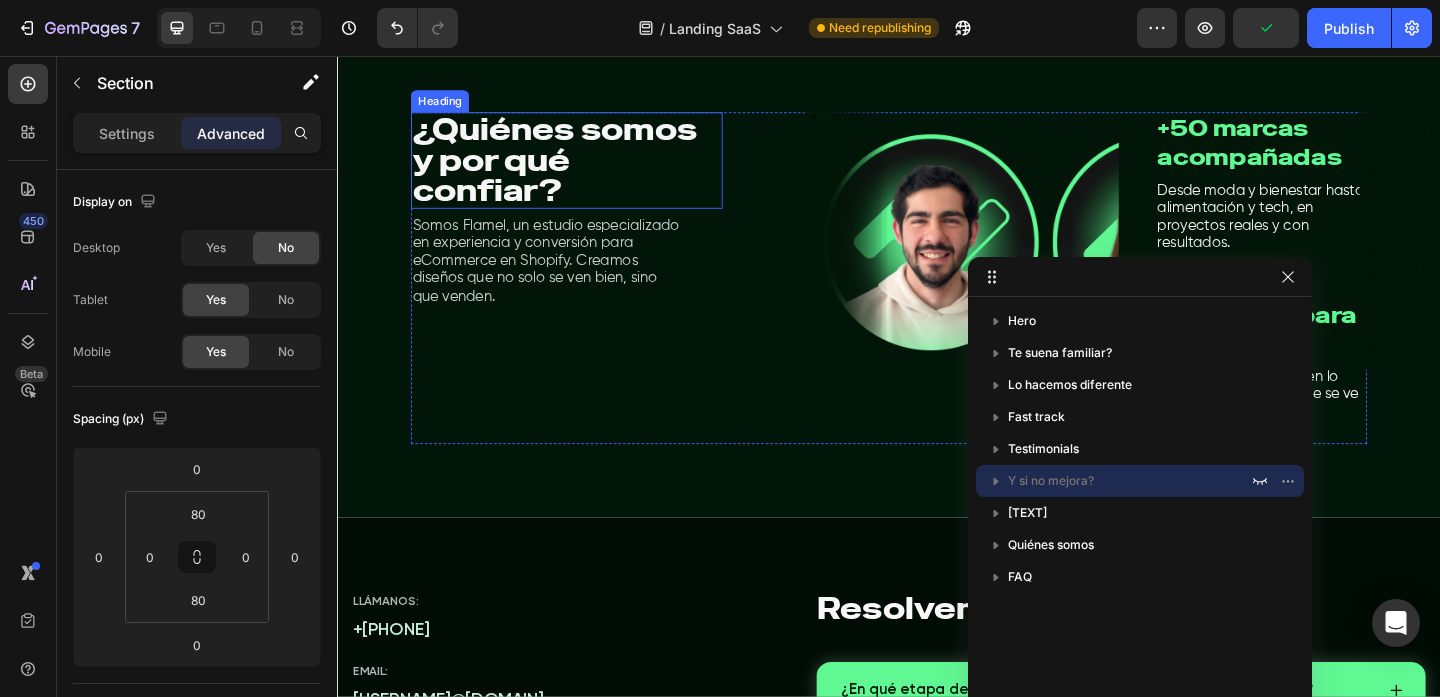 scroll, scrollTop: 7414, scrollLeft: 0, axis: vertical 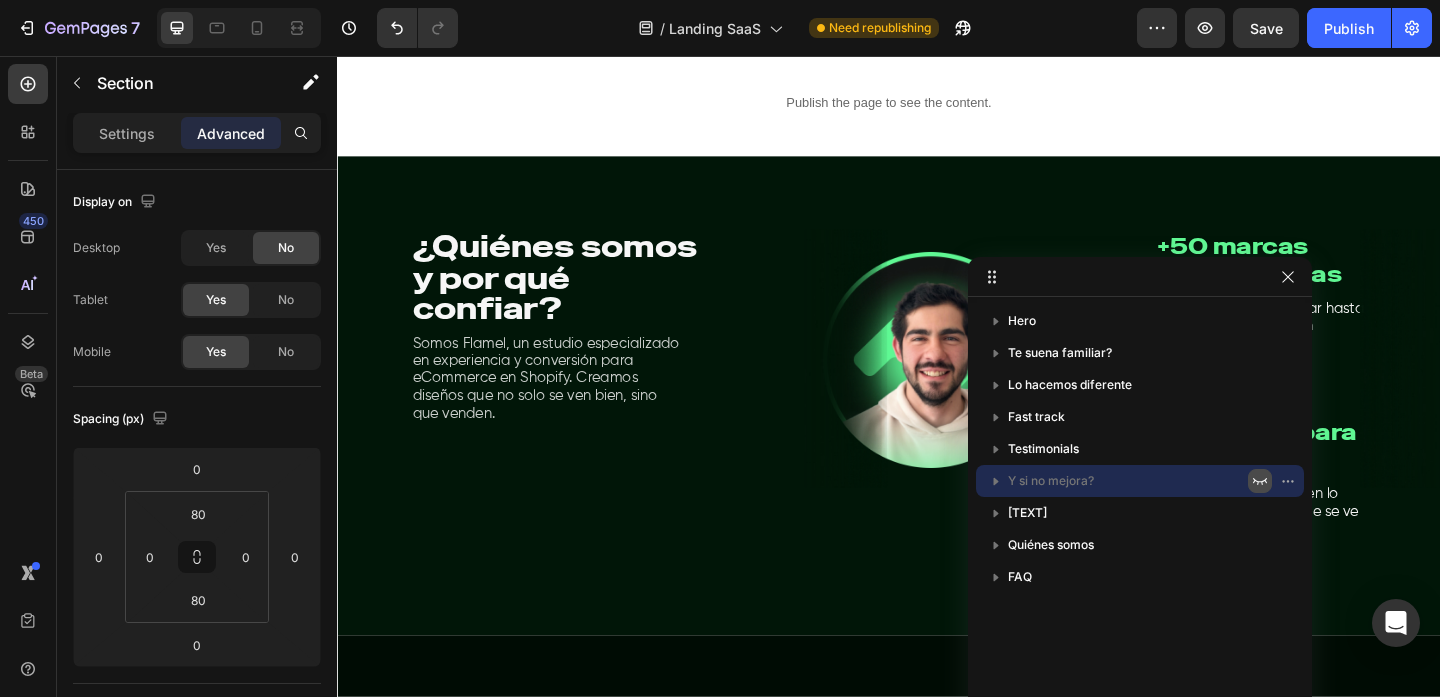 click 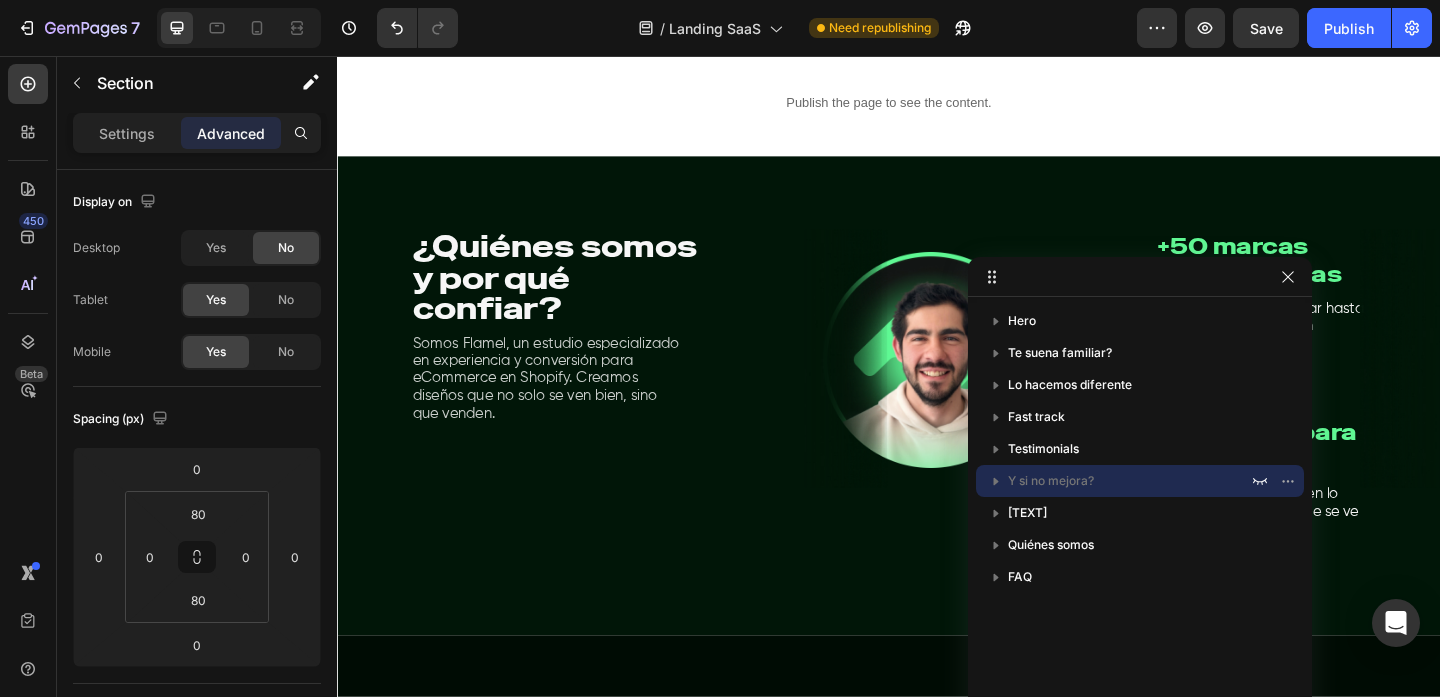scroll, scrollTop: 7953, scrollLeft: 0, axis: vertical 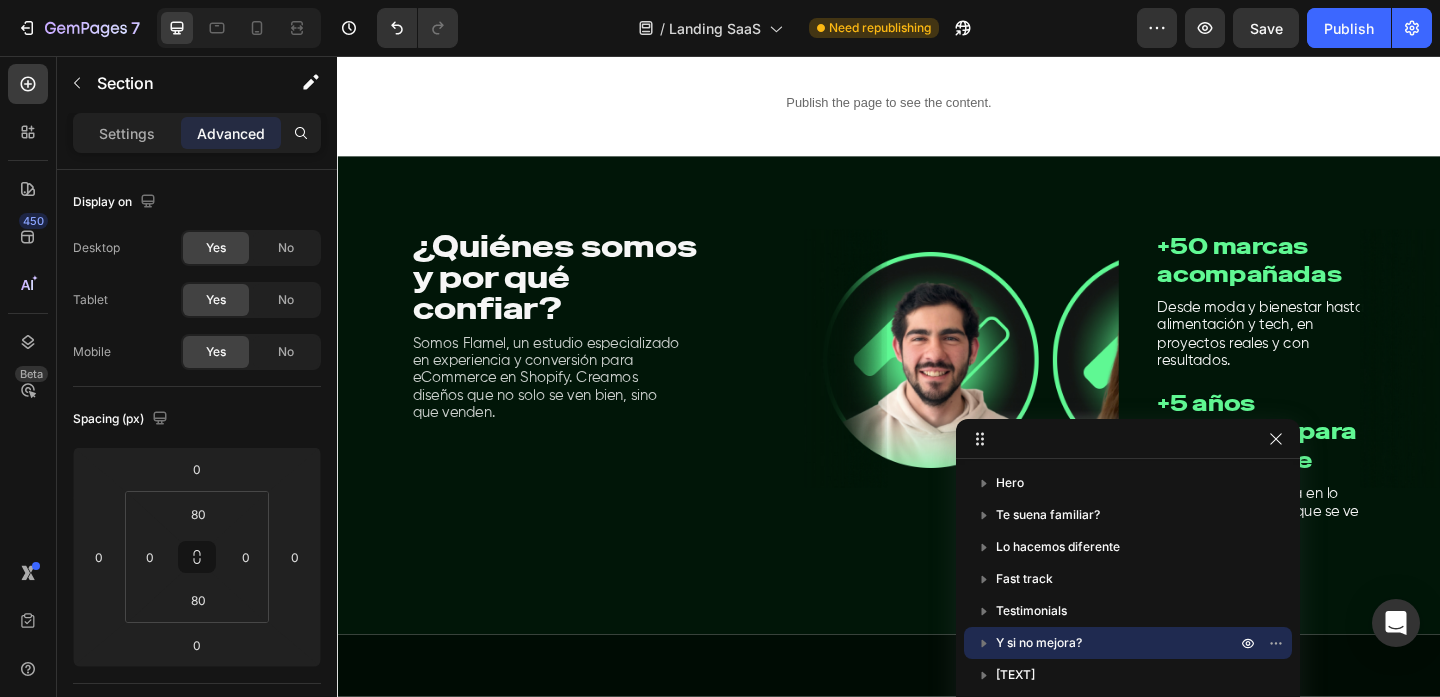 drag, startPoint x: 1174, startPoint y: 282, endPoint x: 1171, endPoint y: 507, distance: 225.02 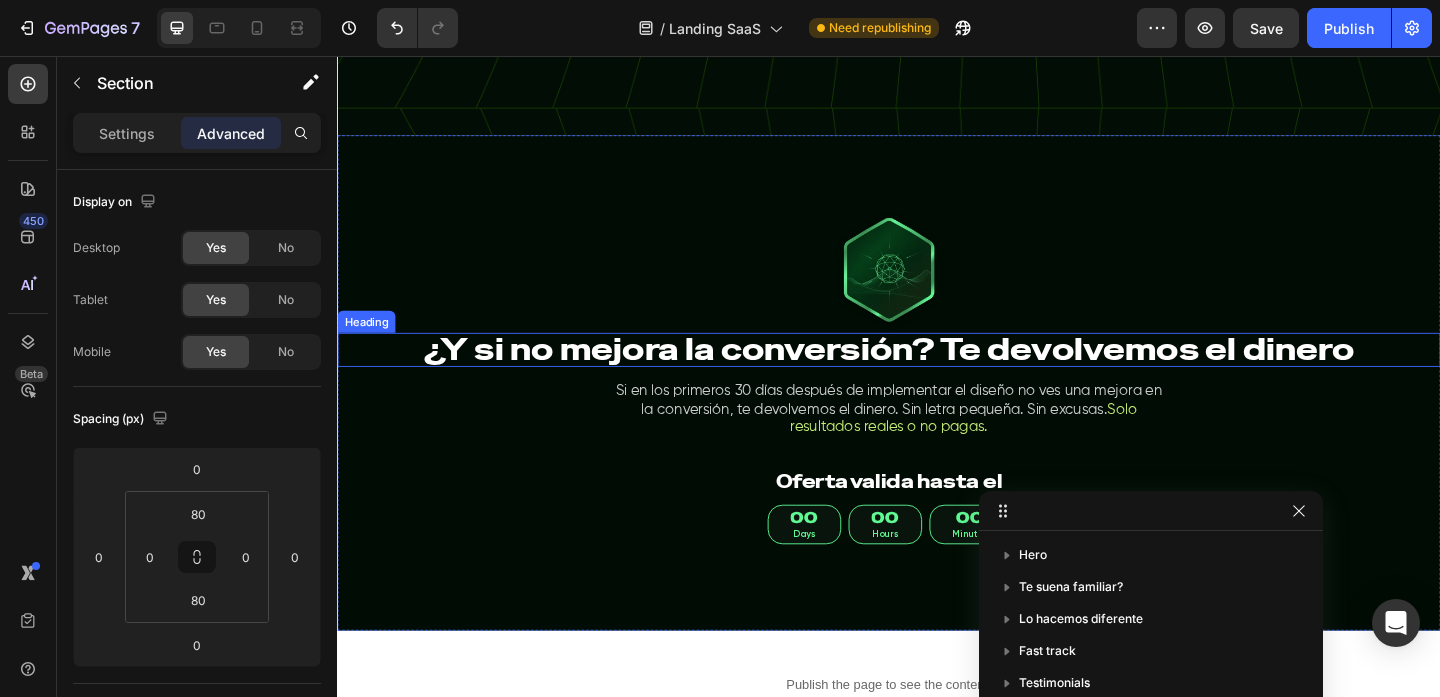 scroll, scrollTop: 7405, scrollLeft: 0, axis: vertical 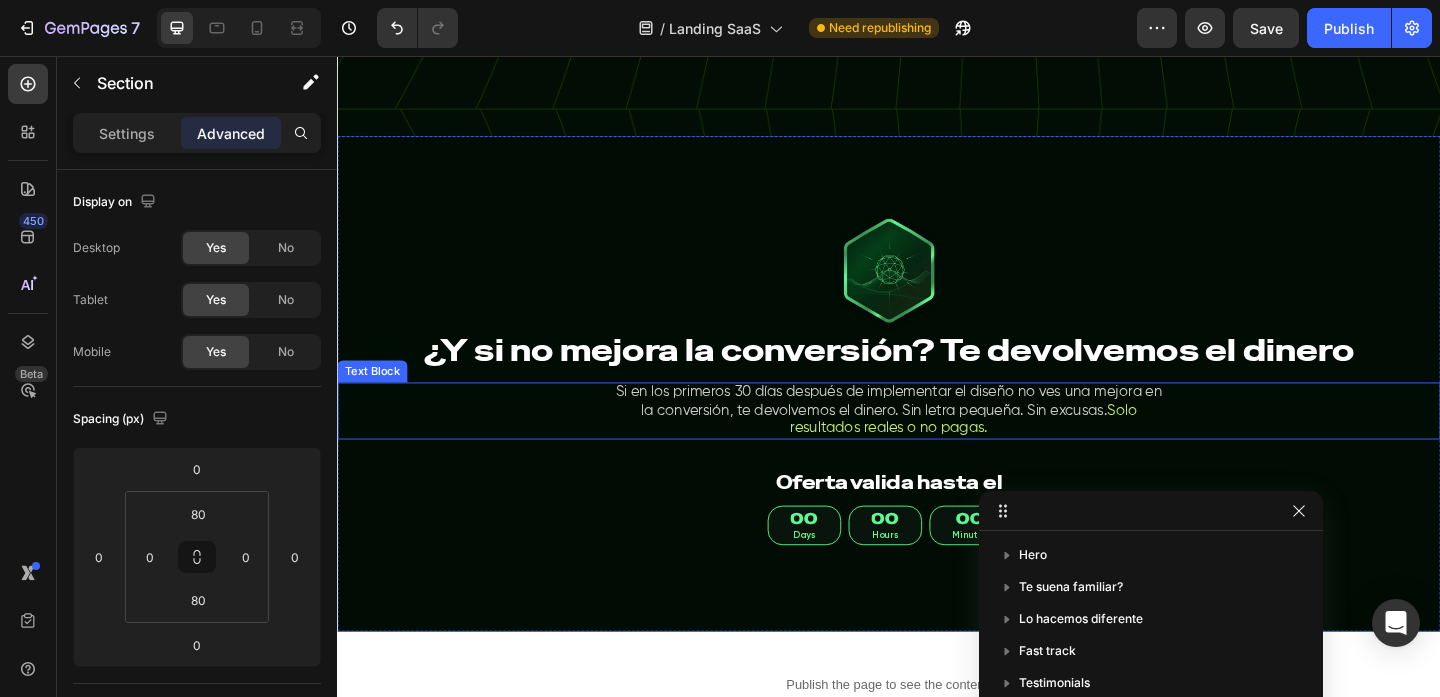 click on "Si en los primeros 30 días después de implementar el diseño no ves una mejora en la conversión, te devolvemos el dinero. Sin letra pequeña. Sin excusas.  Solo resultados reales o no pagas." at bounding box center (937, 442) 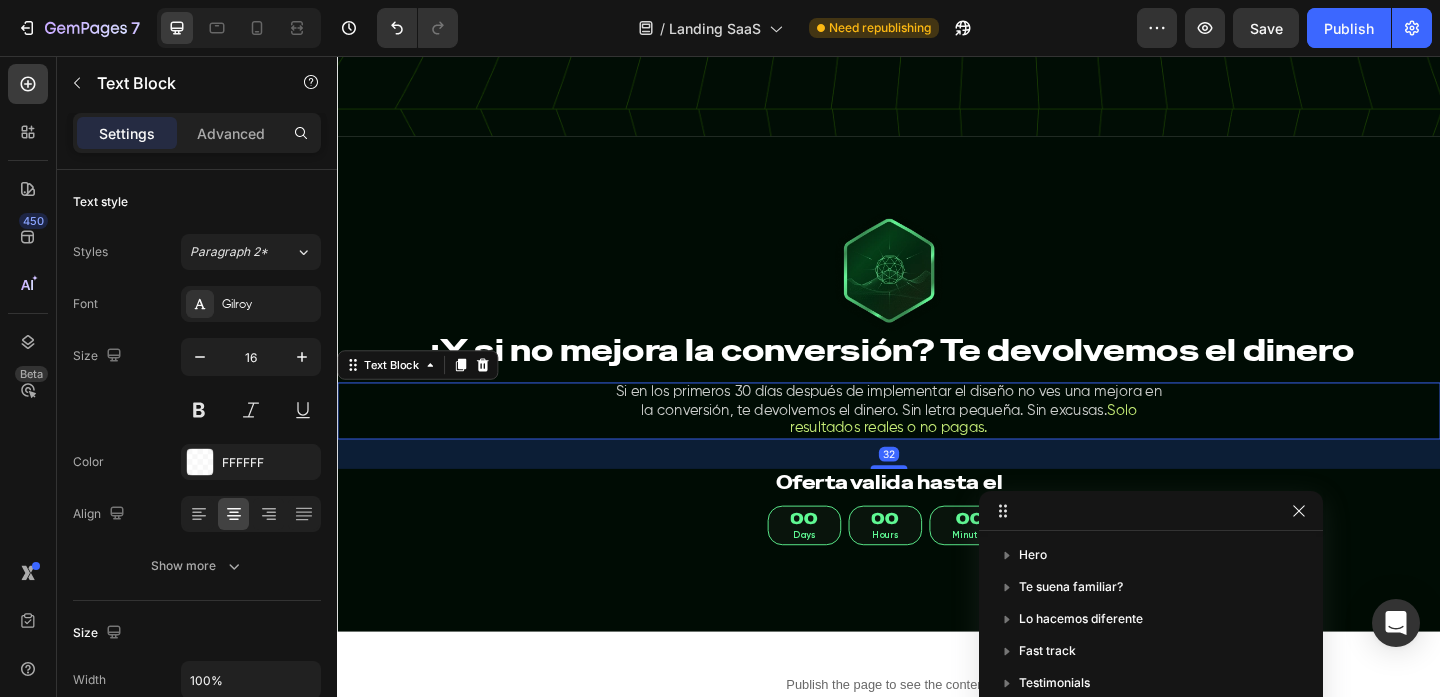 click on "Si en los primeros 30 días después de implementar el diseño no ves una mejora en la conversión, te devolvemos el dinero. Sin letra pequeña. Sin excusas.  Solo resultados reales o no pagas." at bounding box center [937, 442] 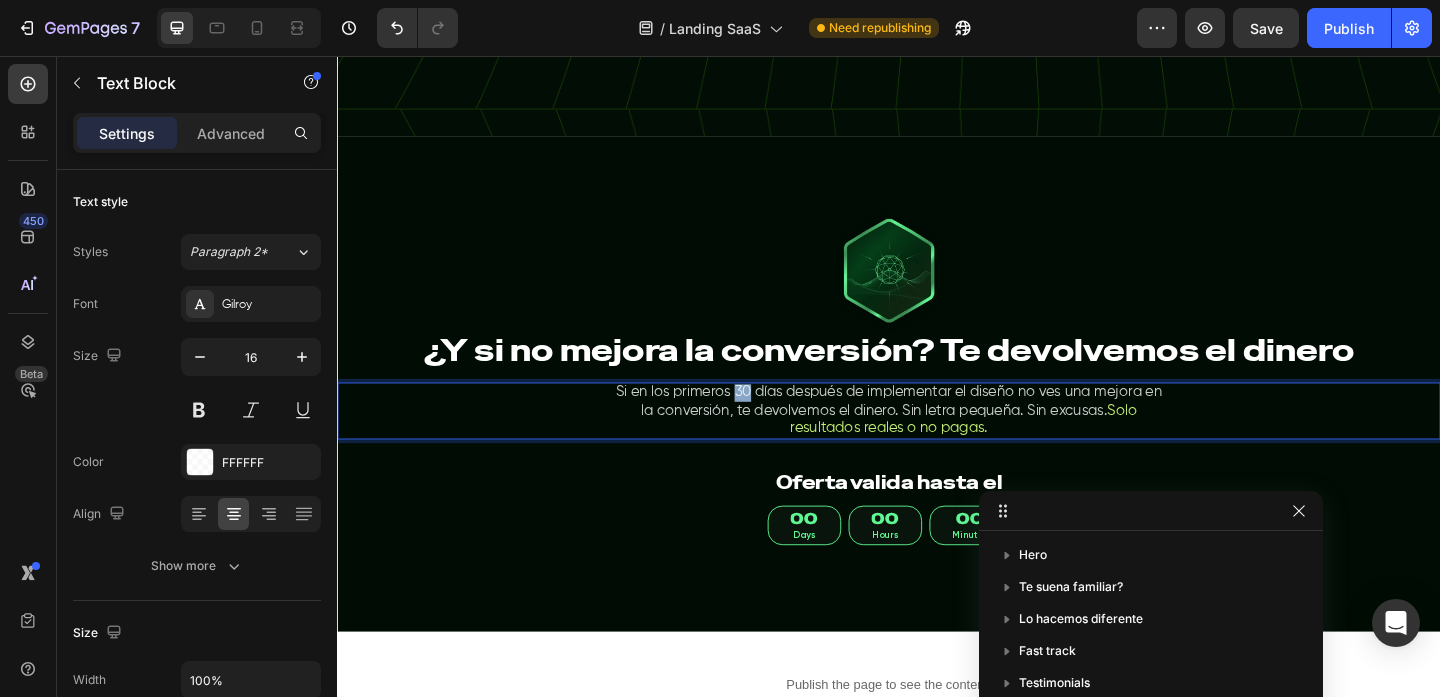 click on "Si en los primeros 30 días después de implementar el diseño no ves una mejora en la conversión, te devolvemos el dinero. Sin letra pequeña. Sin excusas.  Solo resultados reales o no pagas." at bounding box center (937, 442) 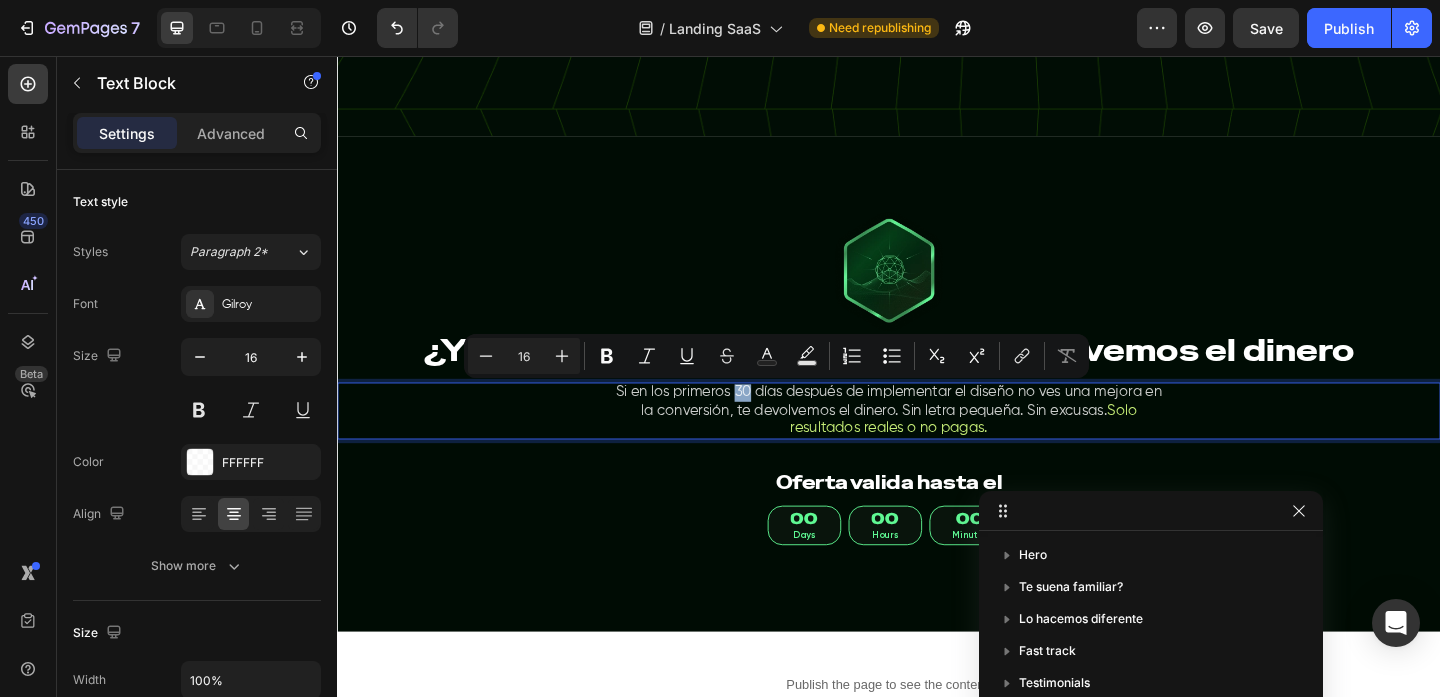 click on "Si en los primeros 30 días después de implementar el diseño no ves una mejora en la conversión, te devolvemos el dinero. Sin letra pequeña. Sin excusas.  Solo resultados reales o no pagas." at bounding box center (937, 442) 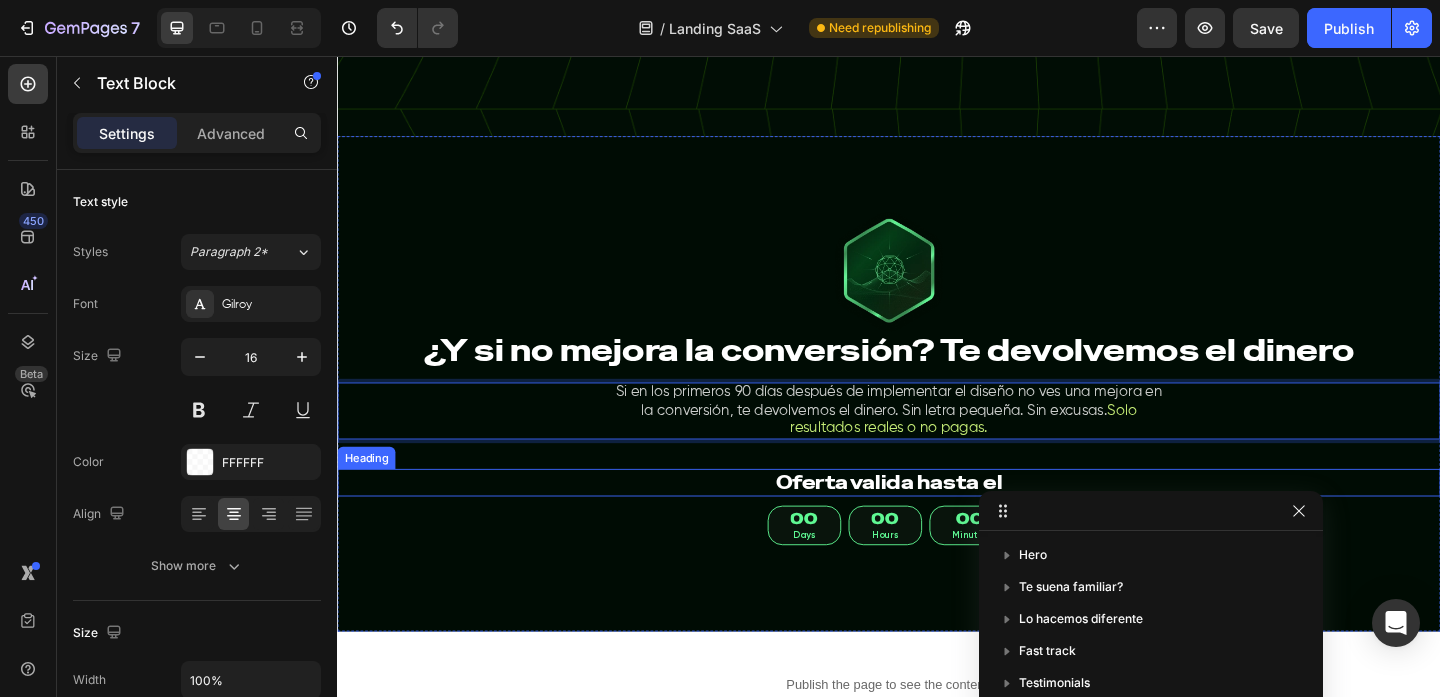 click on "Oferta valida hasta el" at bounding box center (937, 520) 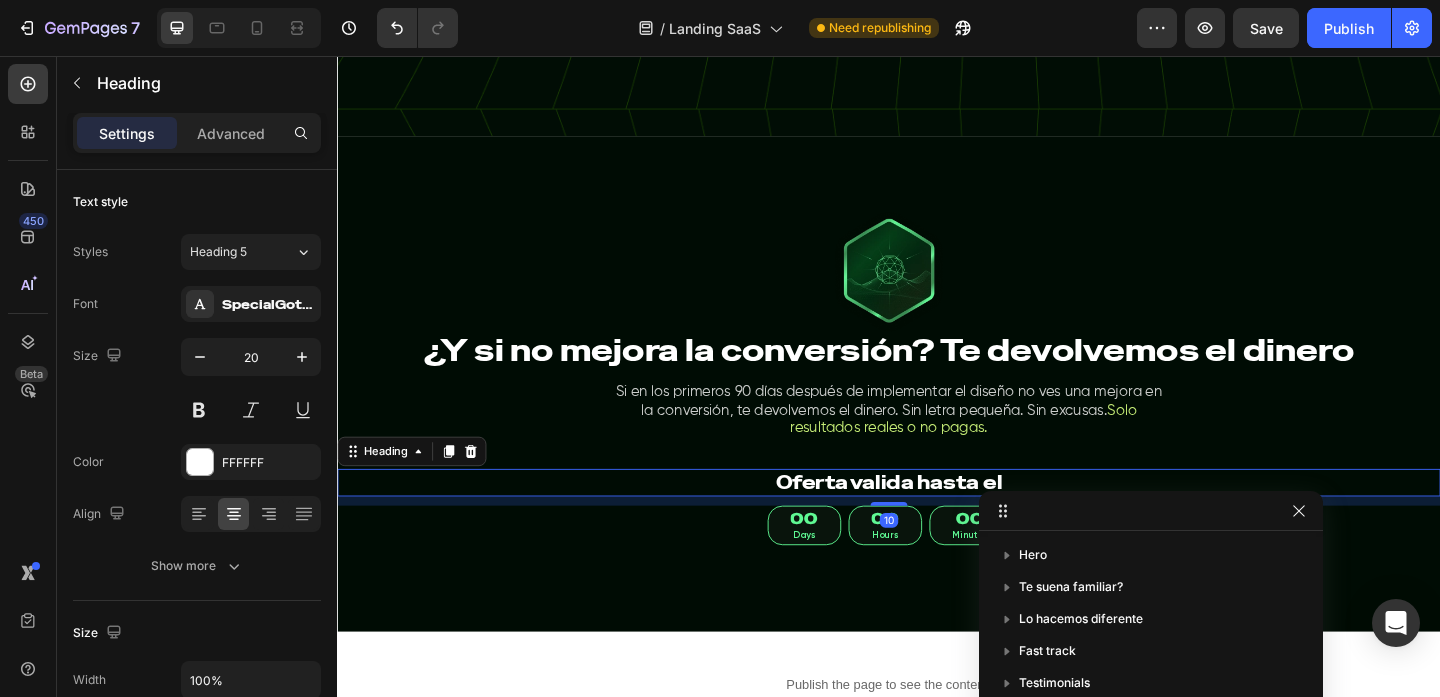 scroll, scrollTop: 7476, scrollLeft: 0, axis: vertical 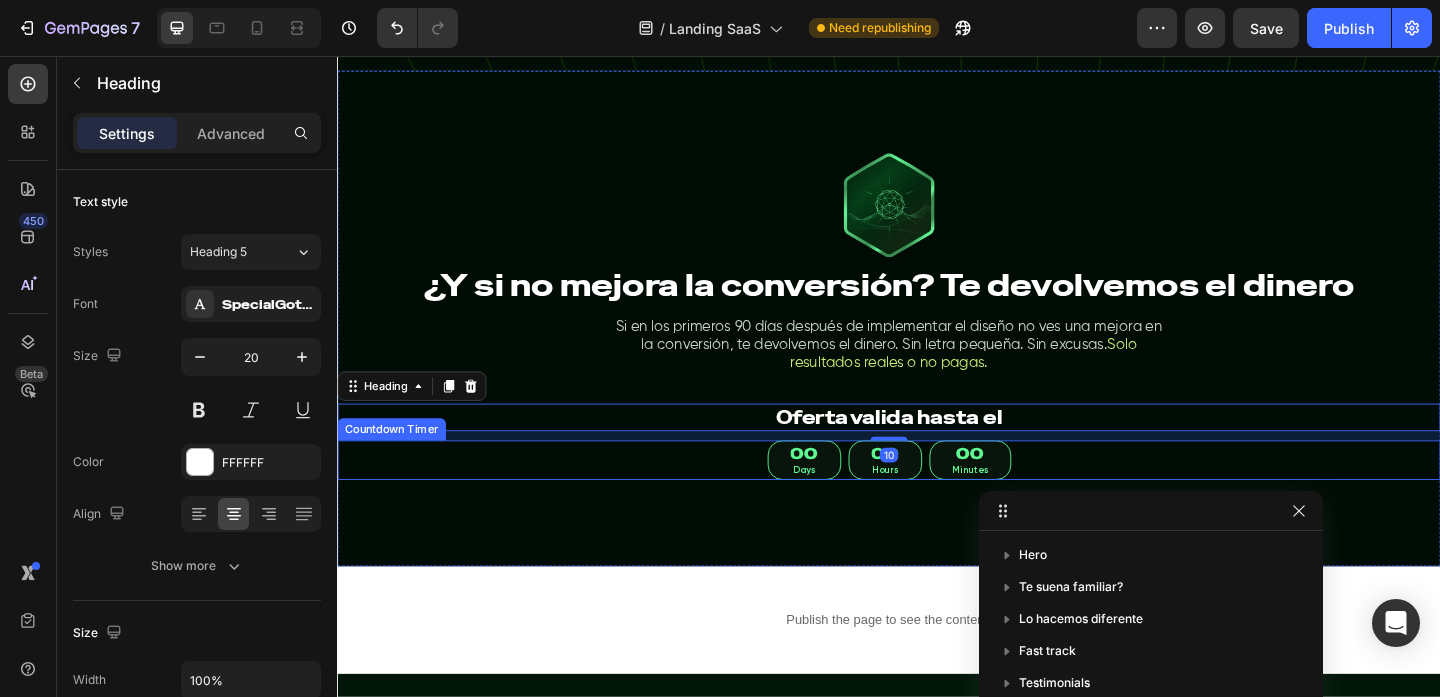 click on "00 Days 00 Hours 00 Minutes" at bounding box center (937, 495) 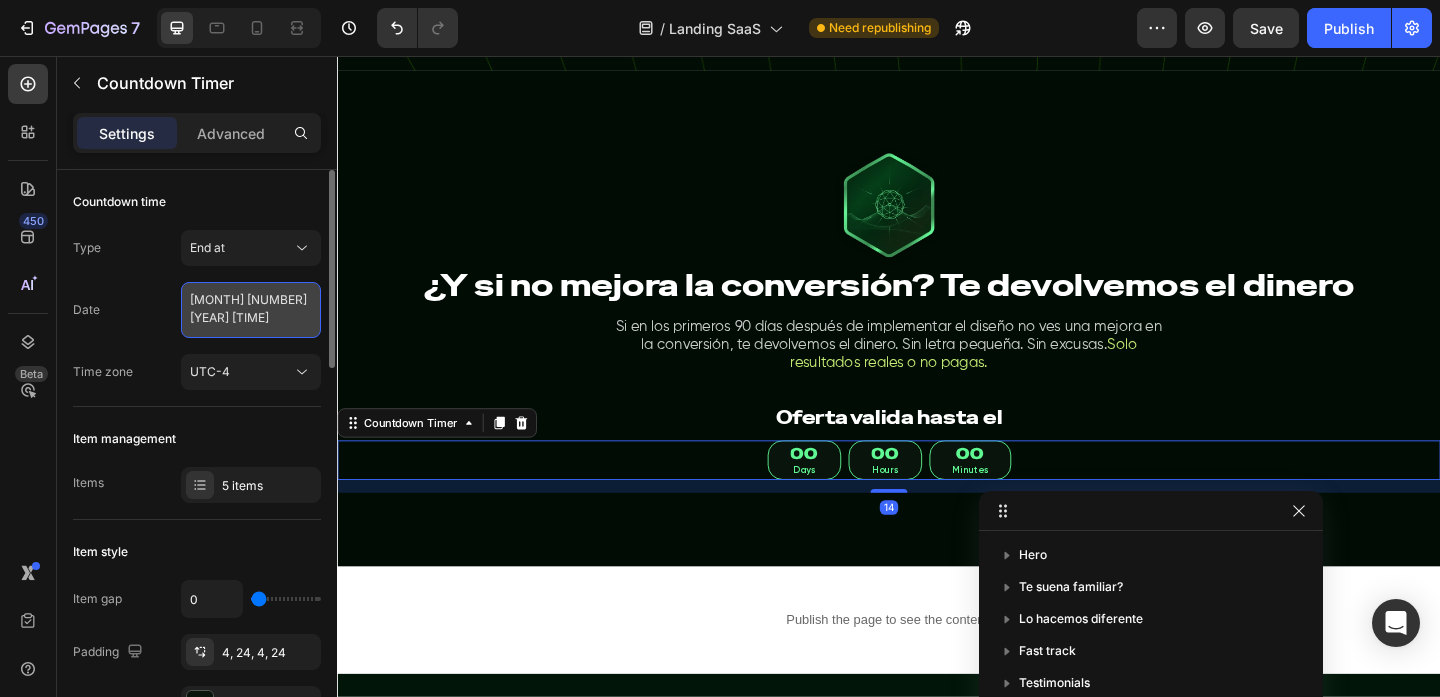 click on "[MONTH] [NUMBER] [YEAR] [TIME]" at bounding box center [251, 310] 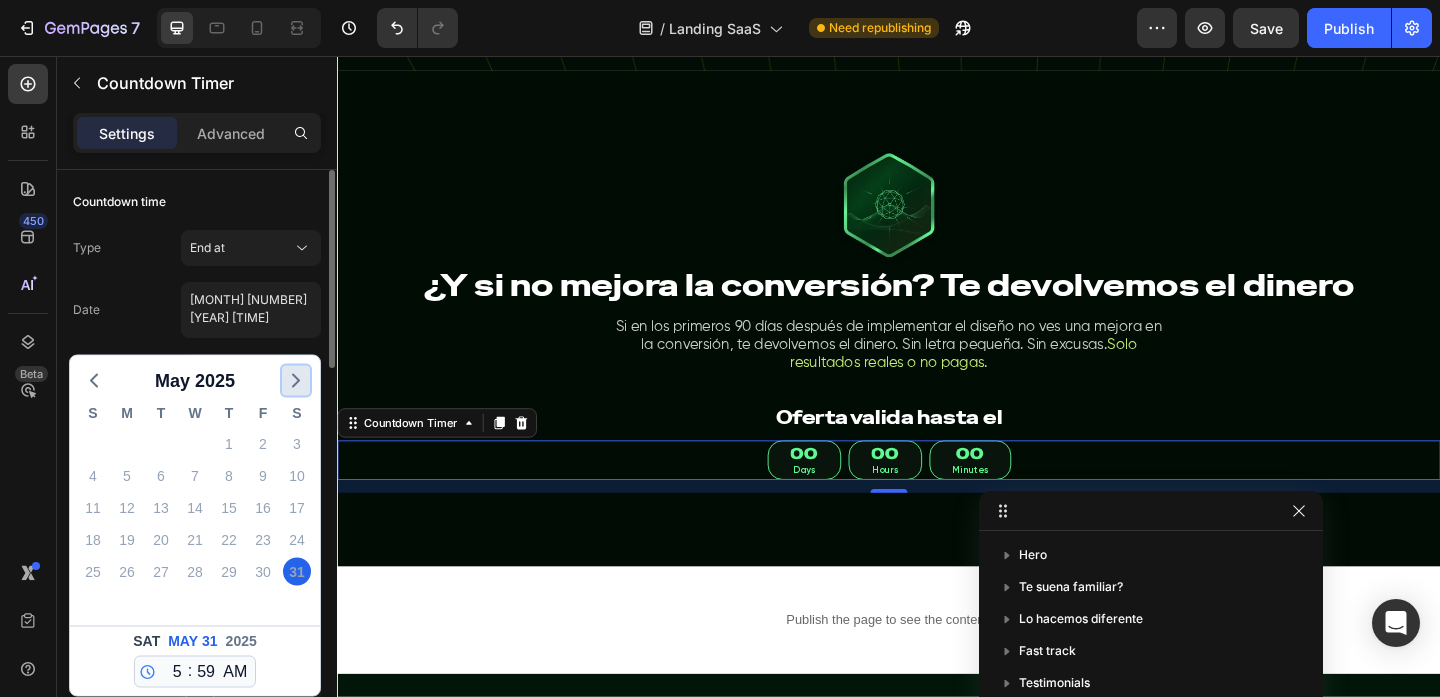 click 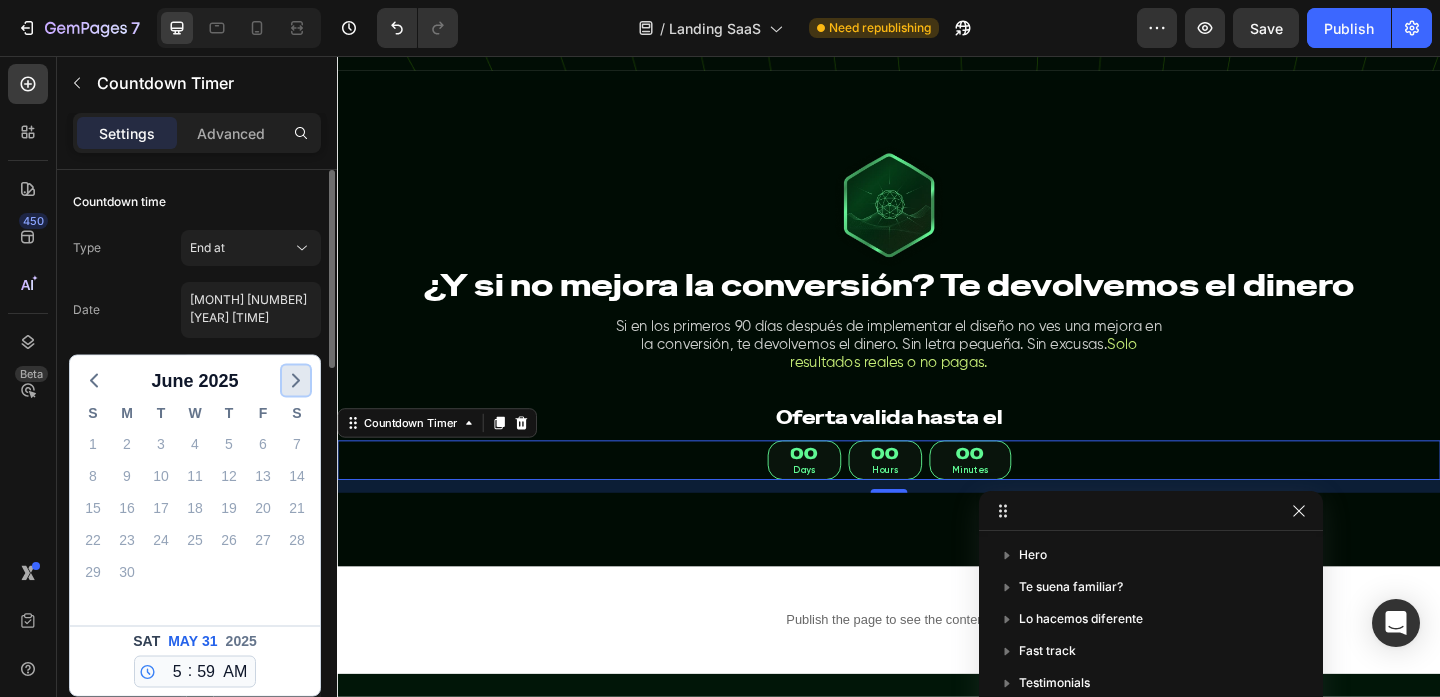 click 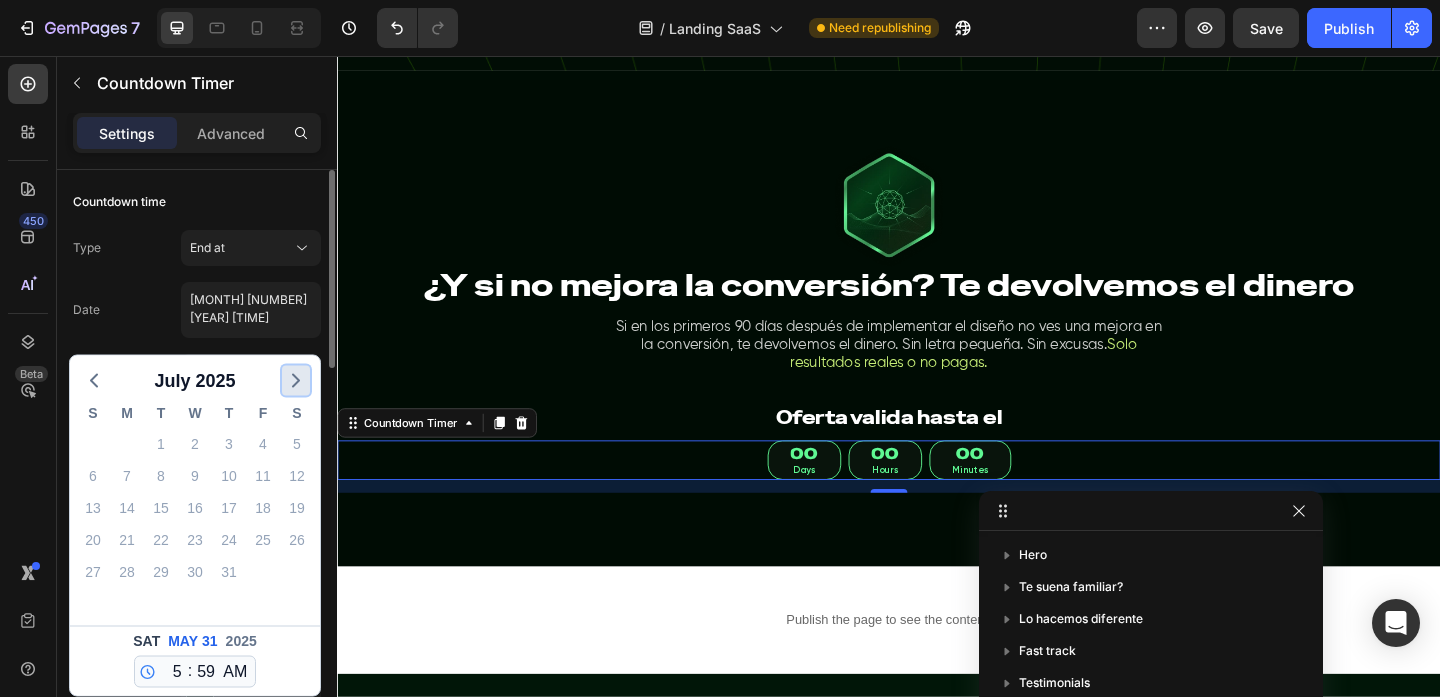 click 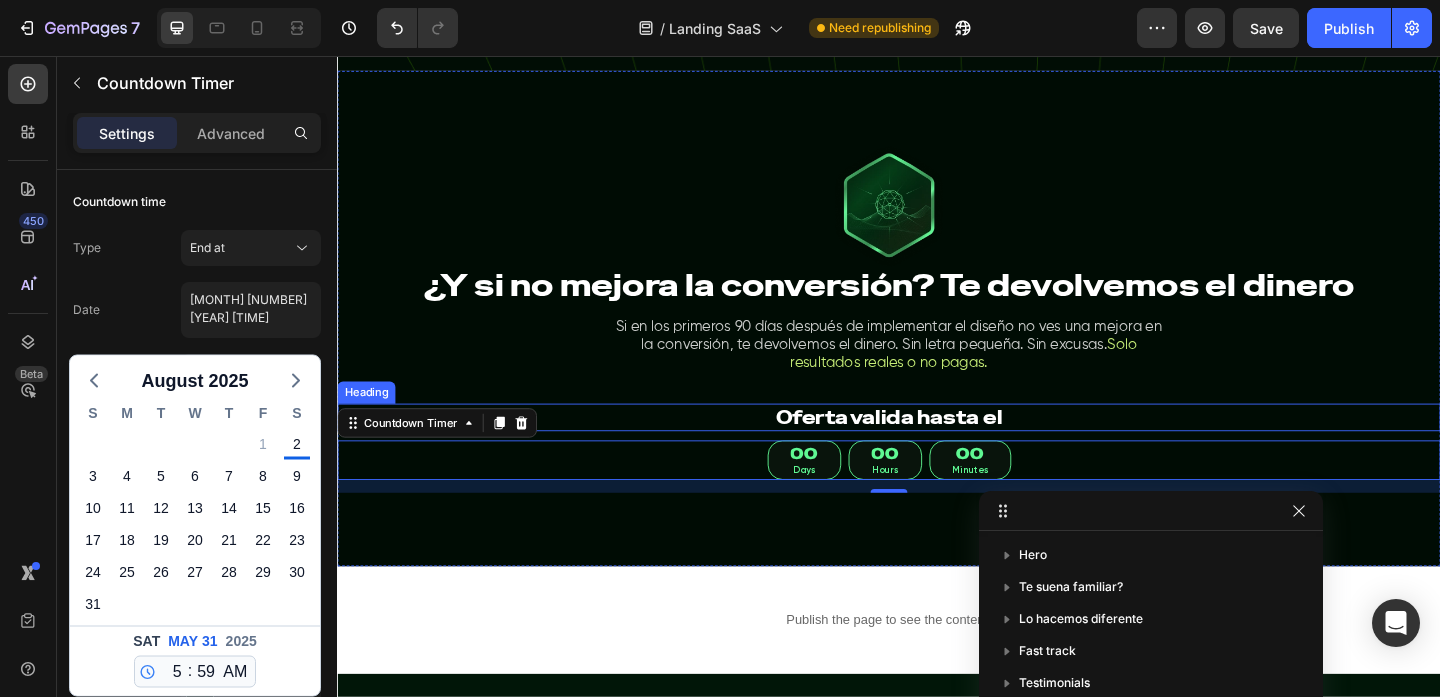 click on "Oferta valida hasta el" at bounding box center [937, 449] 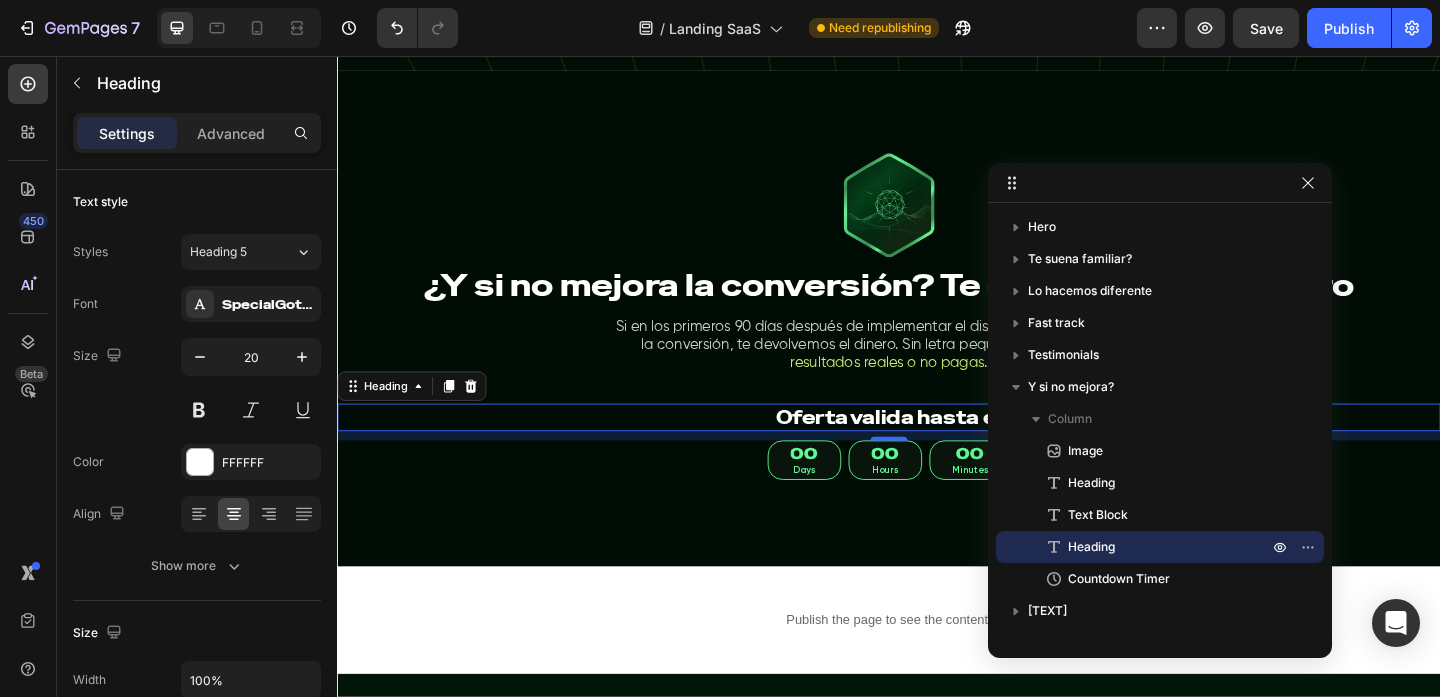 drag, startPoint x: 1145, startPoint y: 520, endPoint x: 1154, endPoint y: 192, distance: 328.12344 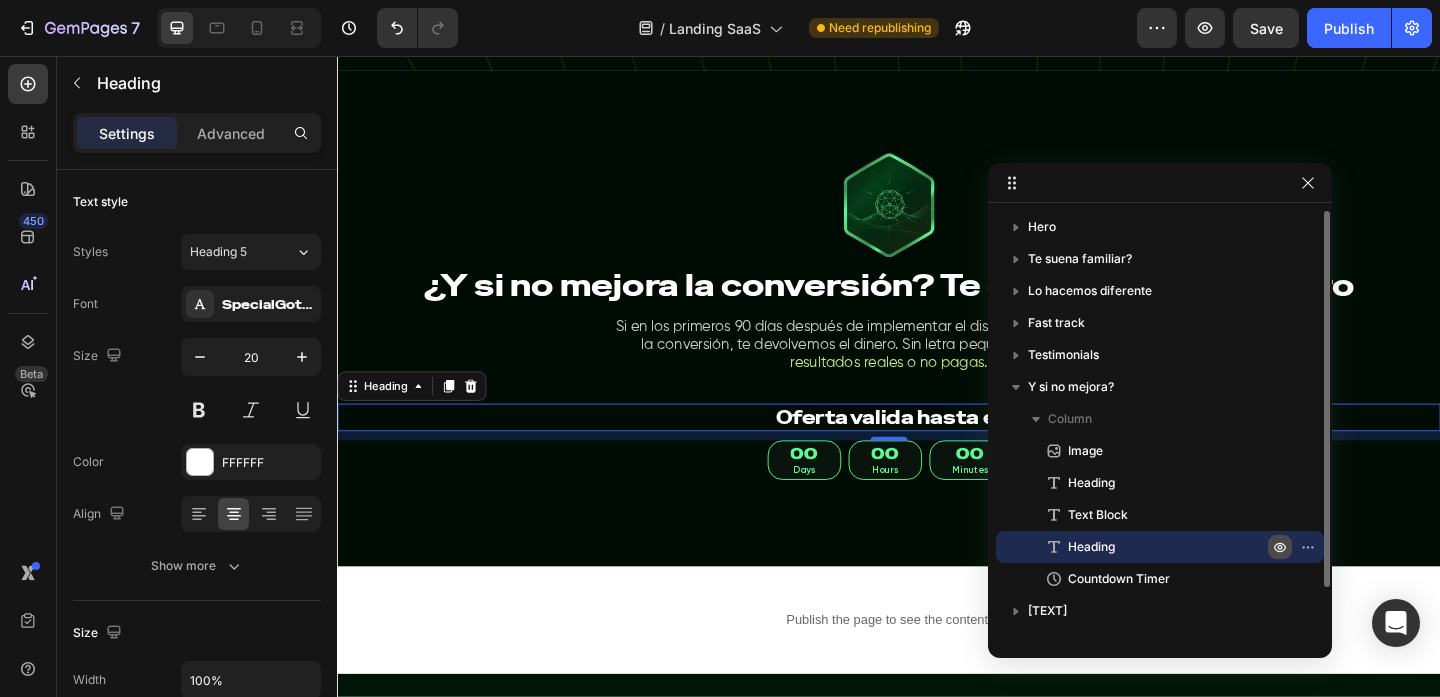 click 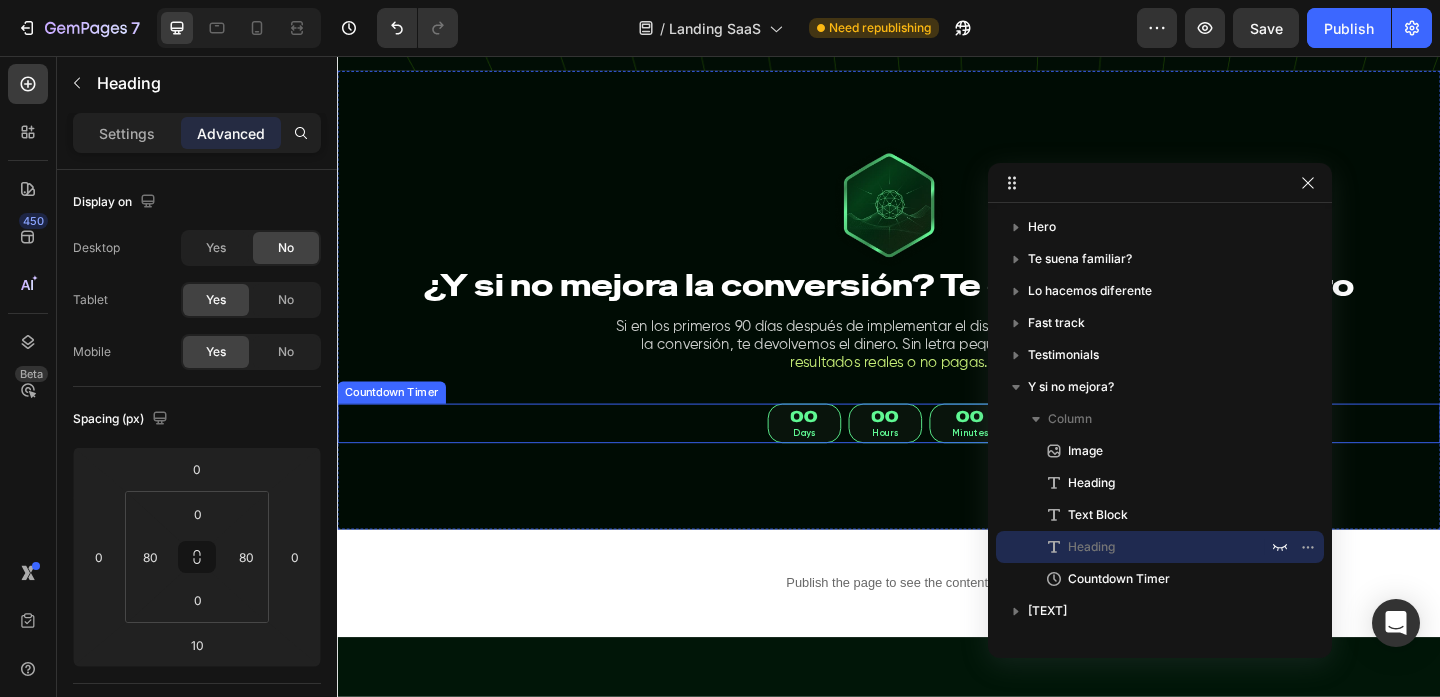 click on "00 Days 00 Hours 00 Minutes" at bounding box center [937, 455] 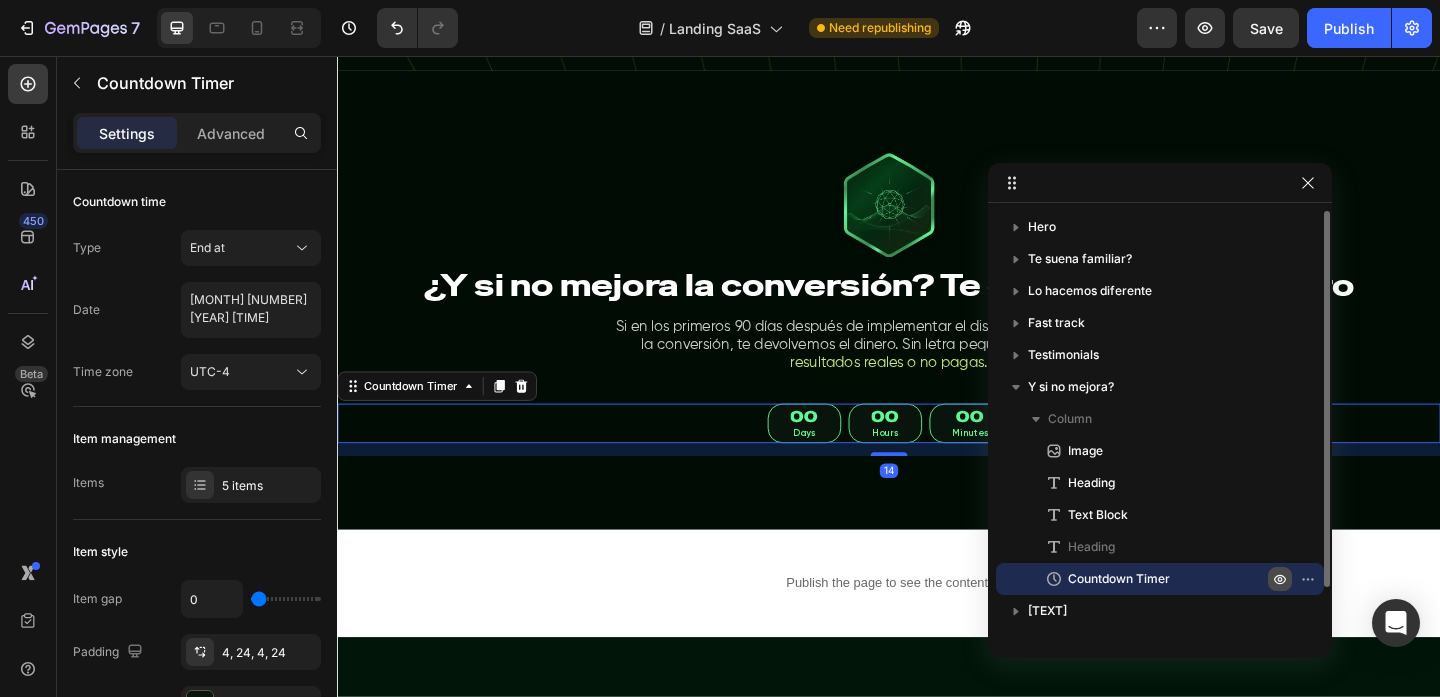 click 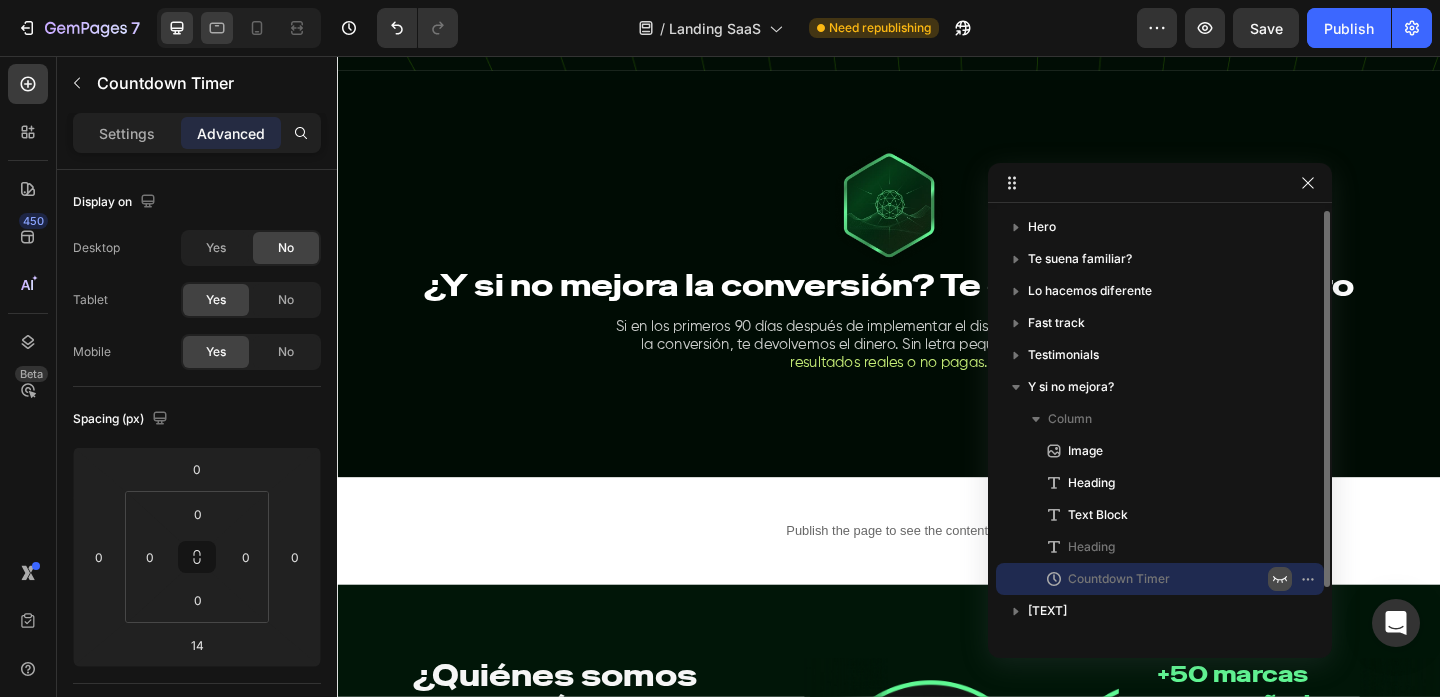 click 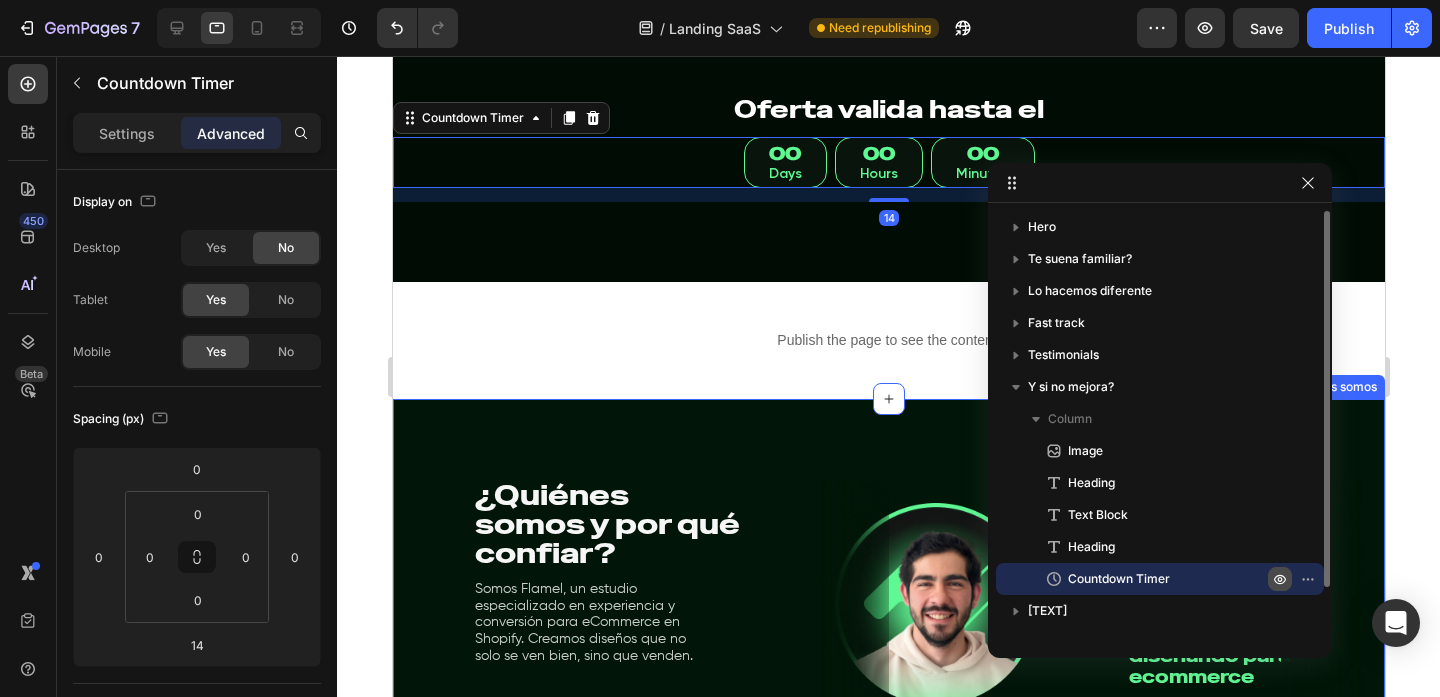 scroll, scrollTop: 7772, scrollLeft: 0, axis: vertical 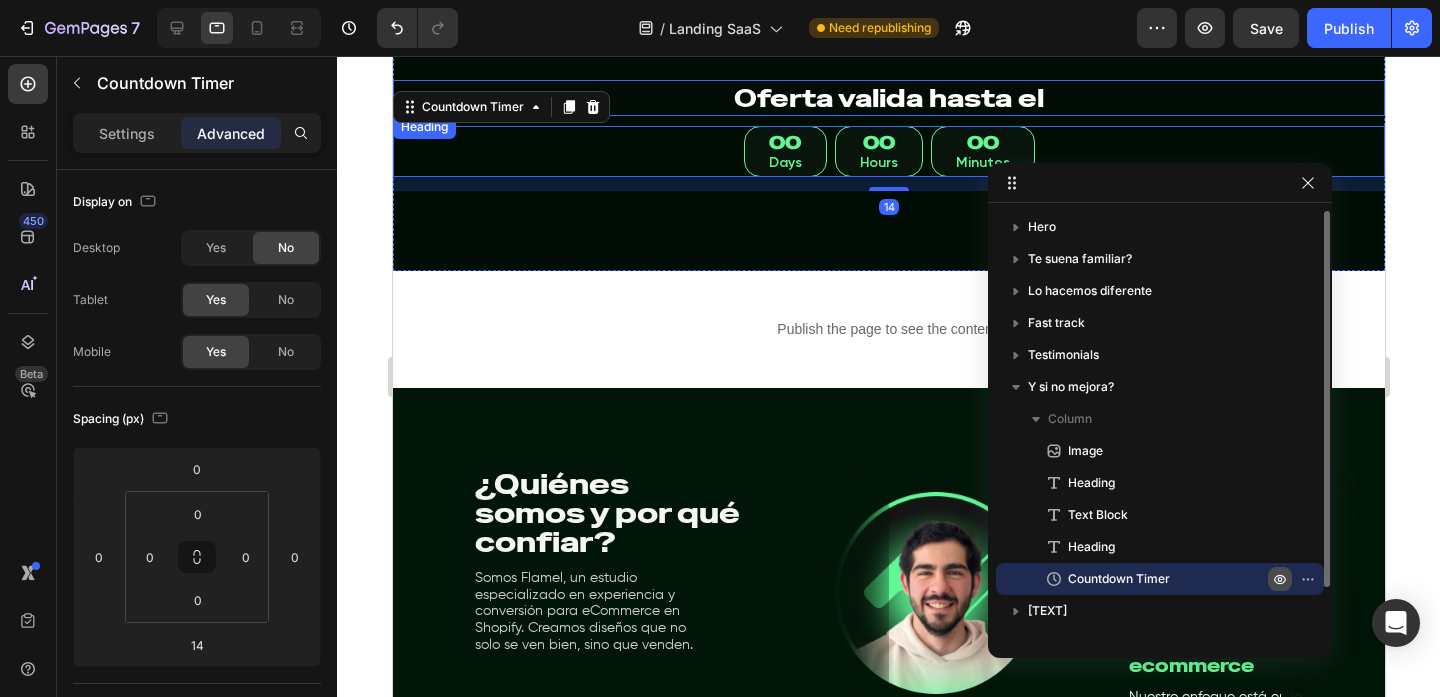 click on "Oferta valida hasta el" at bounding box center (888, 98) 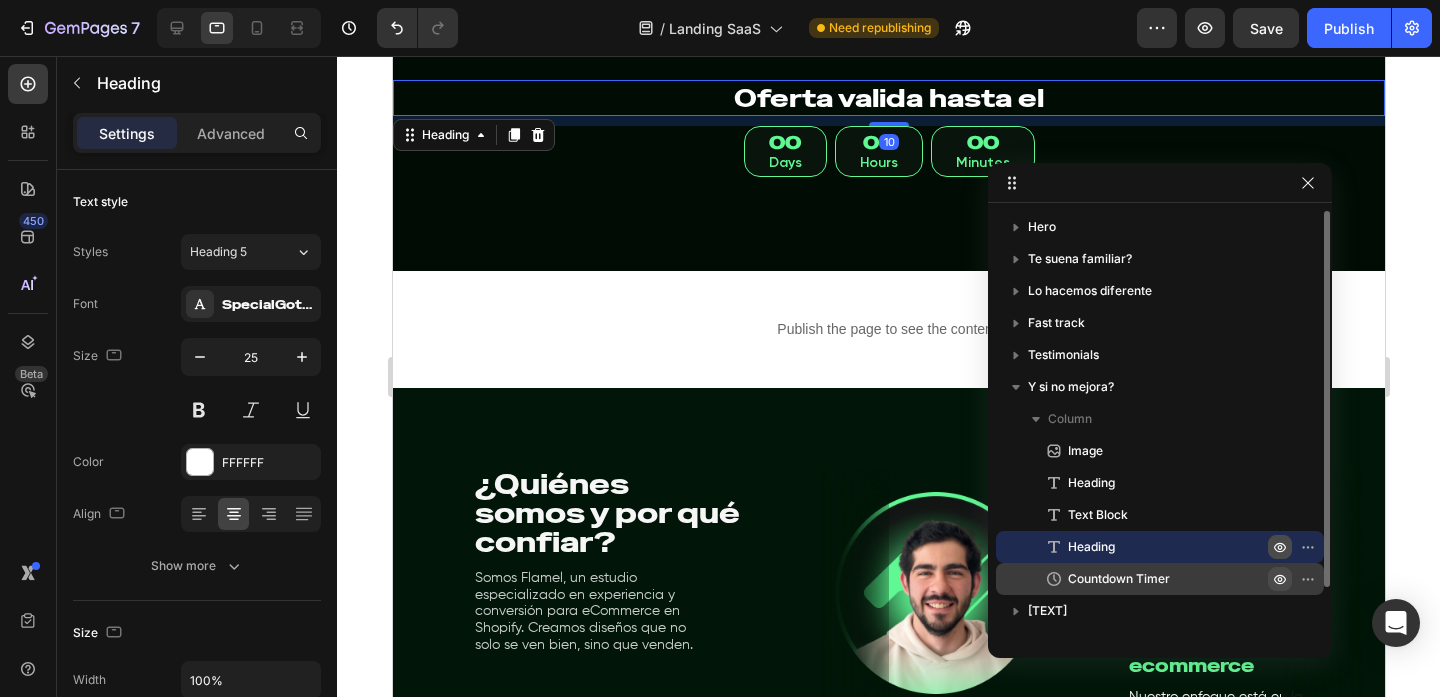 click 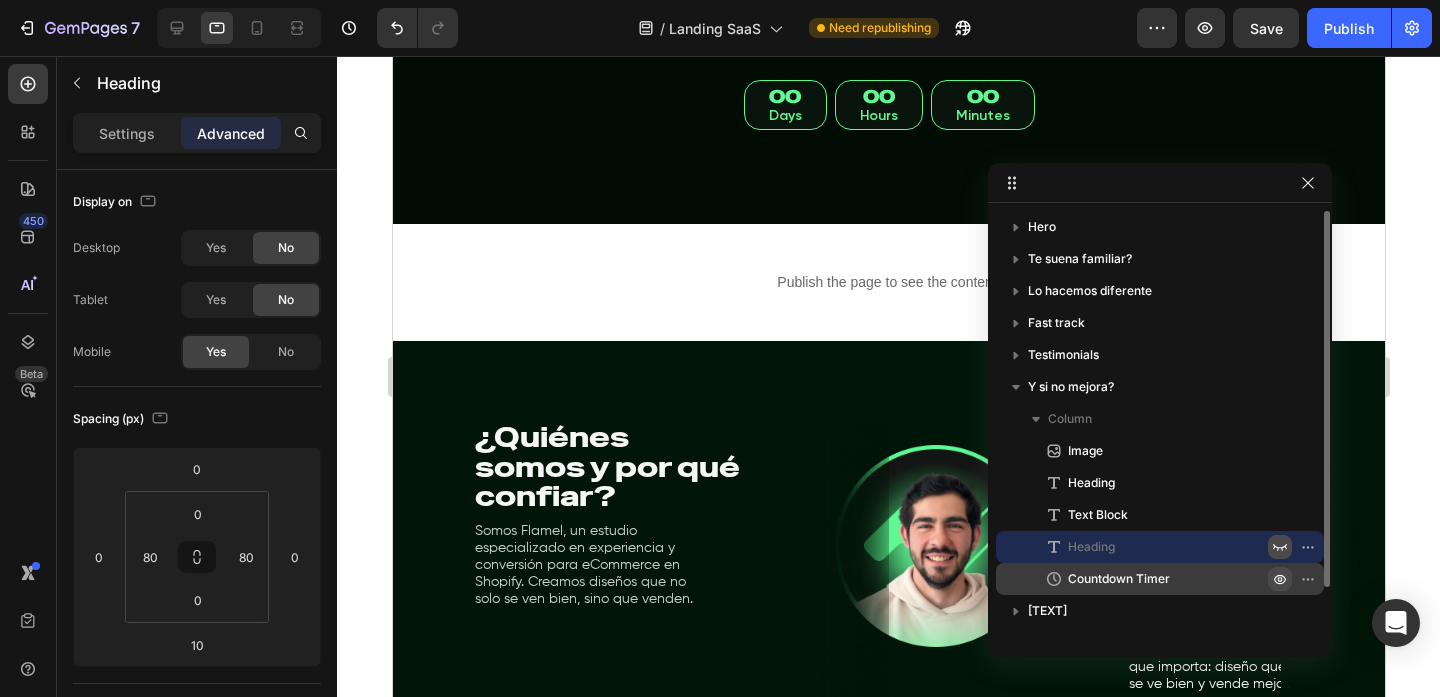 scroll, scrollTop: 7726, scrollLeft: 0, axis: vertical 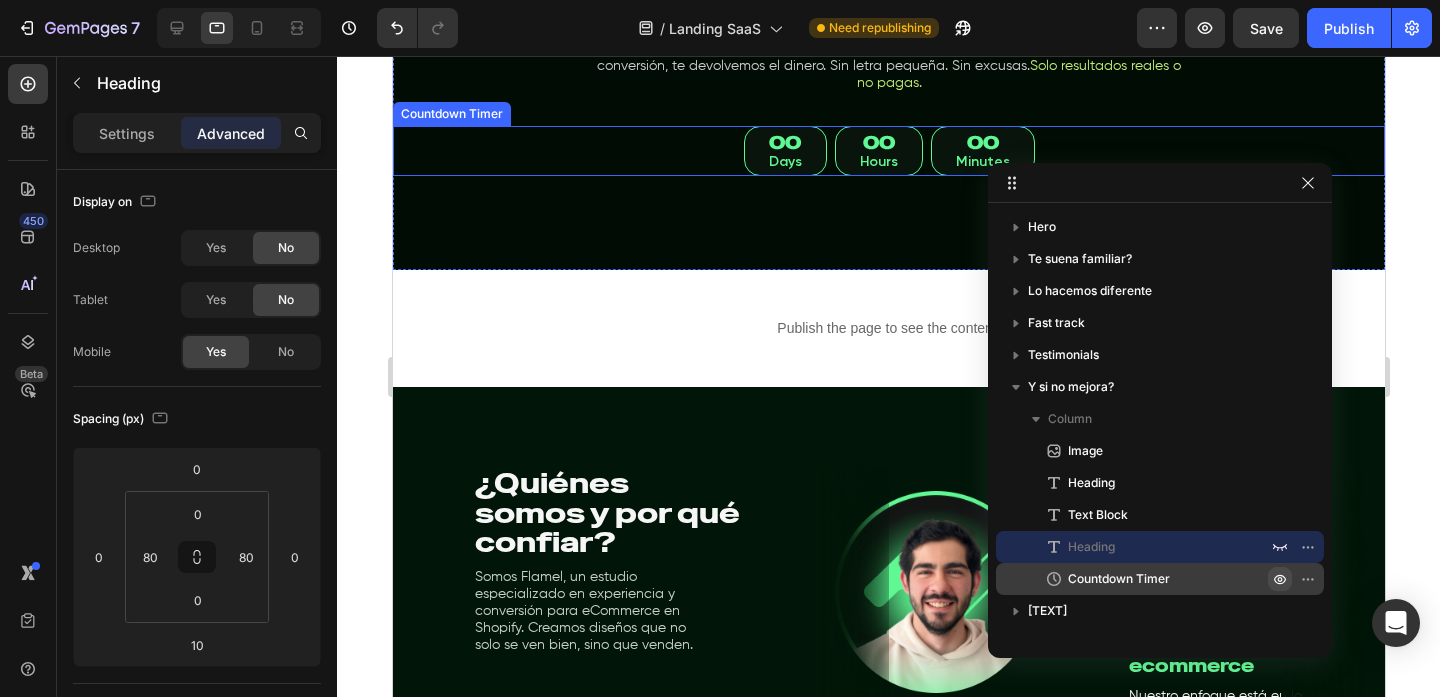 click on "00 Days 00 Hours 00 Minutes" at bounding box center (888, 151) 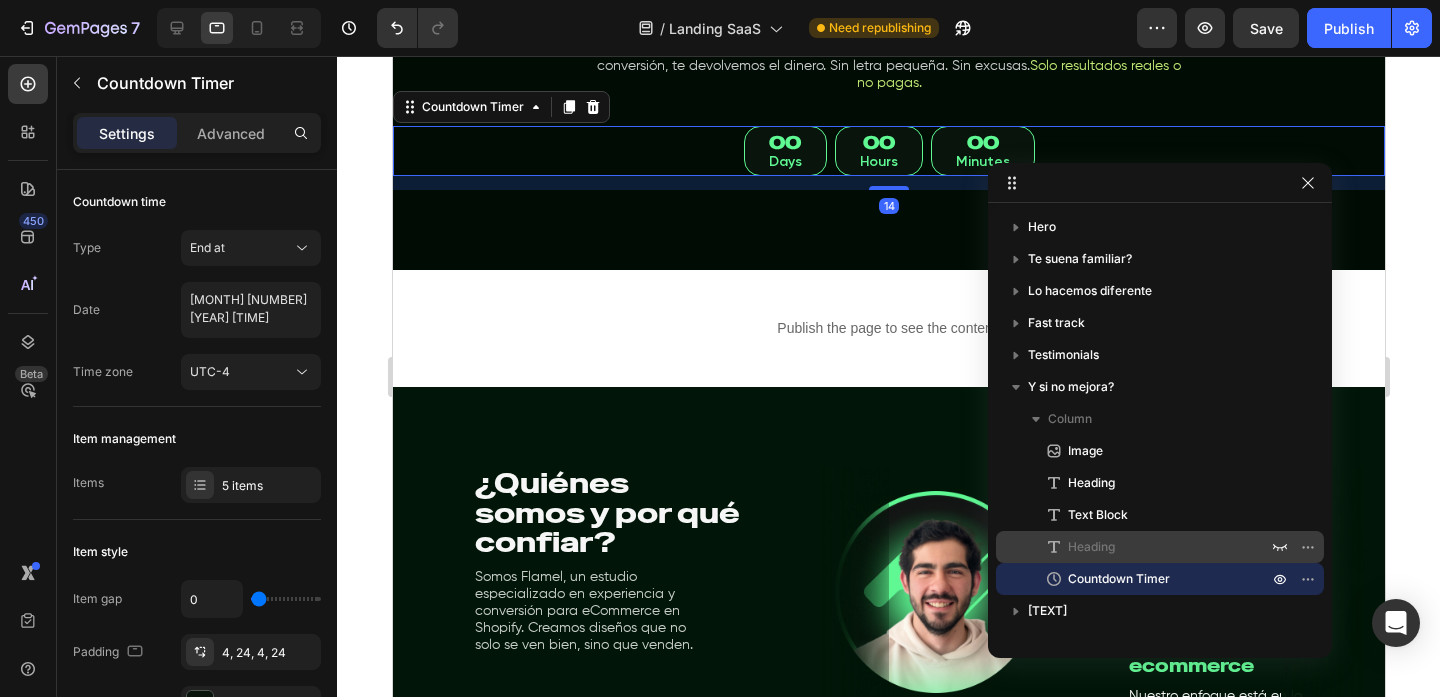 drag, startPoint x: 1281, startPoint y: 577, endPoint x: 1262, endPoint y: 556, distance: 28.319605 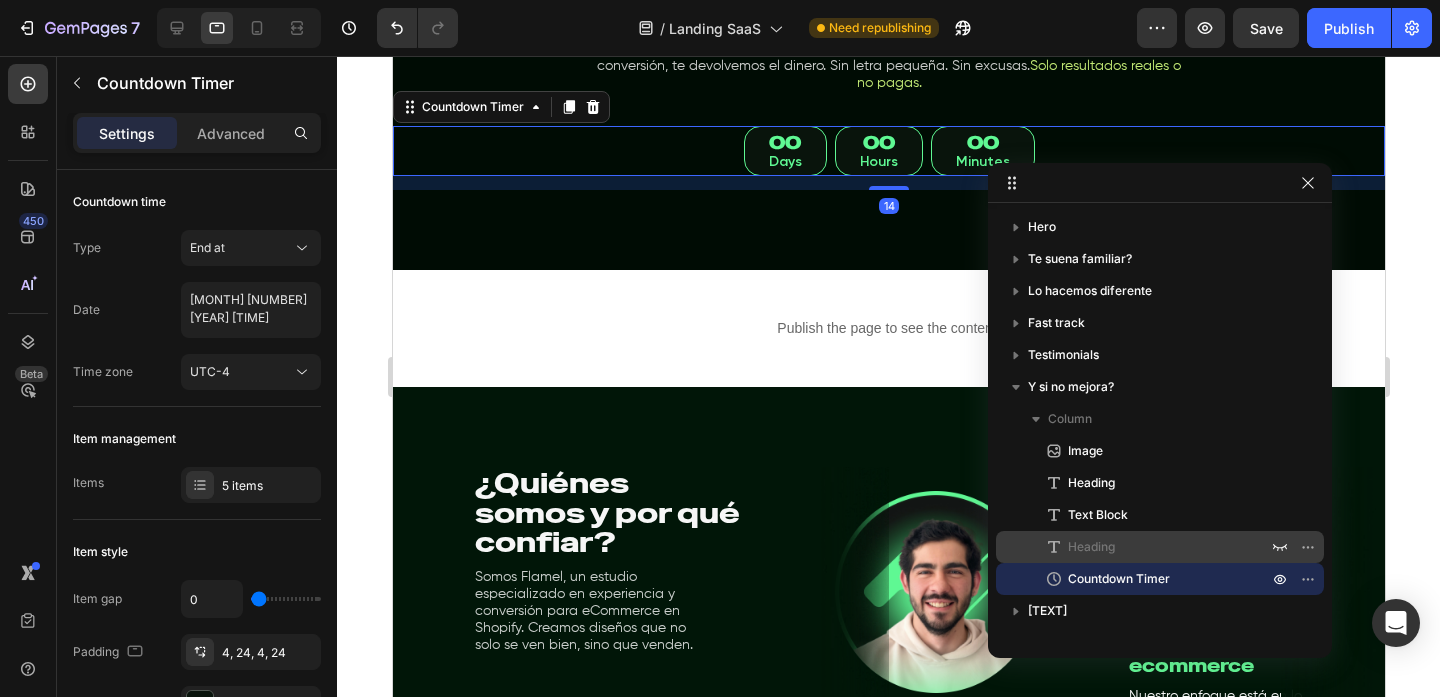 click 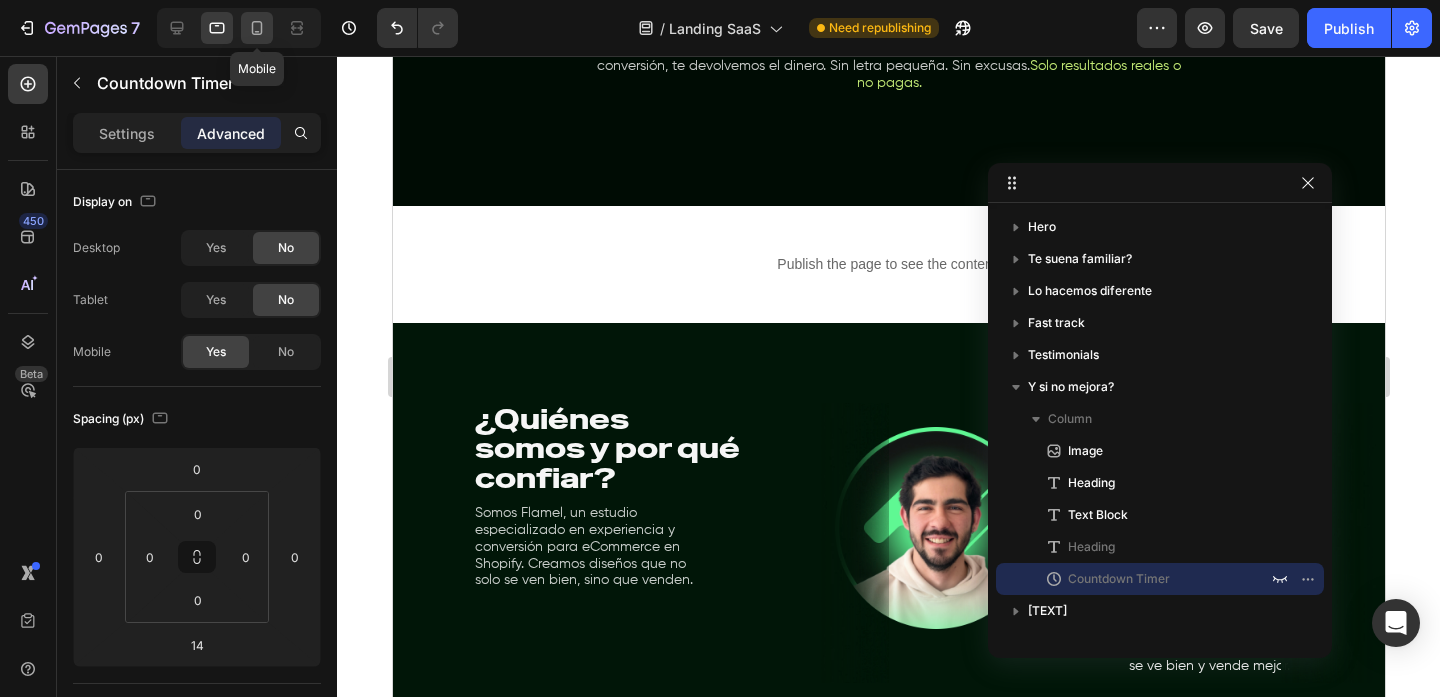 click 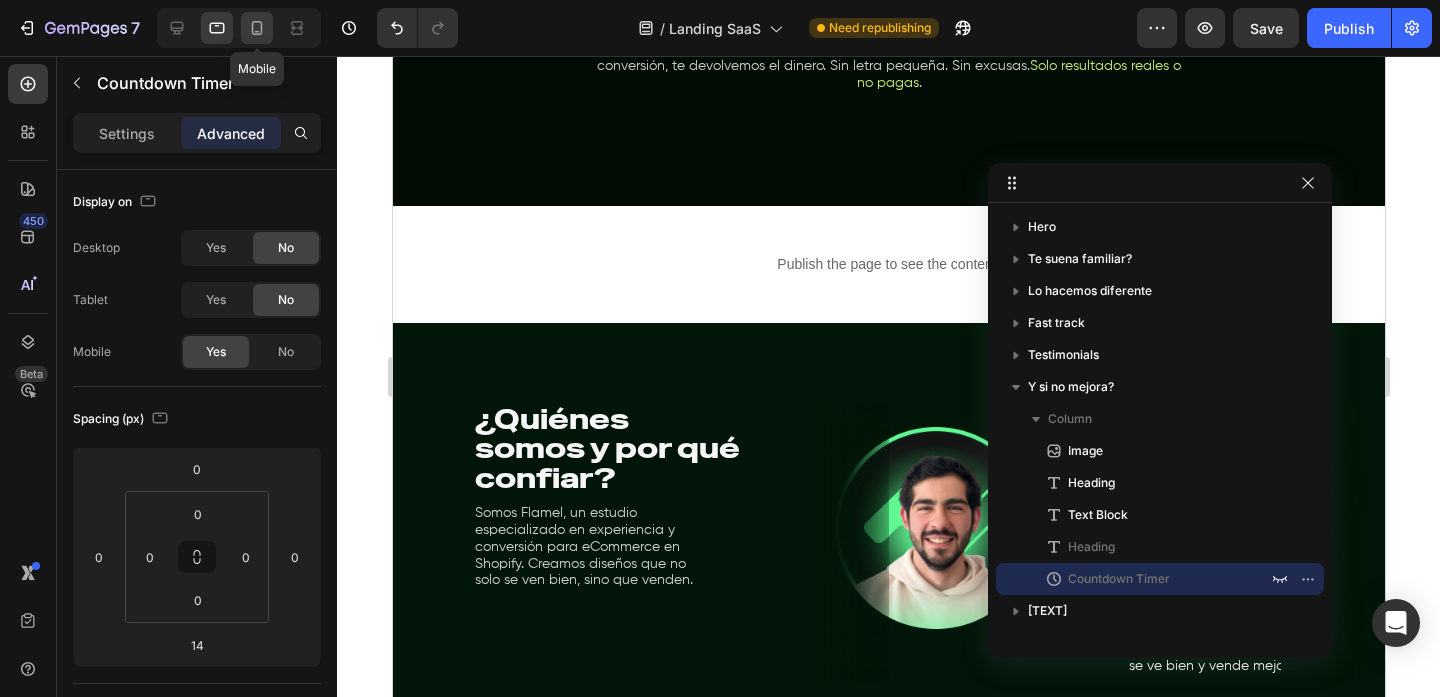 type on "25" 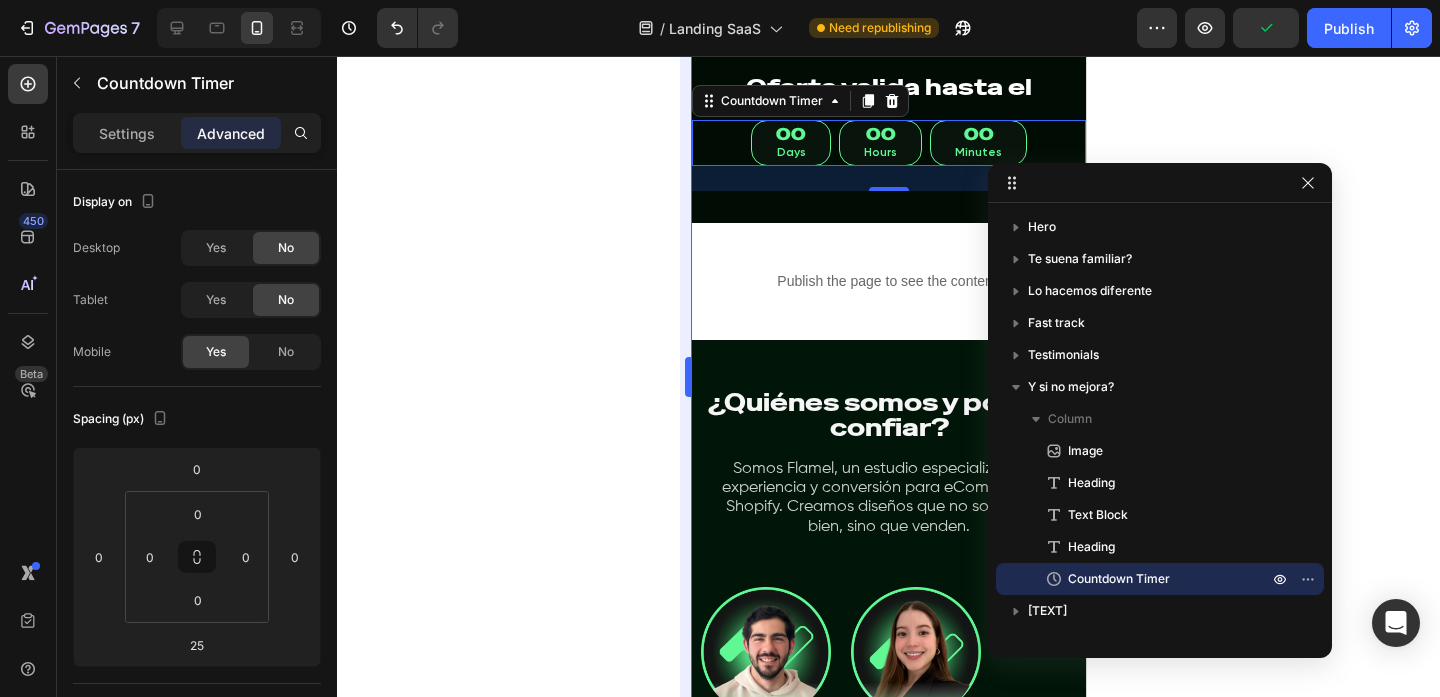 scroll, scrollTop: 7585, scrollLeft: 0, axis: vertical 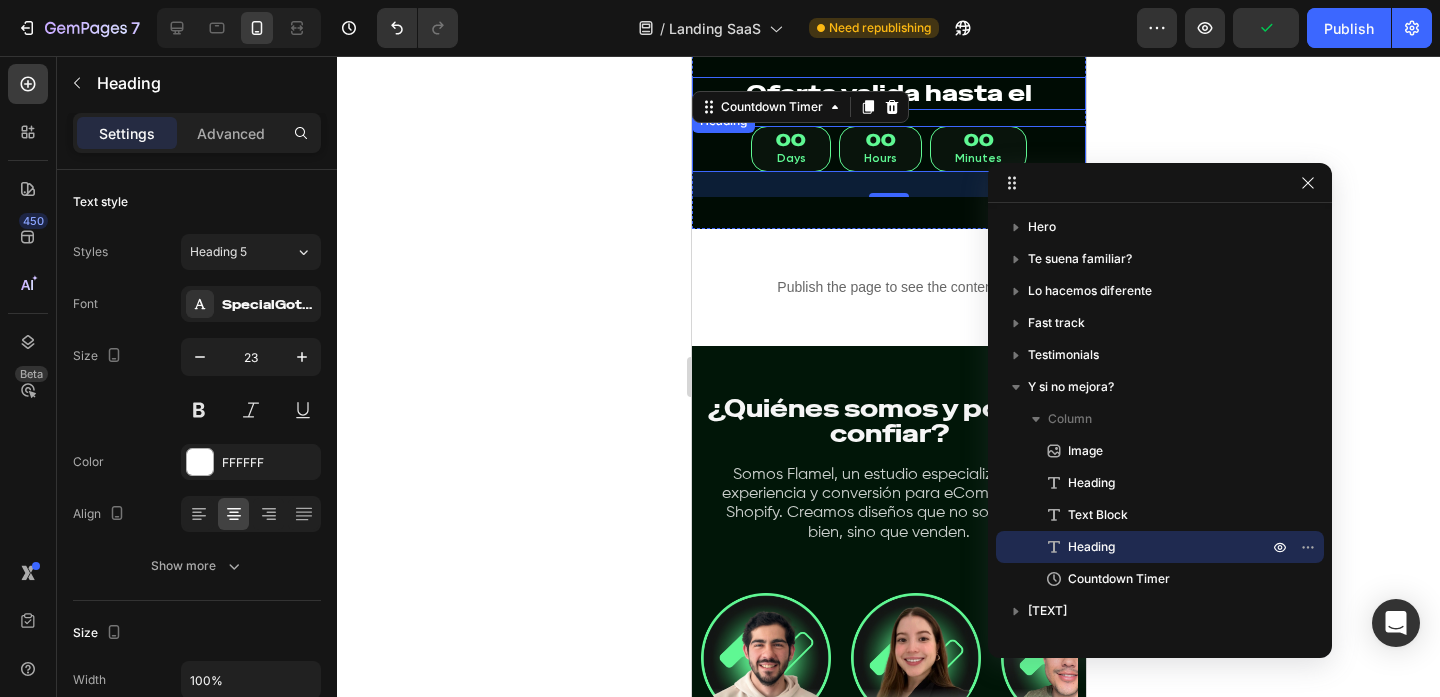 click on "Oferta valida hasta el" at bounding box center [888, 94] 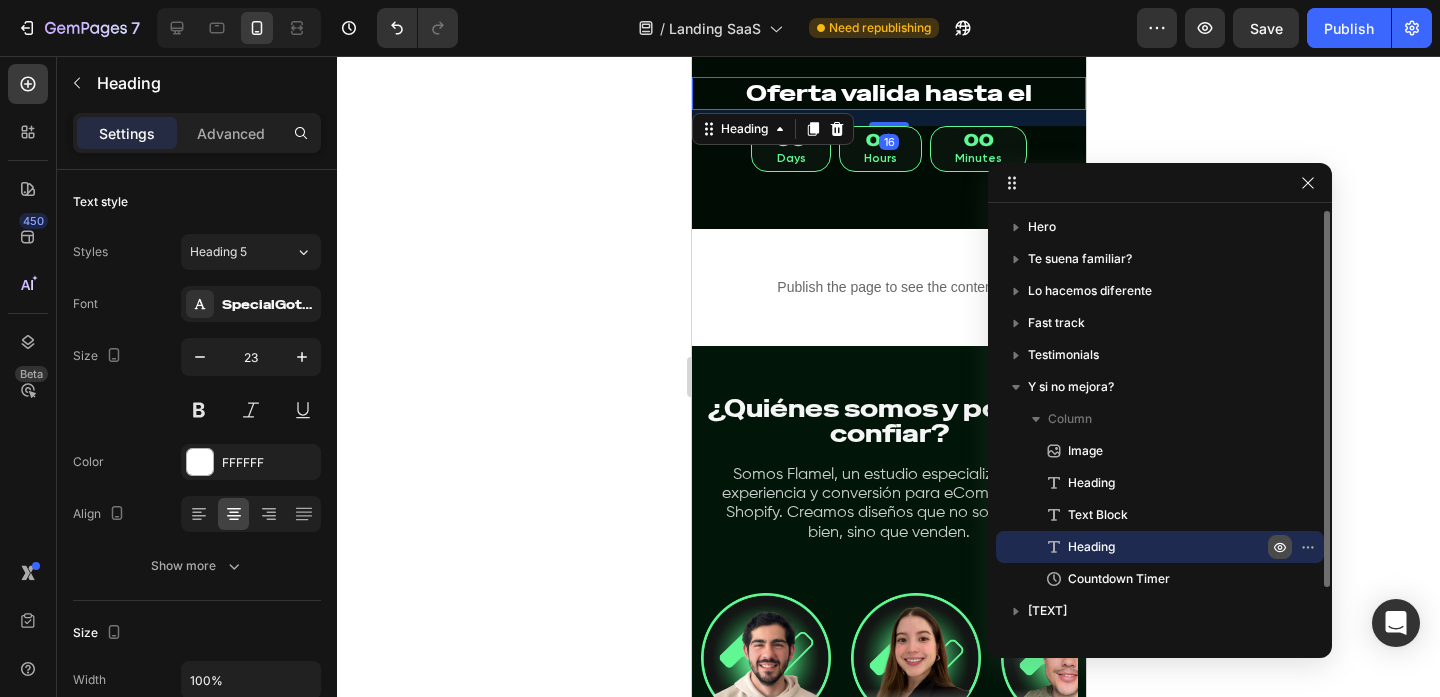 click 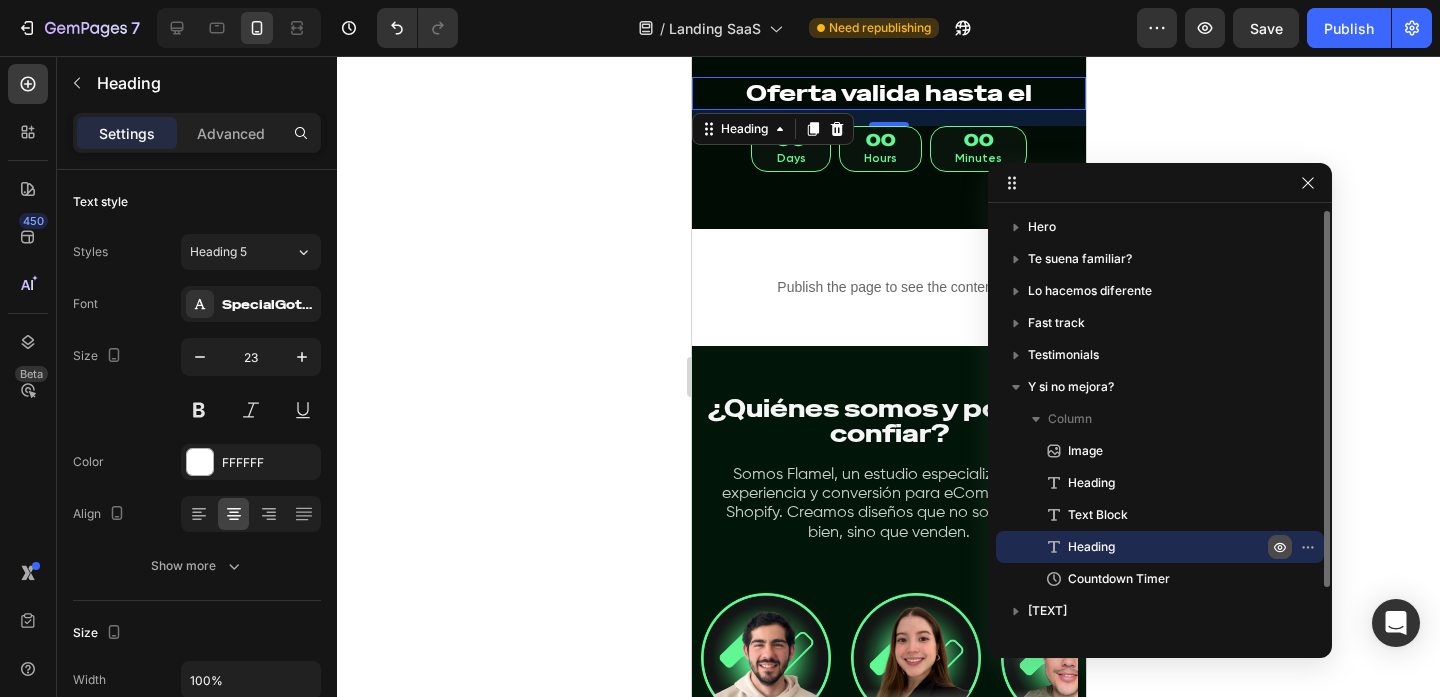 click 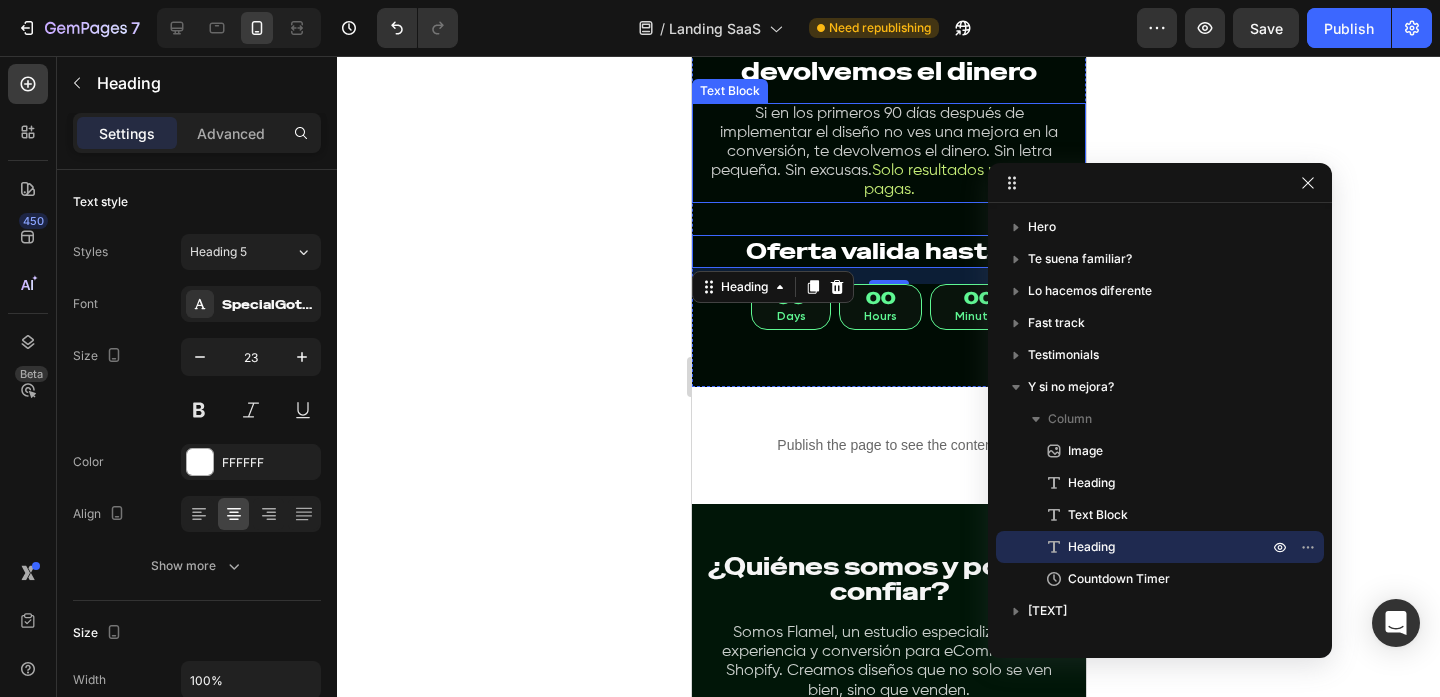 scroll, scrollTop: 7408, scrollLeft: 0, axis: vertical 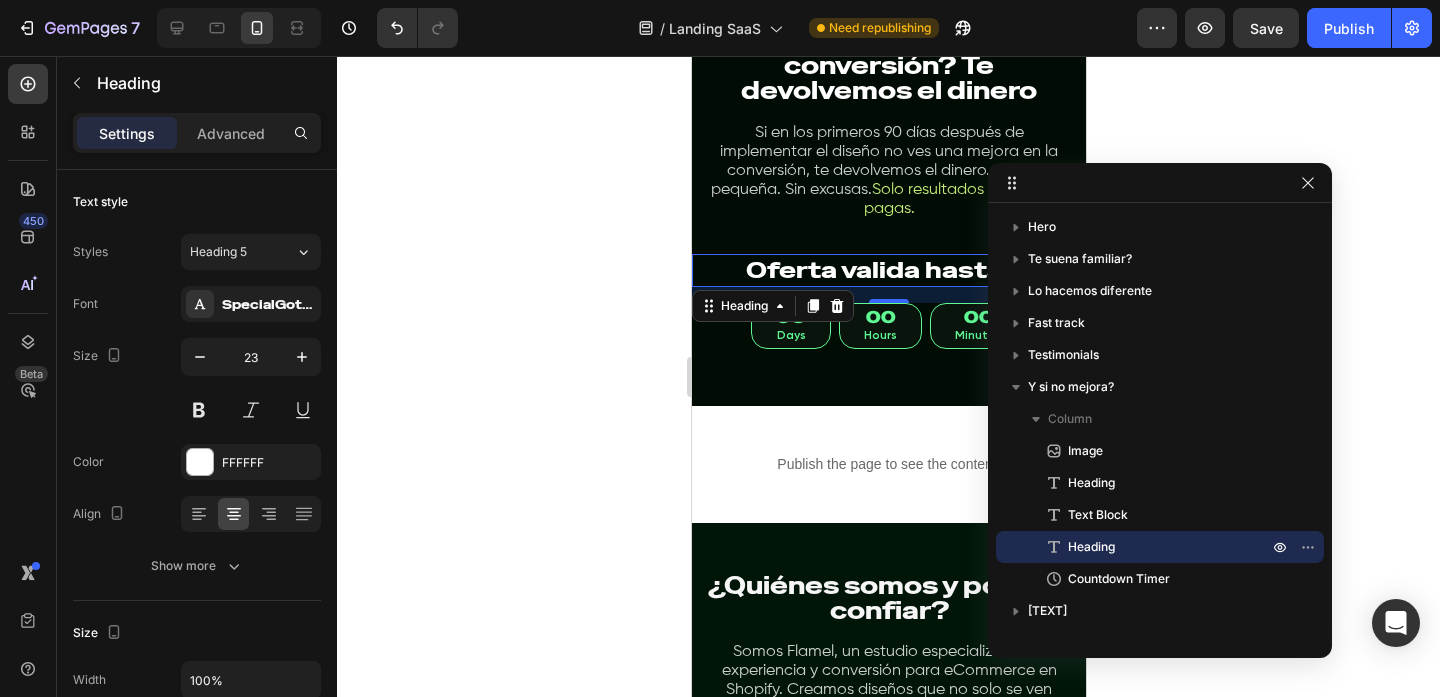click on "Oferta valida hasta el" at bounding box center (888, 271) 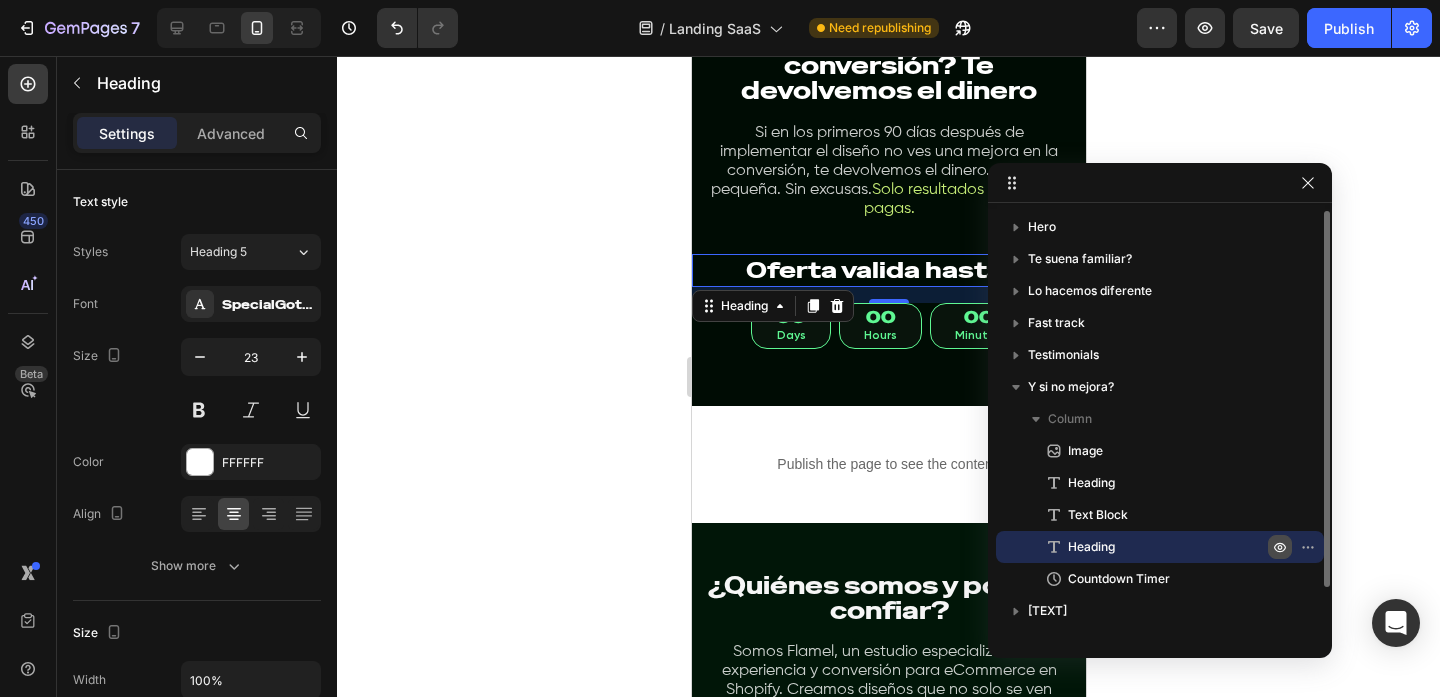 click 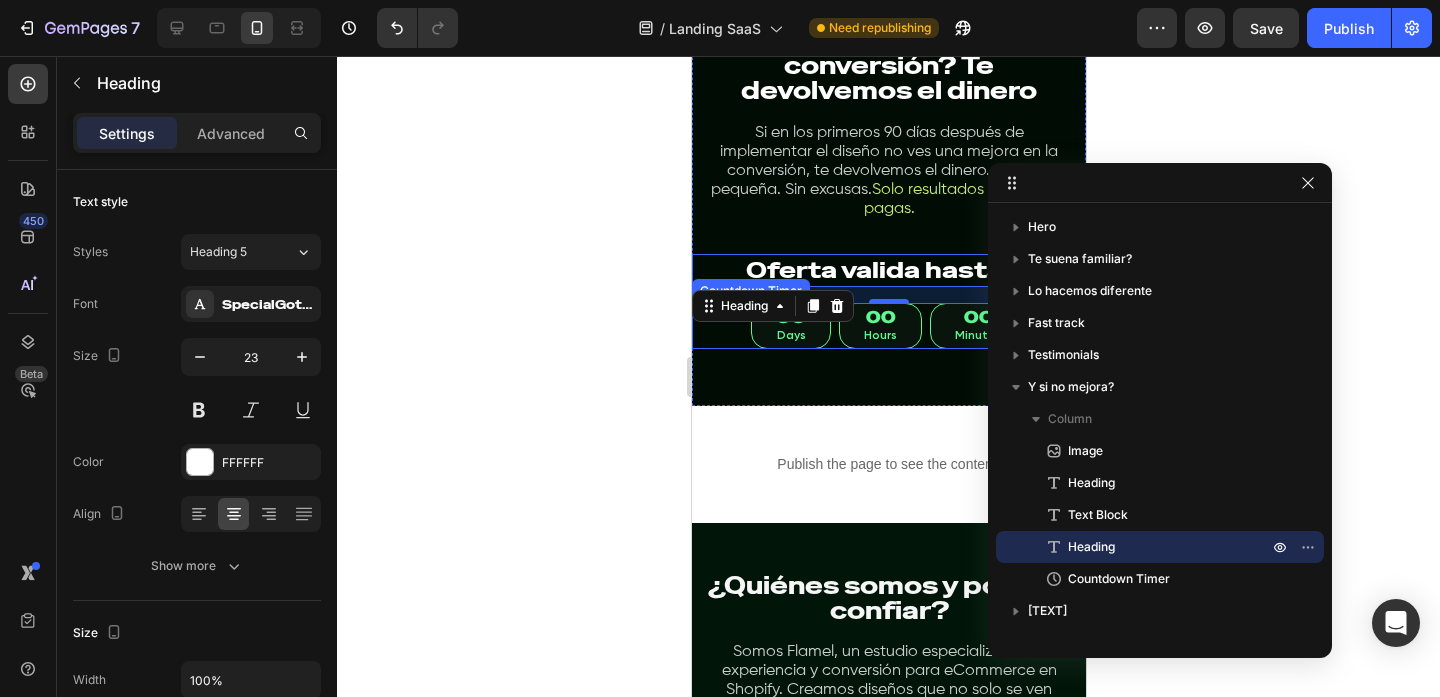 click on "00 Days 00 Hours 00 Minutes" at bounding box center [888, 325] 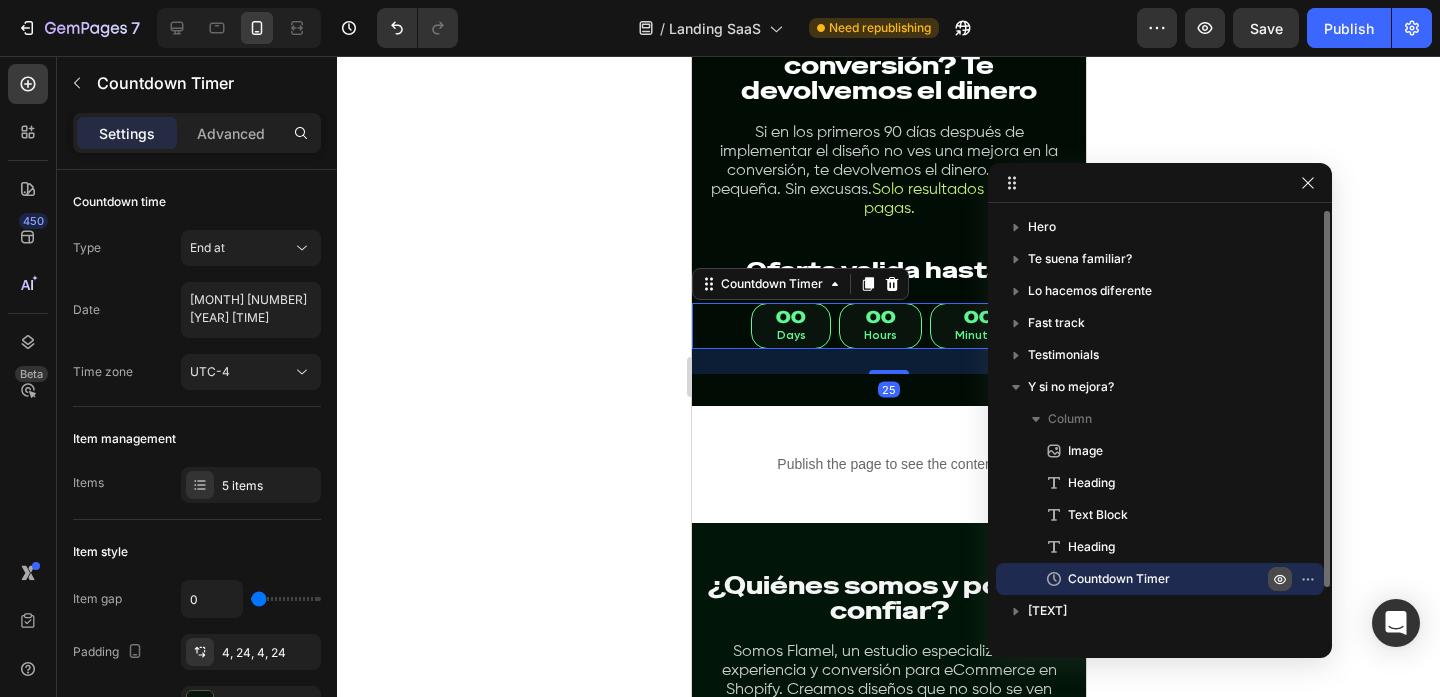 click 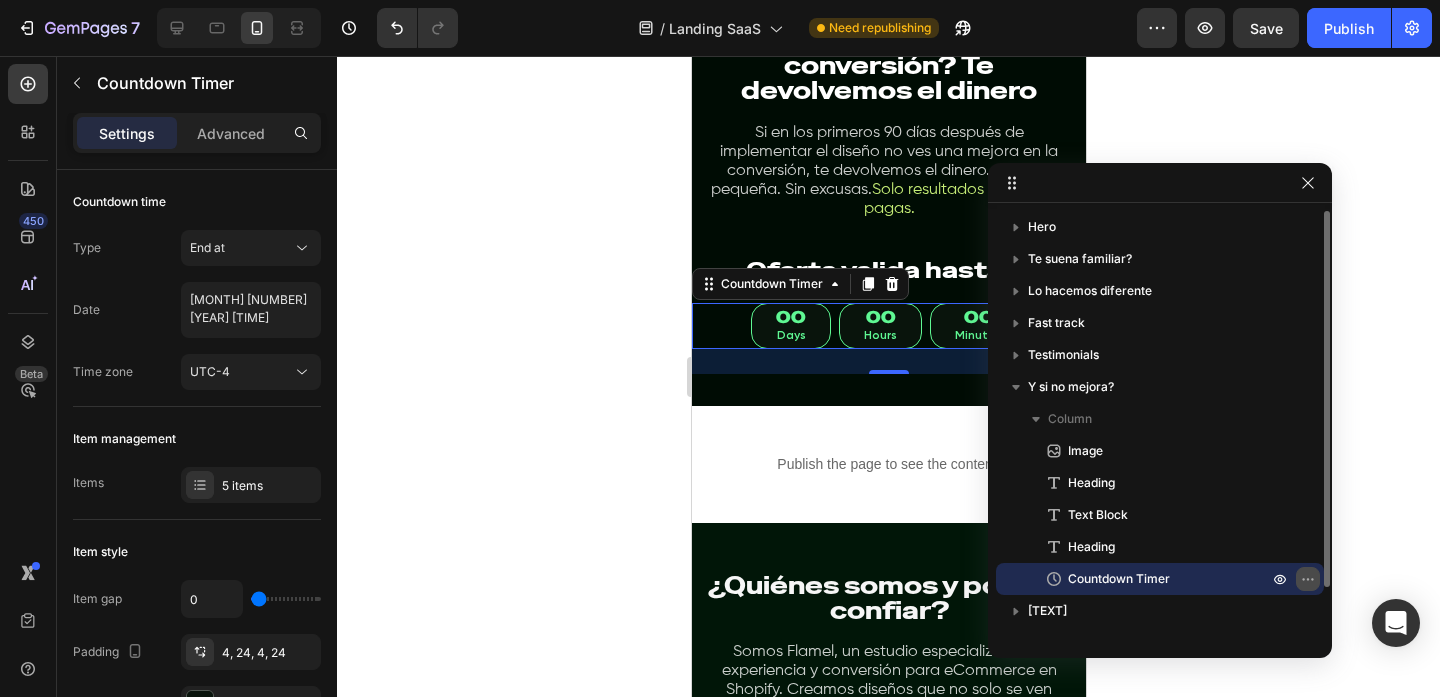 click 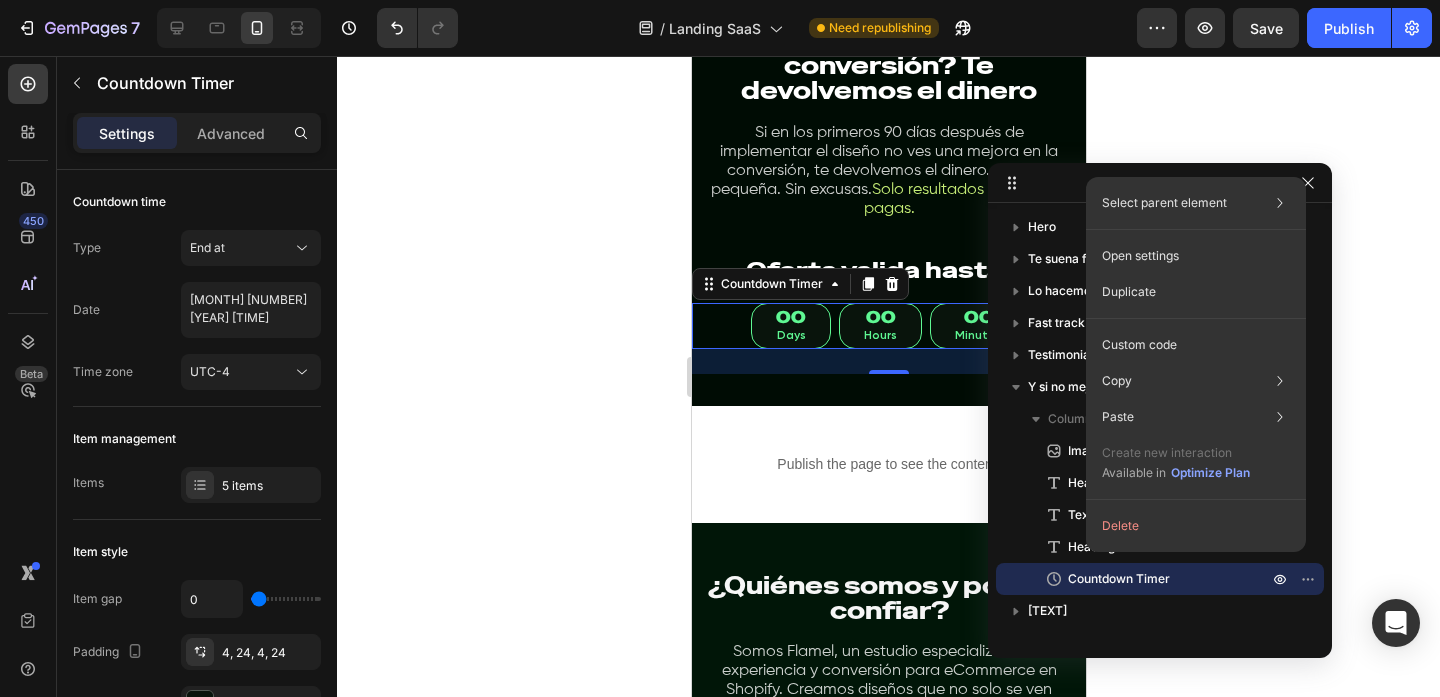click 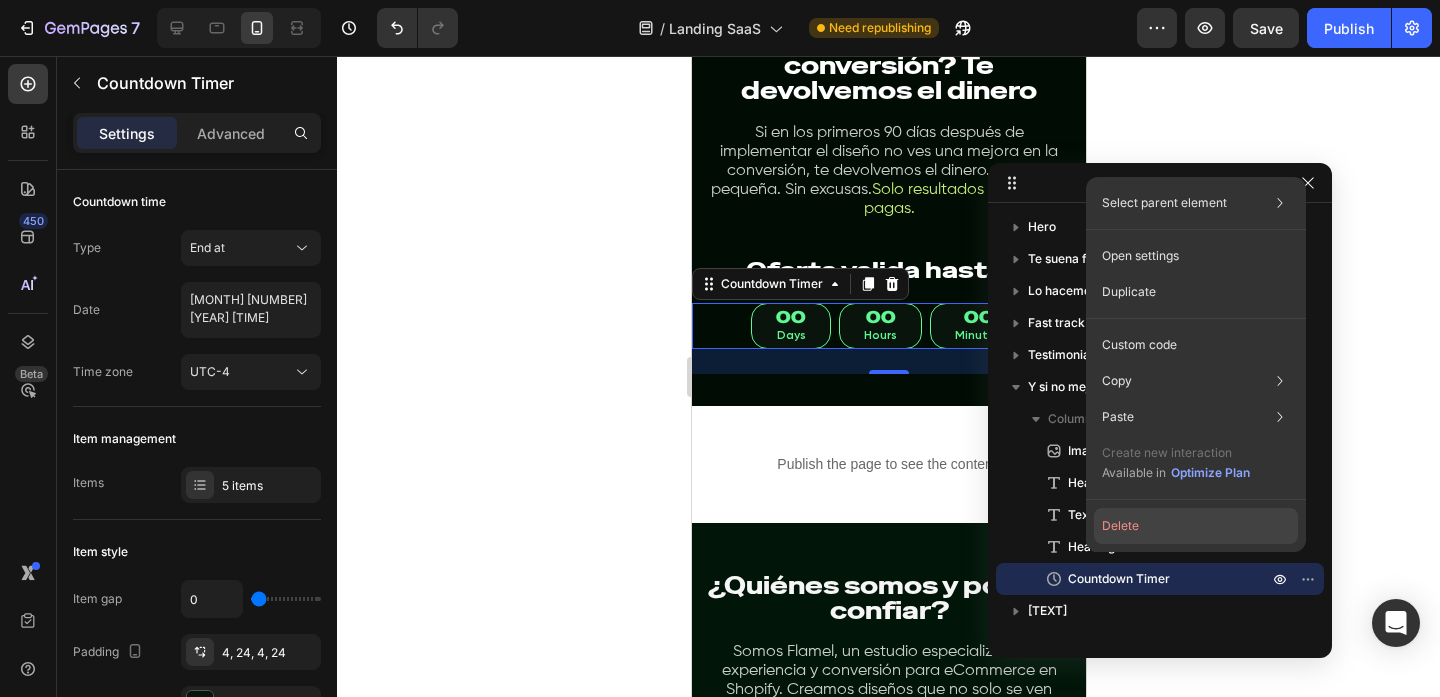 click on "Delete" 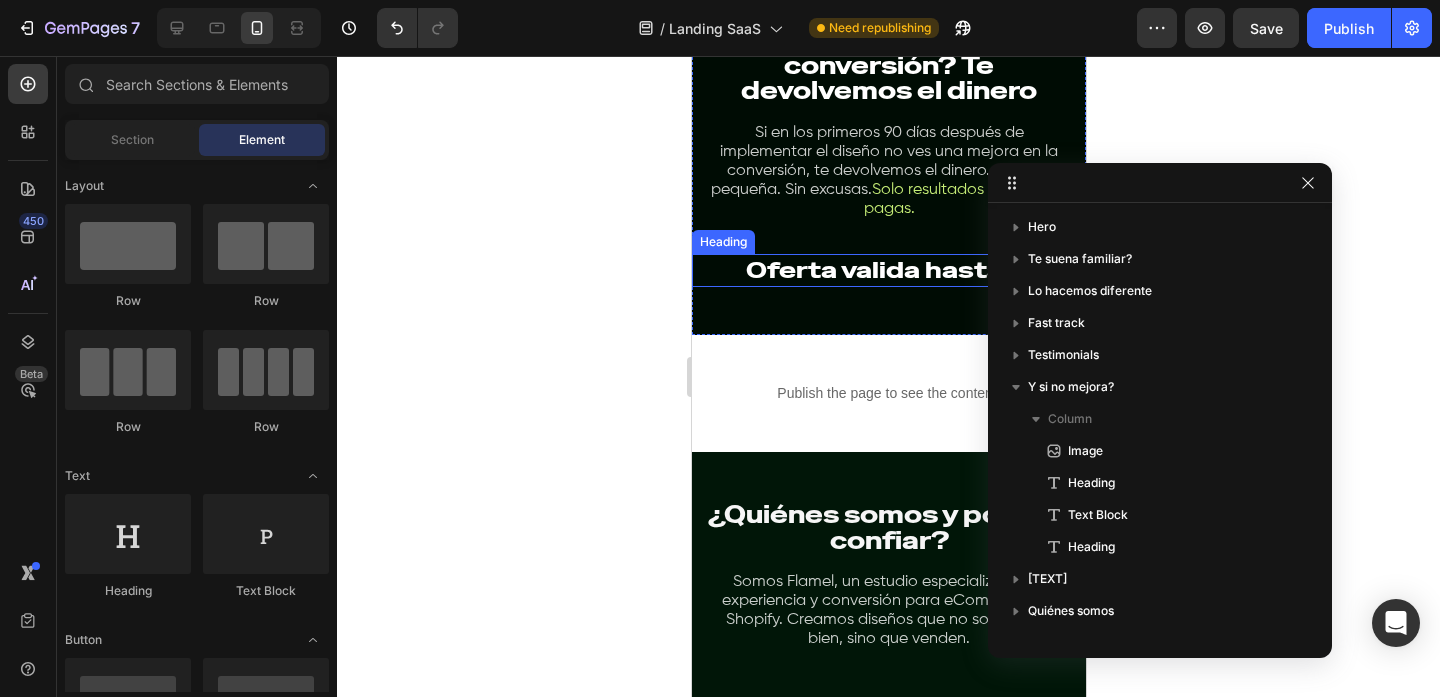 click on "Oferta valida hasta el" at bounding box center [888, 271] 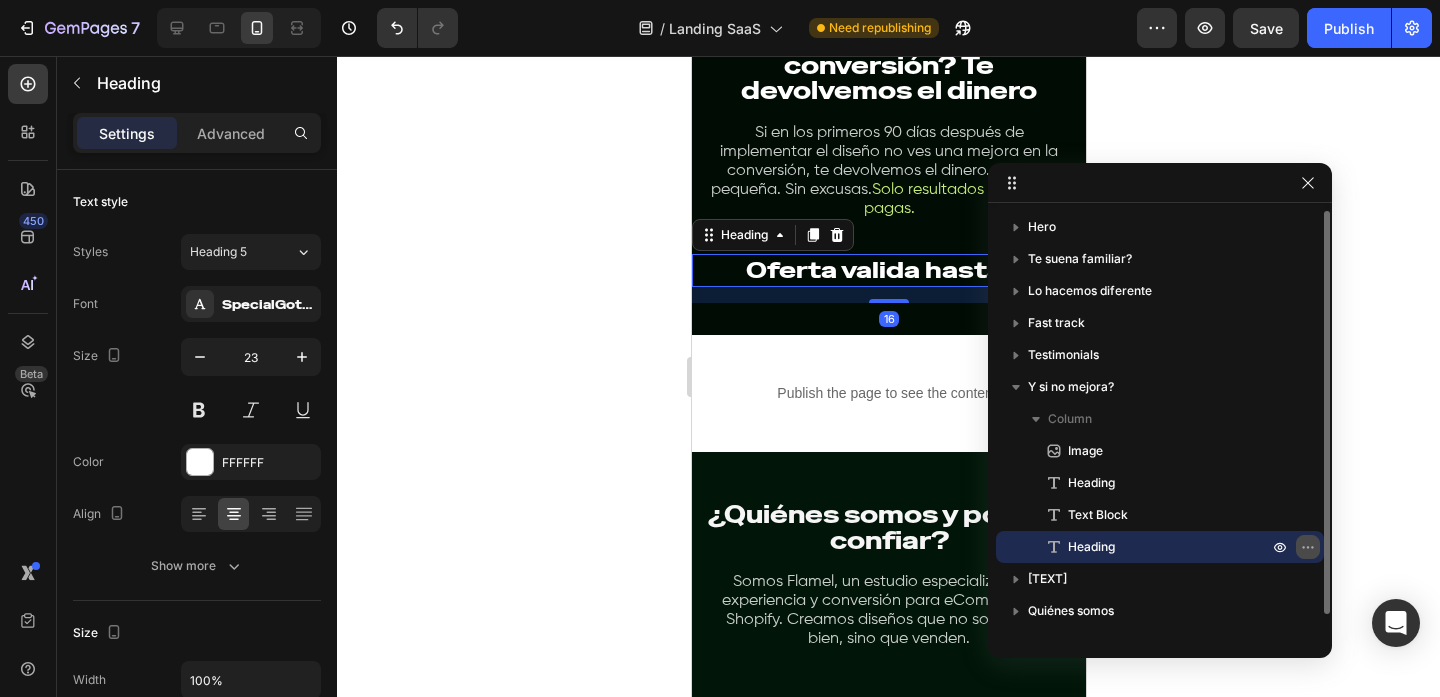 click 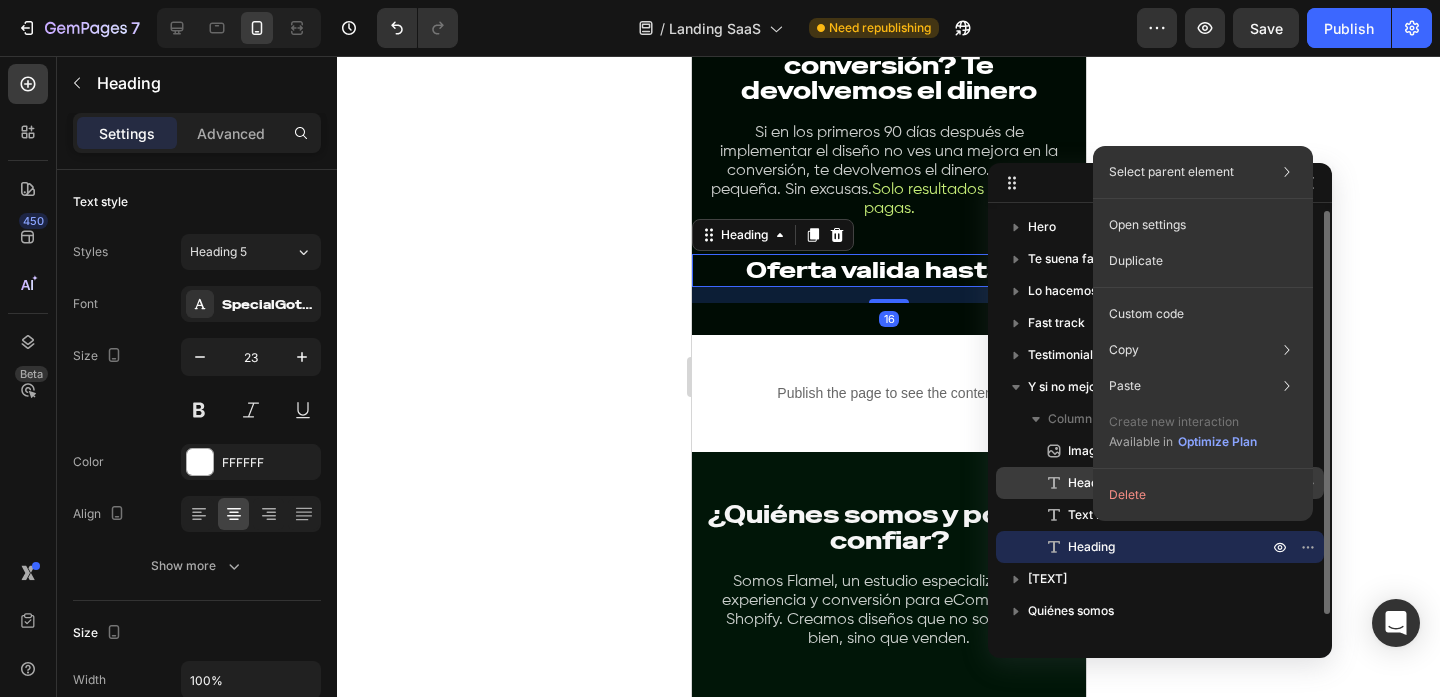 click on "Delete" 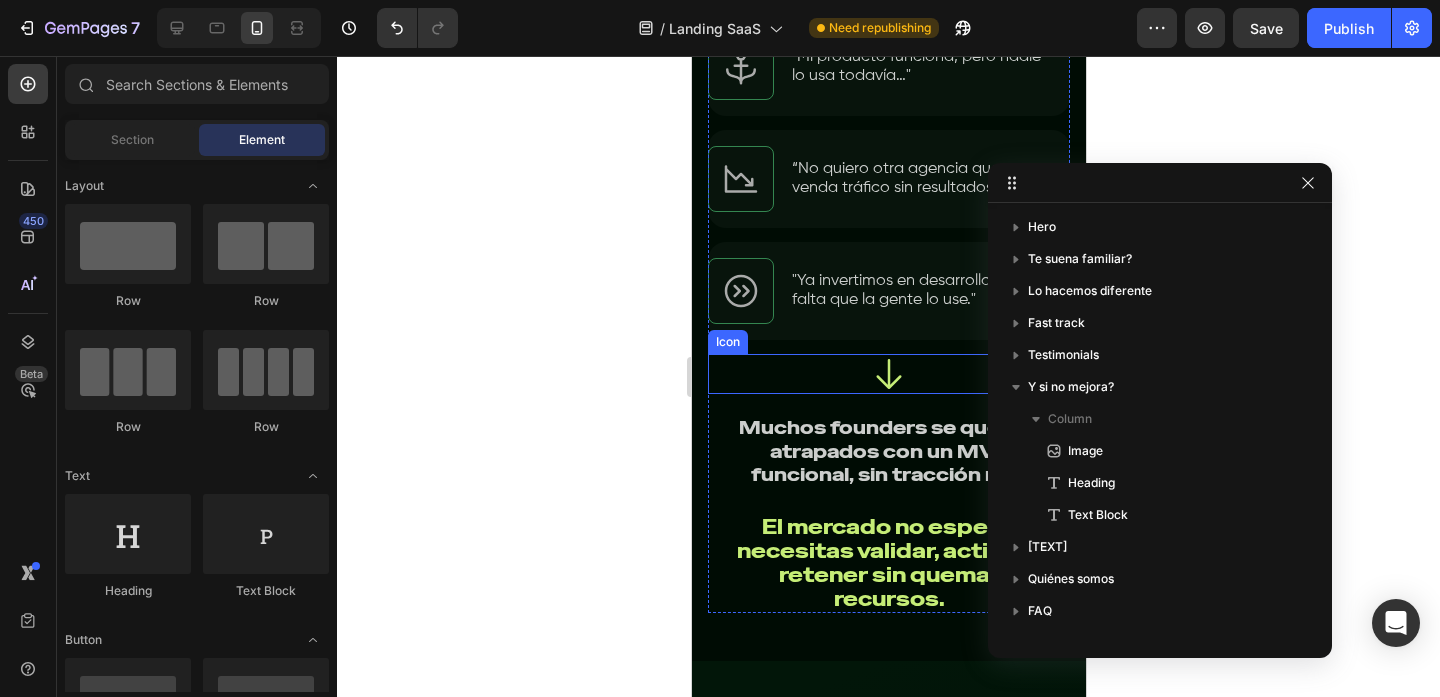 scroll, scrollTop: 854, scrollLeft: 0, axis: vertical 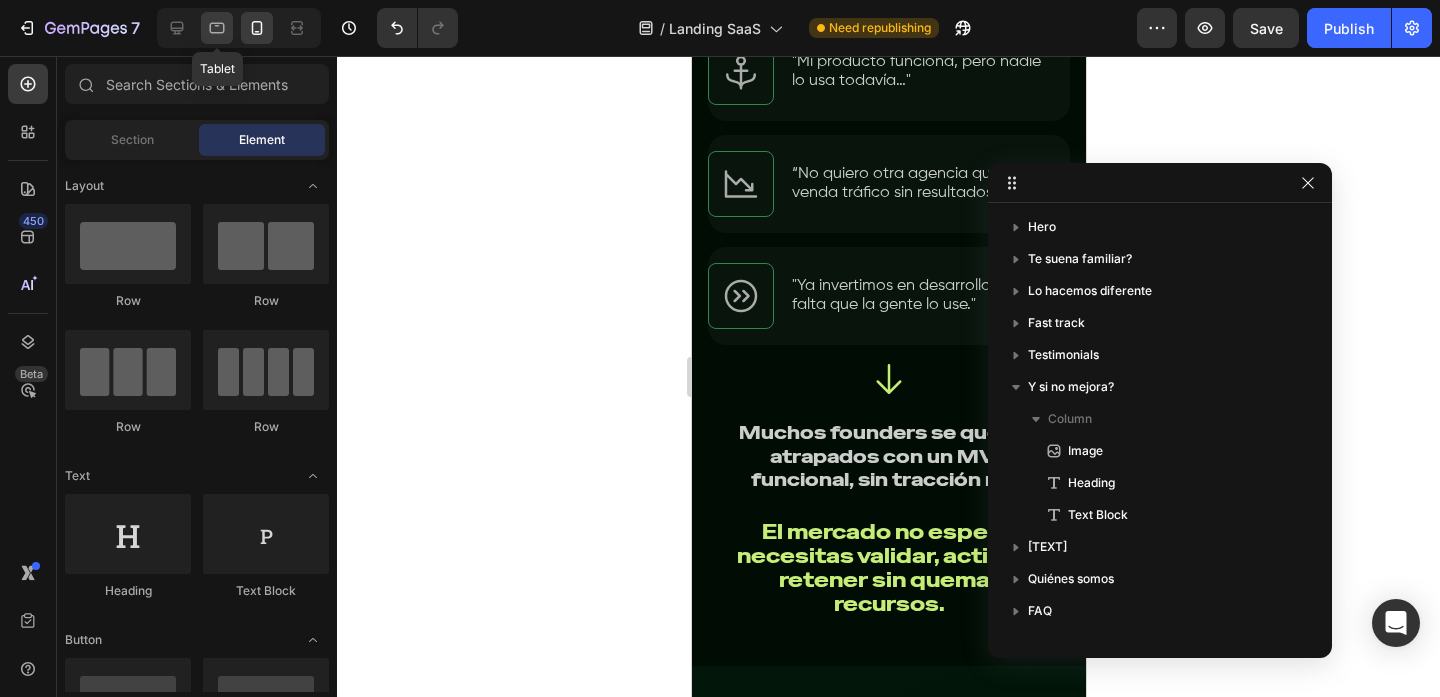 click 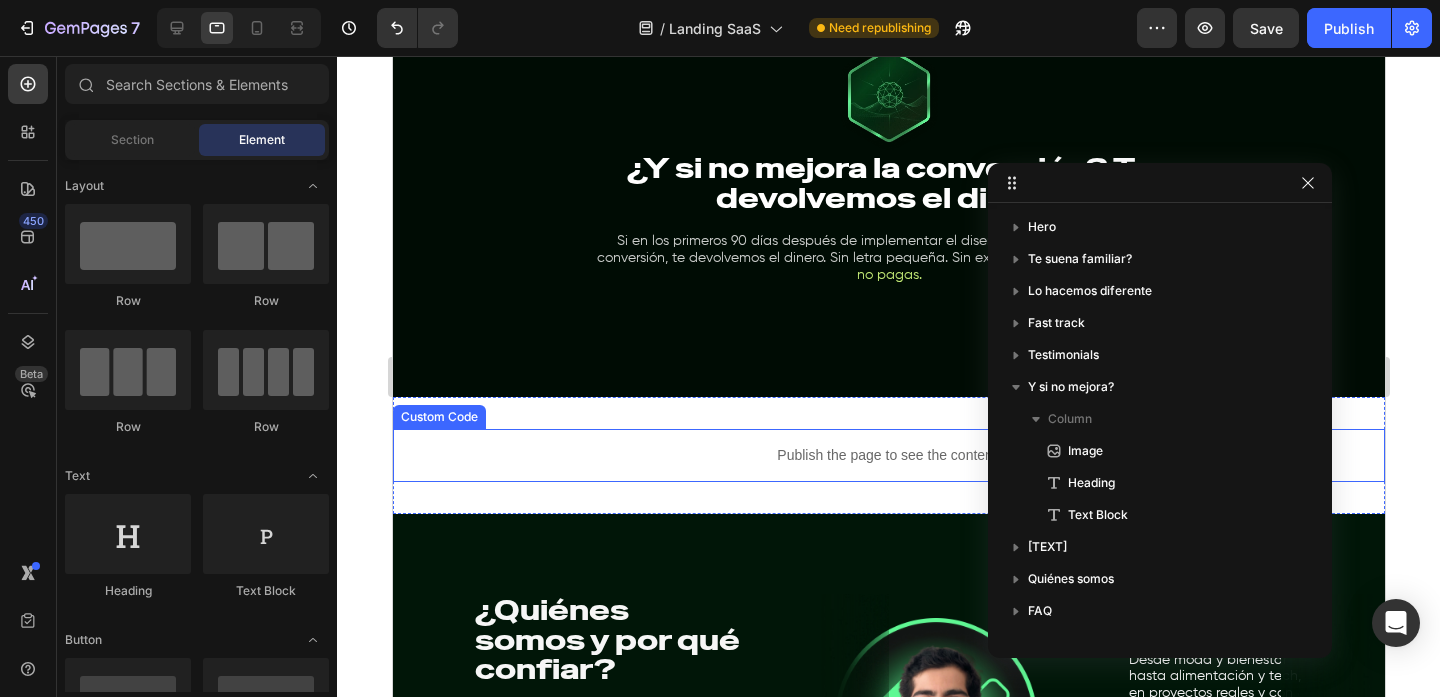 scroll, scrollTop: 7960, scrollLeft: 0, axis: vertical 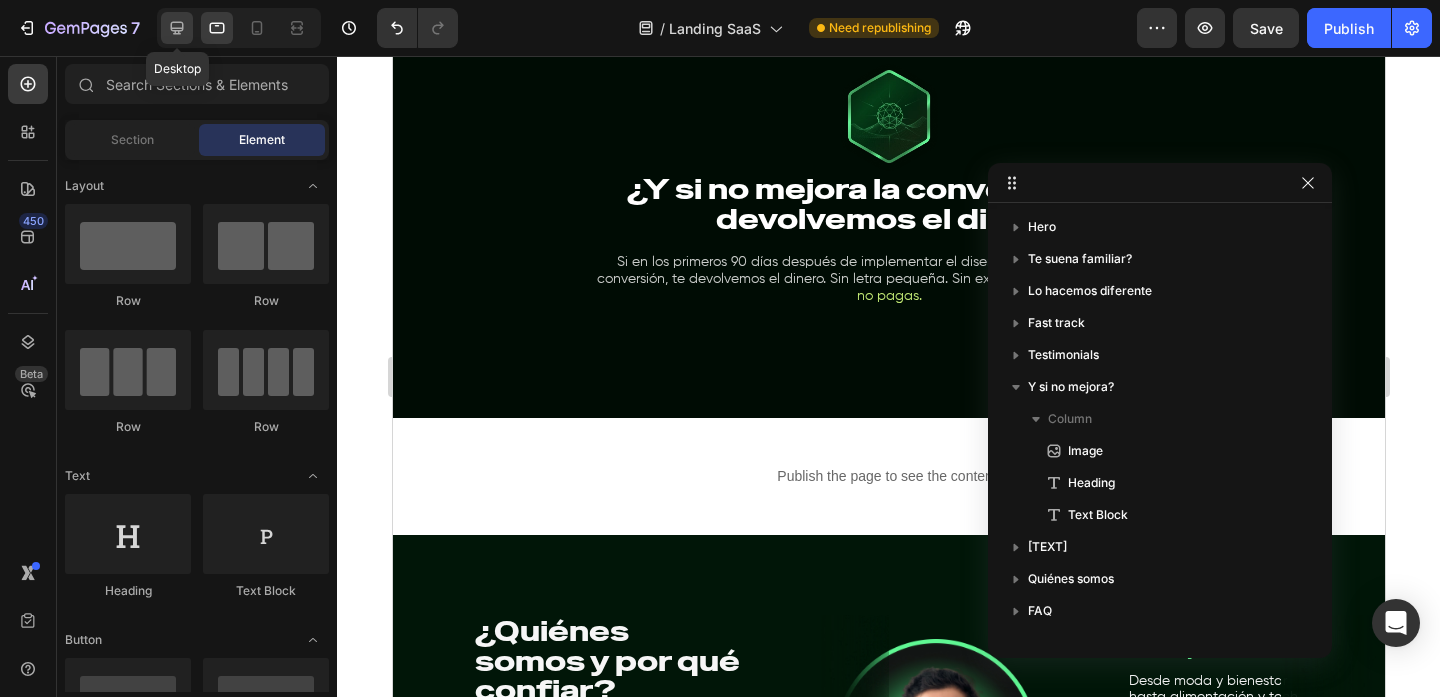 click 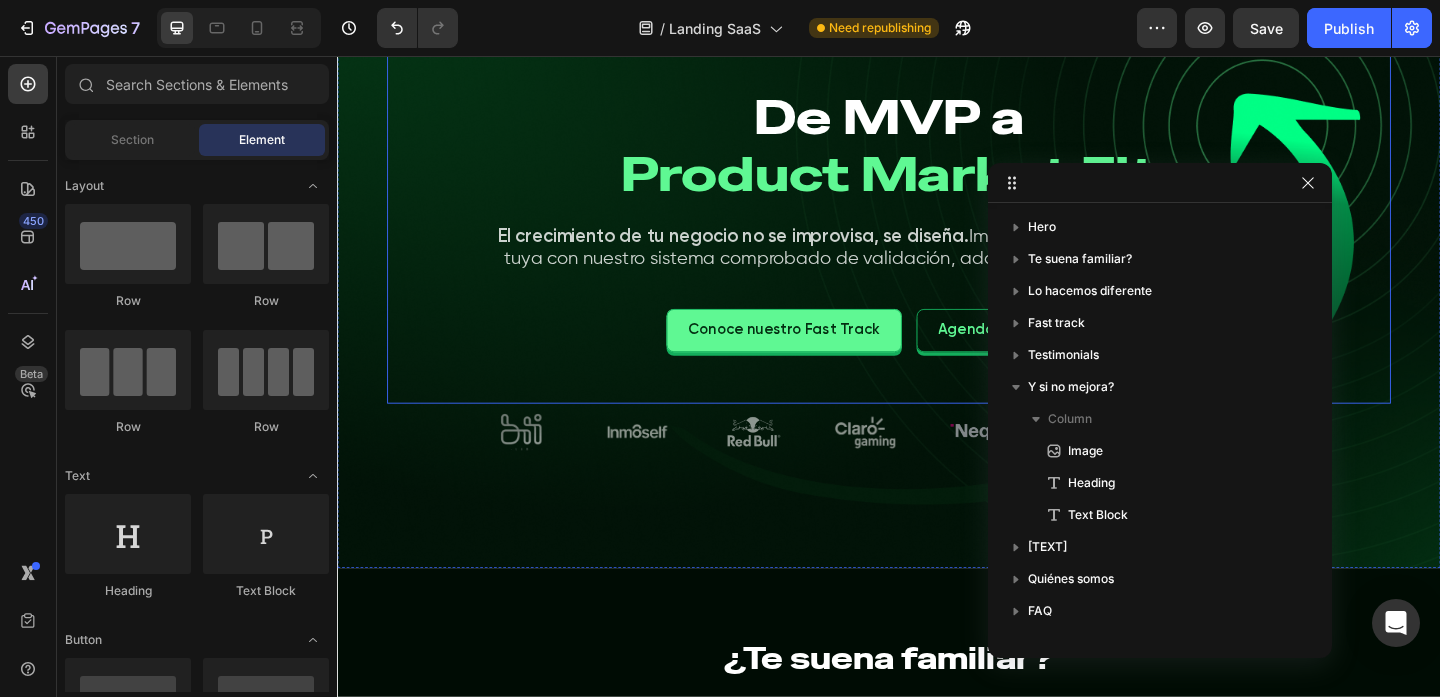 scroll, scrollTop: 181, scrollLeft: 0, axis: vertical 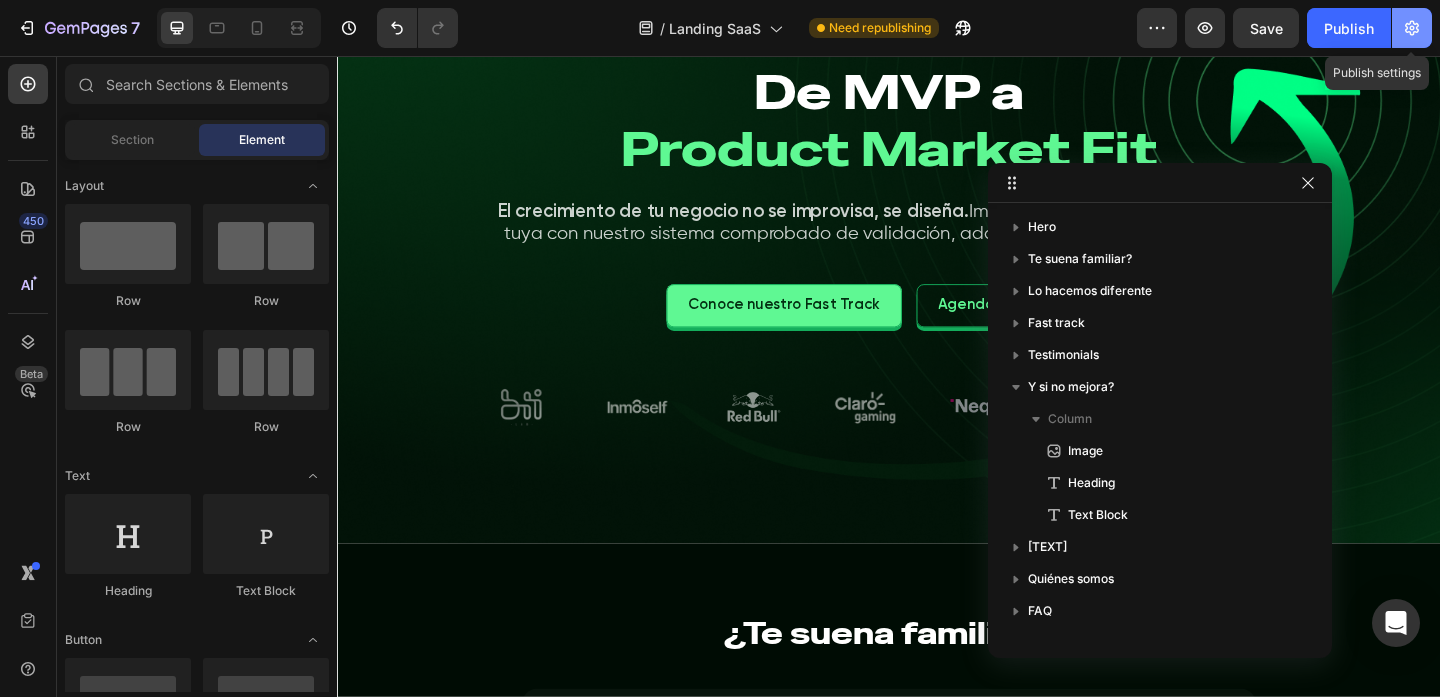 click 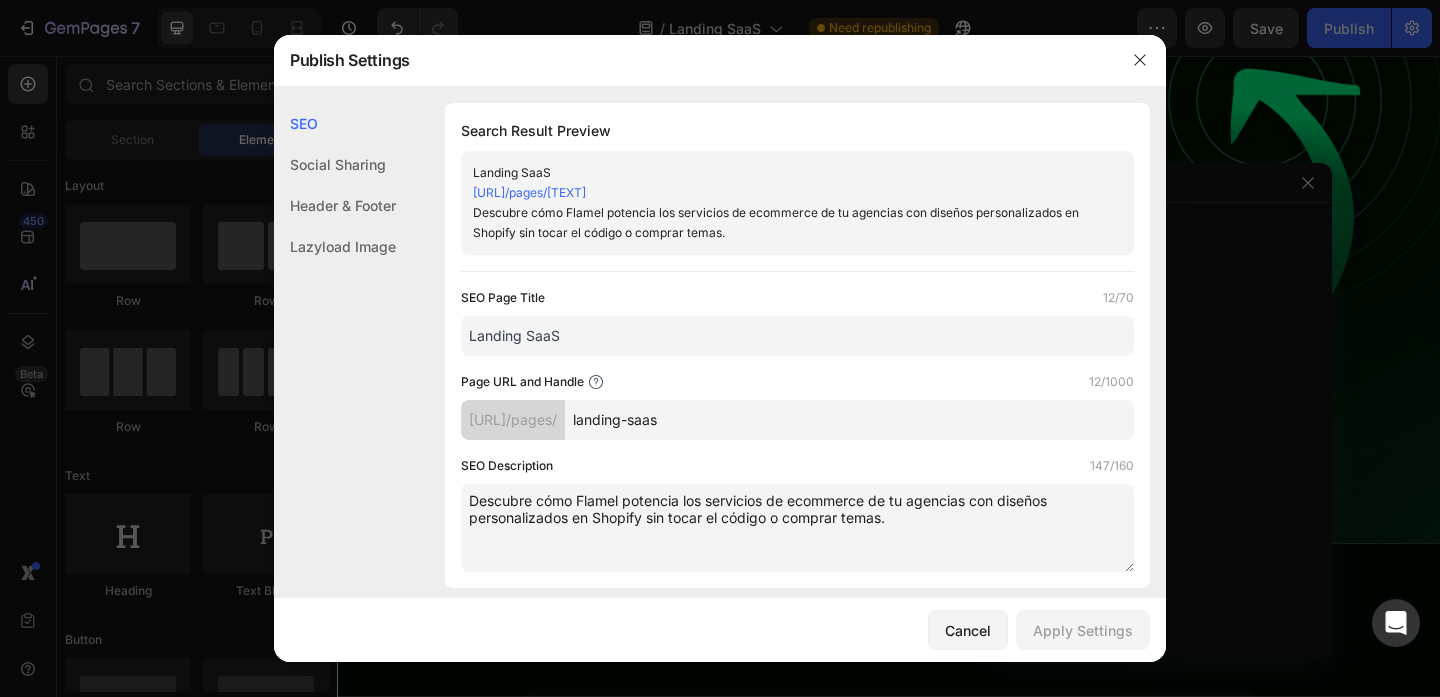 click on "Landing SaaS" at bounding box center (797, 336) 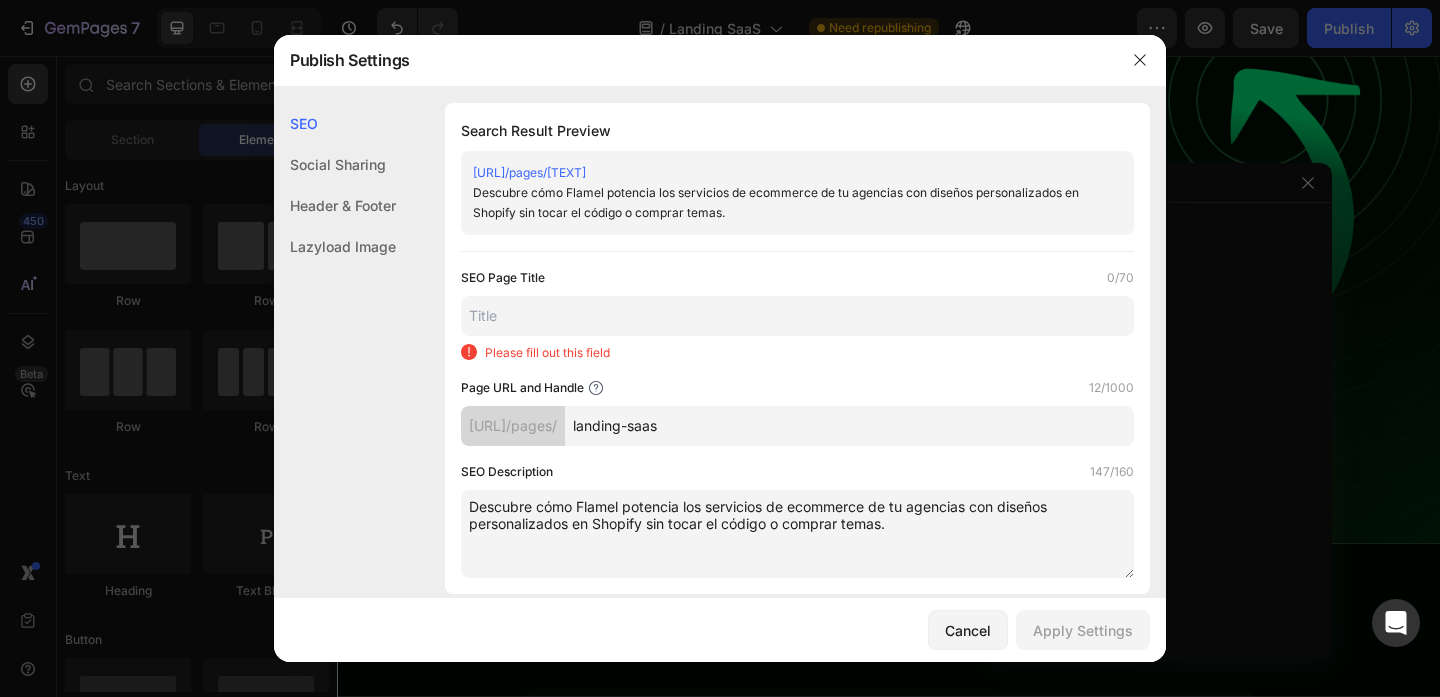paste on "Funnel de crecimiento para SaaS" 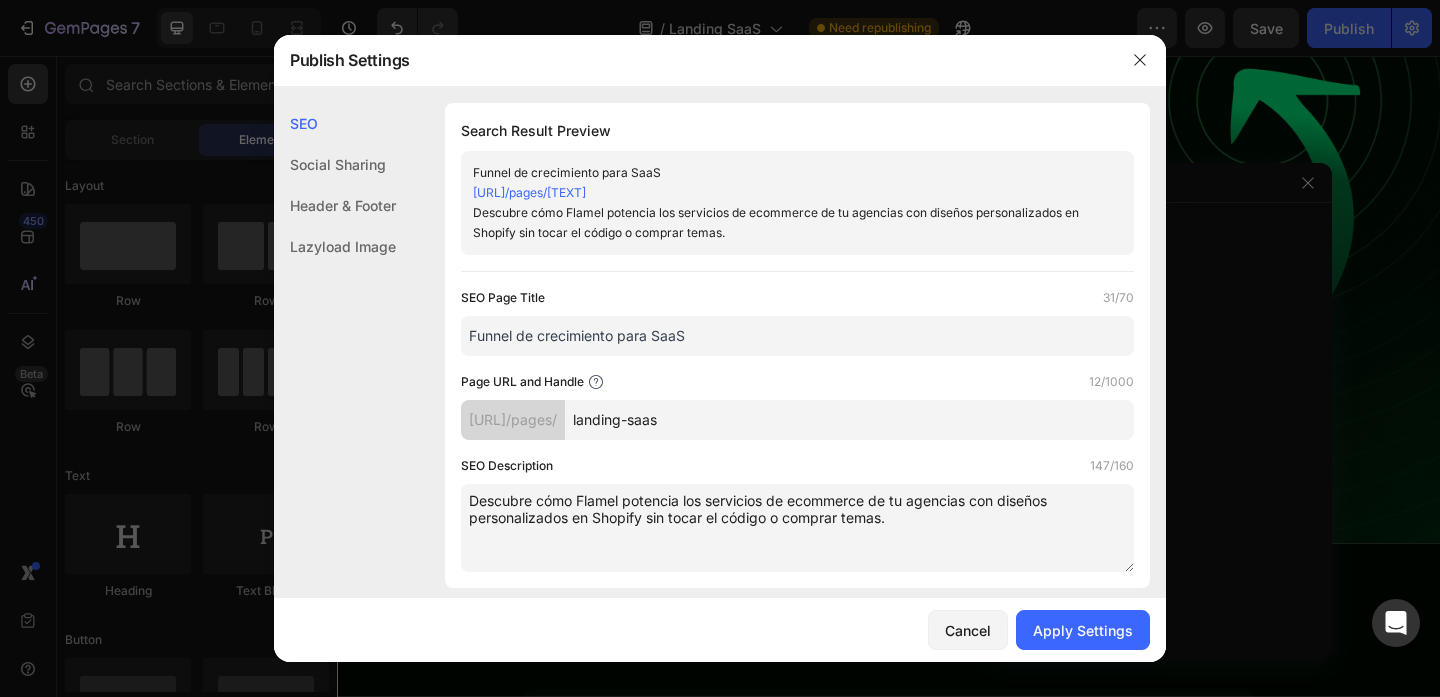 click on "Funnel de crecimiento para SaaS" at bounding box center [797, 336] 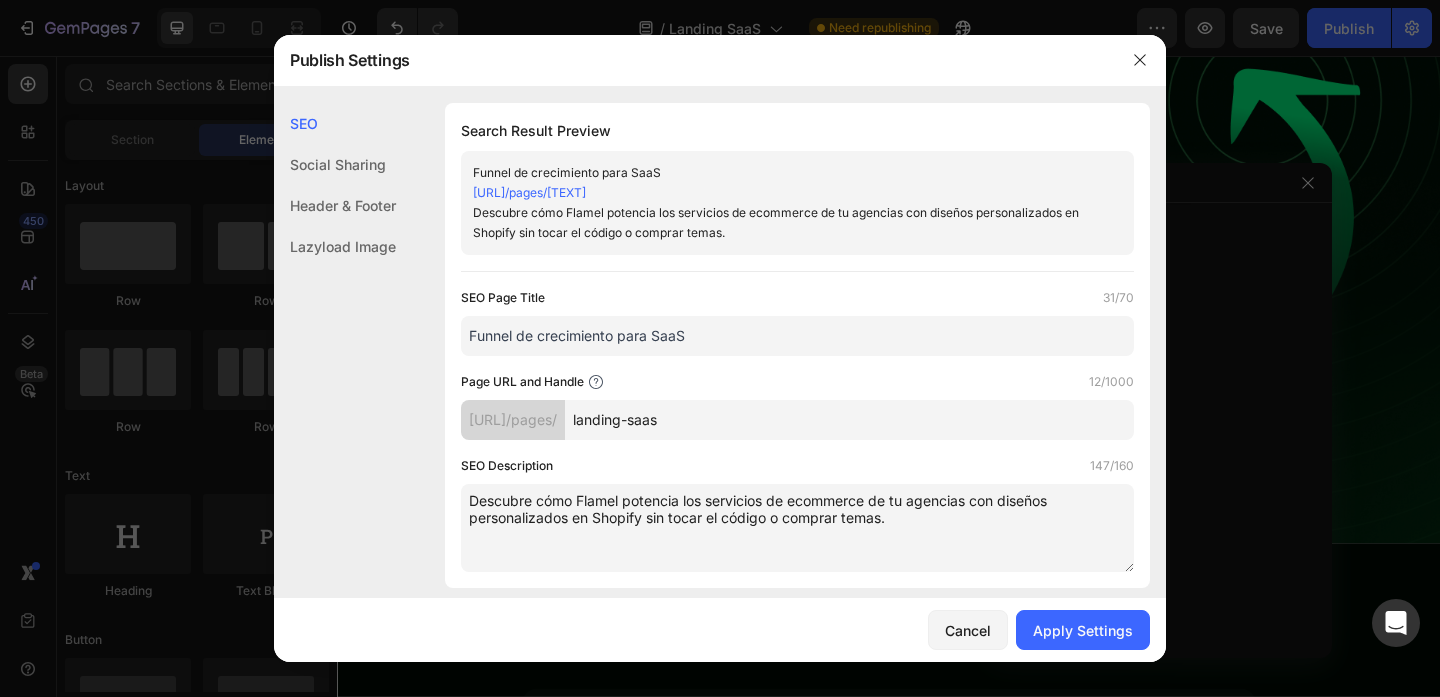 click on "Funnel de crecimiento para SaaS" at bounding box center [797, 336] 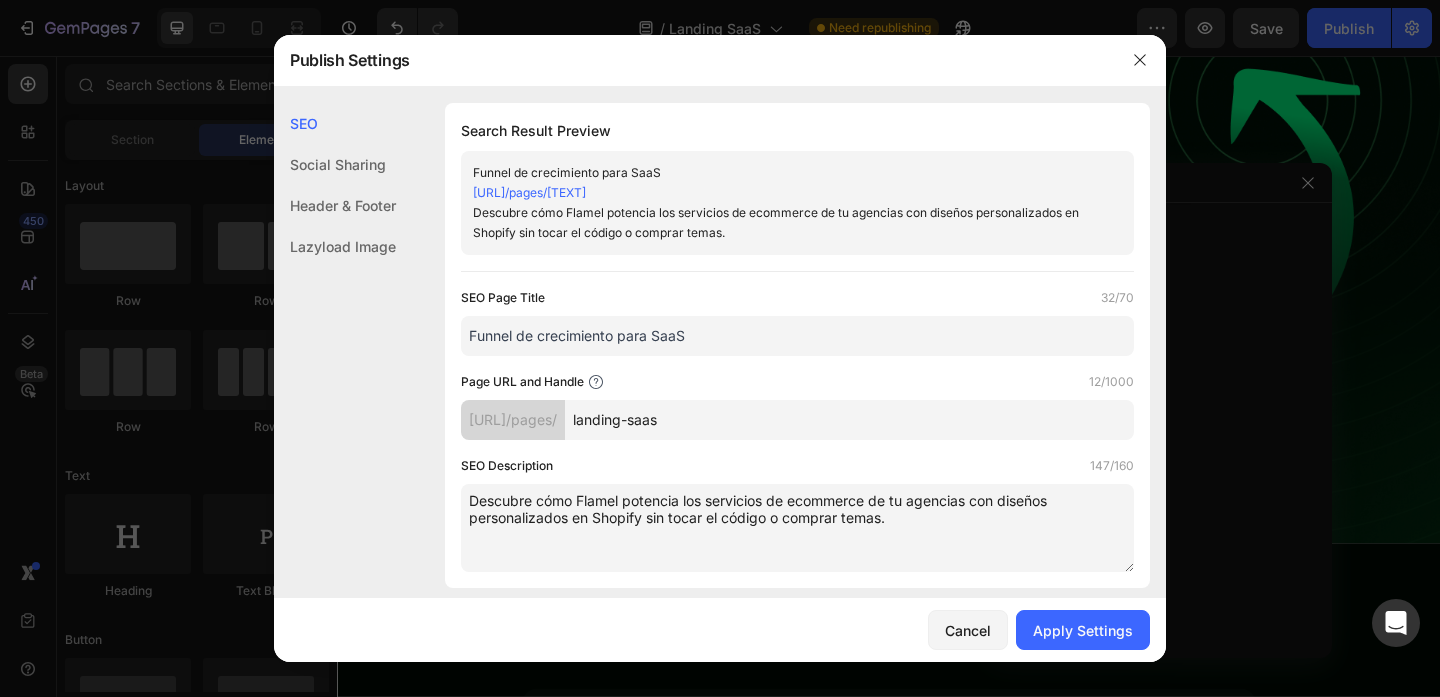 paste on "más activaciones y retención garantizadas" 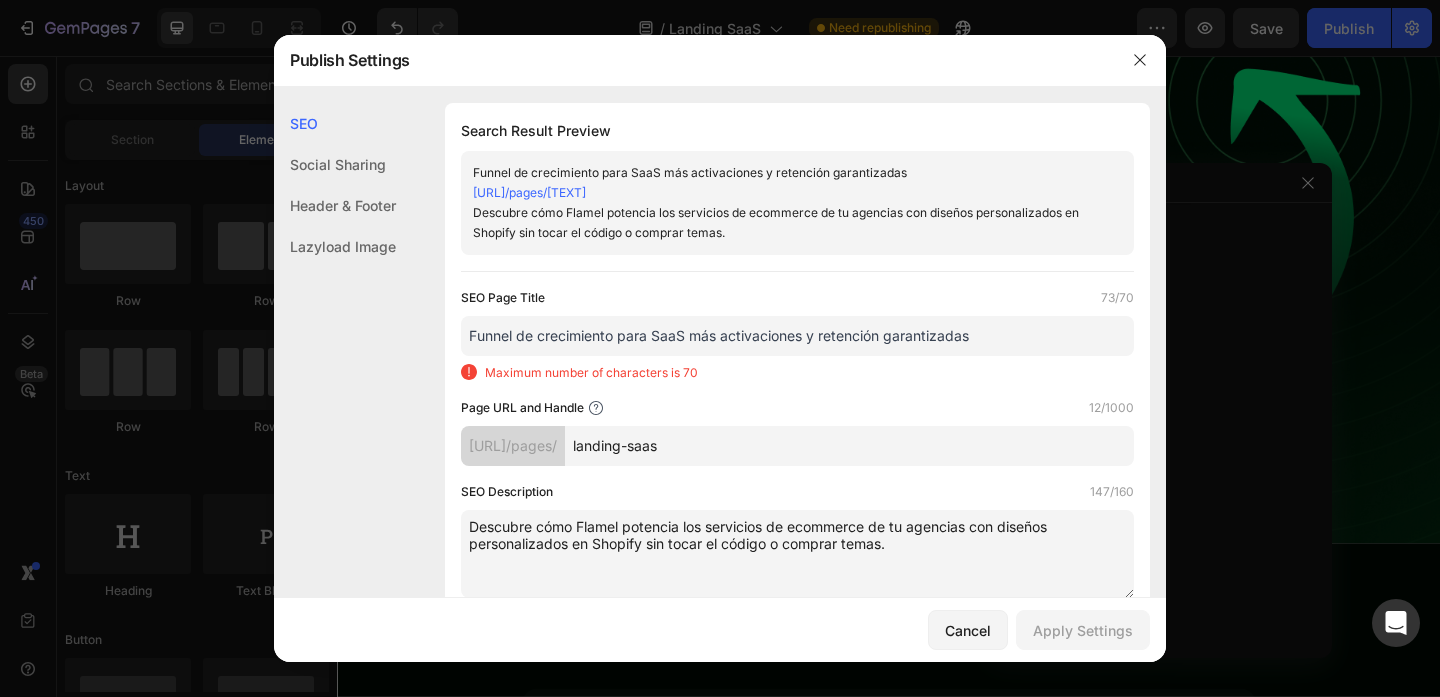drag, startPoint x: 727, startPoint y: 343, endPoint x: 766, endPoint y: 347, distance: 39.20459 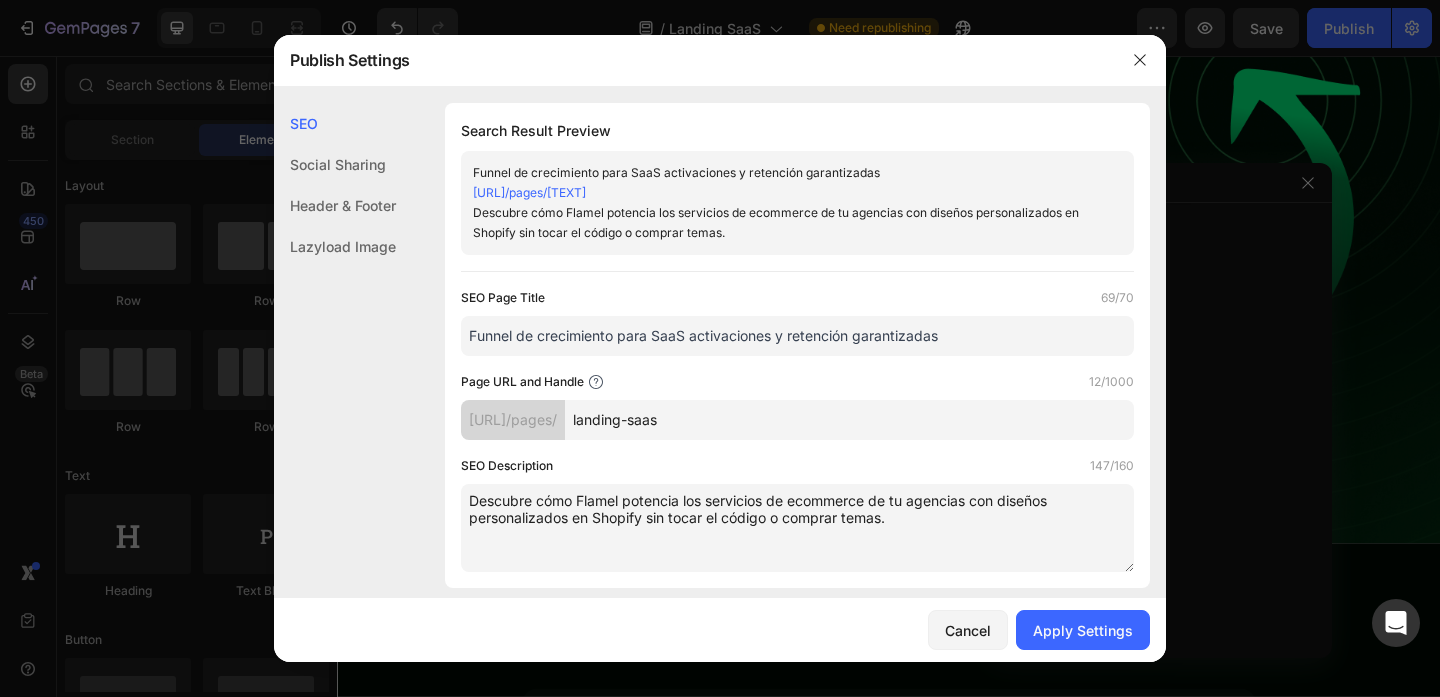 scroll, scrollTop: 30, scrollLeft: 0, axis: vertical 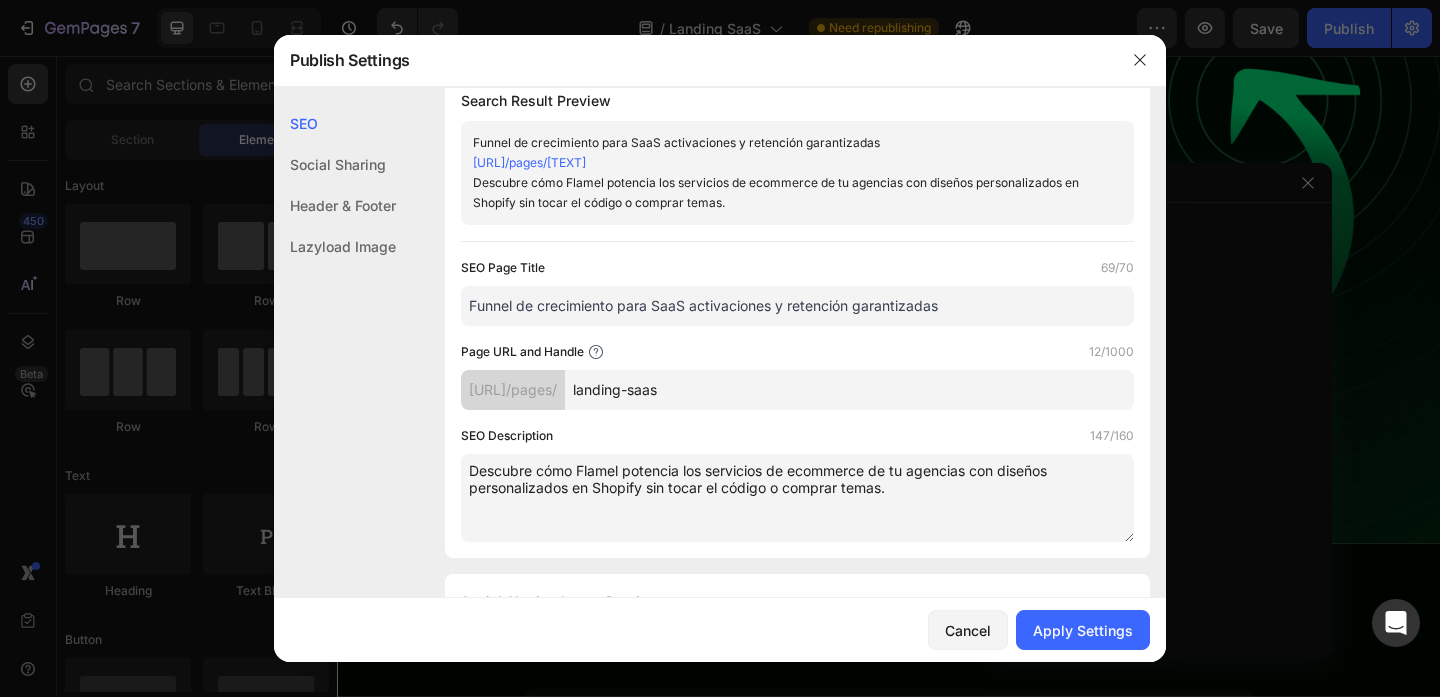 type on "Funnel de crecimiento para SaaS activaciones y retención garantizadas" 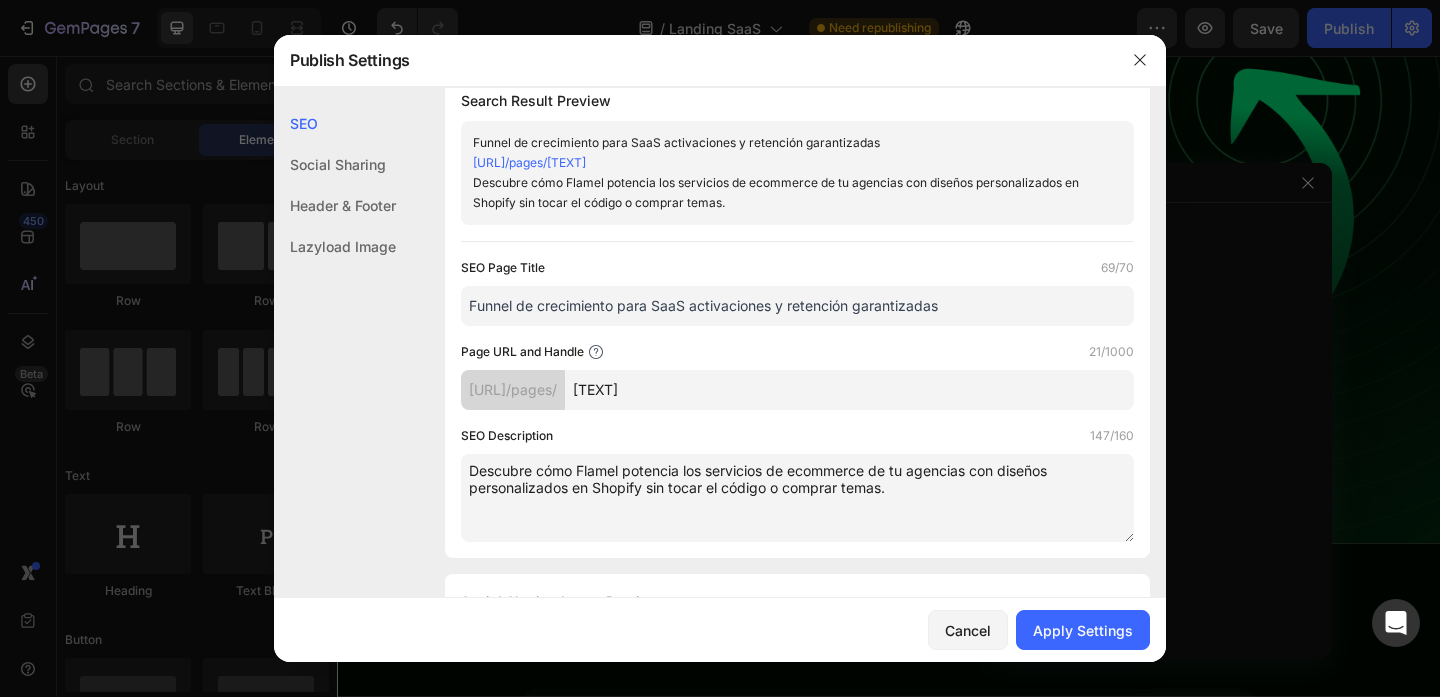 click on "[TEXT]" at bounding box center [849, 390] 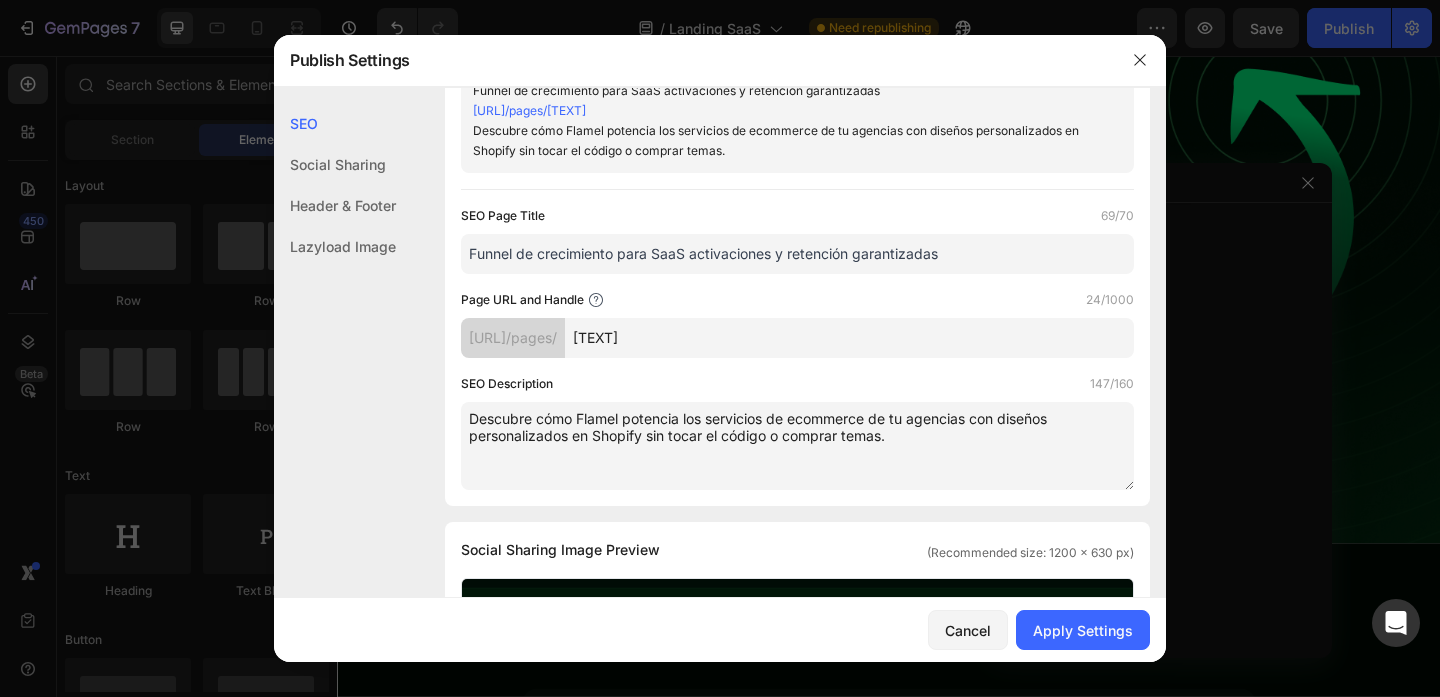 scroll, scrollTop: 102, scrollLeft: 0, axis: vertical 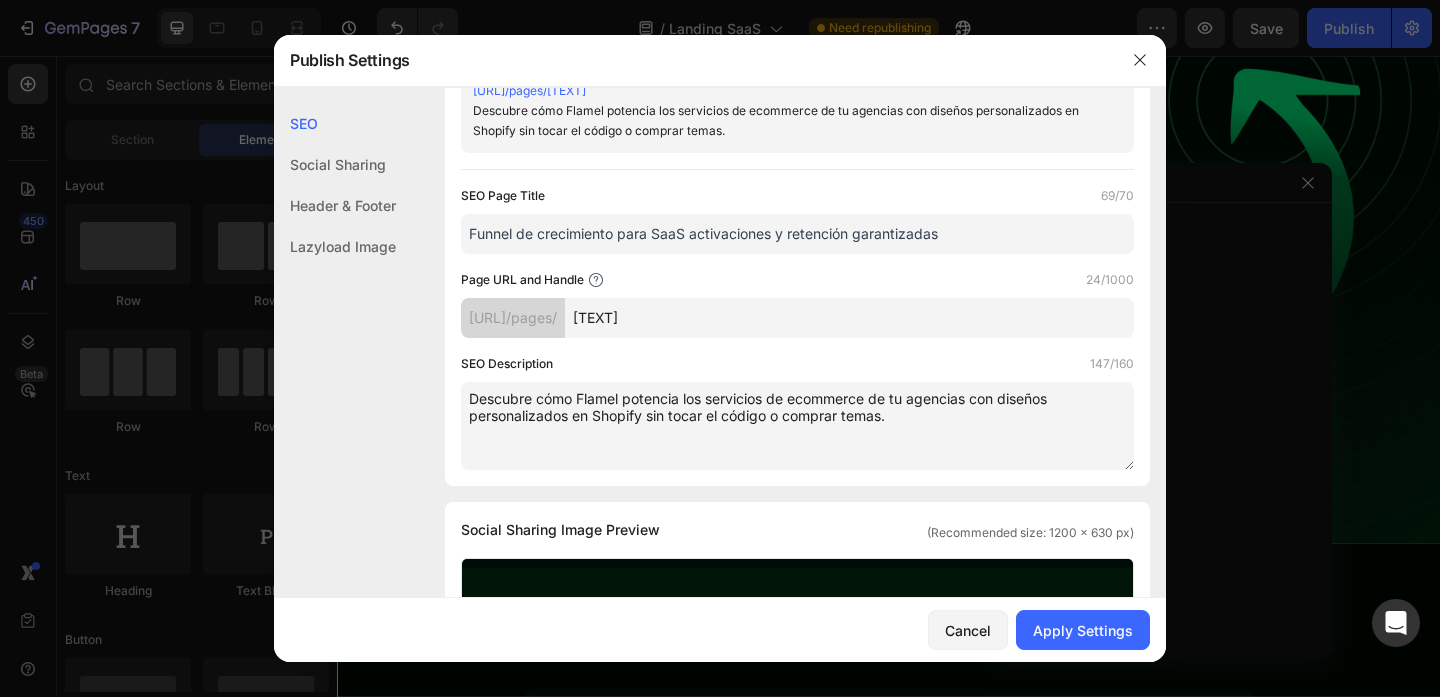 type on "[TEXT]" 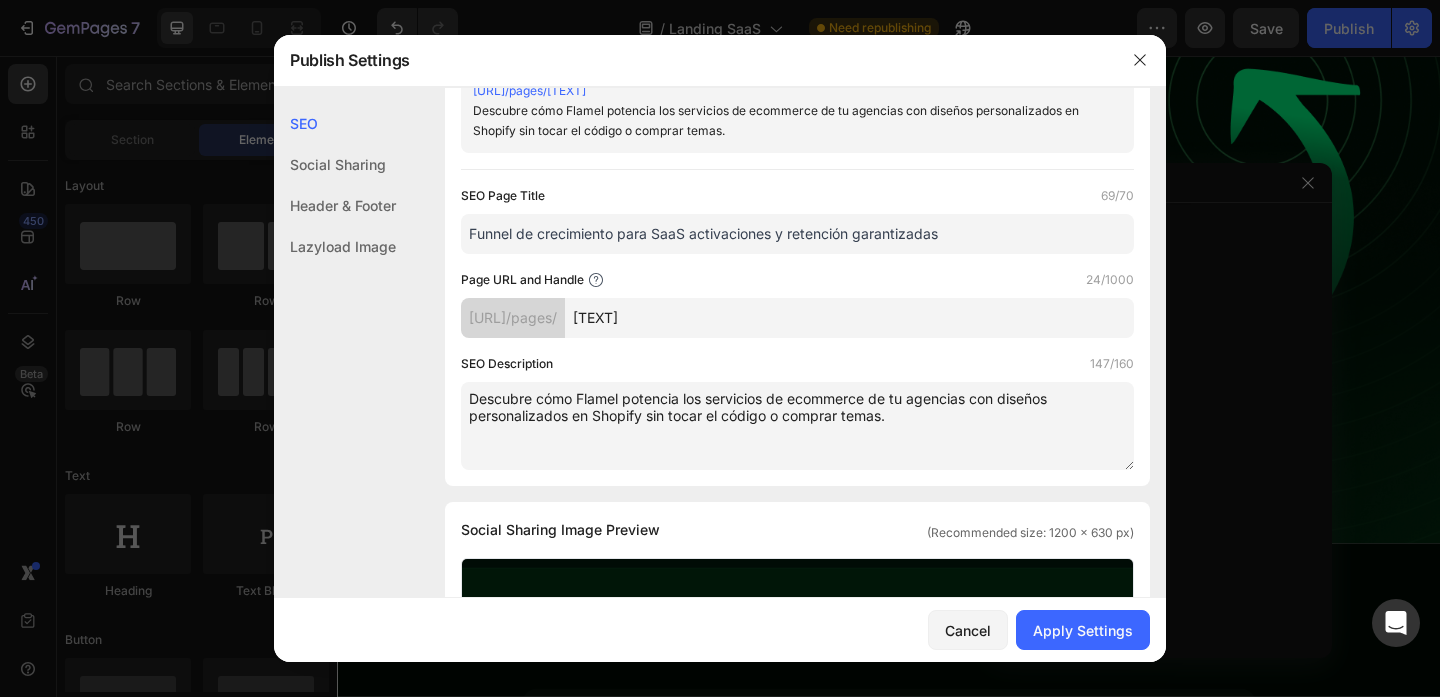 click on "Funnel de crecimiento para SaaS activaciones y retención garantizadas" at bounding box center [797, 234] 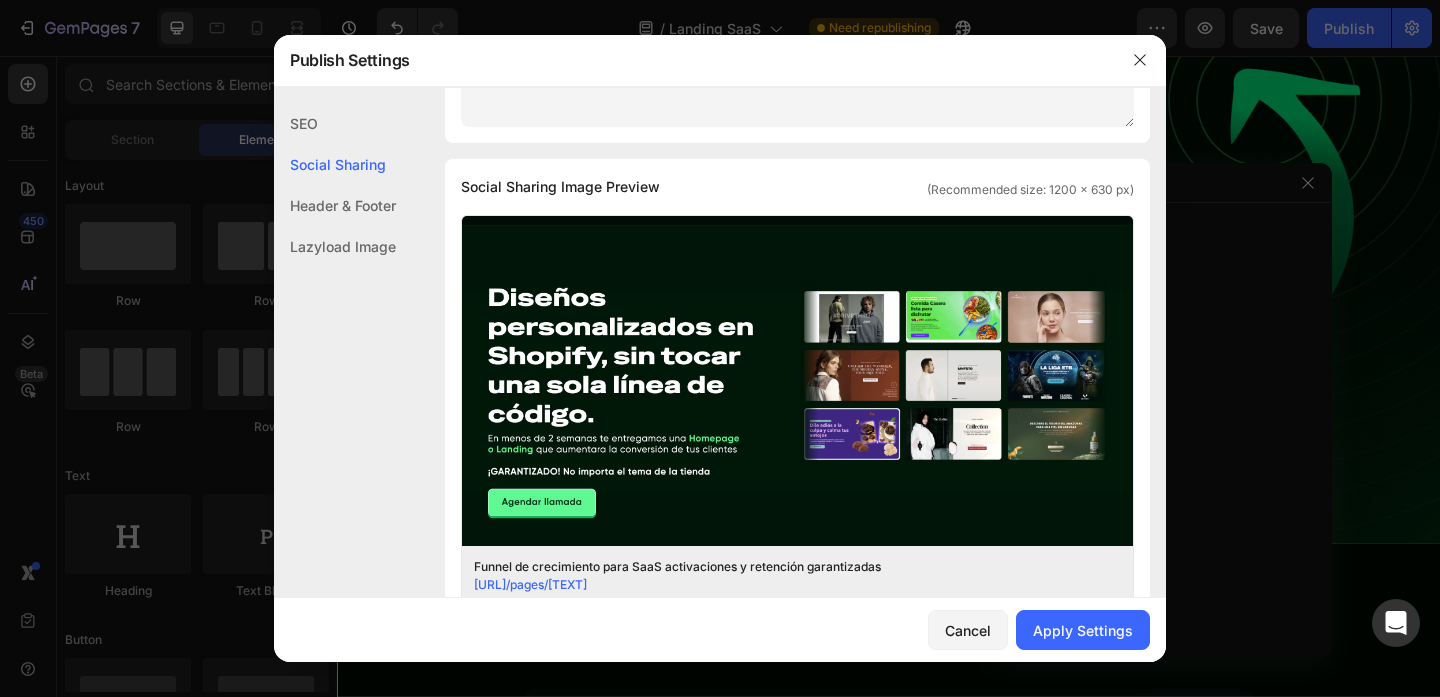 scroll, scrollTop: 448, scrollLeft: 0, axis: vertical 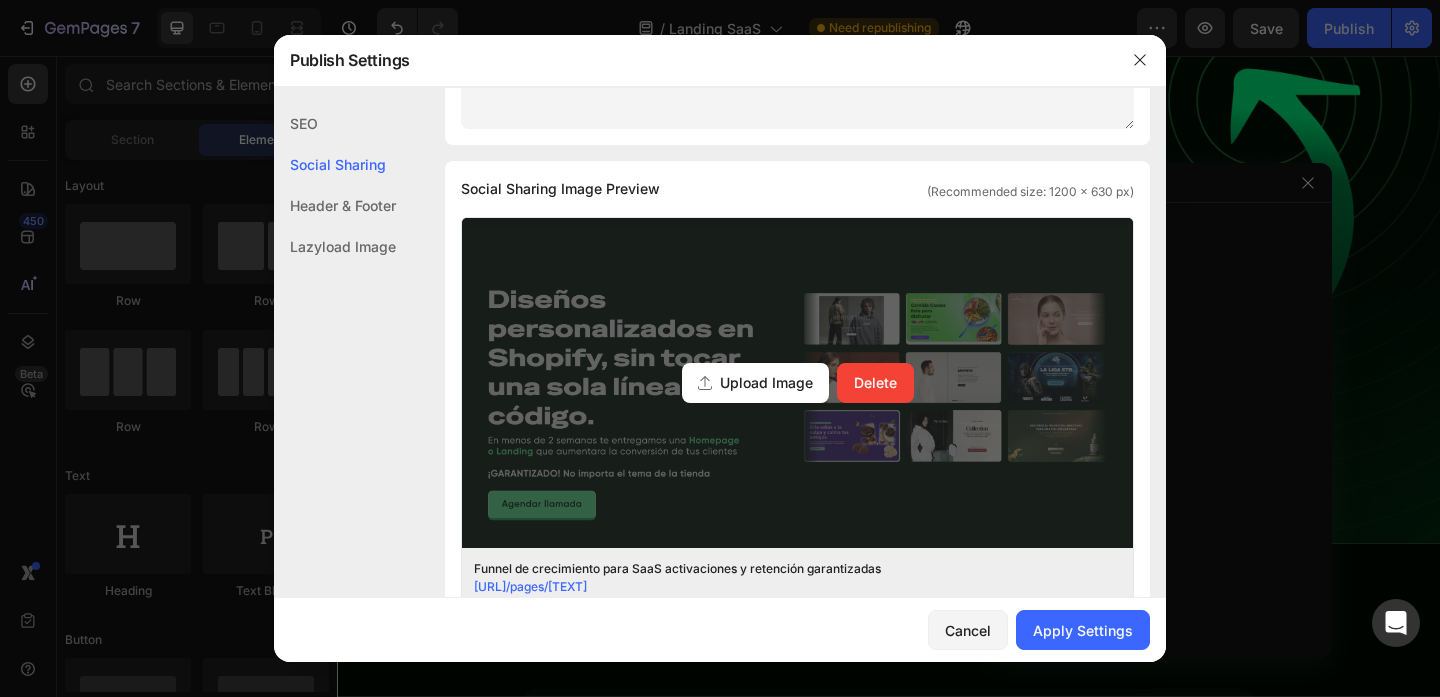 click on "Delete" at bounding box center [875, 382] 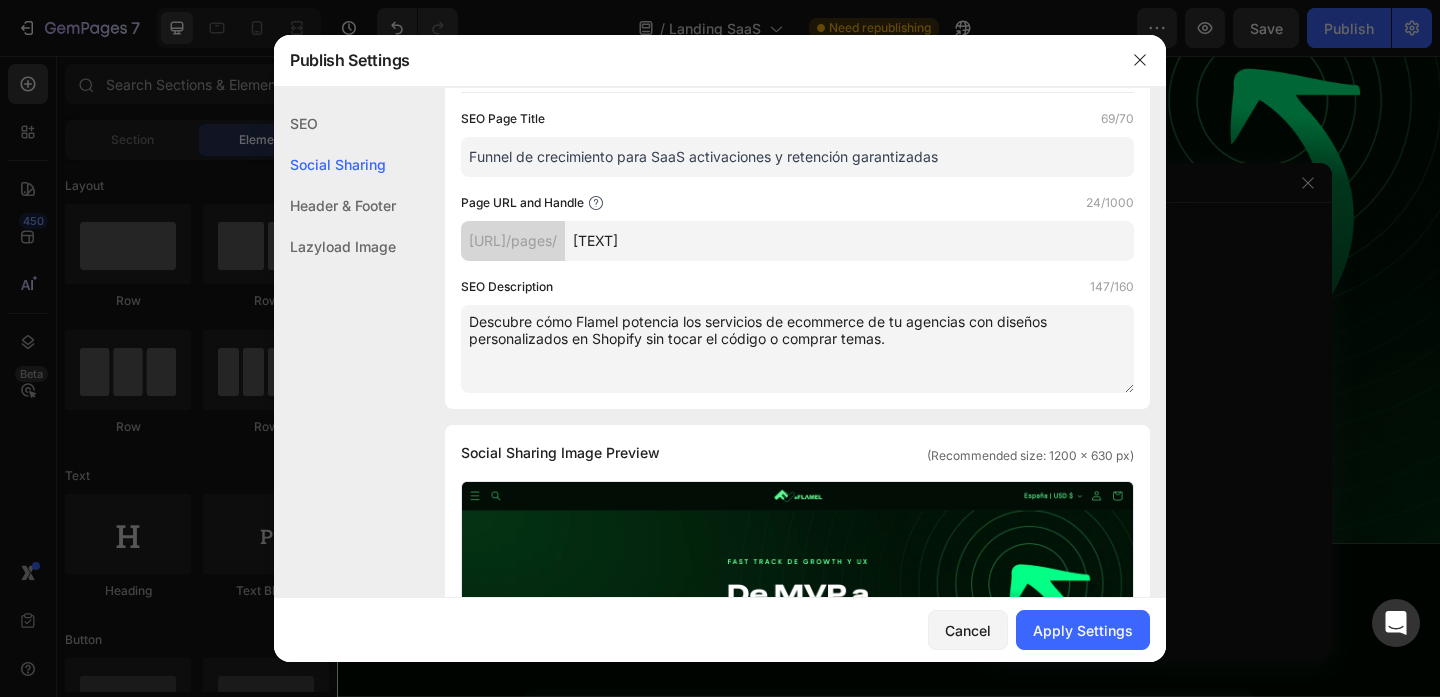scroll, scrollTop: 118, scrollLeft: 0, axis: vertical 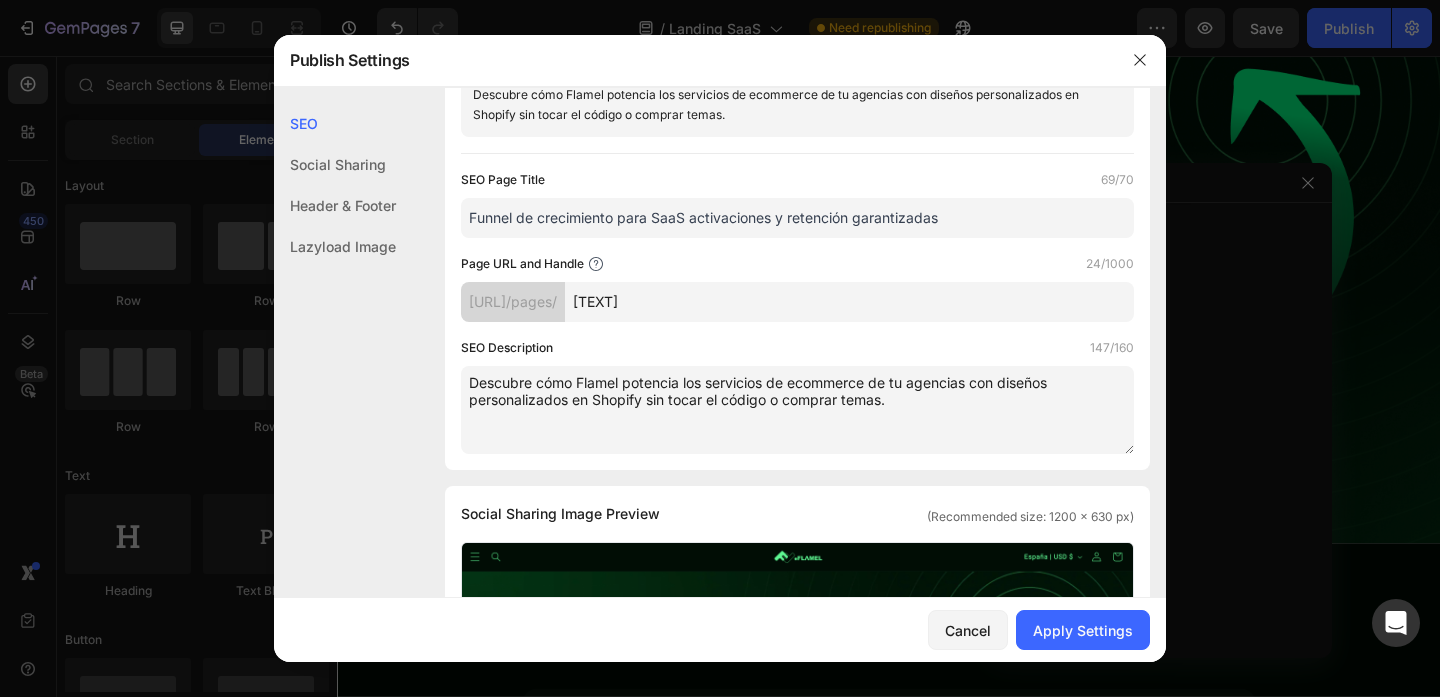 click on "Descubre cómo Flamel potencia los servicios de ecommerce de tu agencias con diseños personalizados en Shopify sin tocar el código o comprar temas." at bounding box center [797, 410] 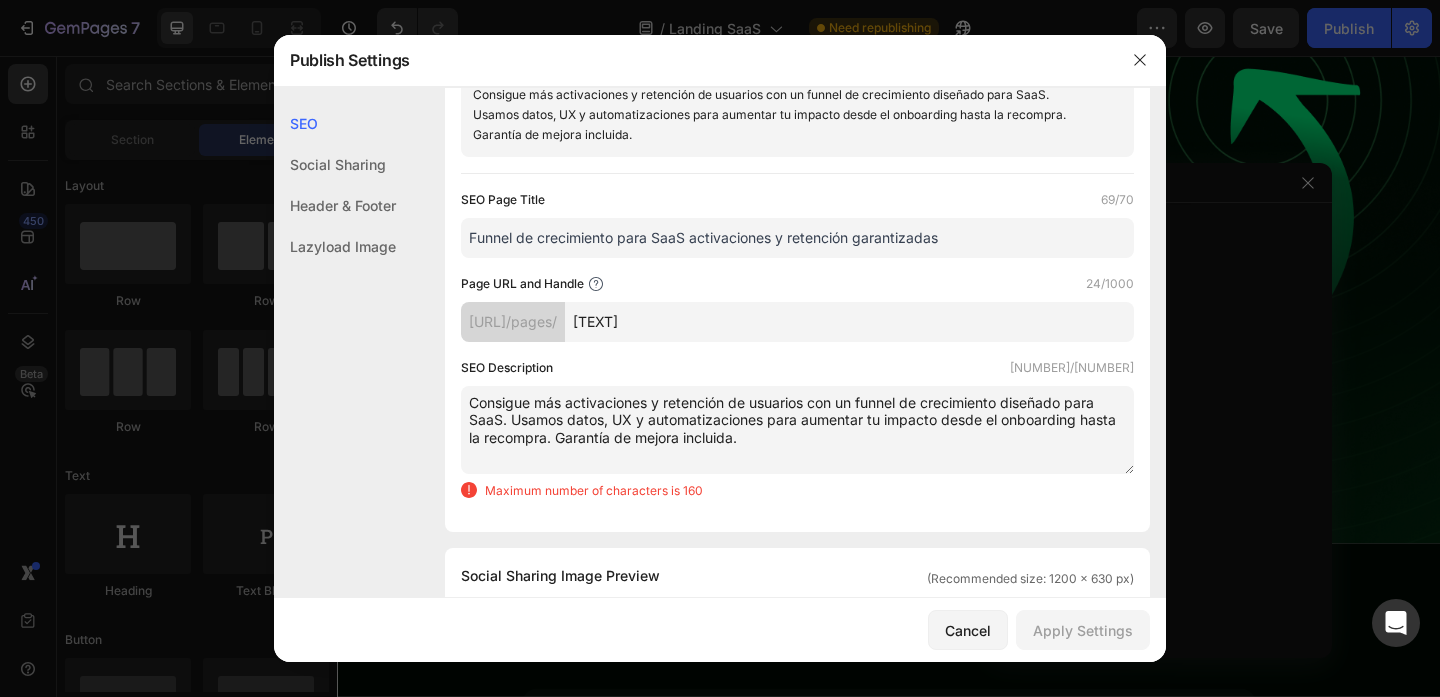 click on "Consigue más activaciones y retención de usuarios con un funnel de crecimiento diseñado para SaaS. Usamos datos, UX y automatizaciones para aumentar tu impacto desde el onboarding hasta la recompra. Garantía de mejora incluida." at bounding box center (797, 430) 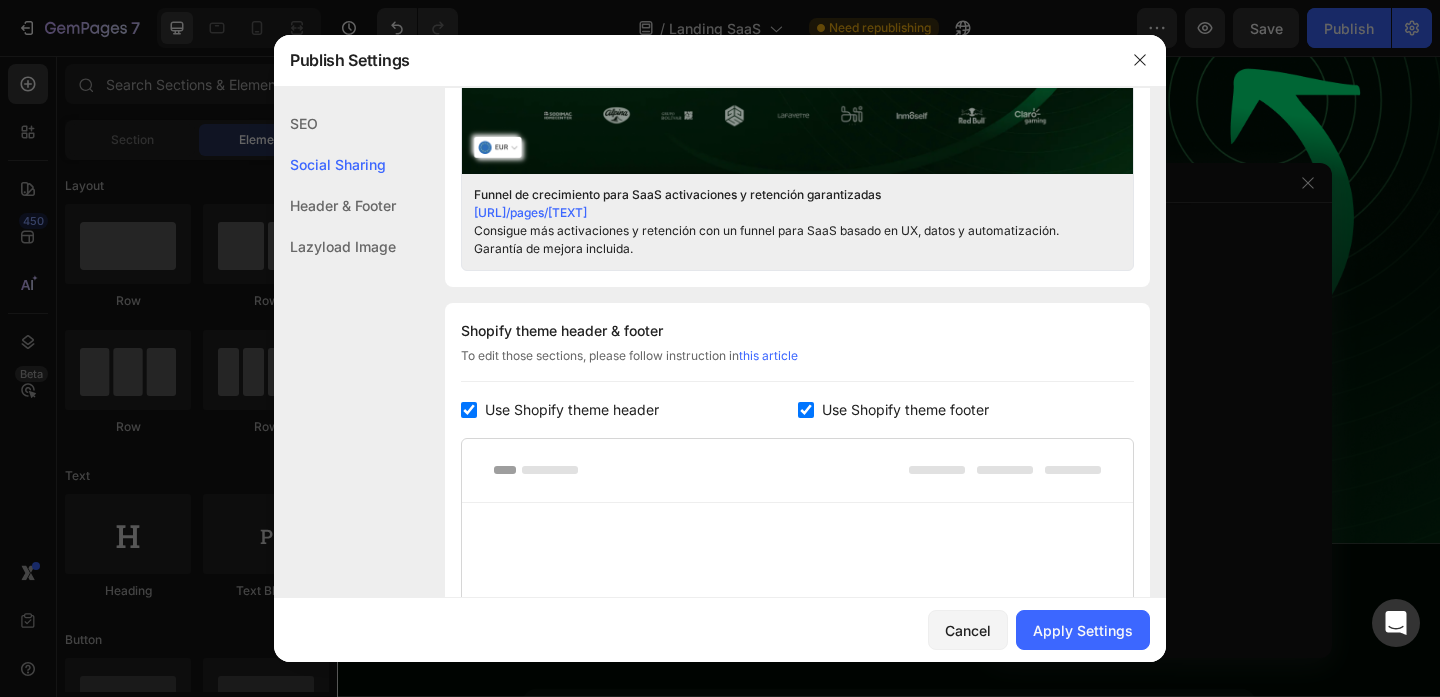 scroll, scrollTop: 0, scrollLeft: 0, axis: both 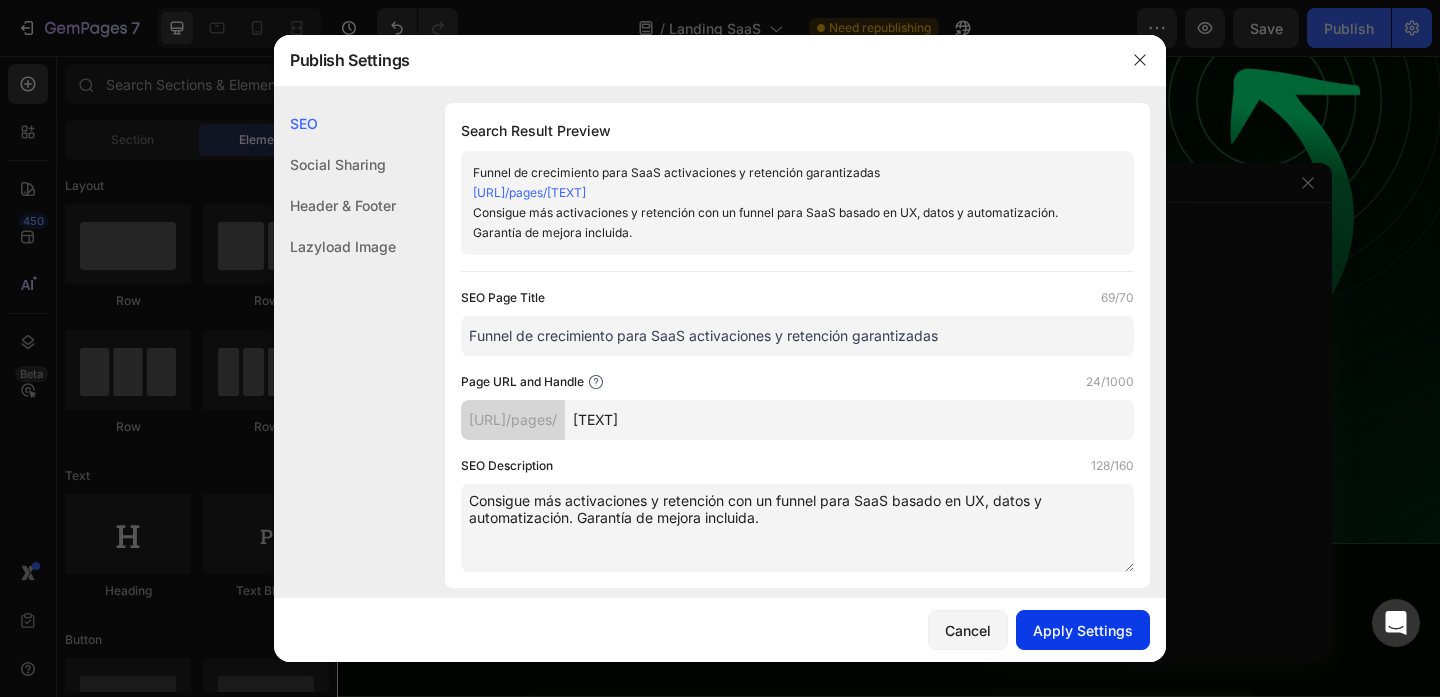 type on "Consigue más activaciones y retención con un funnel para SaaS basado en UX, datos y automatización. Garantía de mejora incluida." 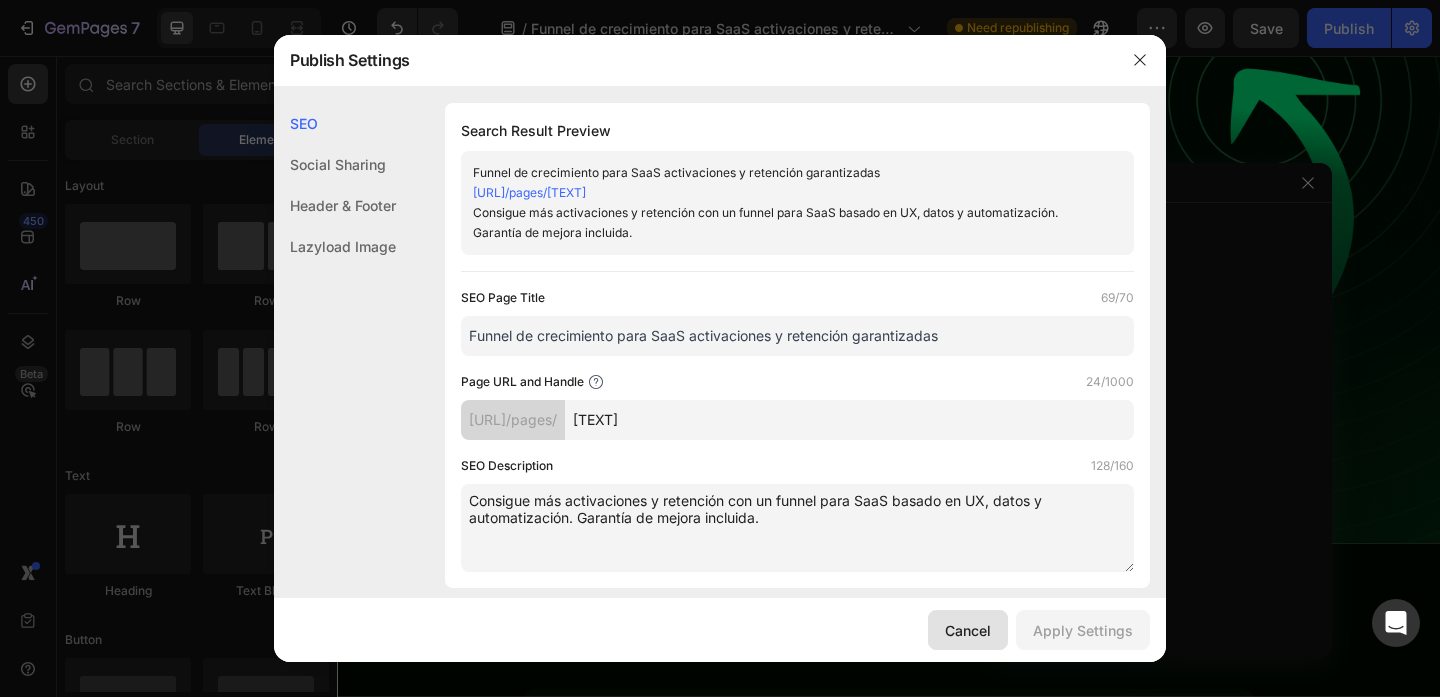 click on "Cancel" at bounding box center (968, 630) 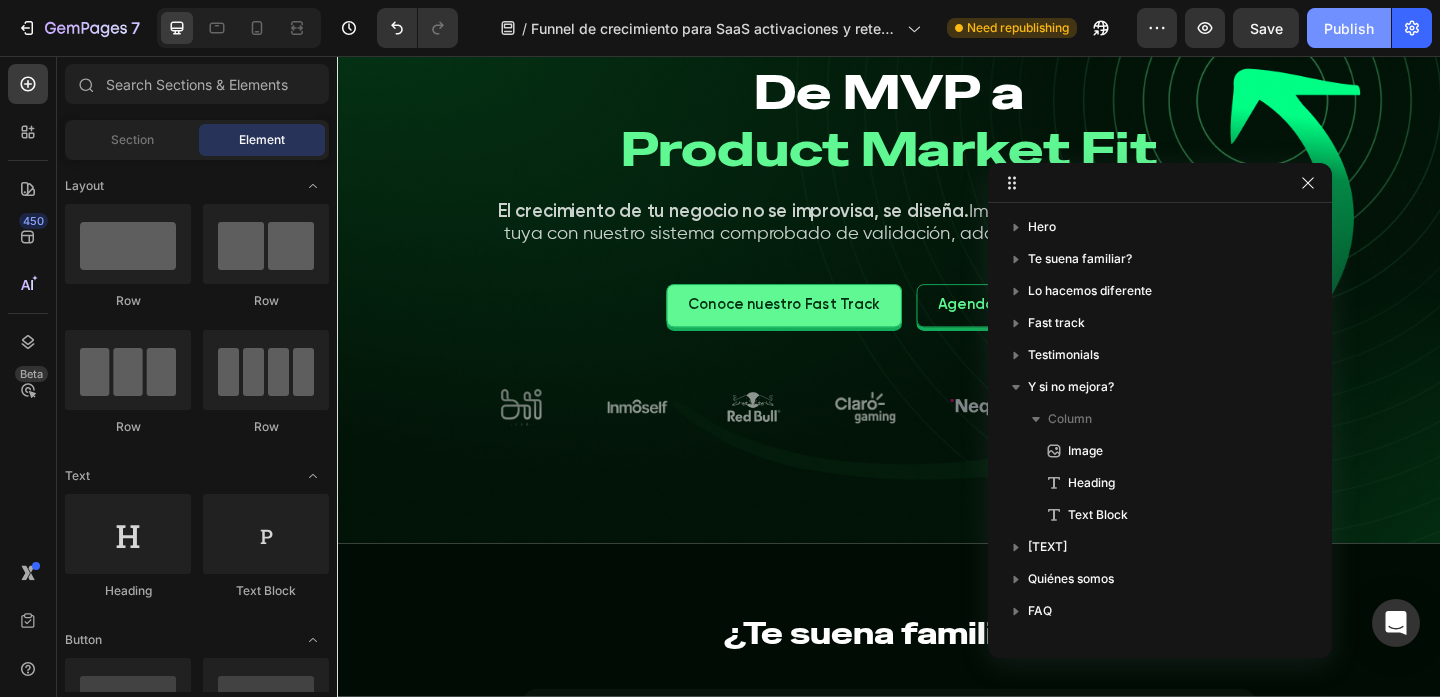 click on "Publish" 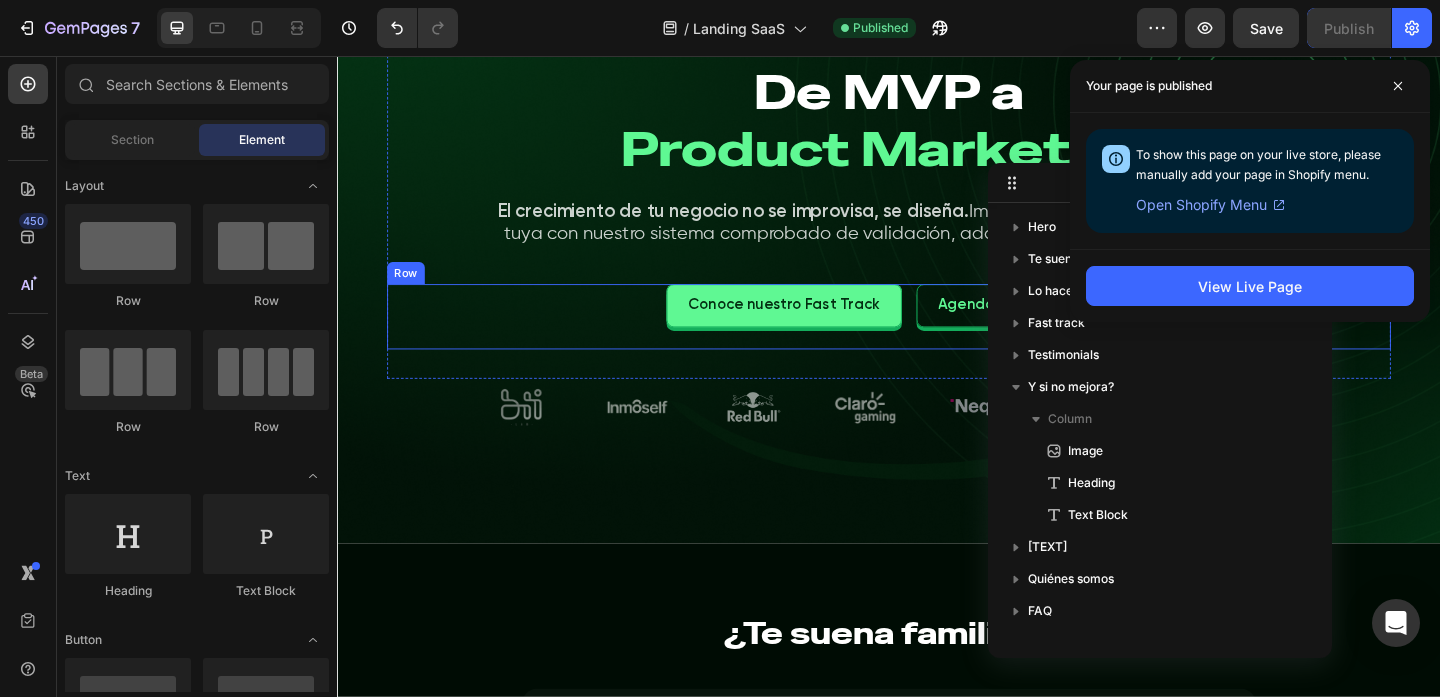 click on "Agenda una llamada Button" at bounding box center (1073, 339) 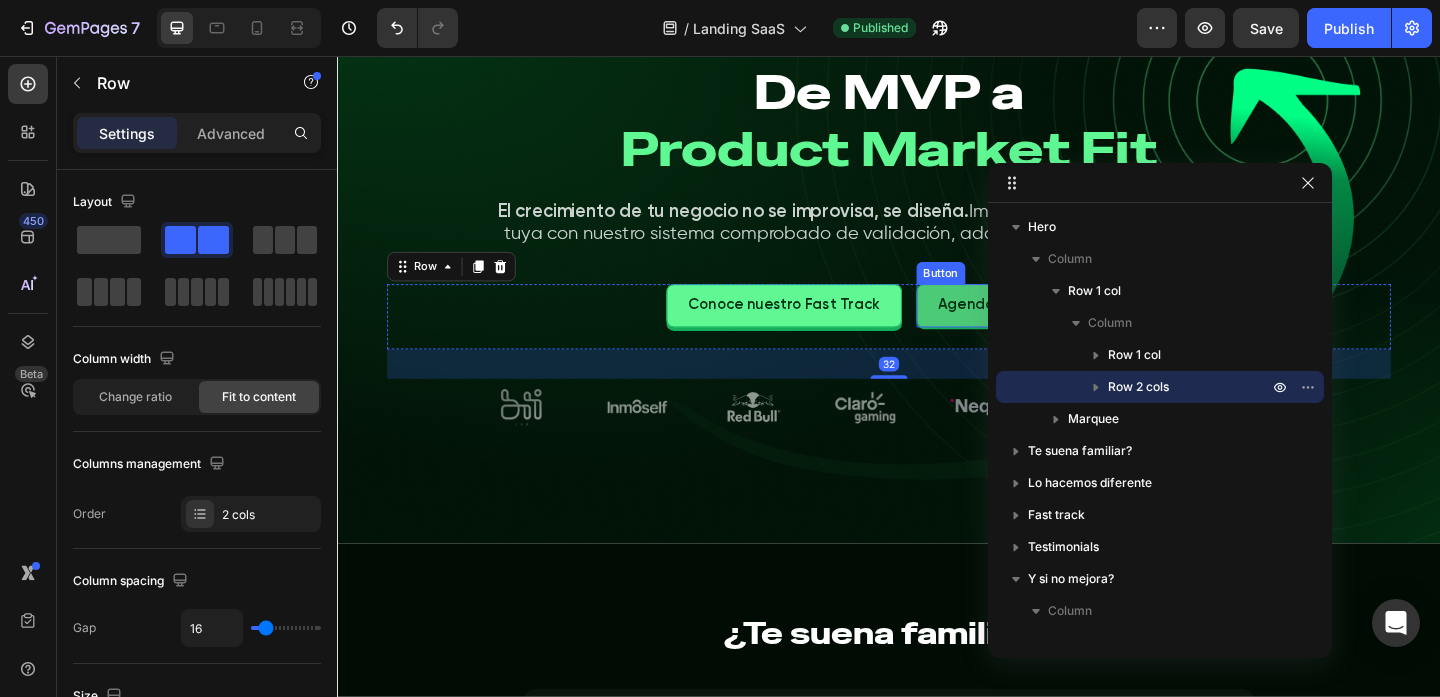 click on "Agenda una llamada" at bounding box center [1073, 327] 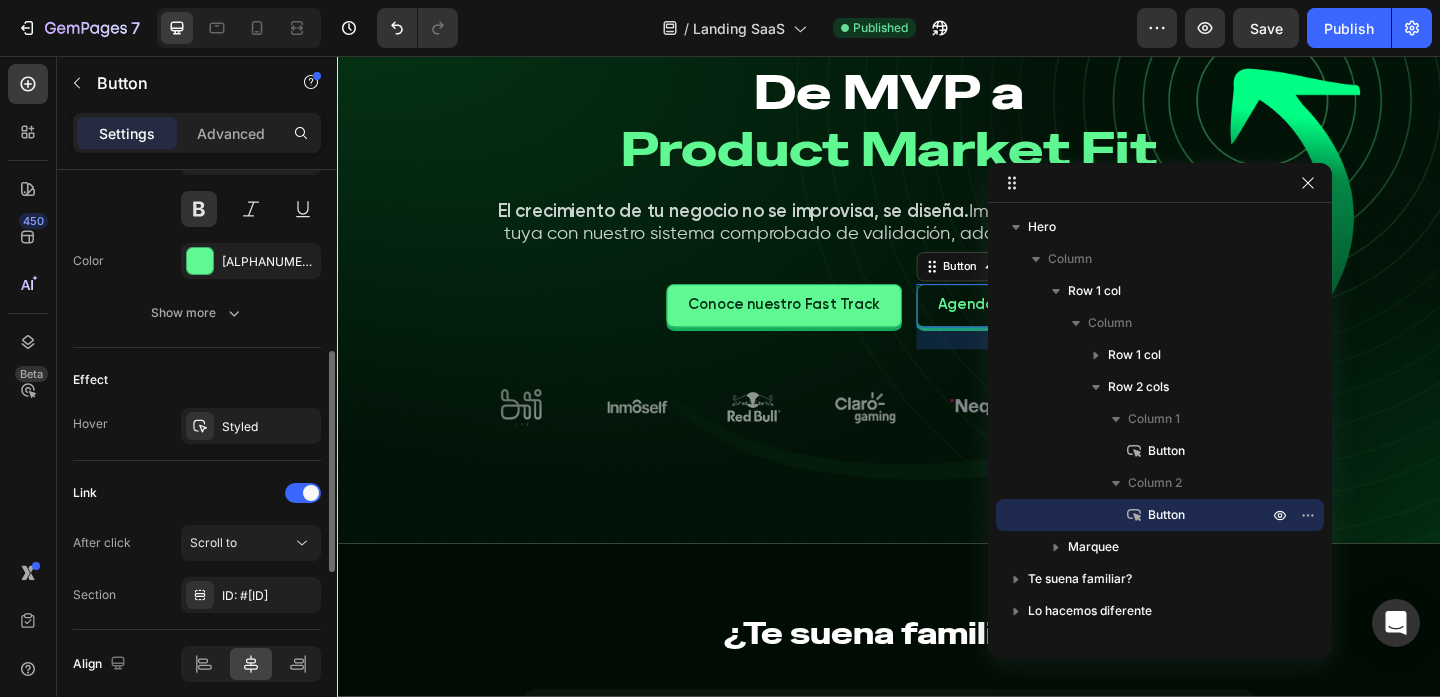 scroll, scrollTop: 954, scrollLeft: 0, axis: vertical 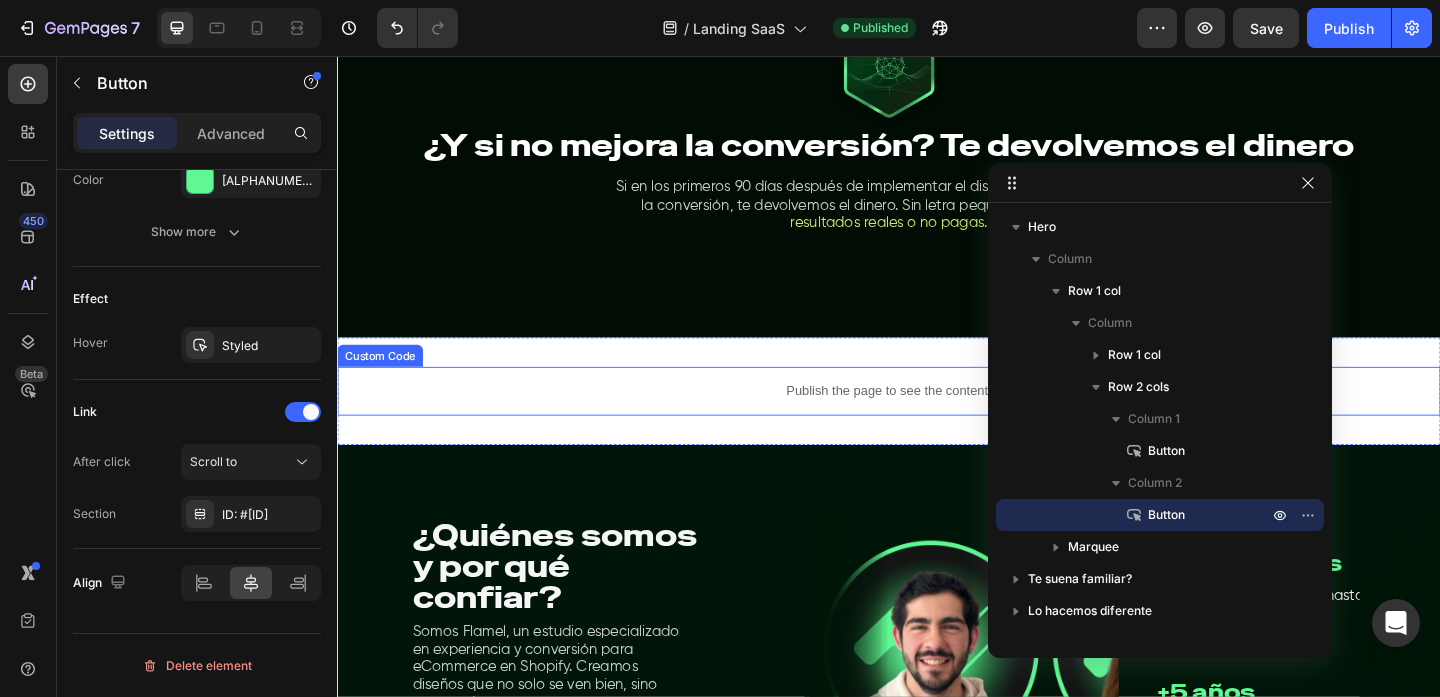 click on "Publish the page to see the content." at bounding box center [937, 420] 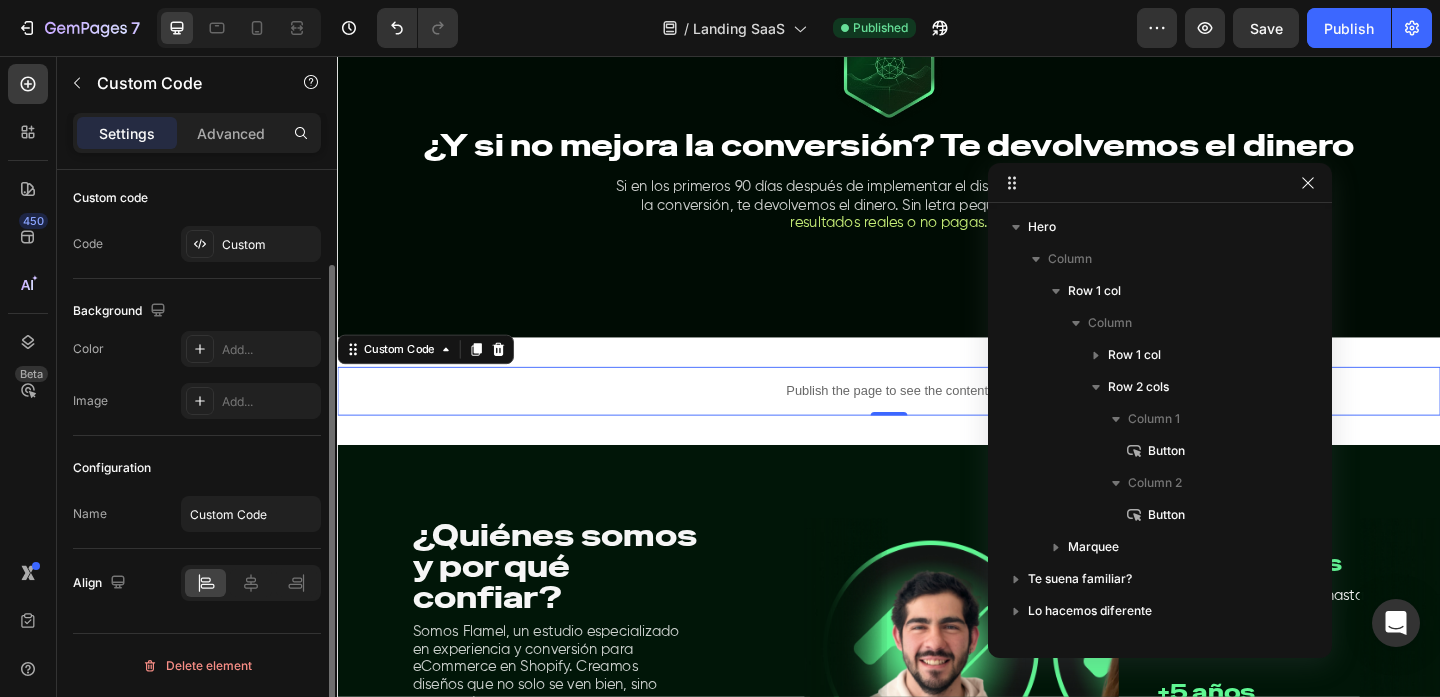 scroll, scrollTop: 375, scrollLeft: 0, axis: vertical 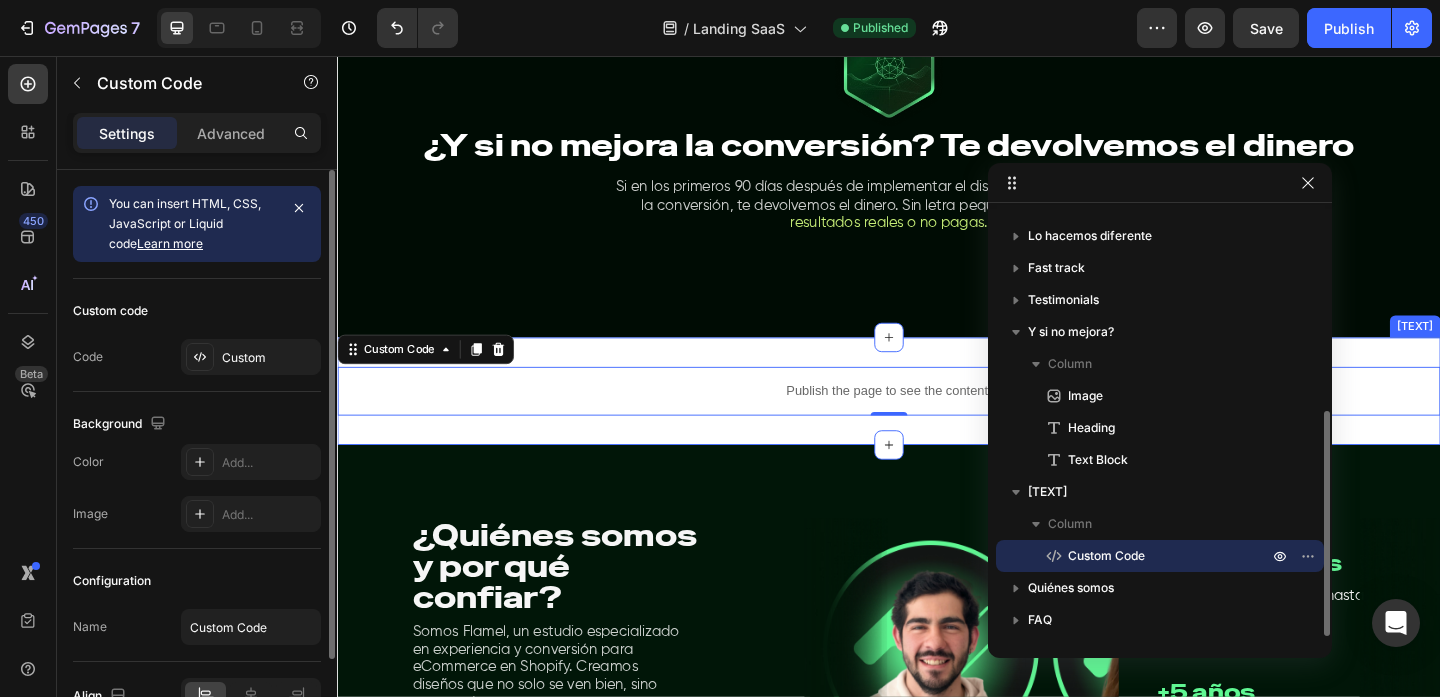 click on "Publish the page to see the content.
Custom Code   0 [TEXT]" at bounding box center [937, 420] 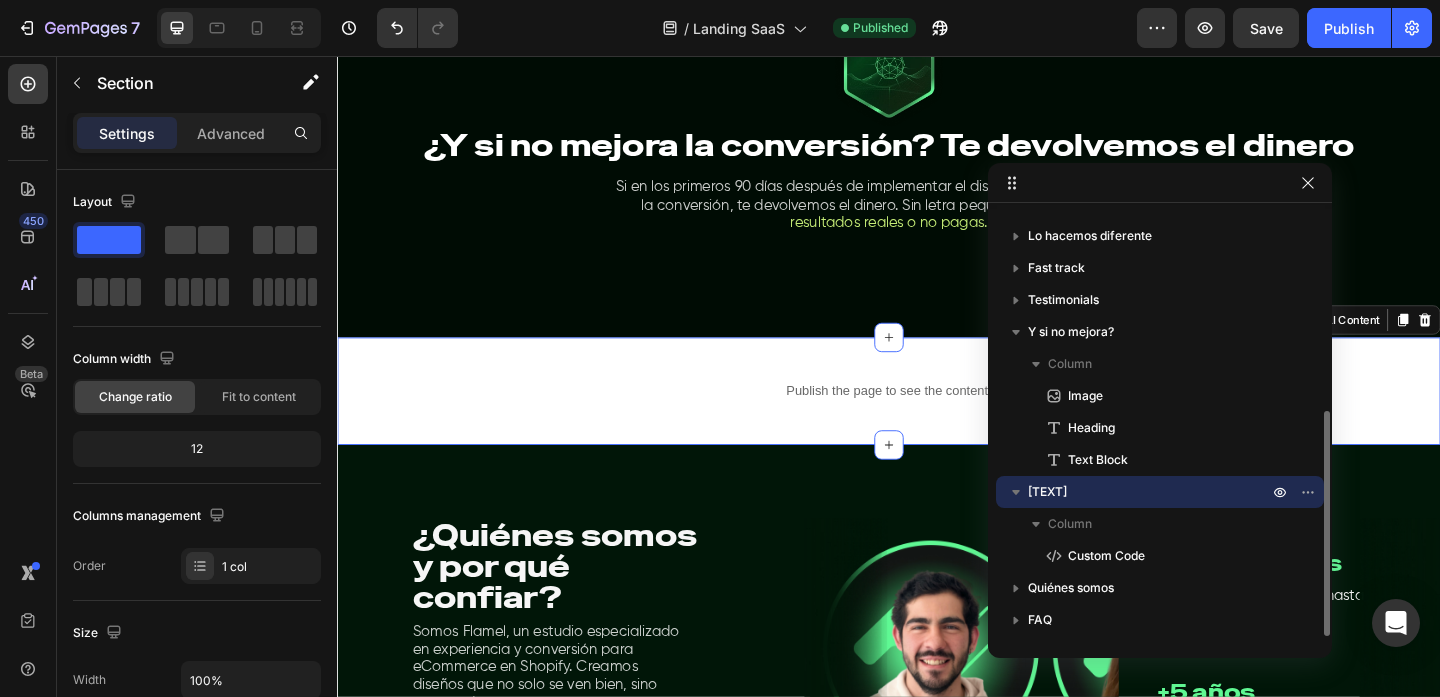 click on "[TEXT]" at bounding box center [1047, 492] 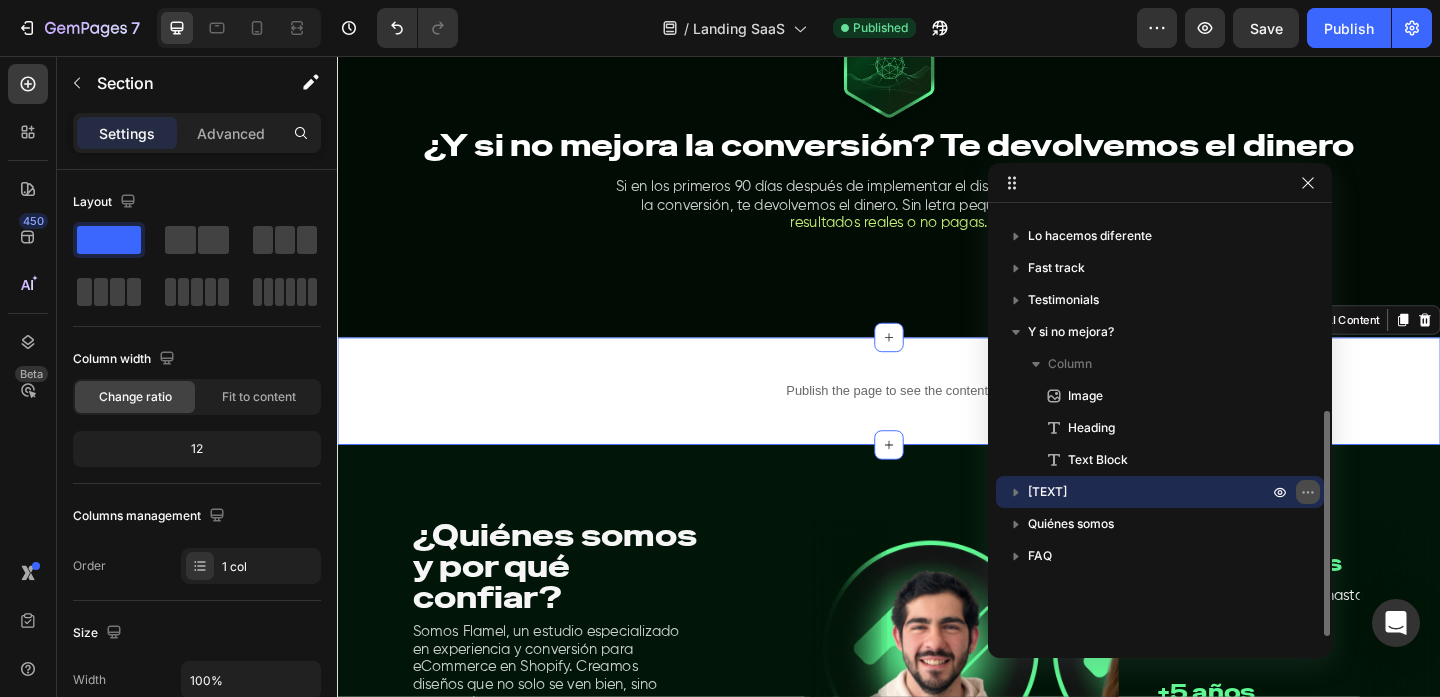click 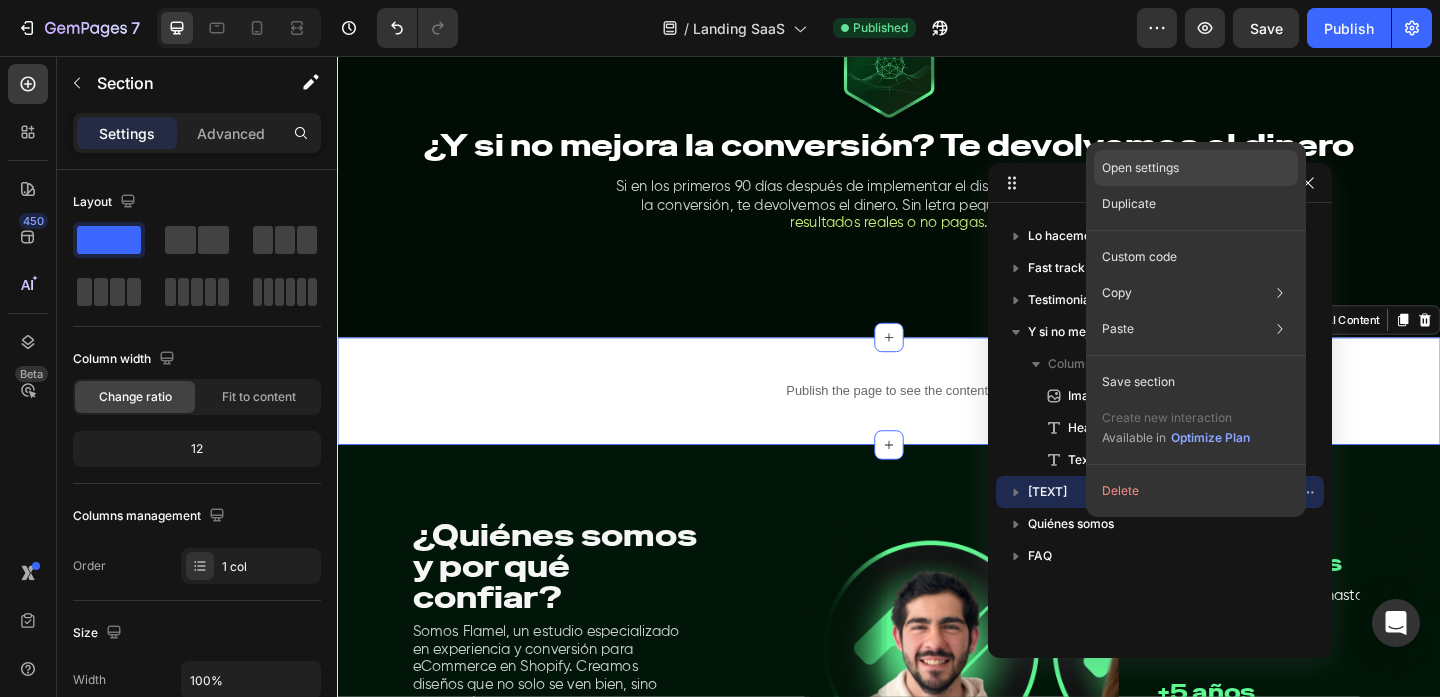 click on "Open settings" at bounding box center (1140, 168) 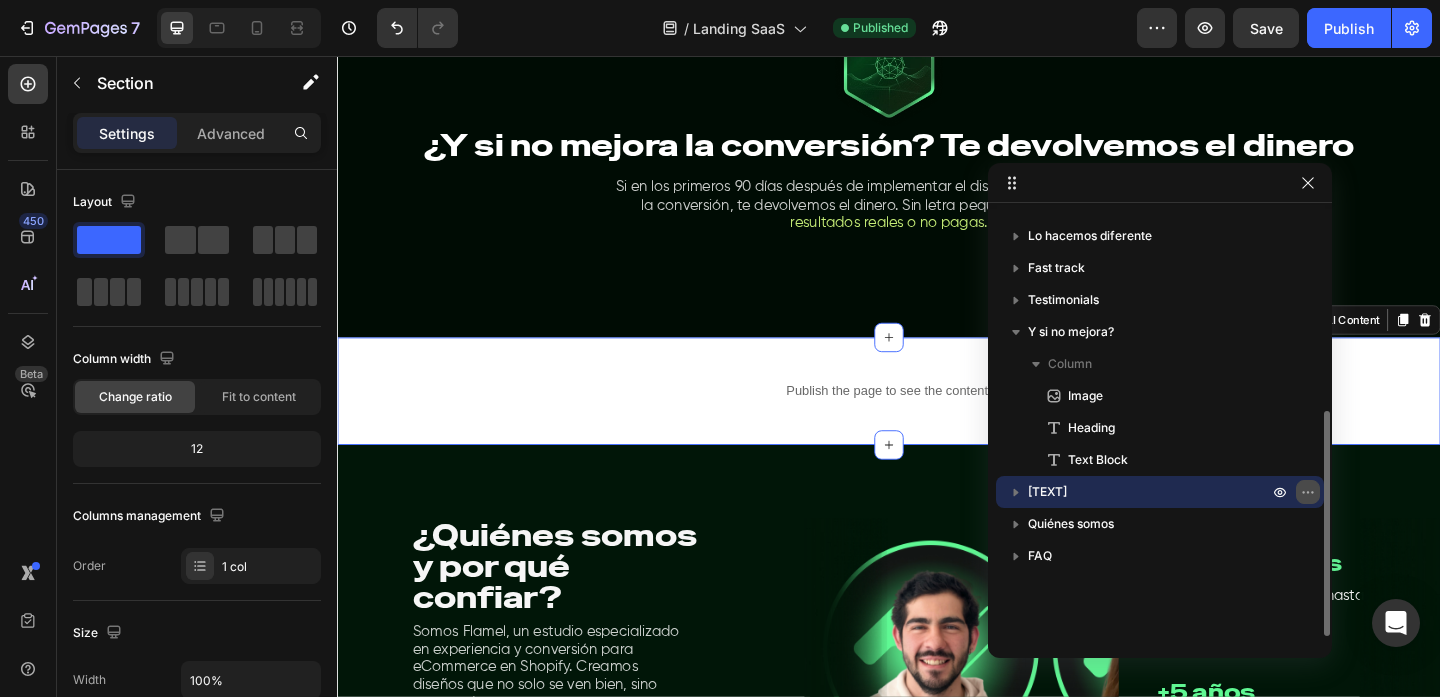 click 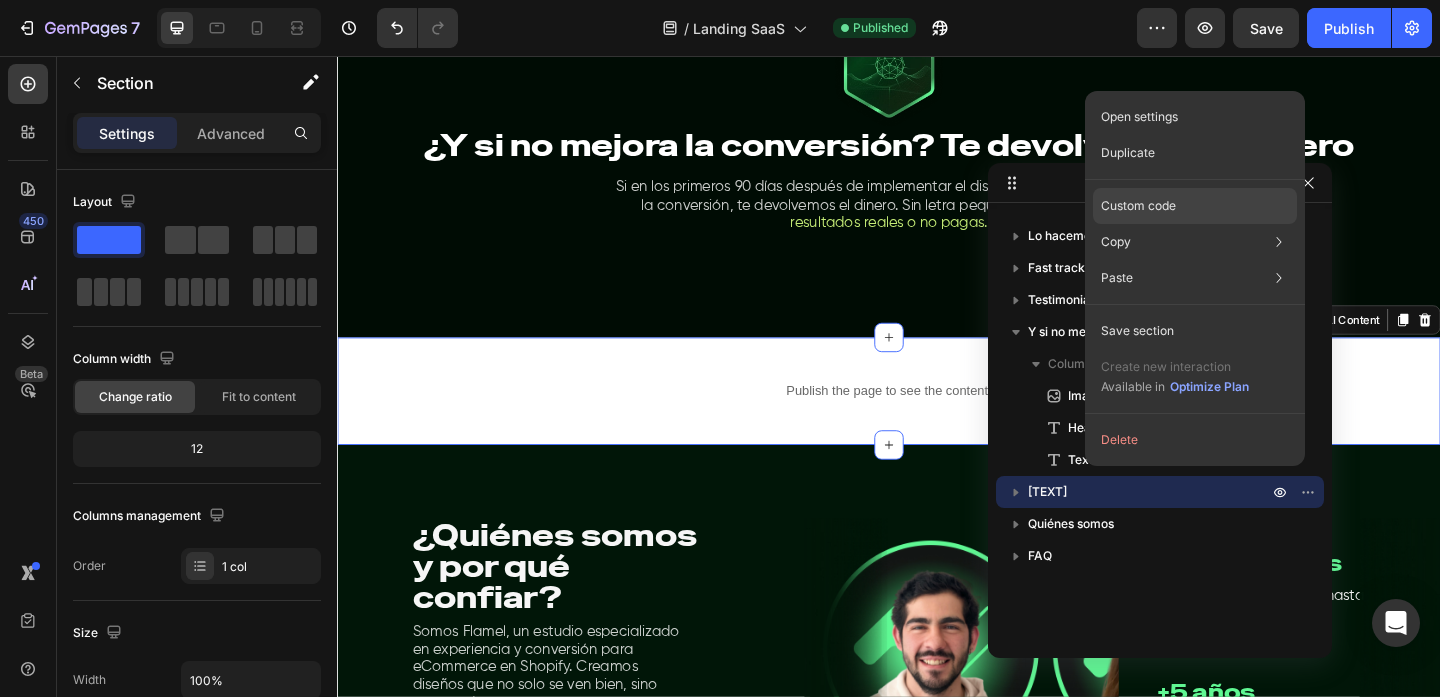 click on "Custom code" 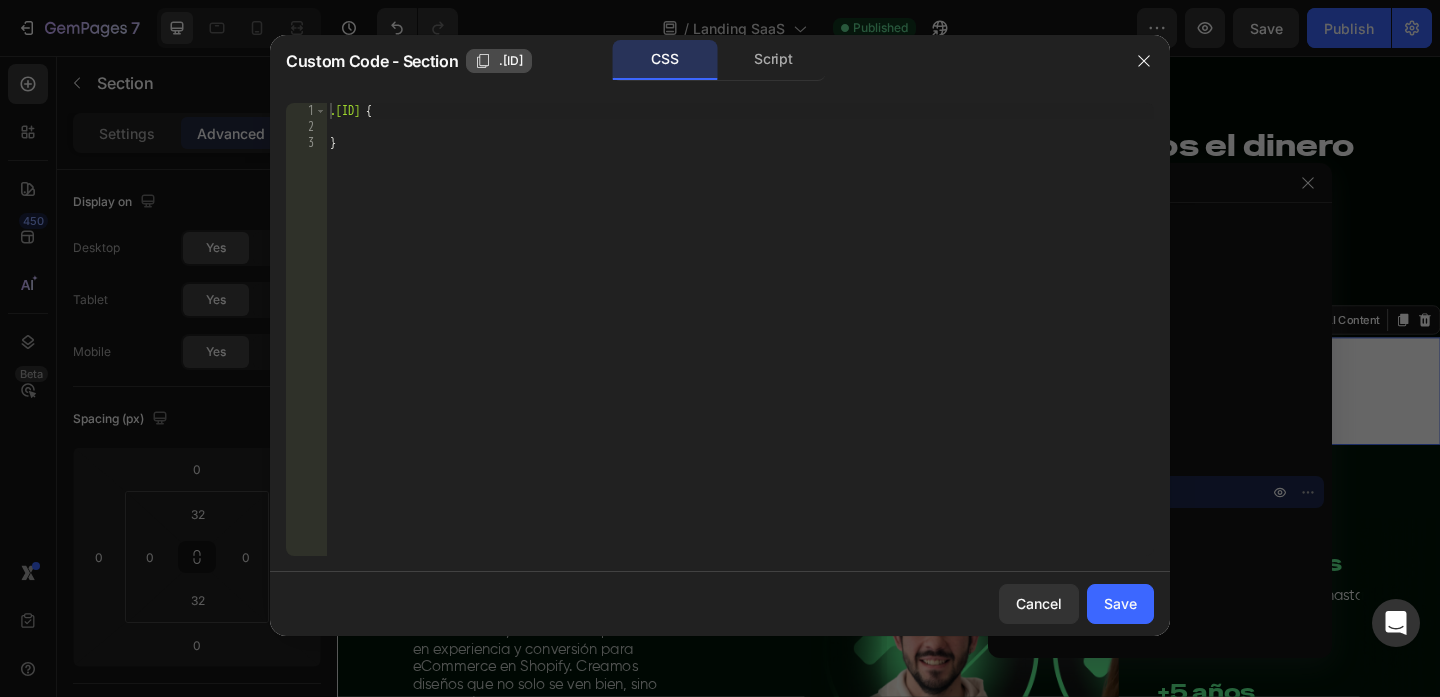 click on ".[ID]" 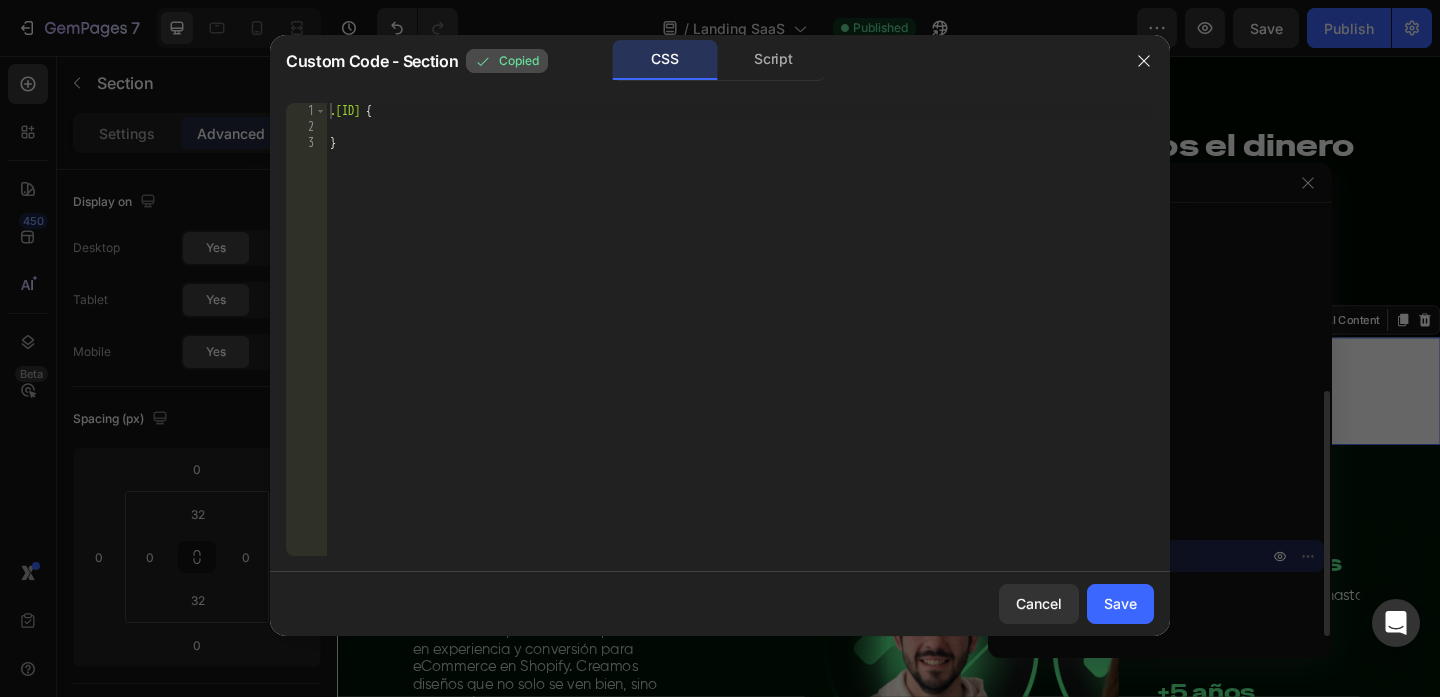 scroll, scrollTop: 311, scrollLeft: 0, axis: vertical 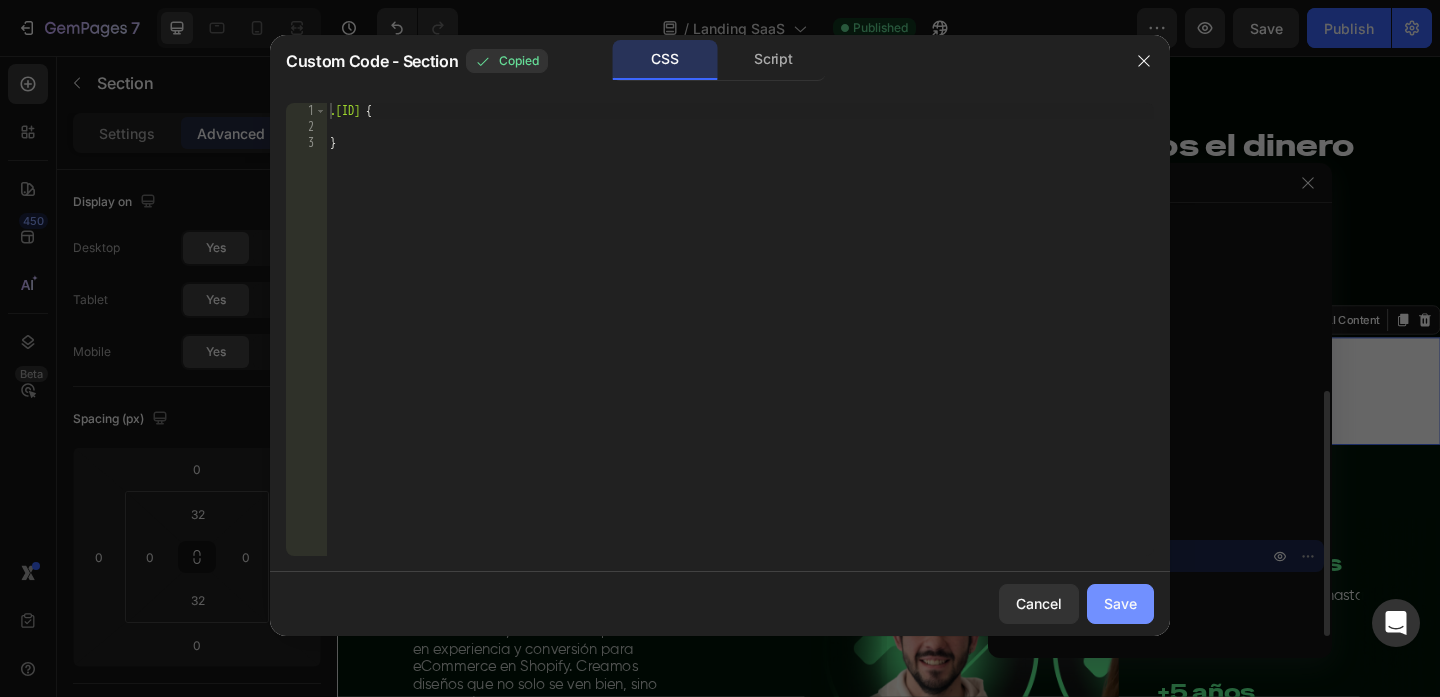 click on "Save" at bounding box center [1120, 603] 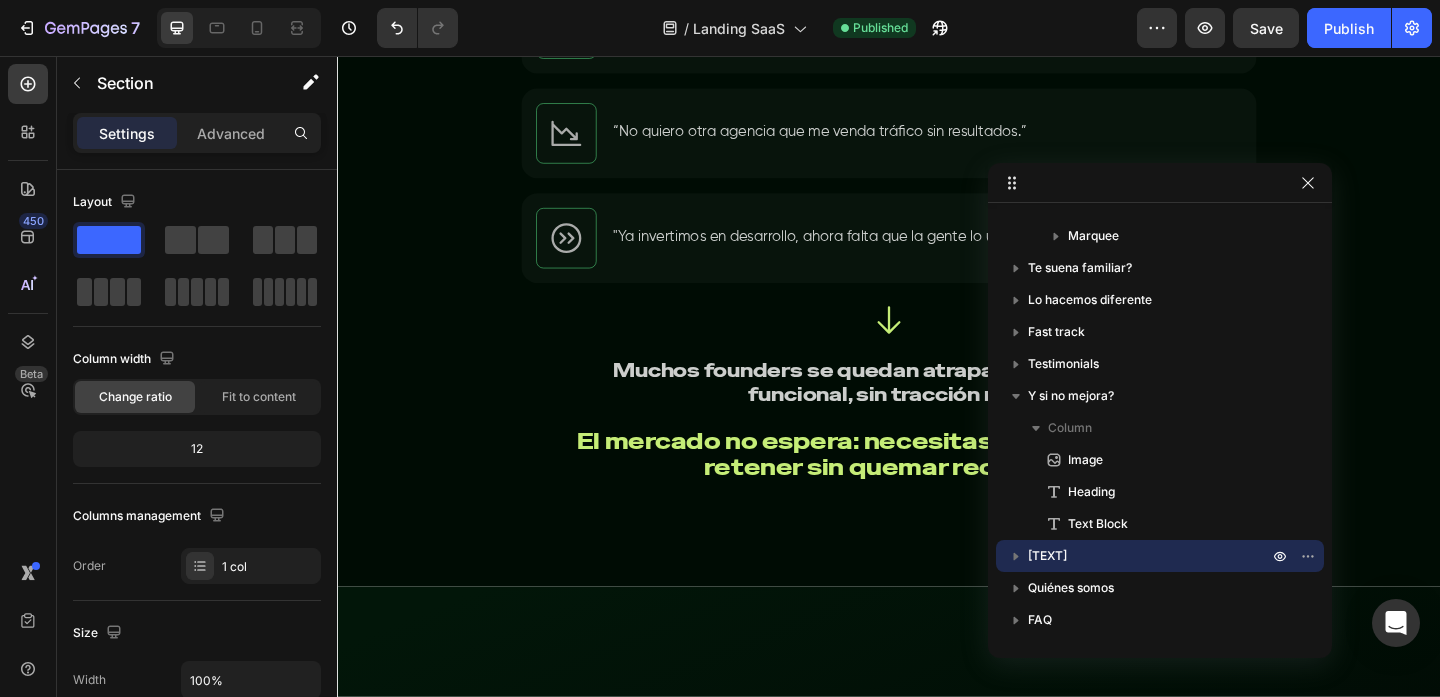 scroll, scrollTop: 0, scrollLeft: 0, axis: both 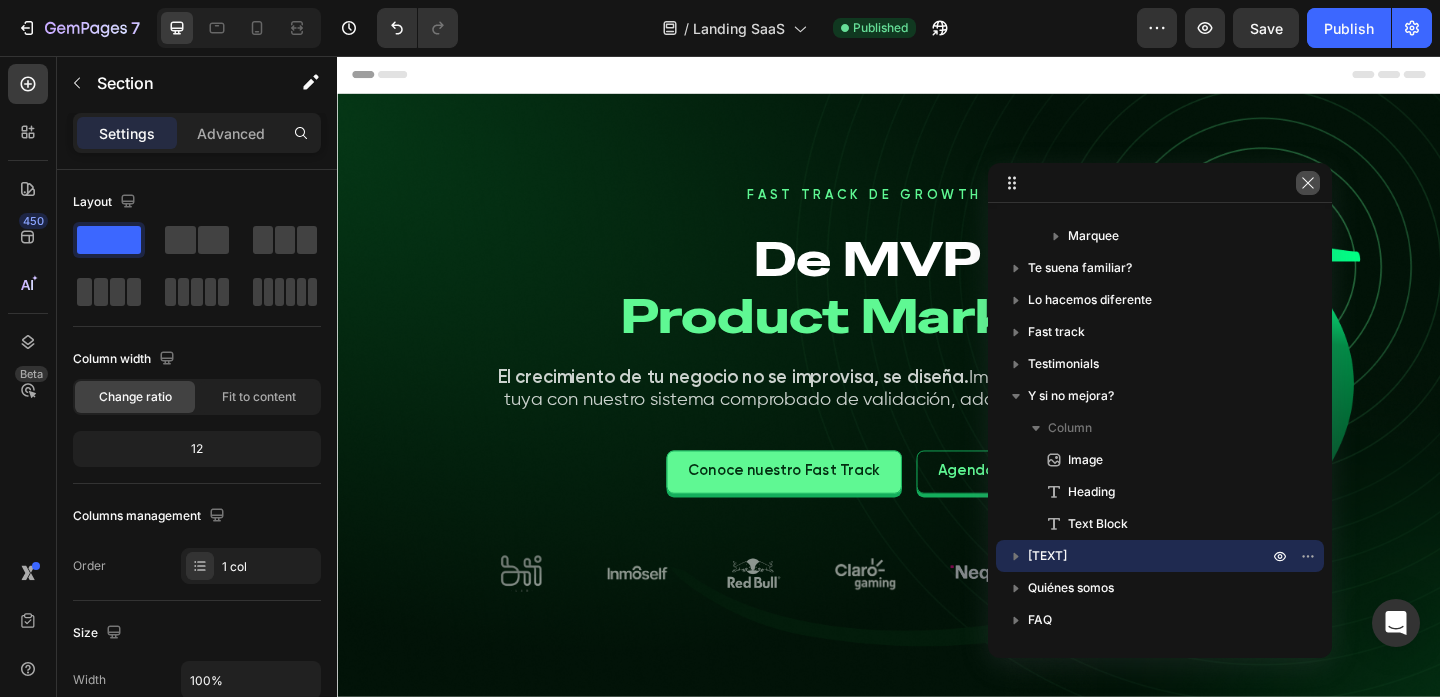 click 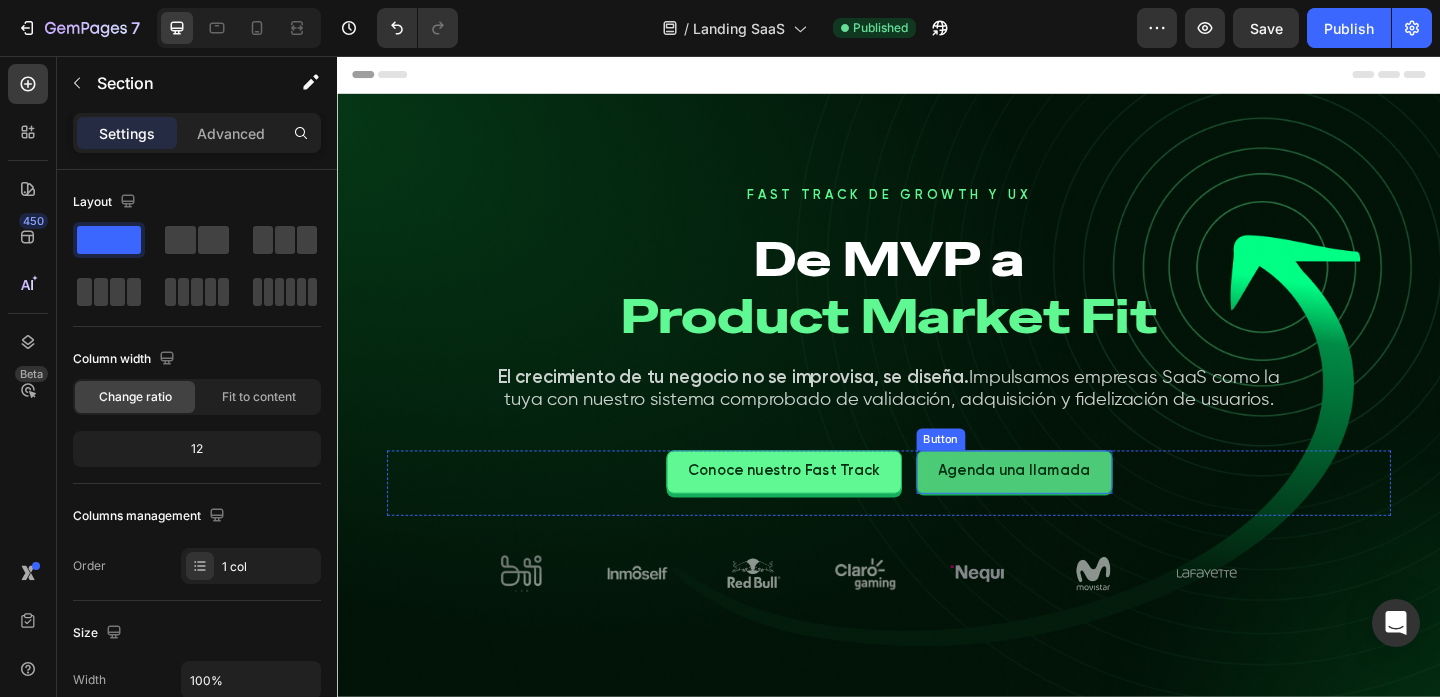 click on "Agenda una llamada" at bounding box center (1073, 508) 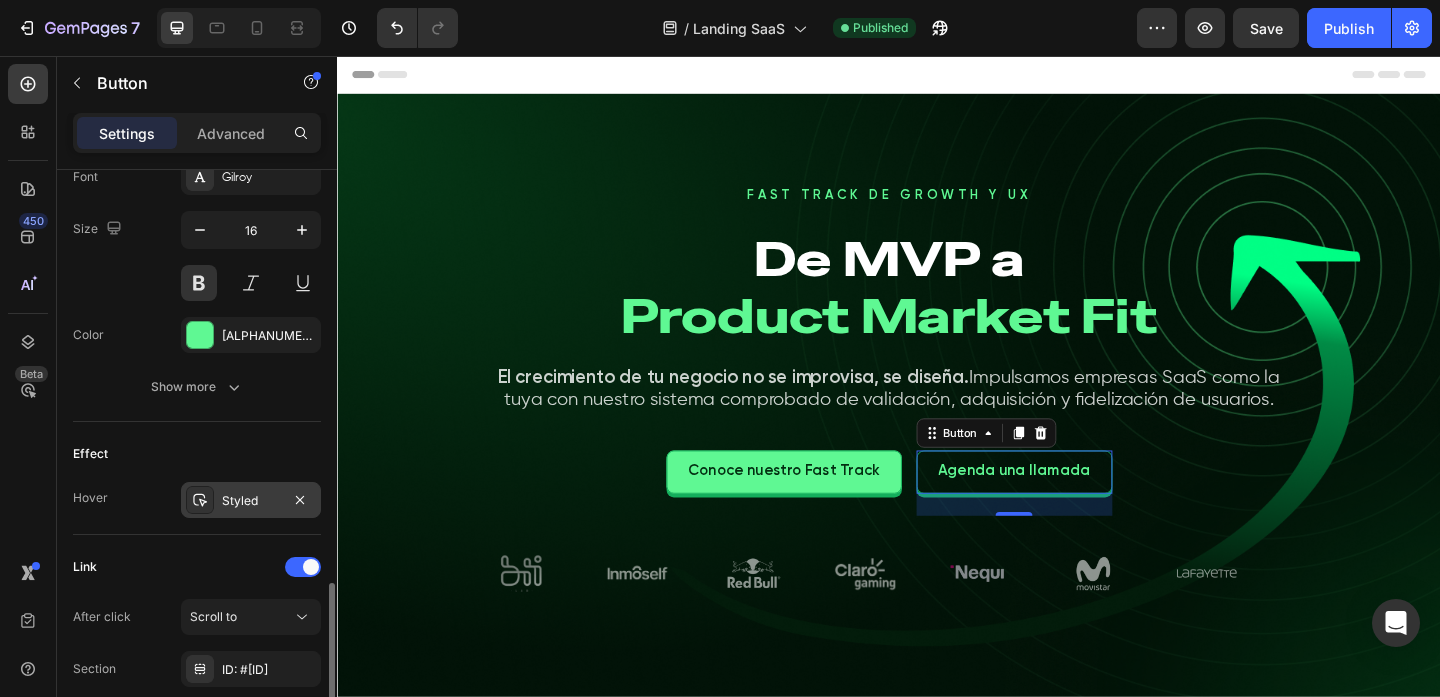 scroll, scrollTop: 954, scrollLeft: 0, axis: vertical 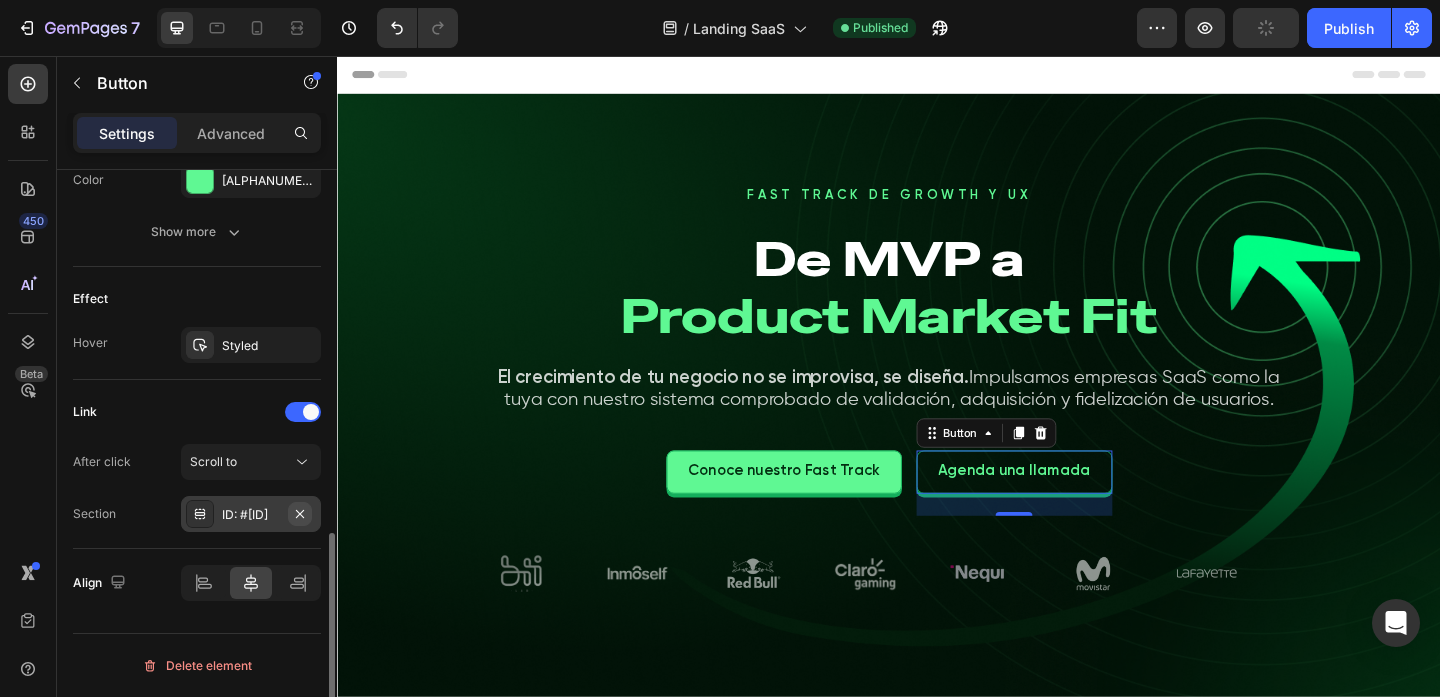 click 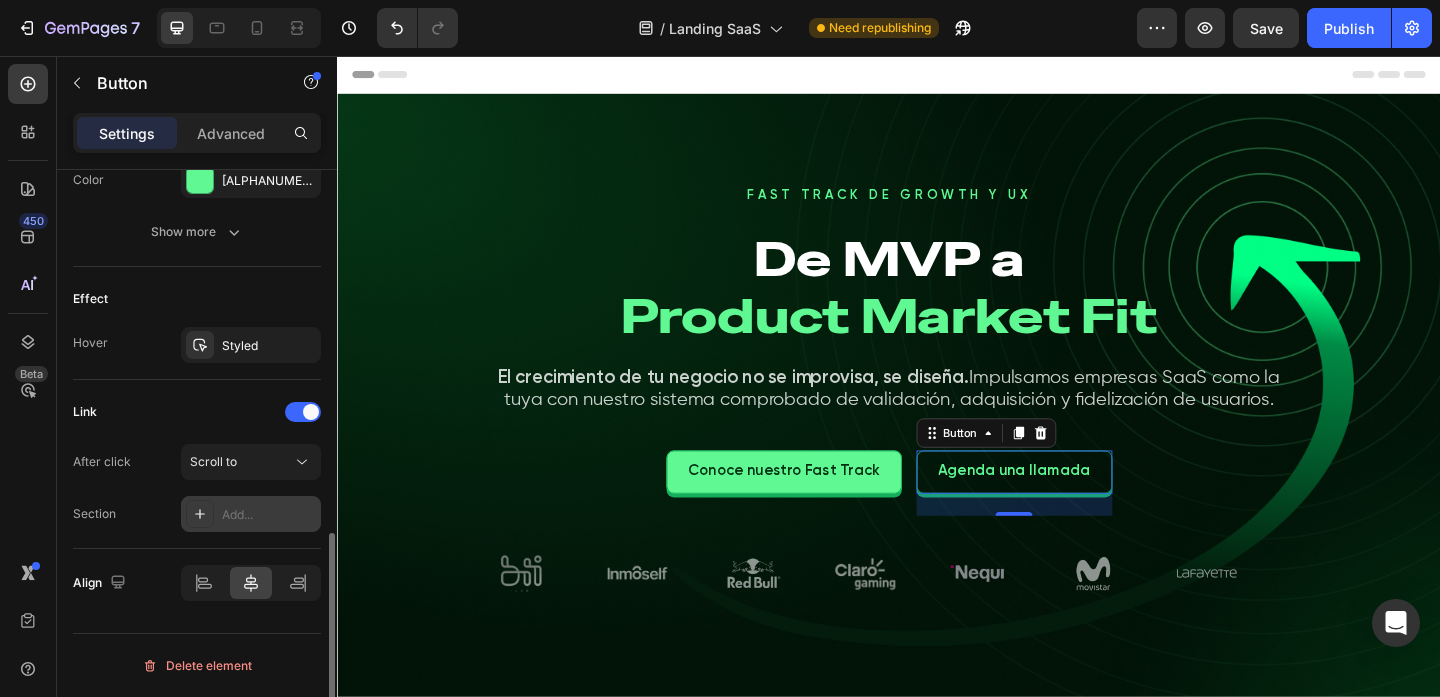 click on "Add..." at bounding box center [269, 515] 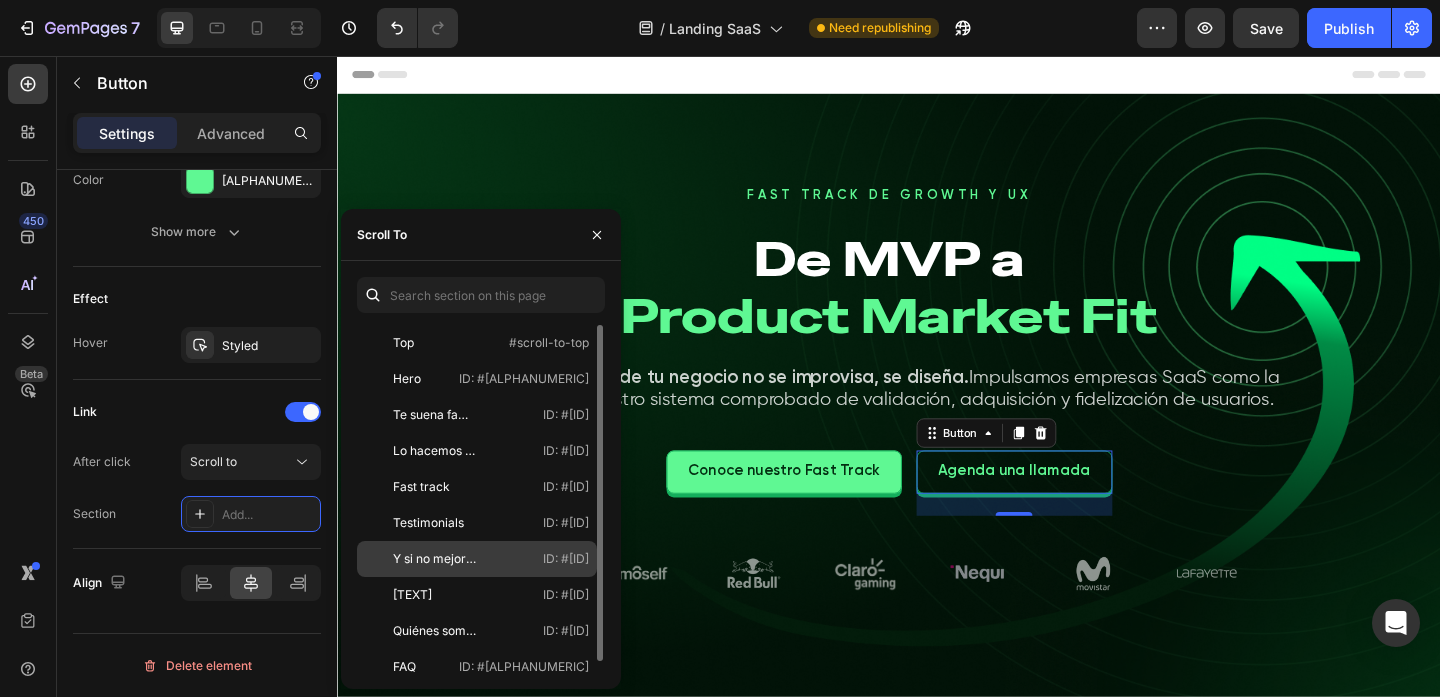 click on "[TEXT]" 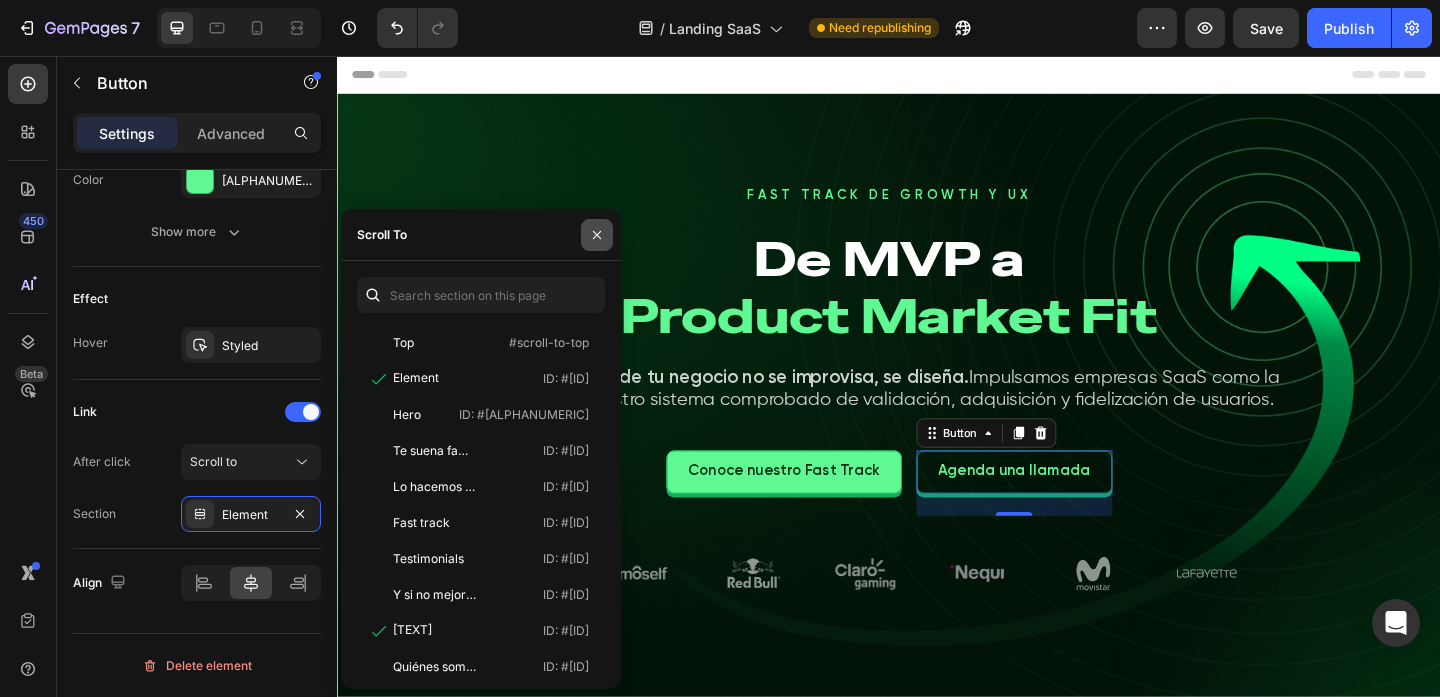 click 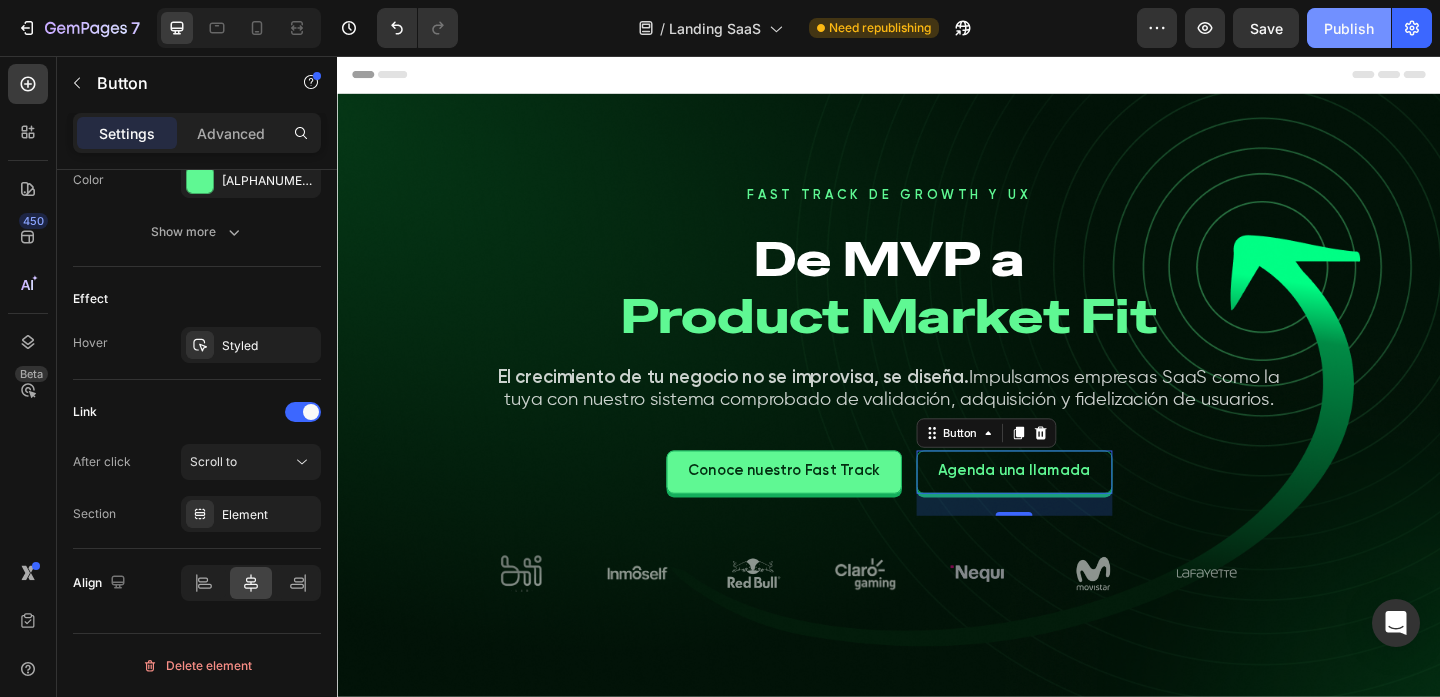 click on "Publish" at bounding box center (1349, 28) 